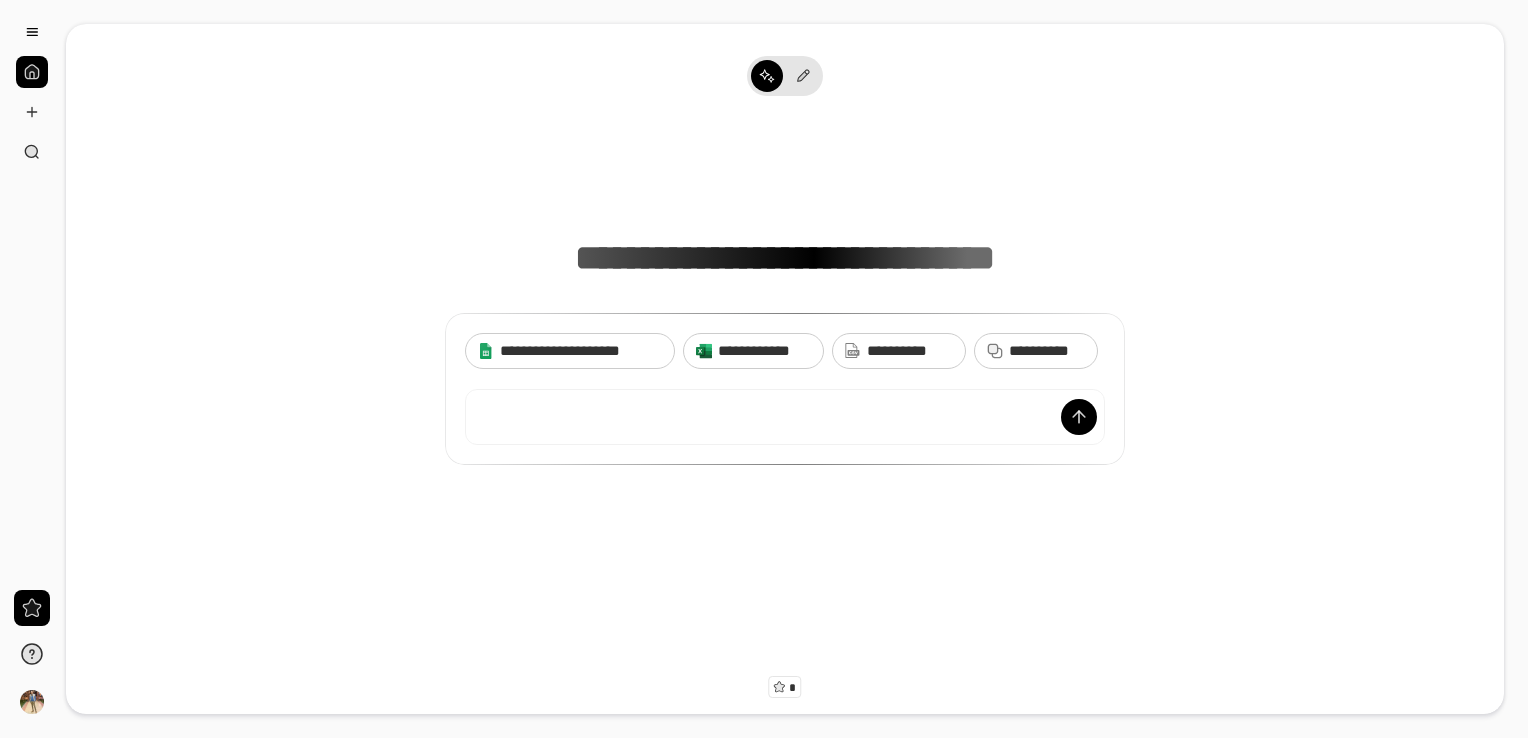 scroll, scrollTop: 0, scrollLeft: 0, axis: both 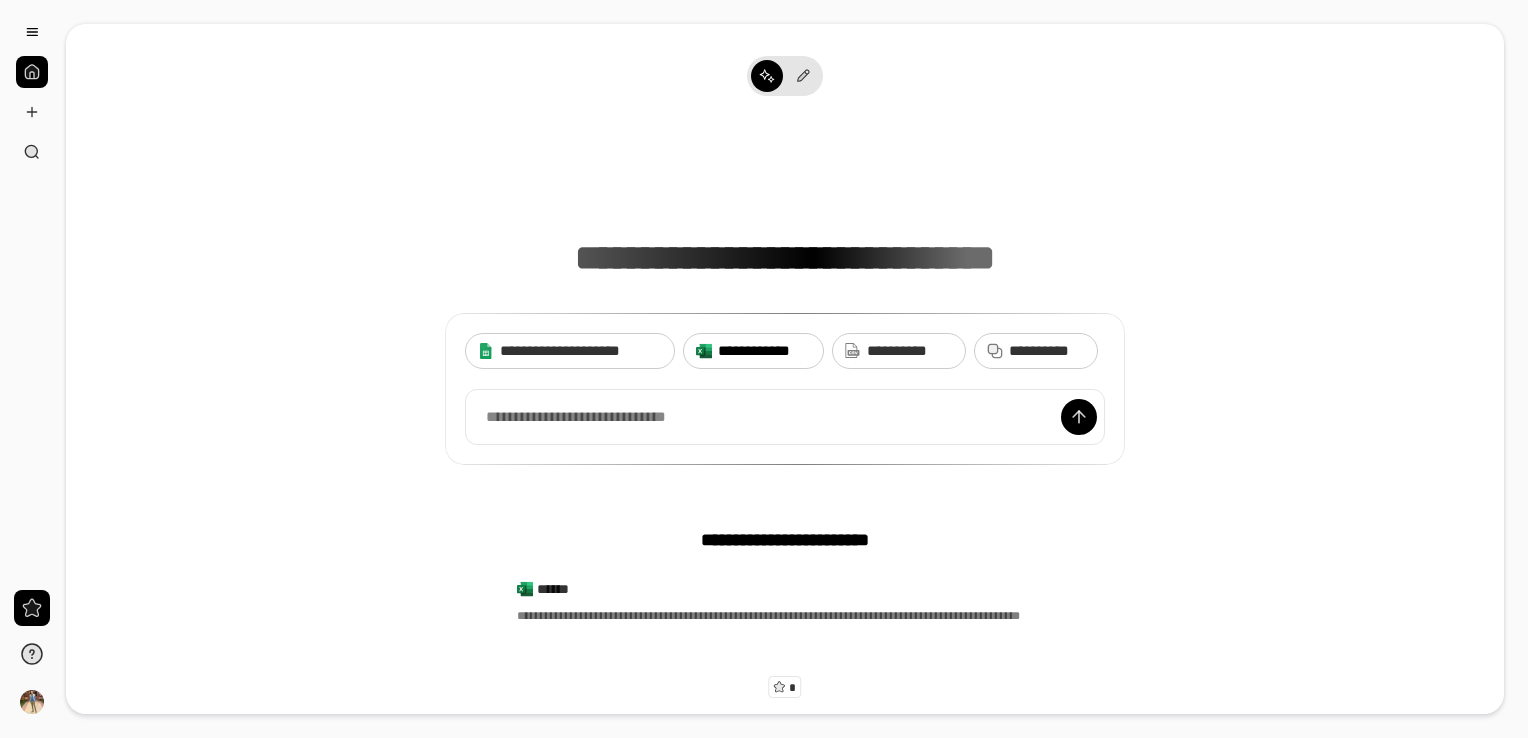 click on "**********" at bounding box center (764, 351) 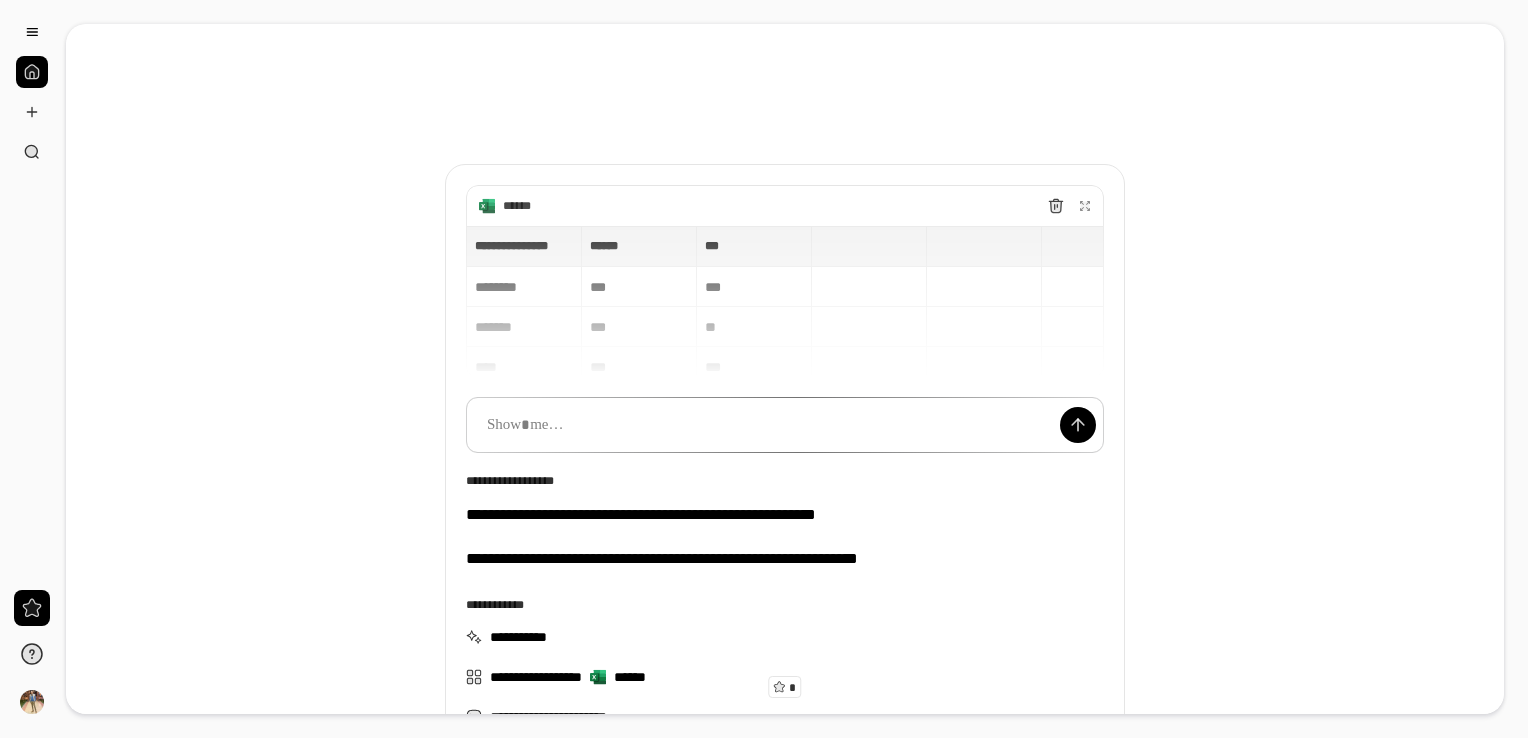 scroll, scrollTop: 162, scrollLeft: 0, axis: vertical 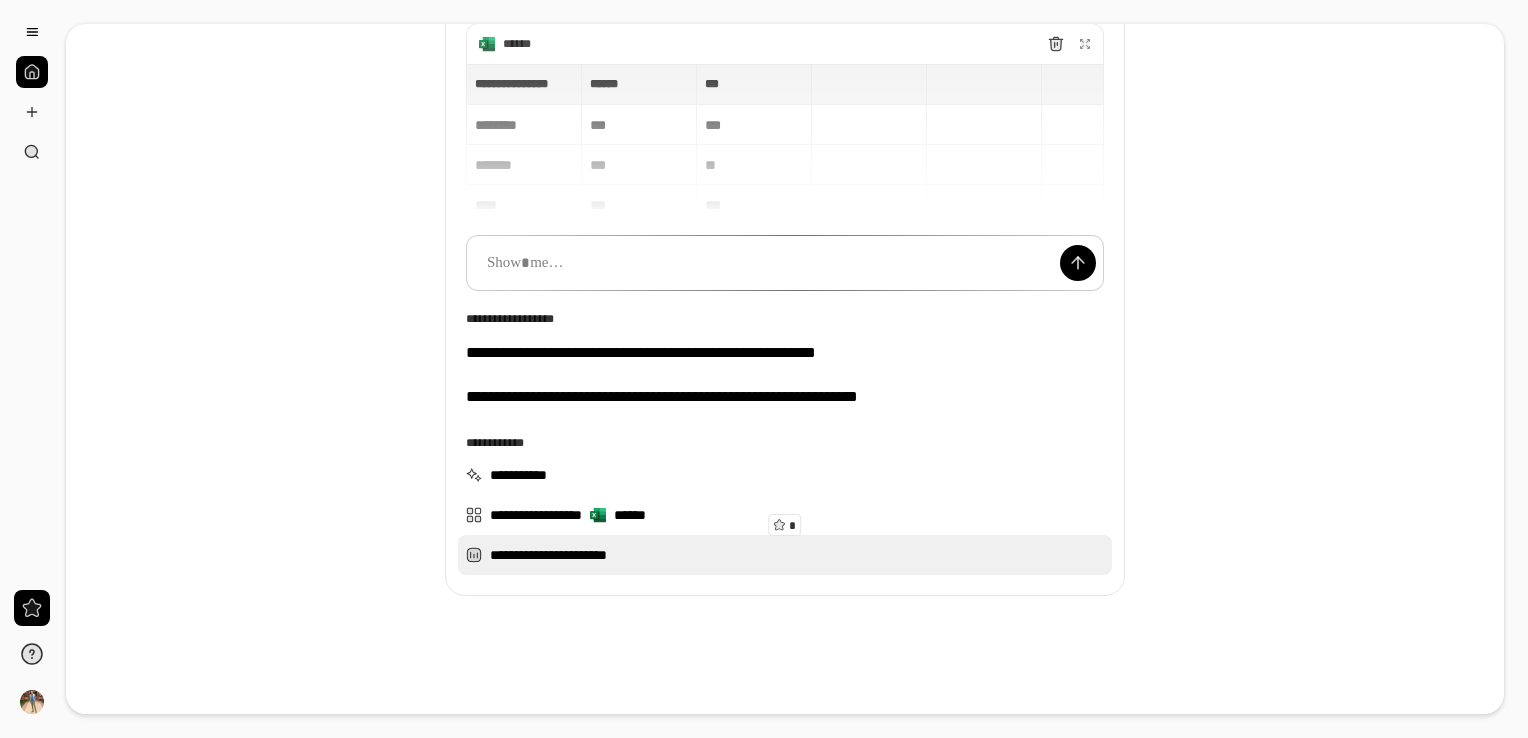 click on "**********" at bounding box center (785, 555) 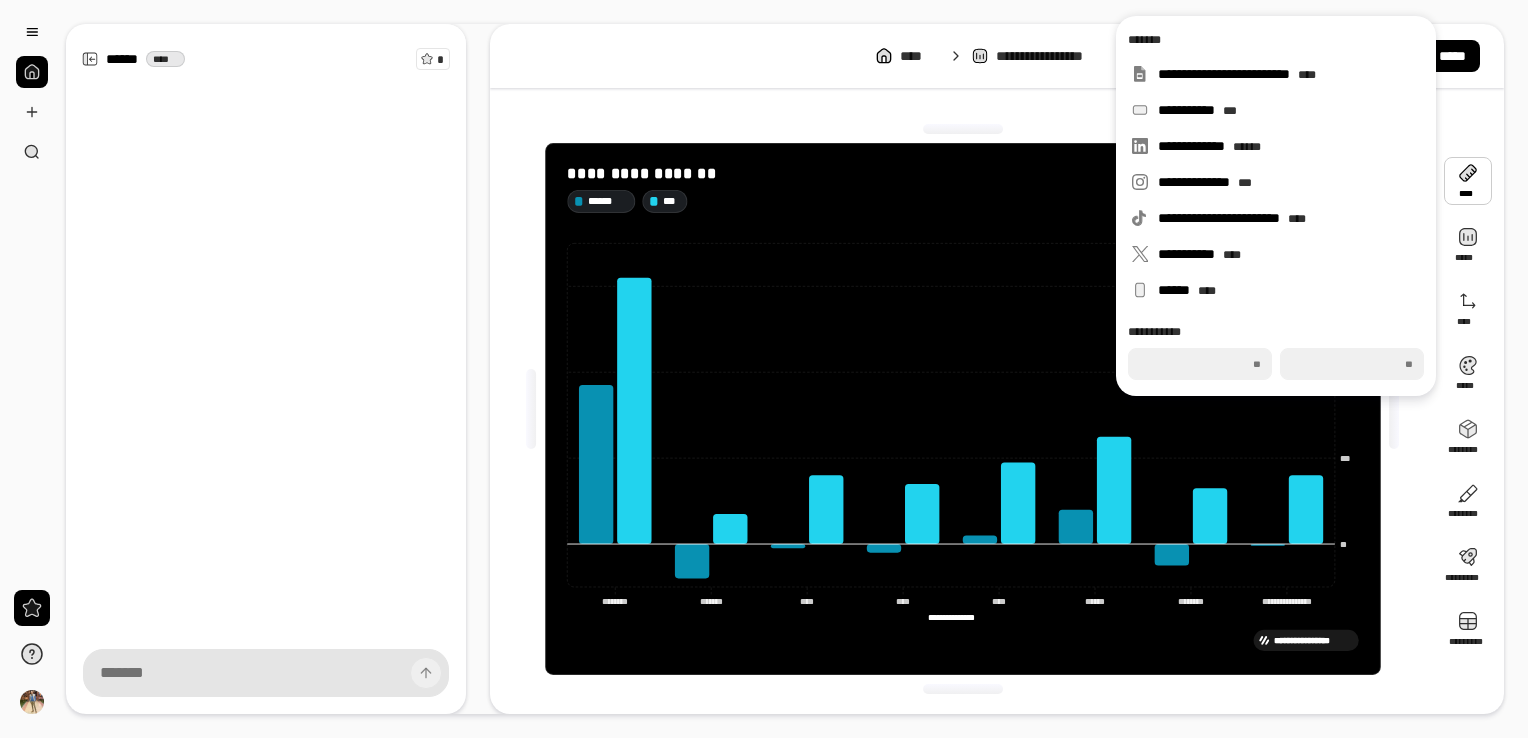 click at bounding box center [1468, 181] 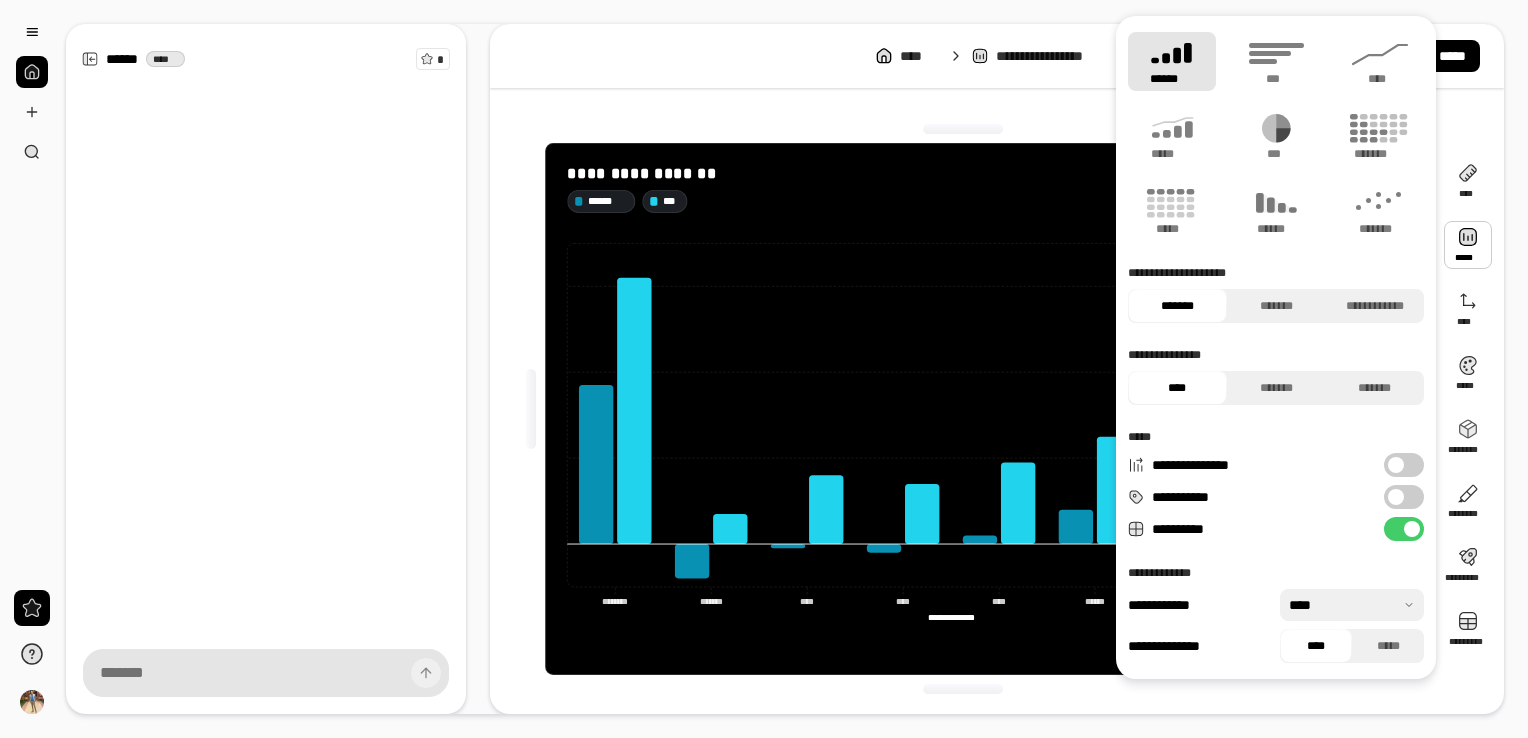 click at bounding box center (1468, 245) 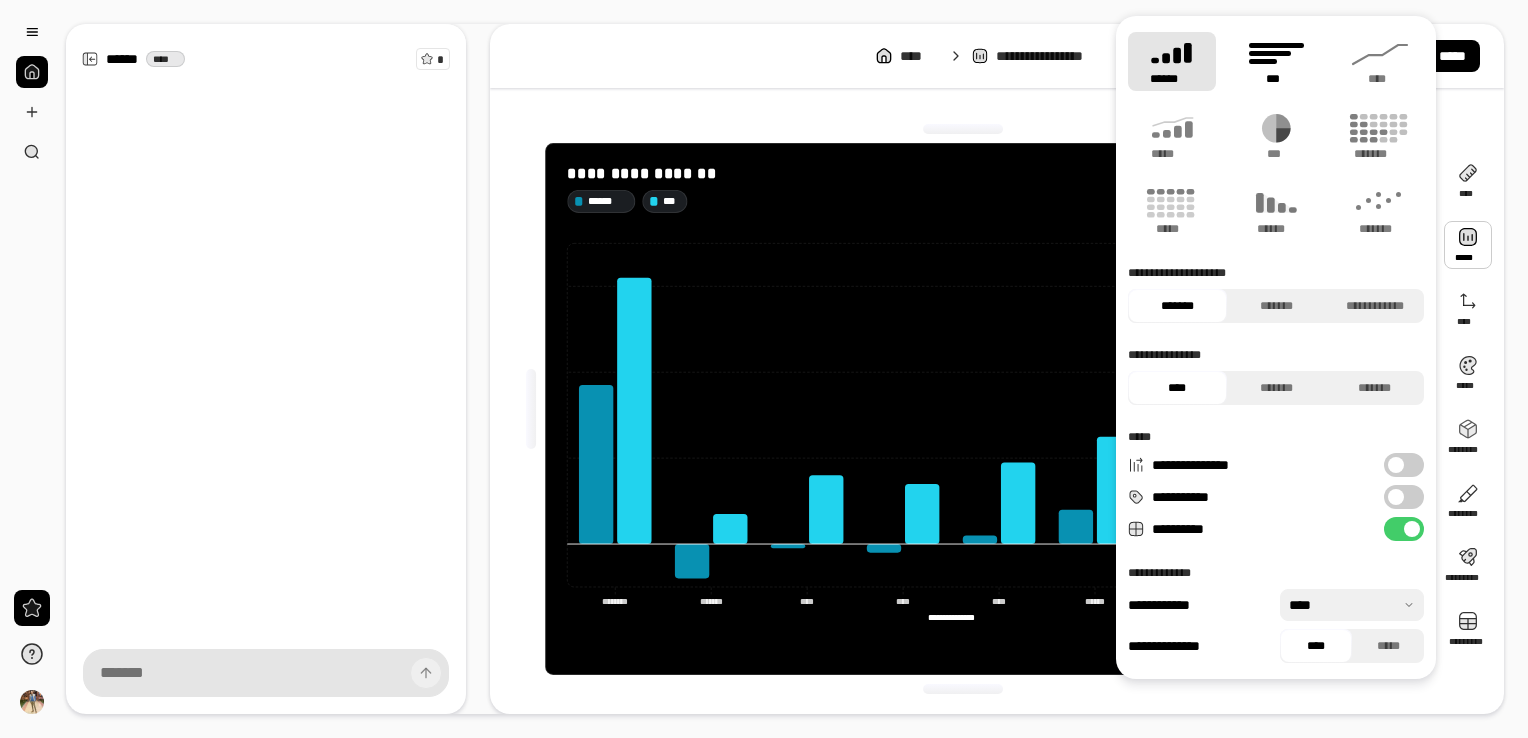 click 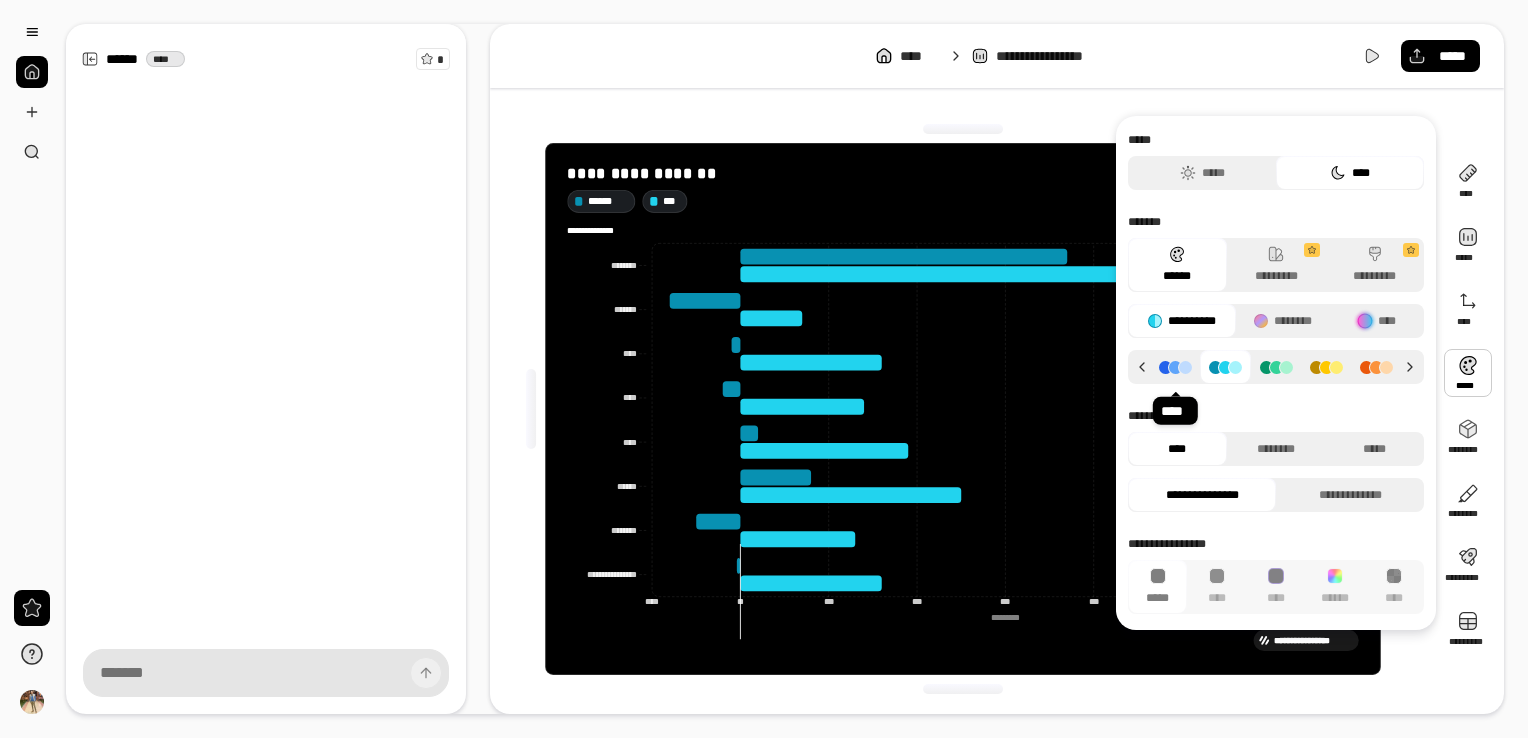 click 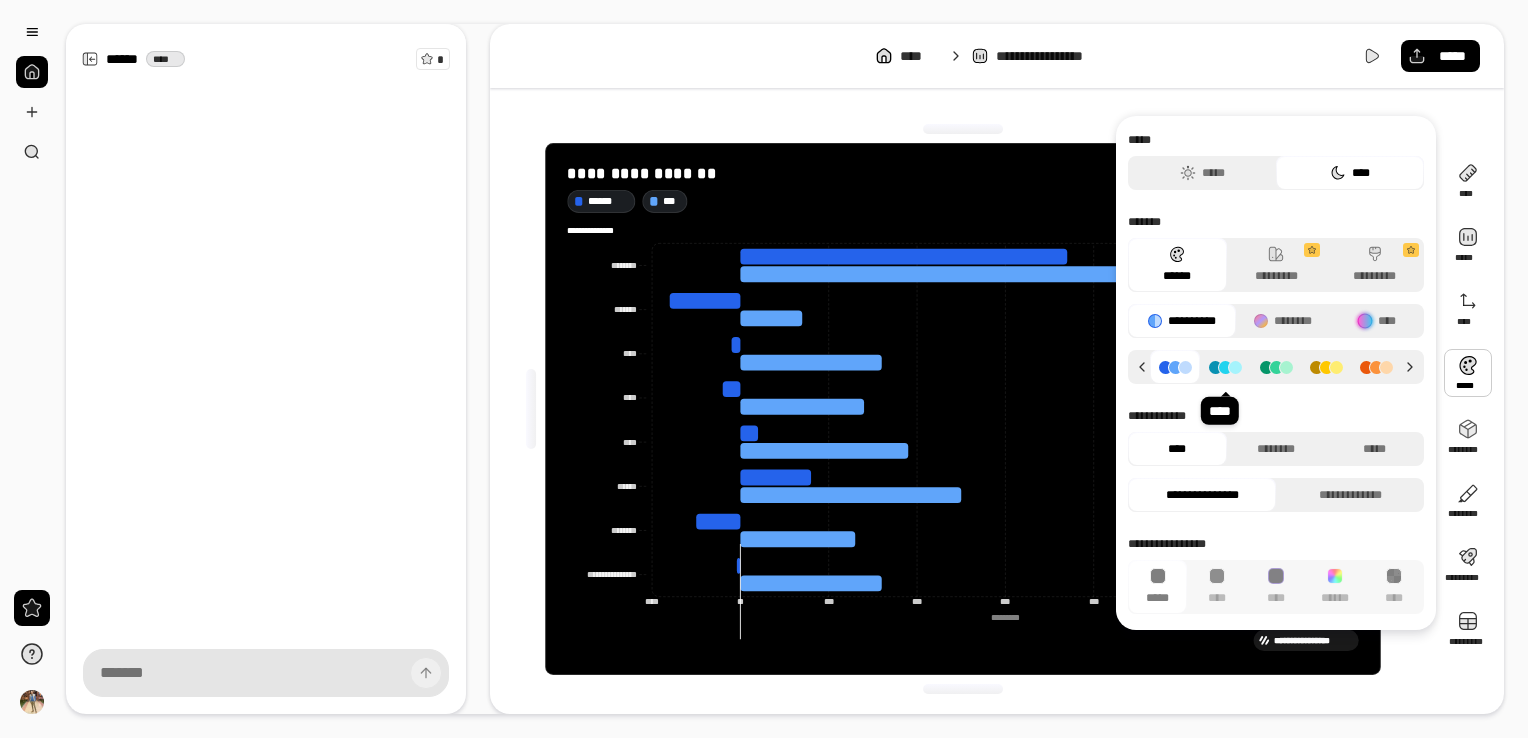 click 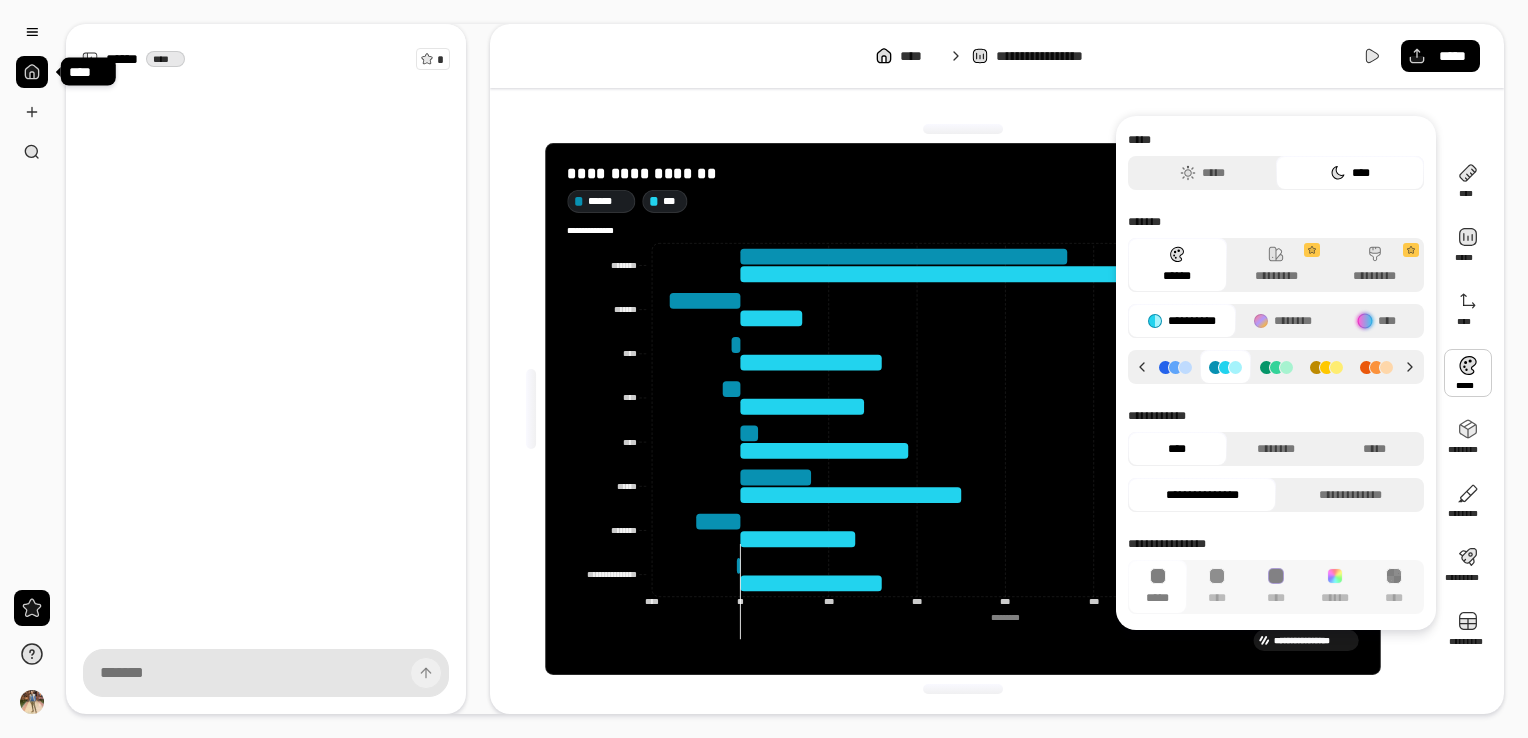 click at bounding box center [32, 72] 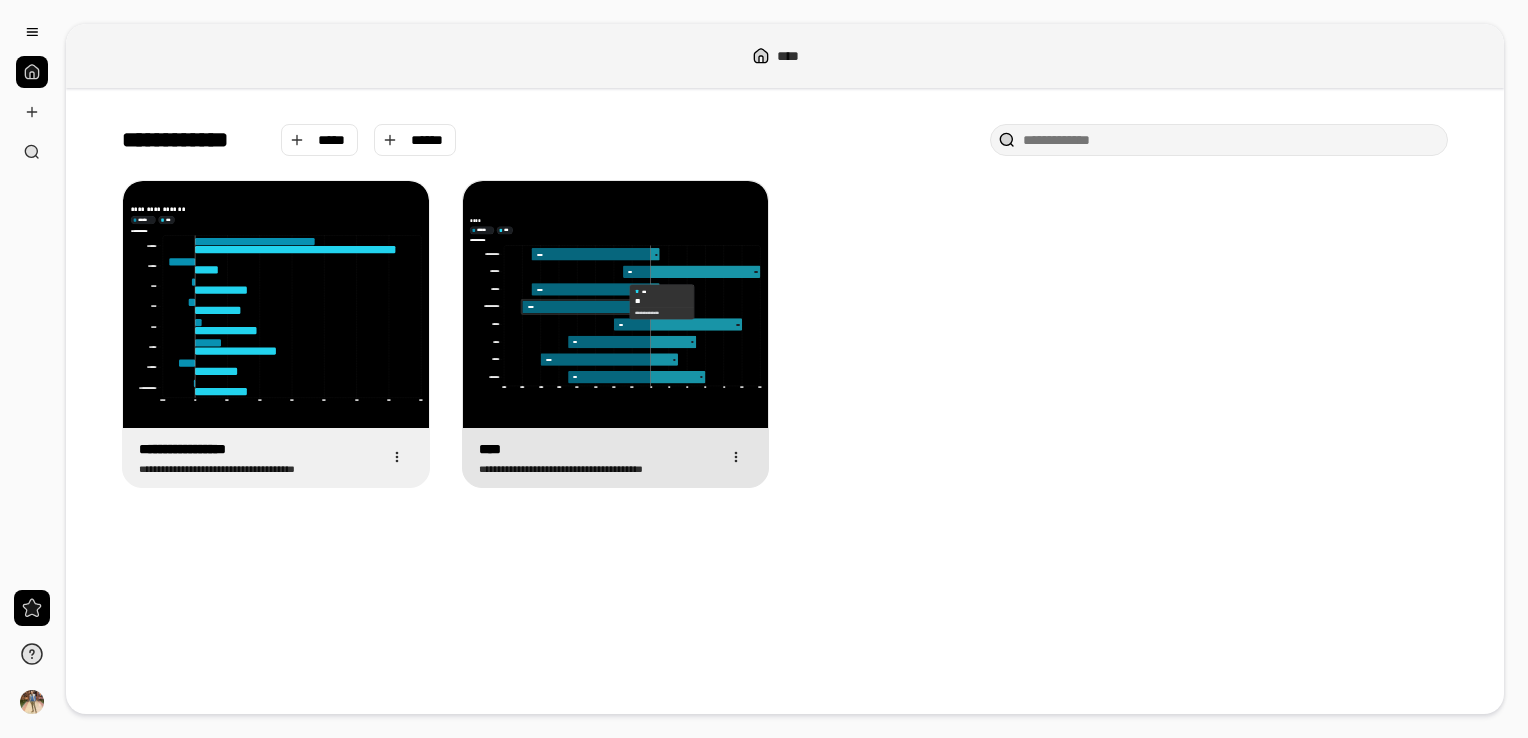 click 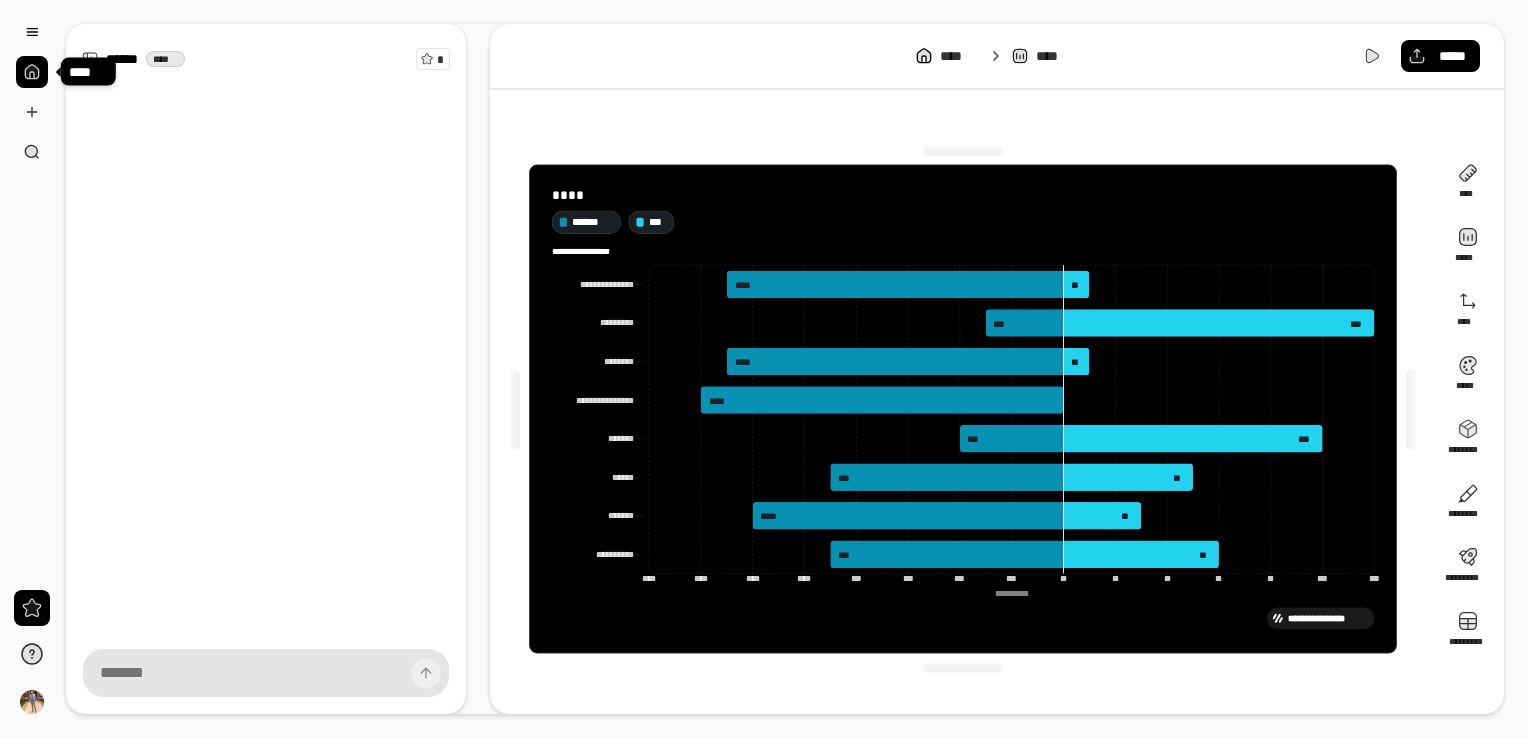 click at bounding box center (32, 72) 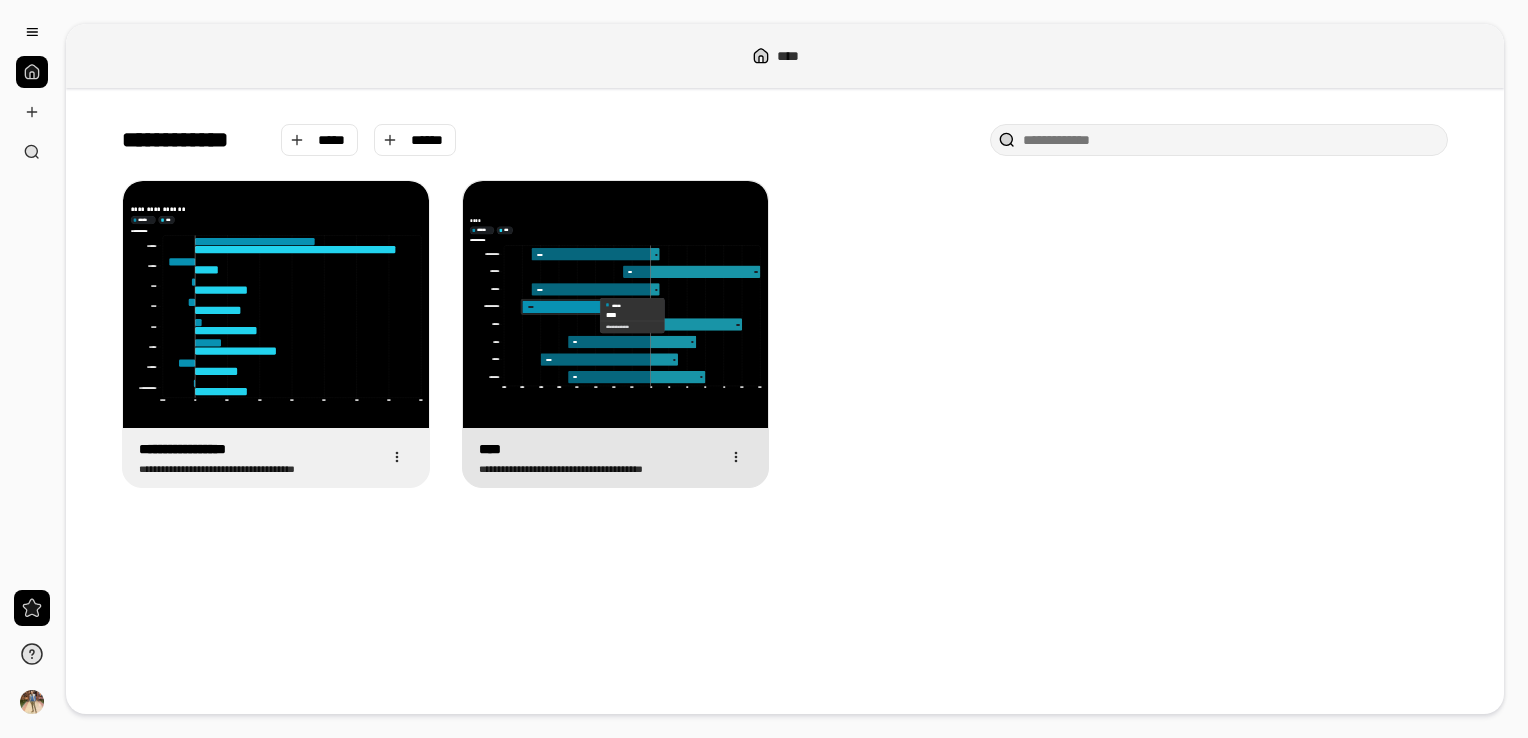 click 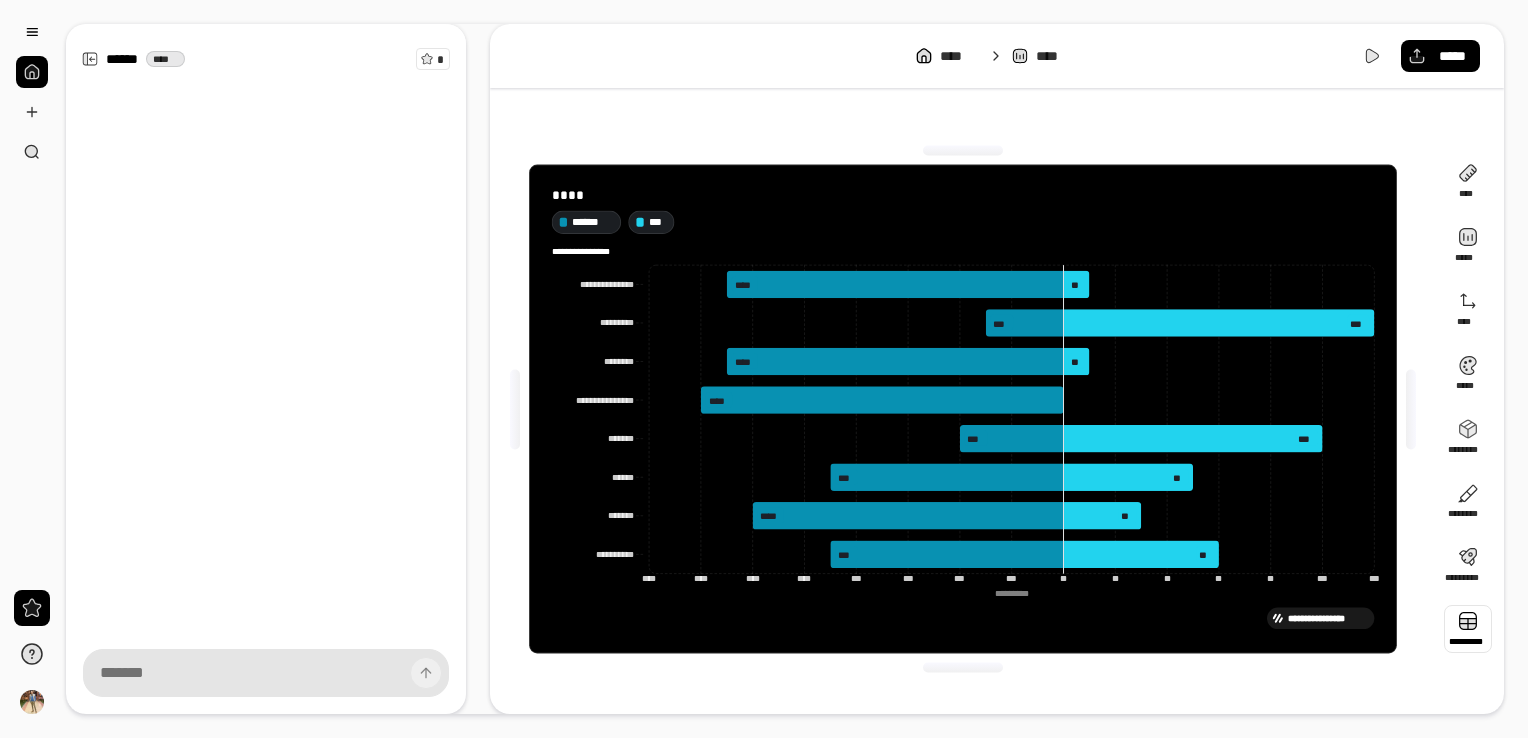 click at bounding box center [1468, 629] 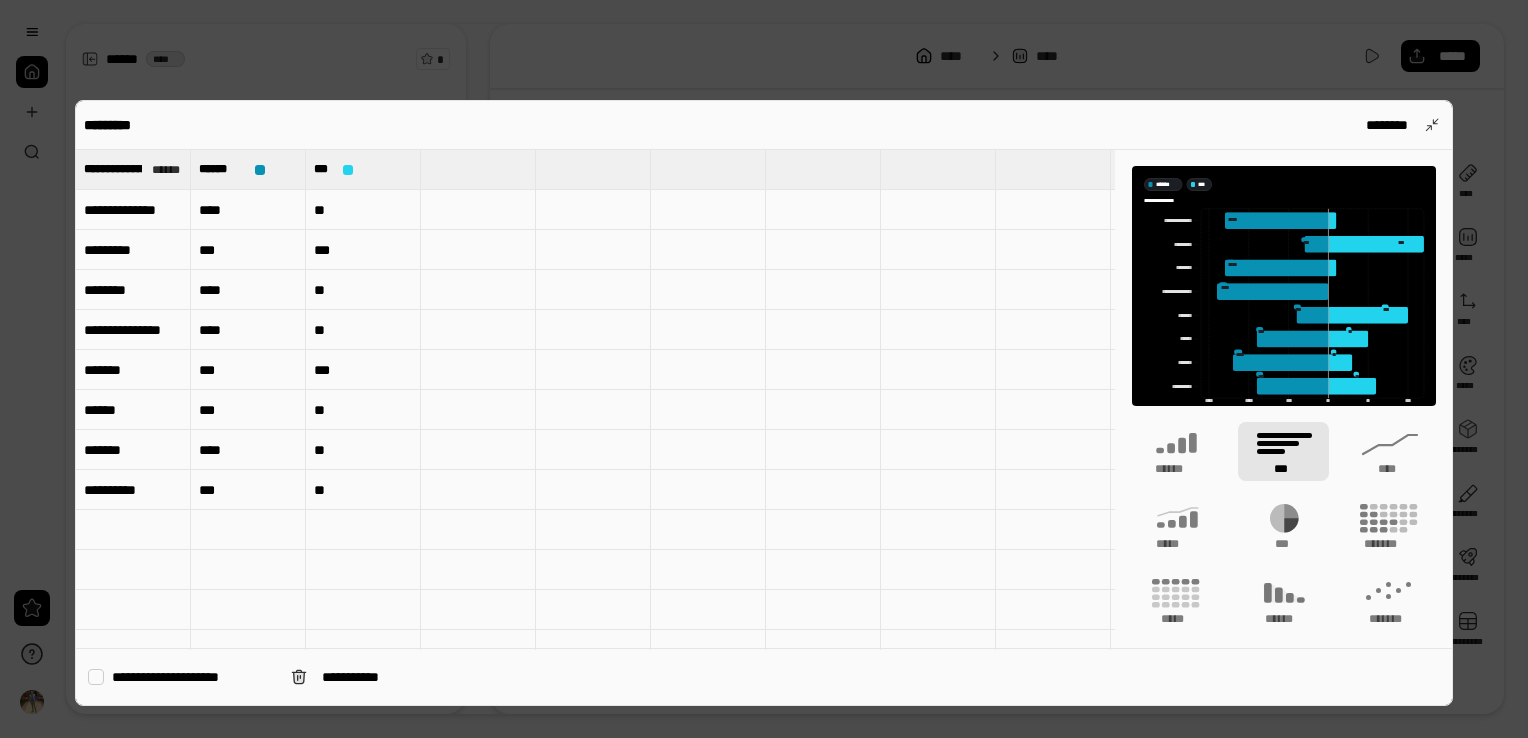 click on "****" at bounding box center [248, 210] 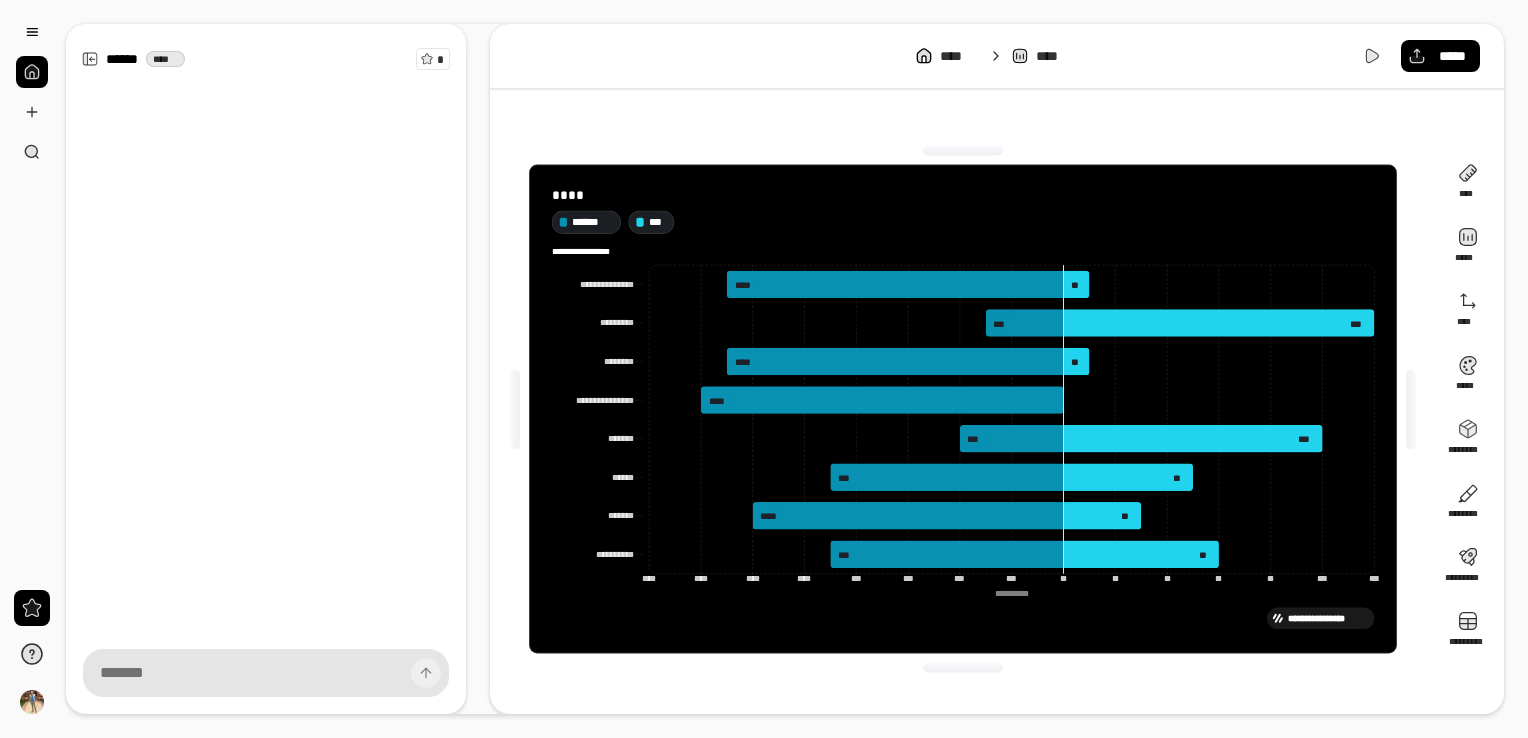 click at bounding box center [32, 72] 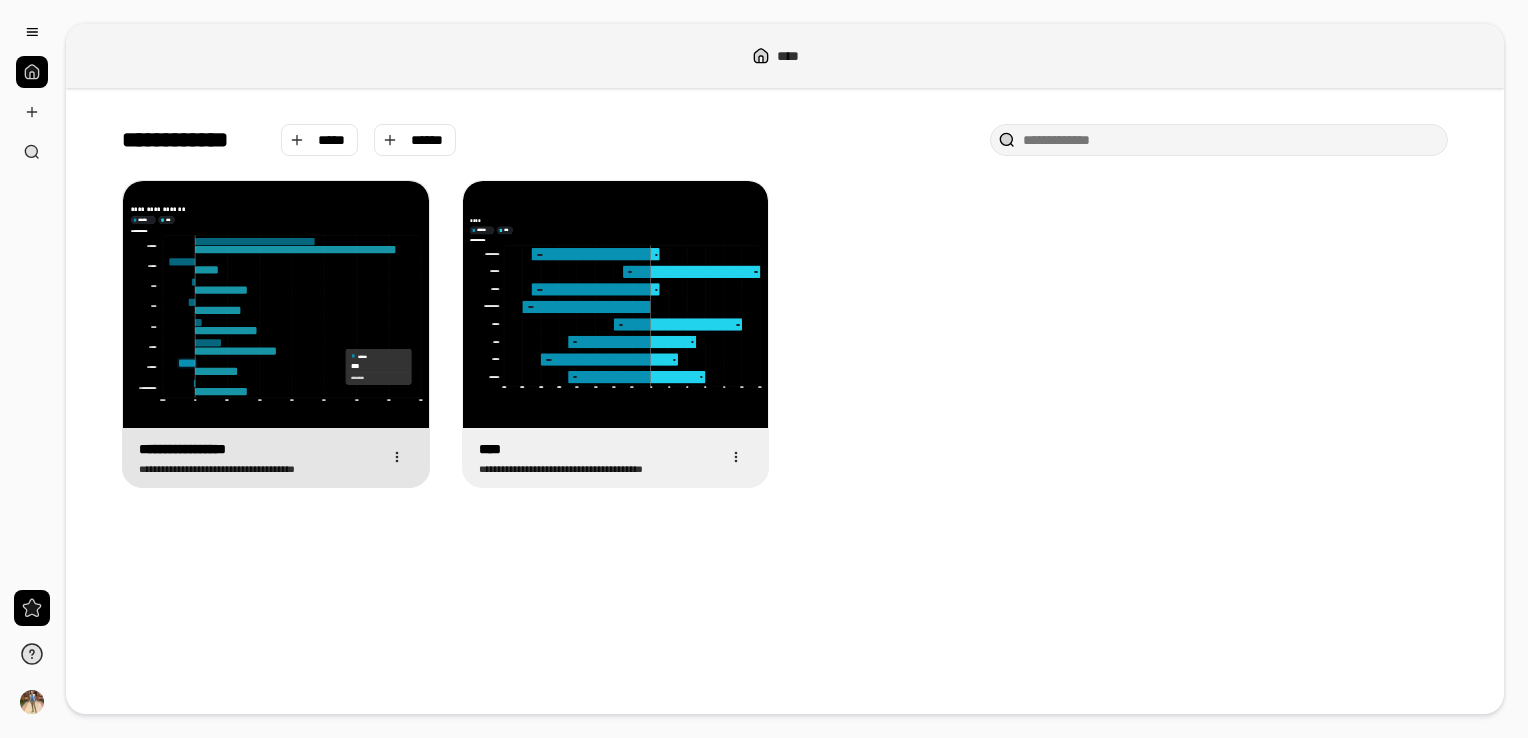 click 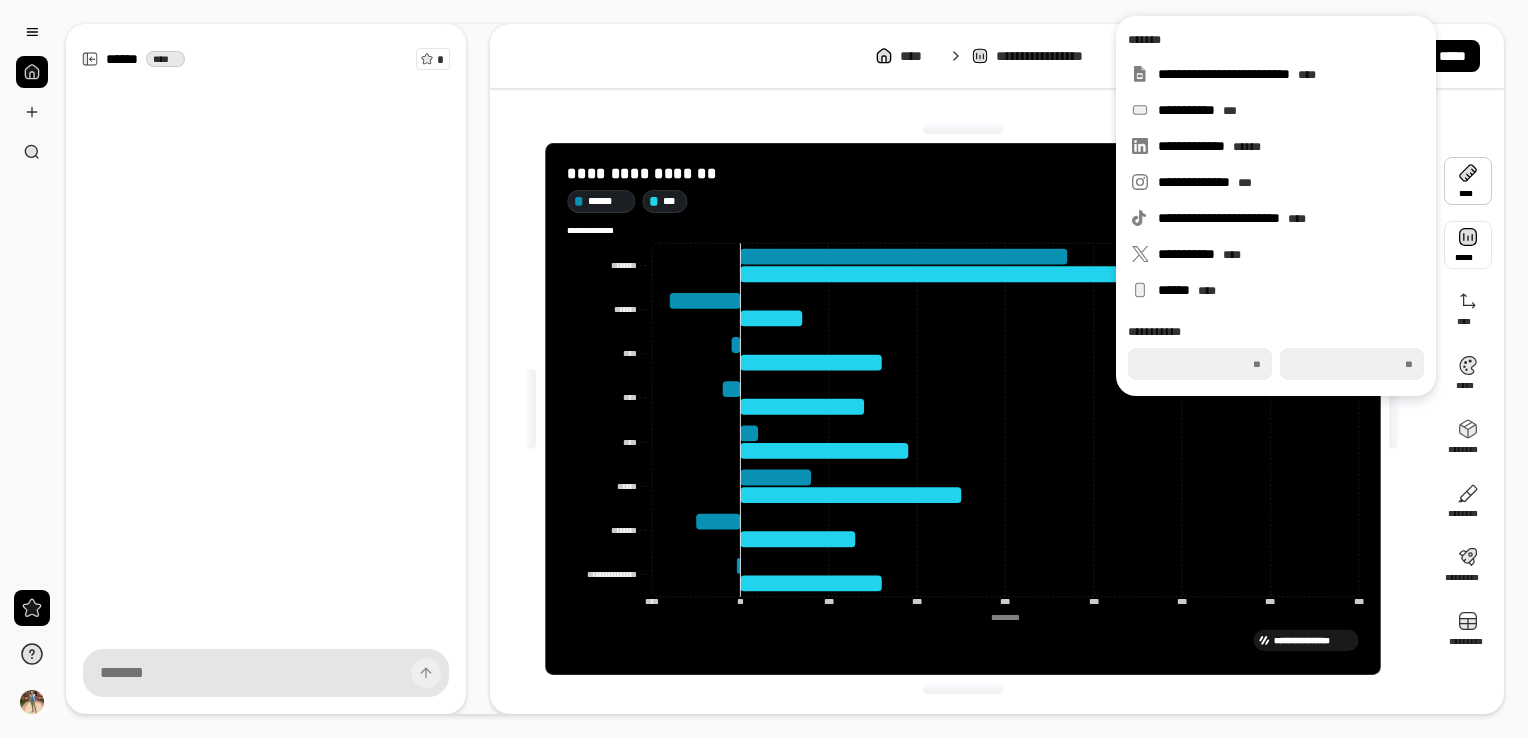 type 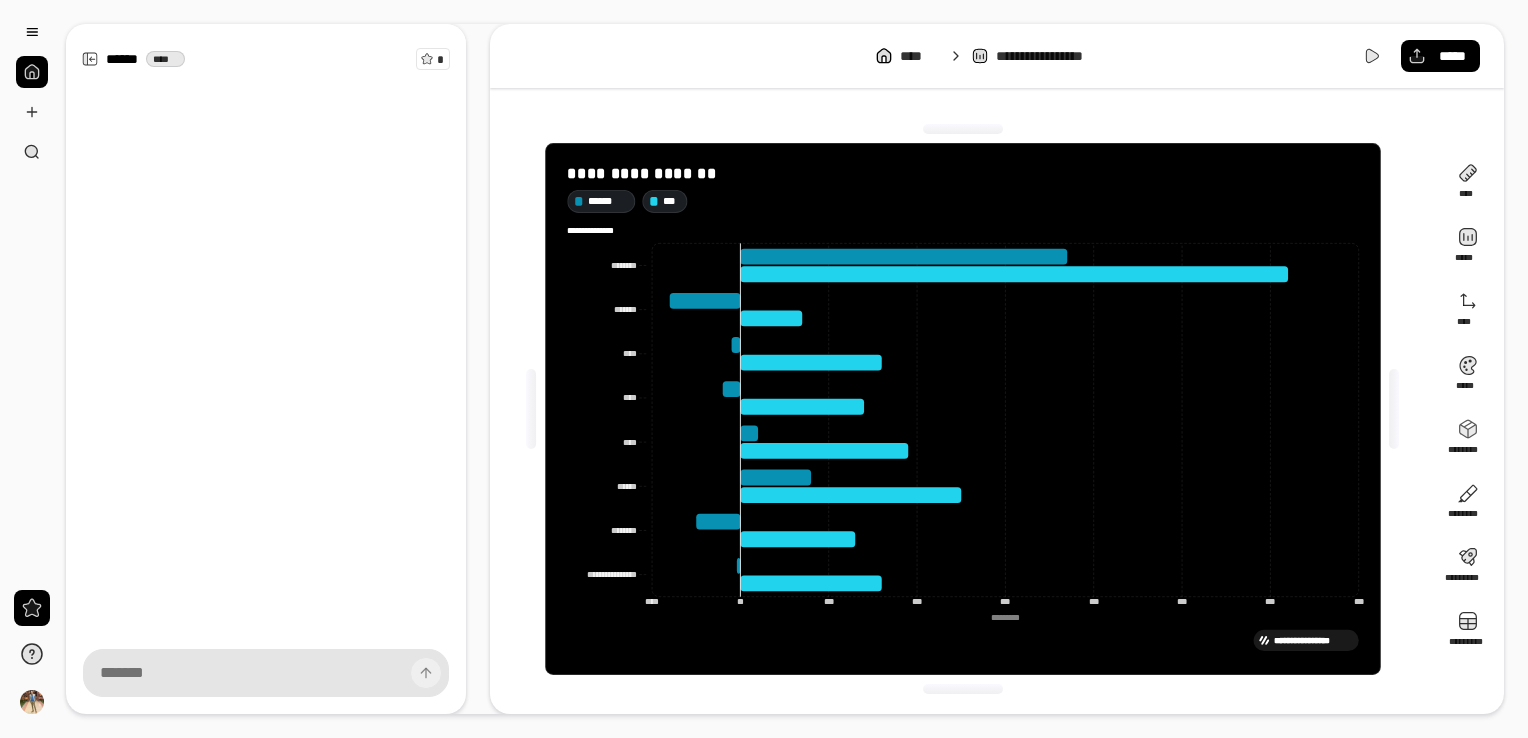 click at bounding box center [32, 72] 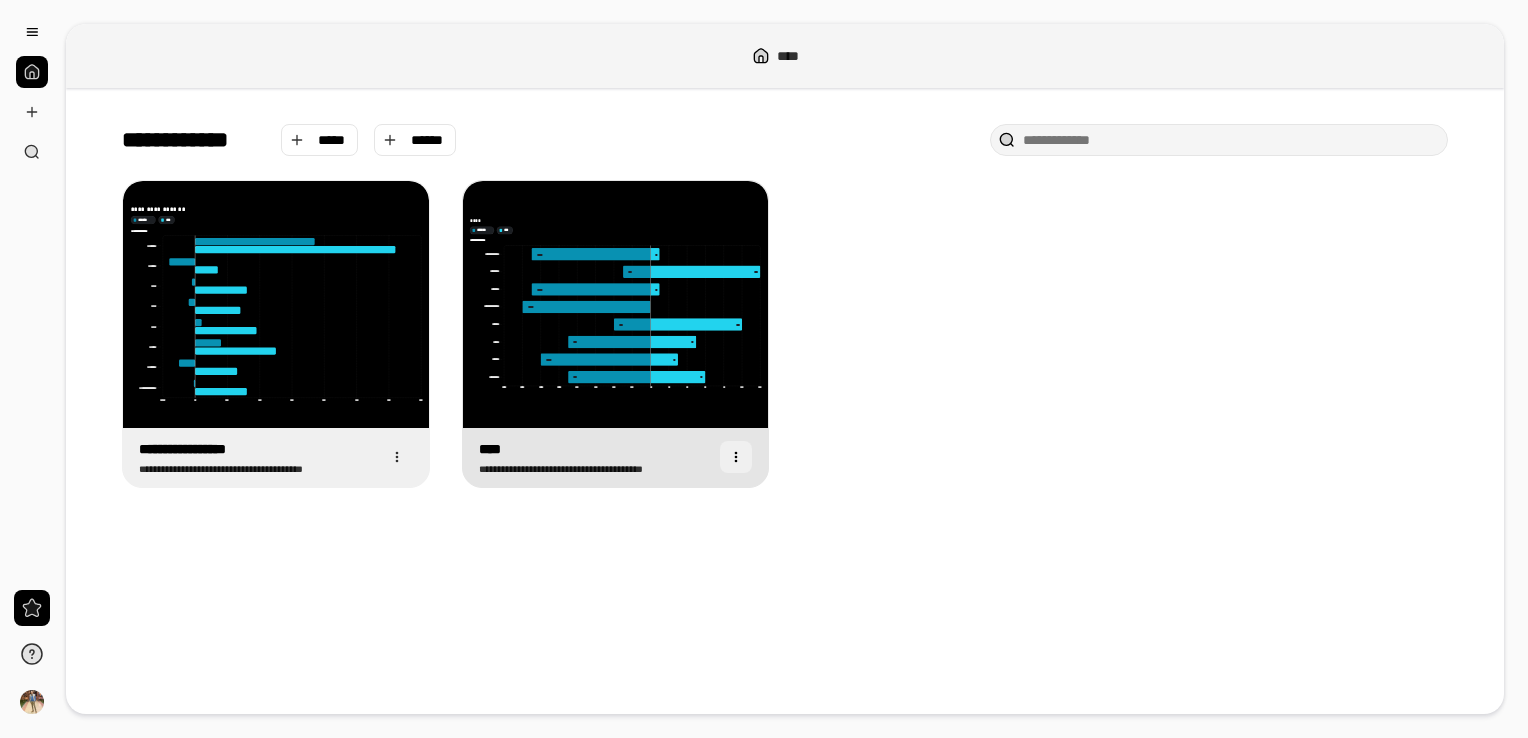click at bounding box center (736, 457) 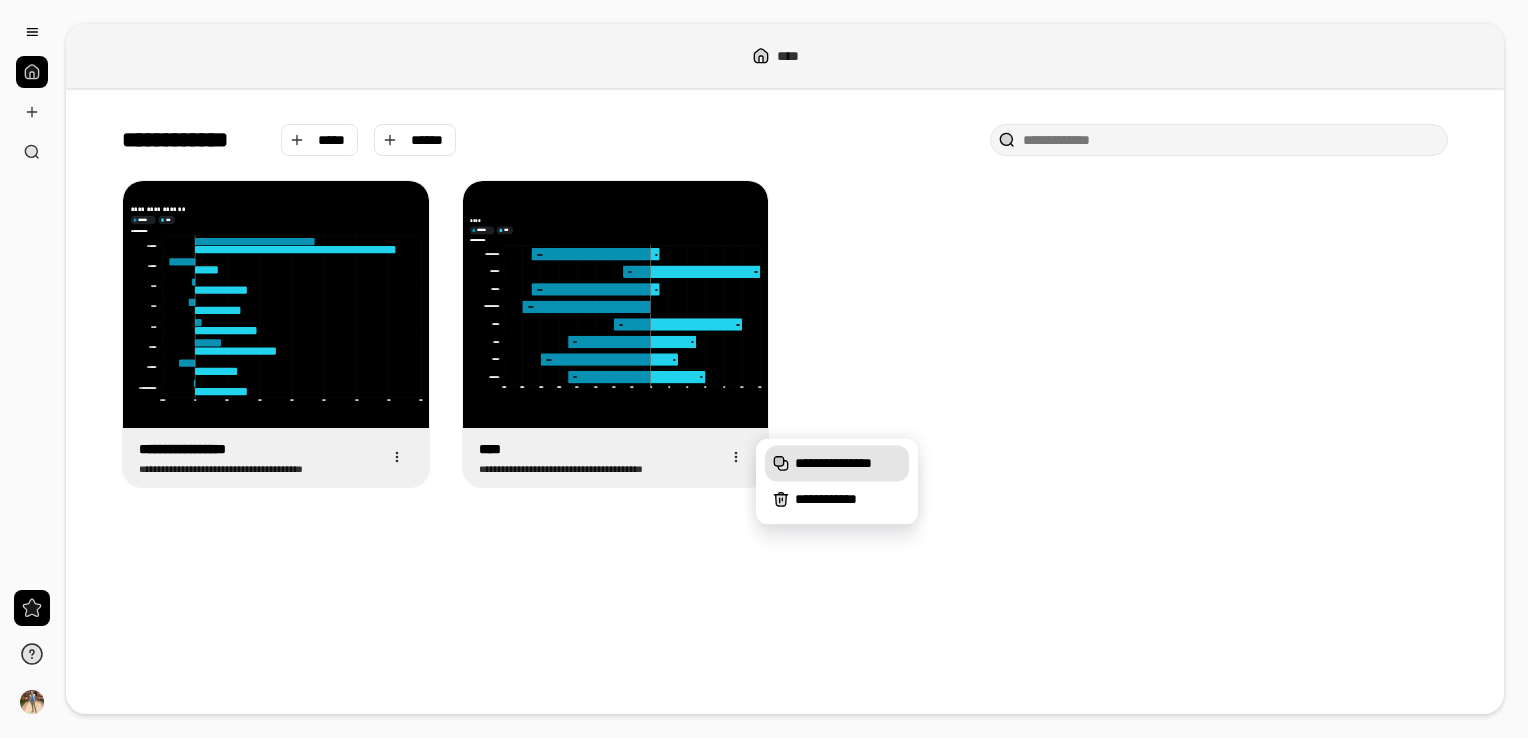 click on "**********" at bounding box center [837, 463] 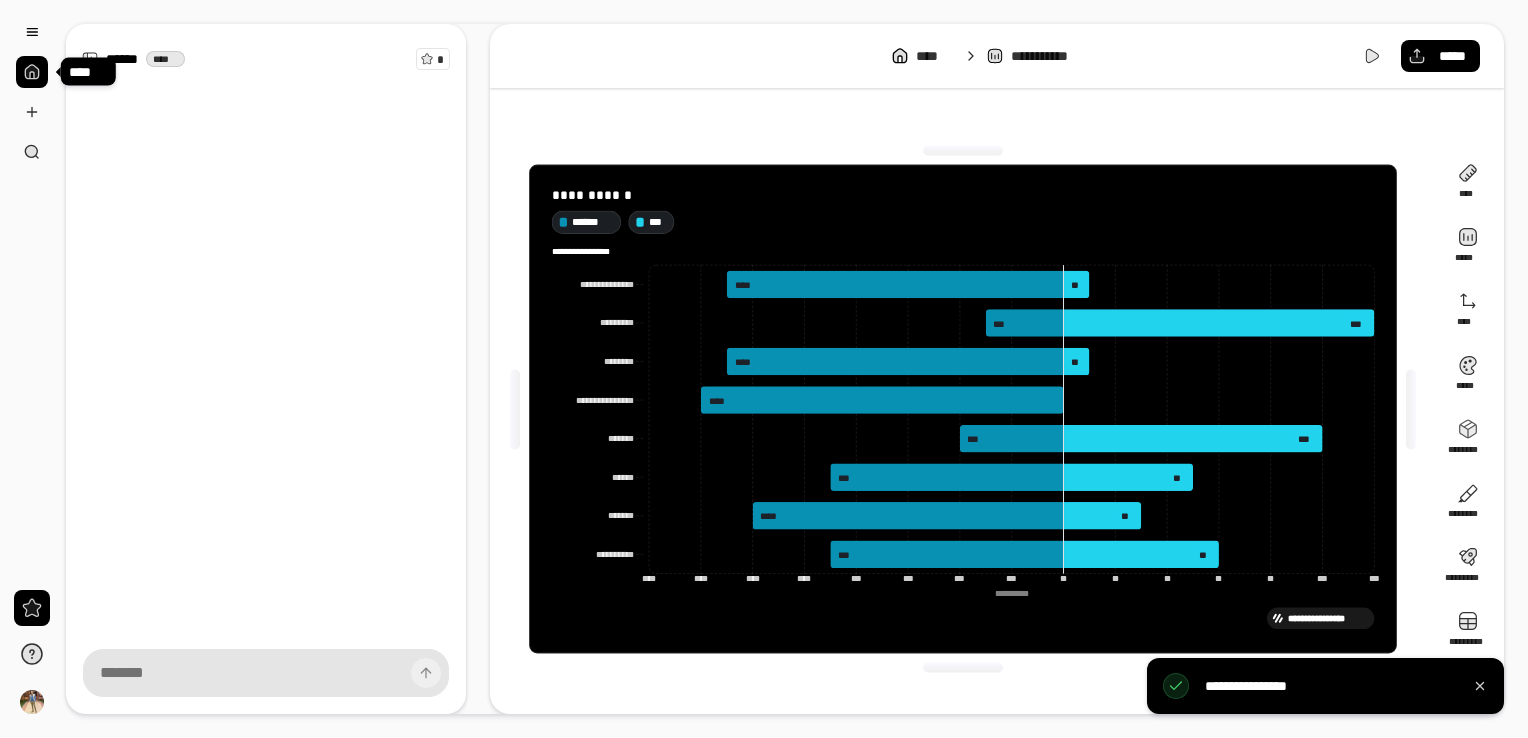 click at bounding box center (32, 72) 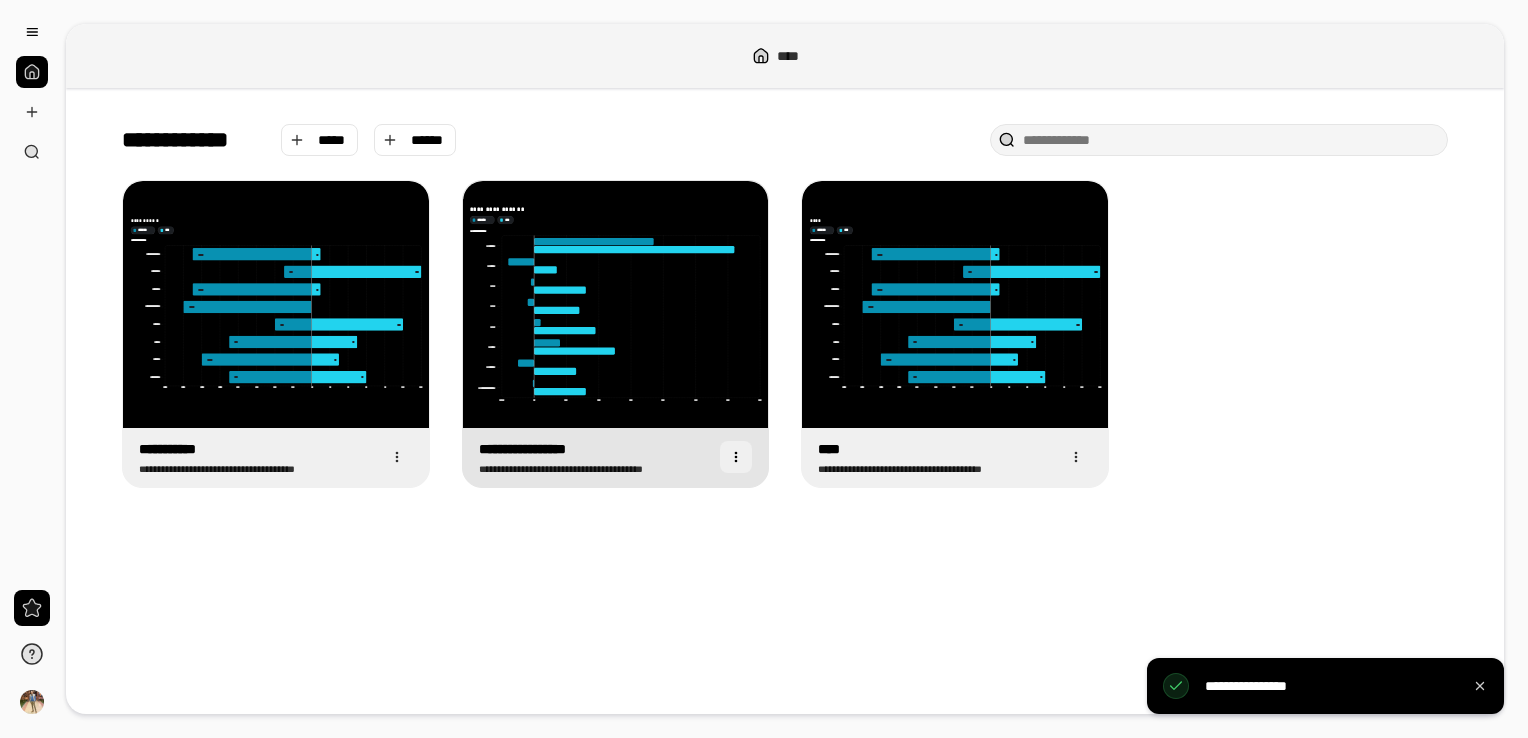 click at bounding box center [736, 457] 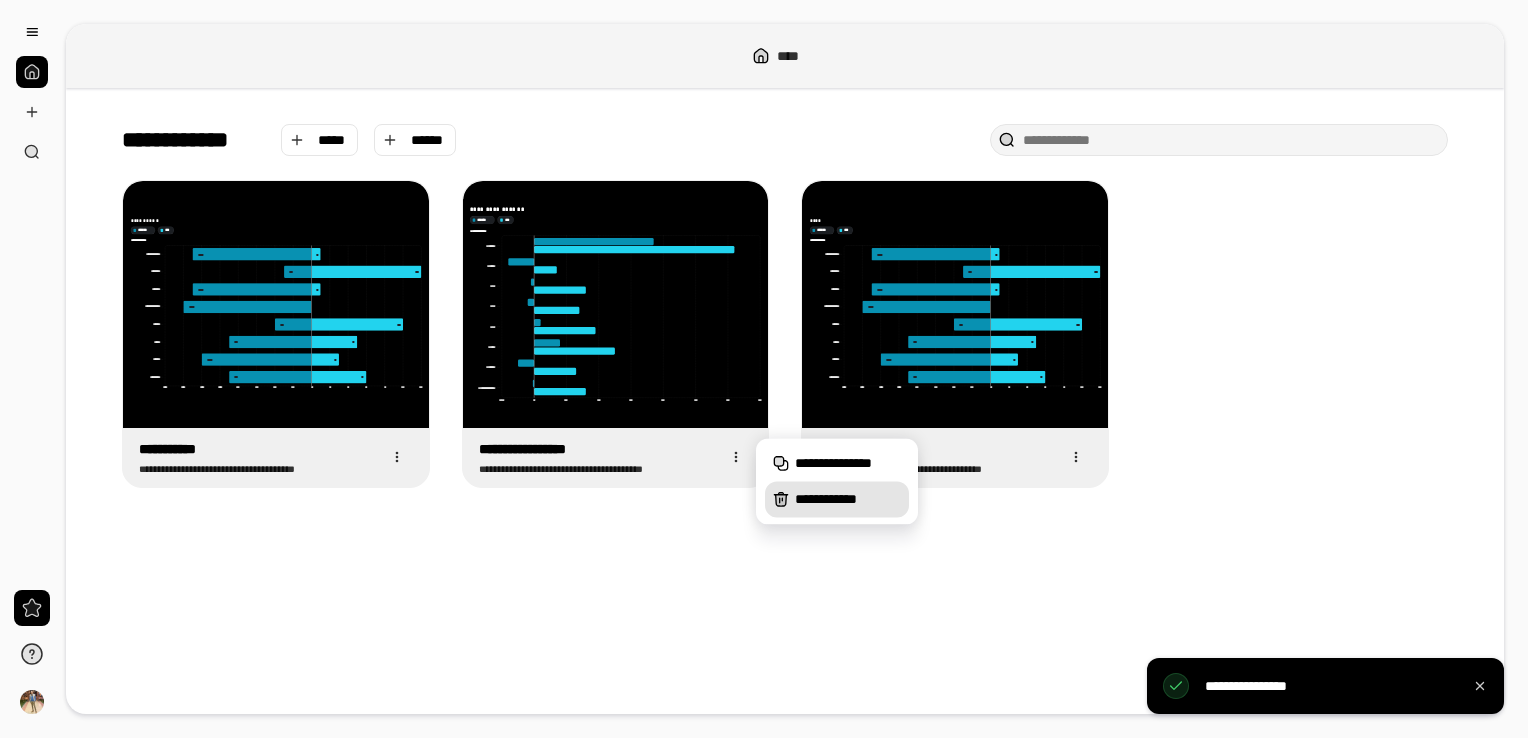 click on "**********" at bounding box center (848, 499) 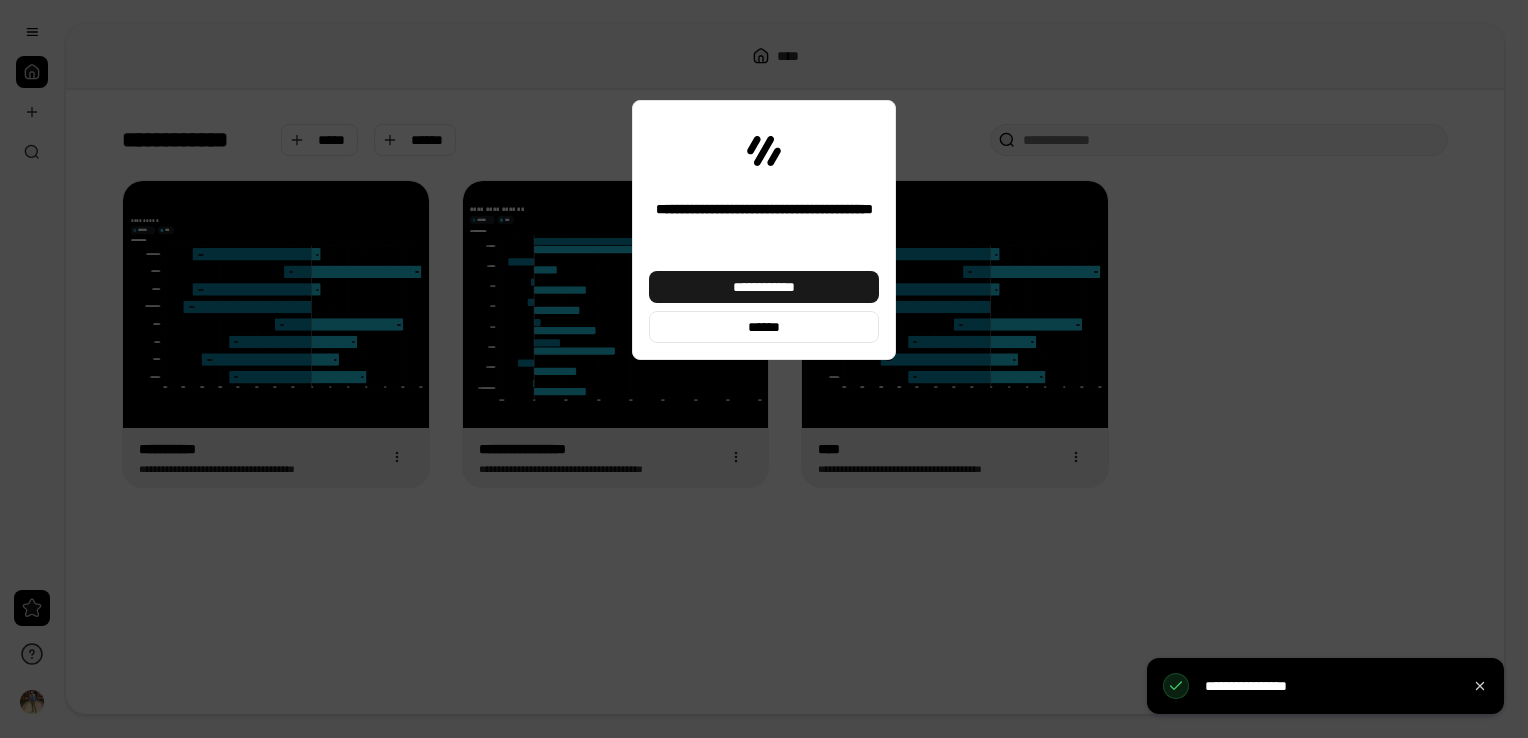 click on "**********" at bounding box center [764, 287] 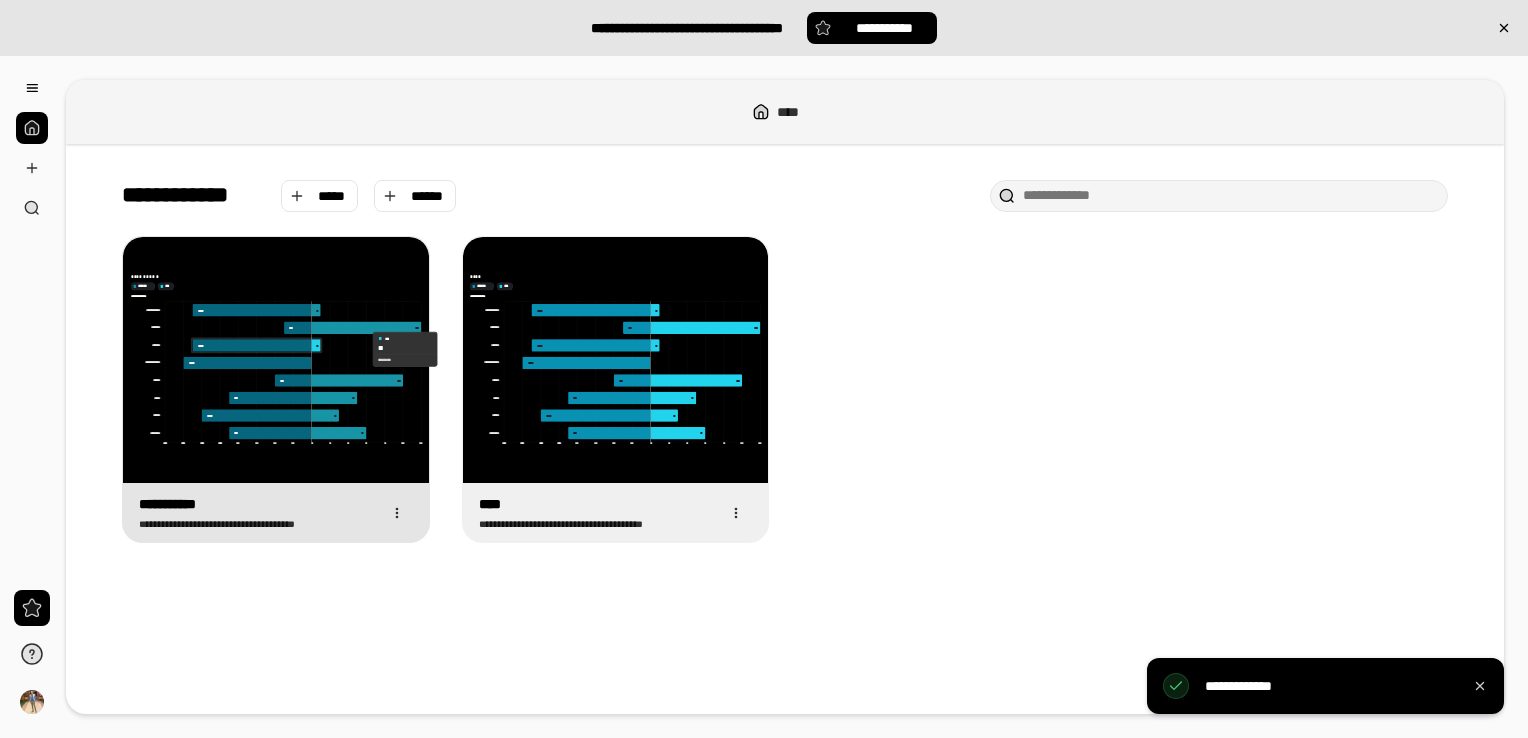click 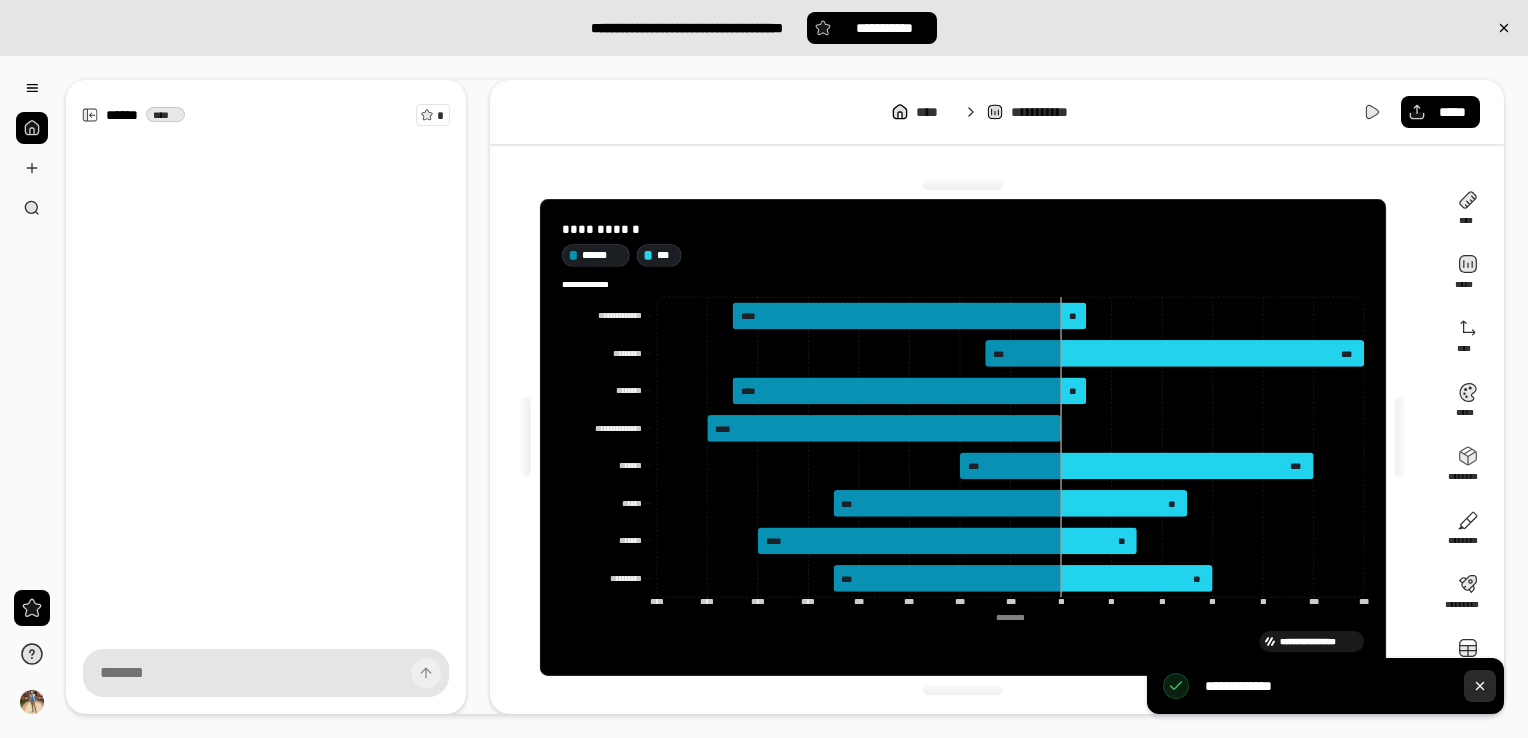 click at bounding box center (1480, 686) 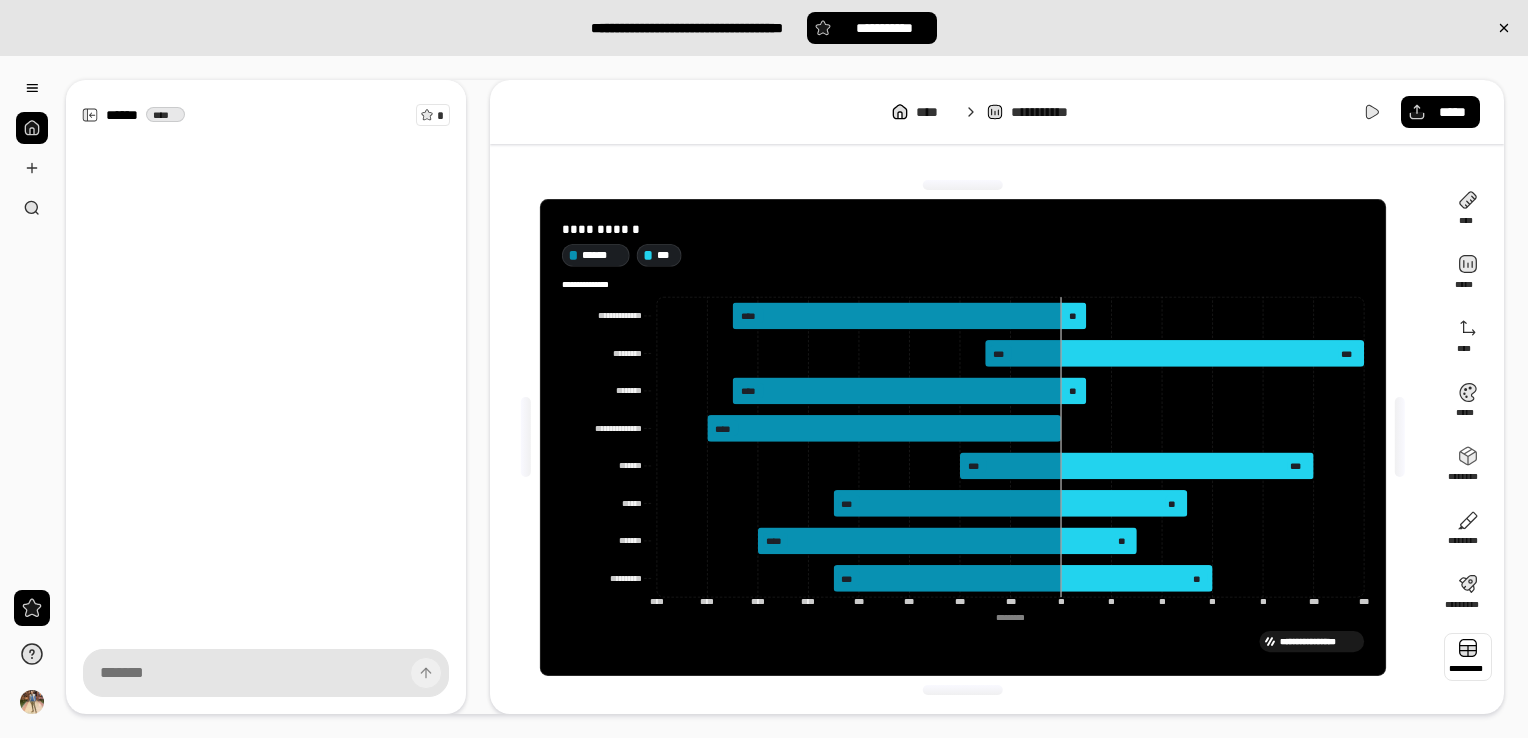 click at bounding box center (1468, 657) 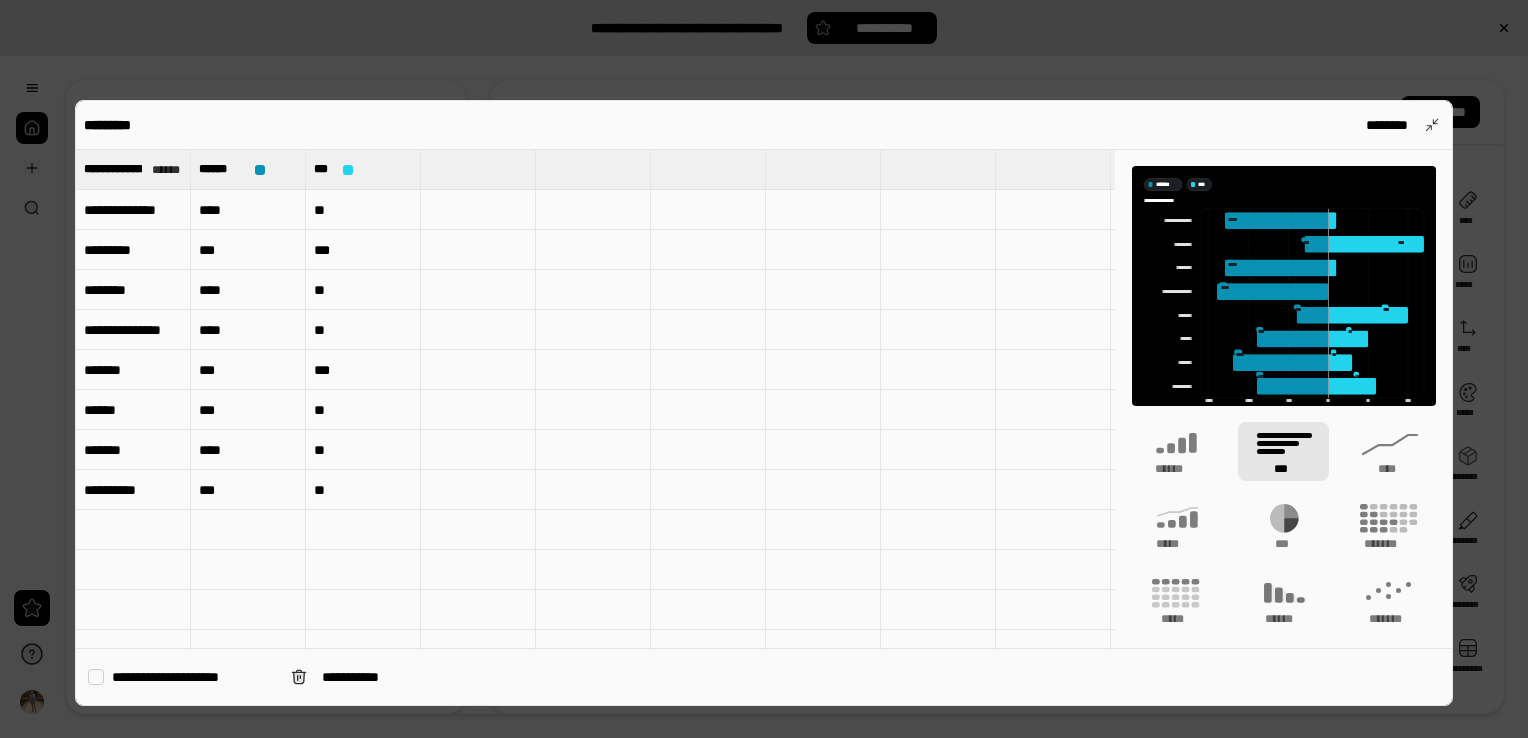 click on "**********" at bounding box center (133, 210) 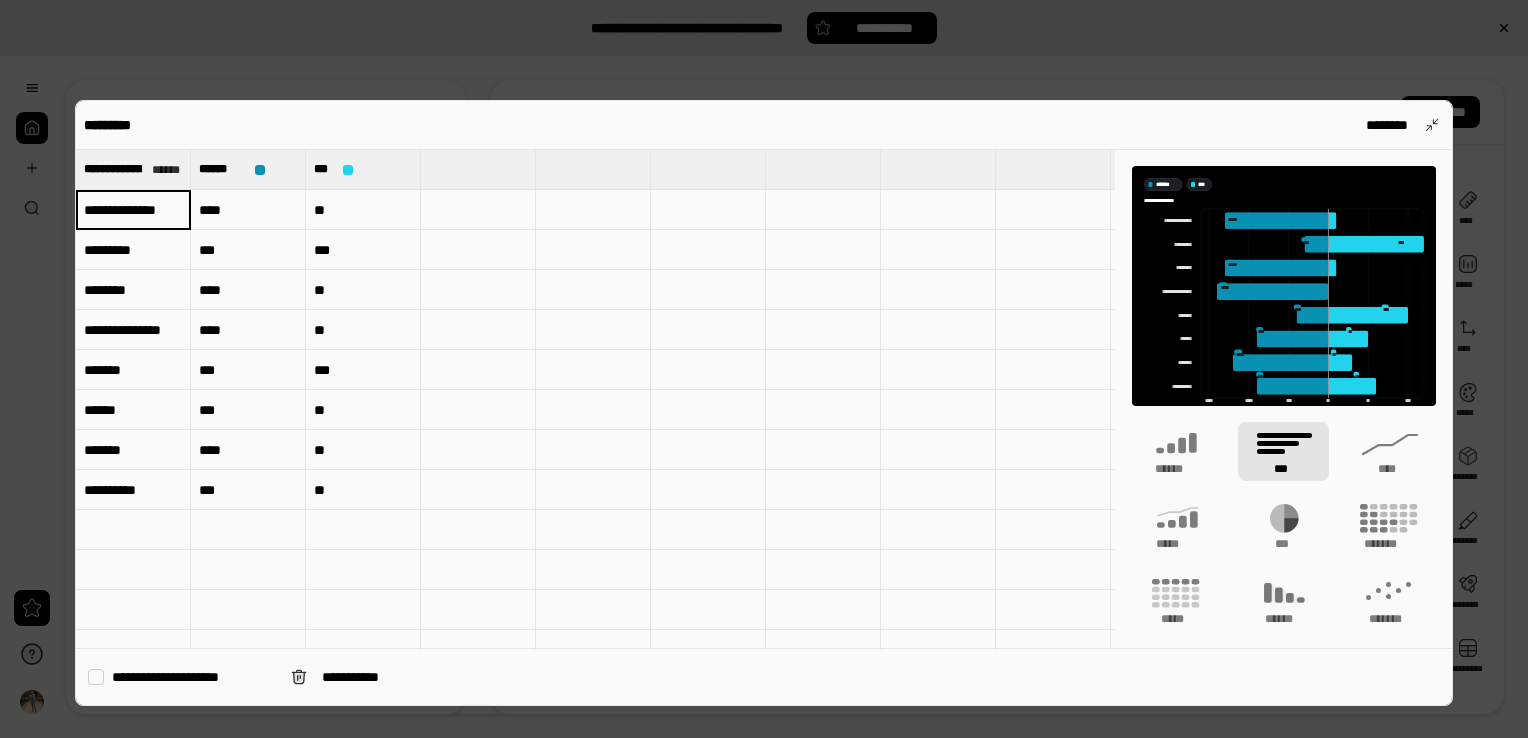 click on "**********" at bounding box center (133, 210) 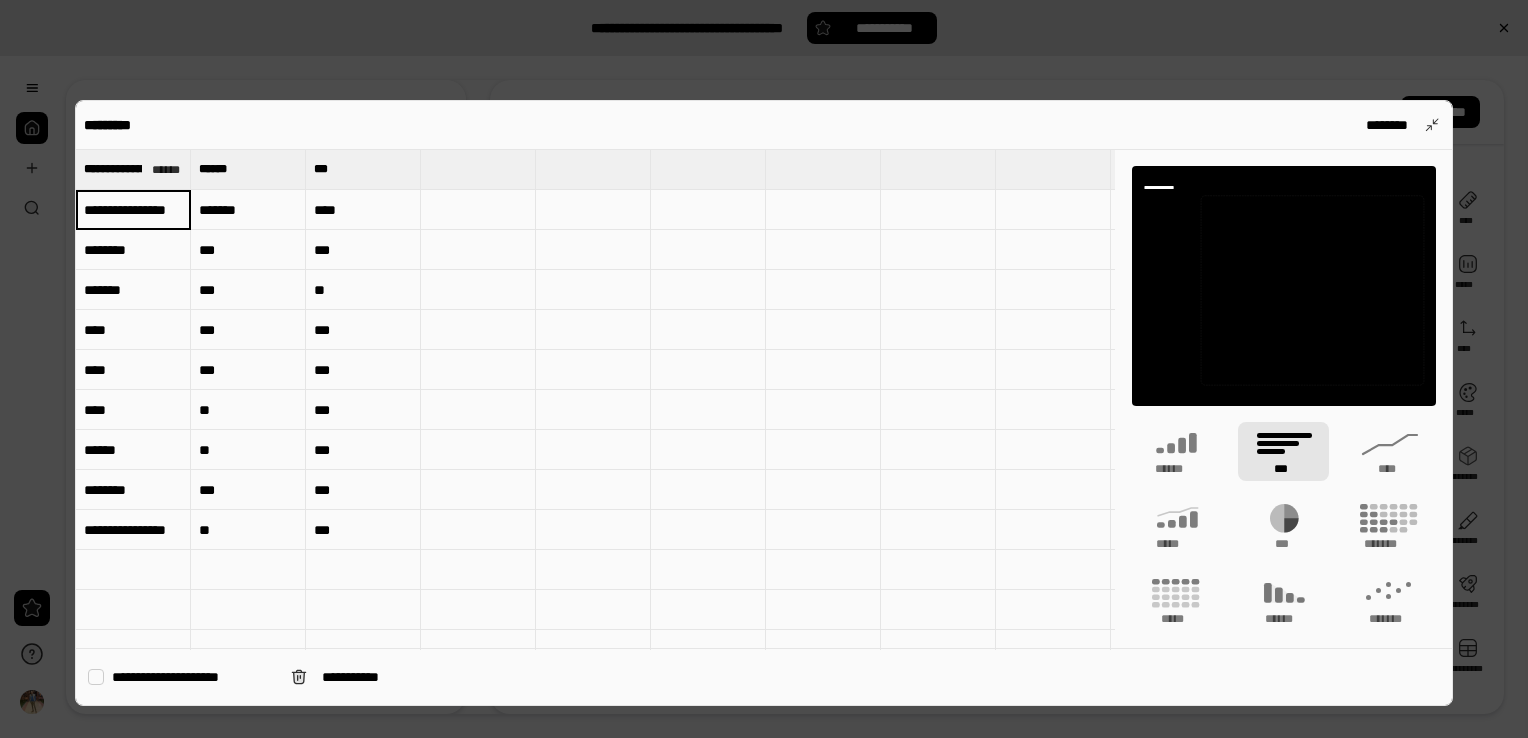 type on "**********" 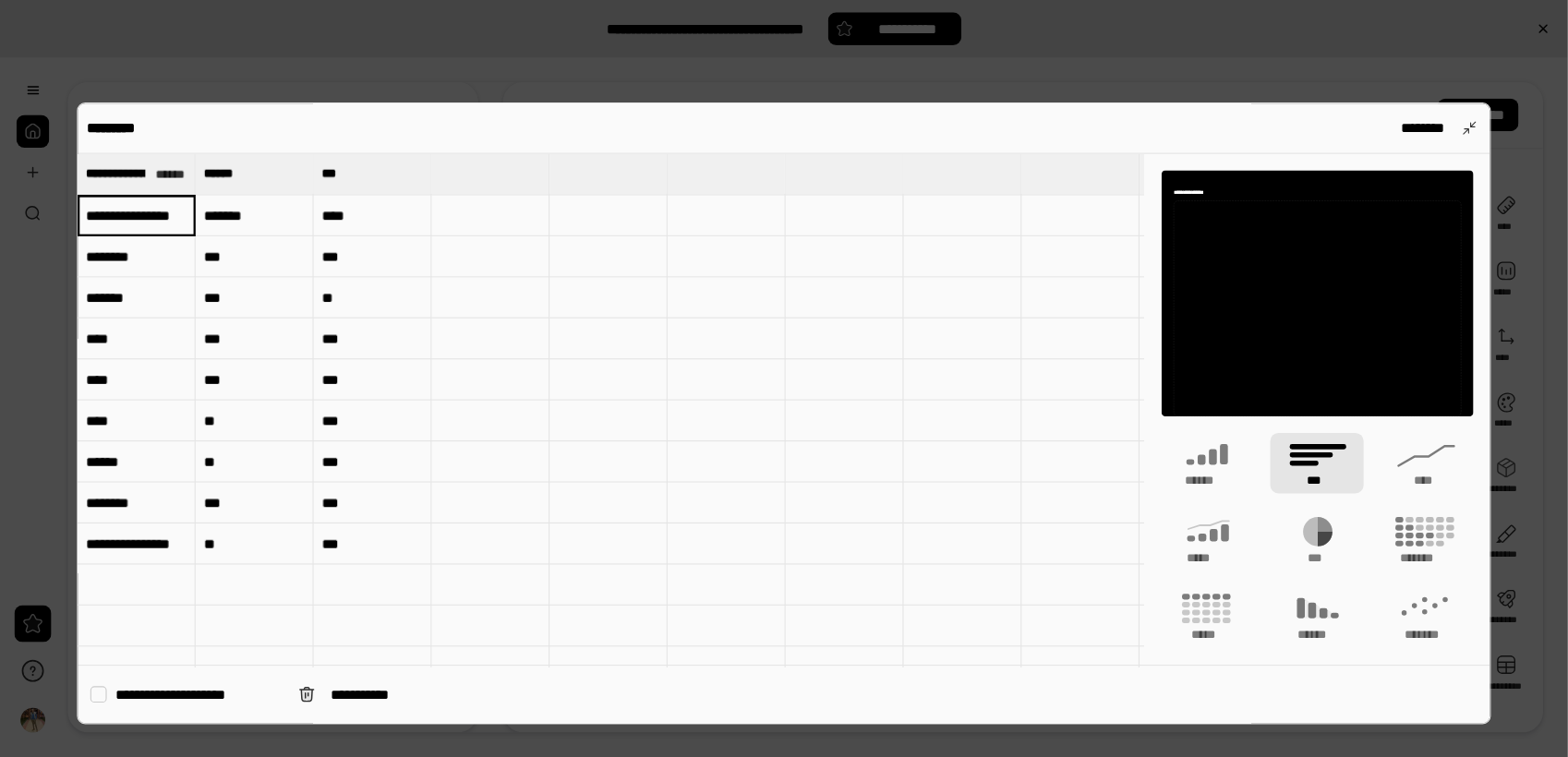 scroll, scrollTop: 0, scrollLeft: 0, axis: both 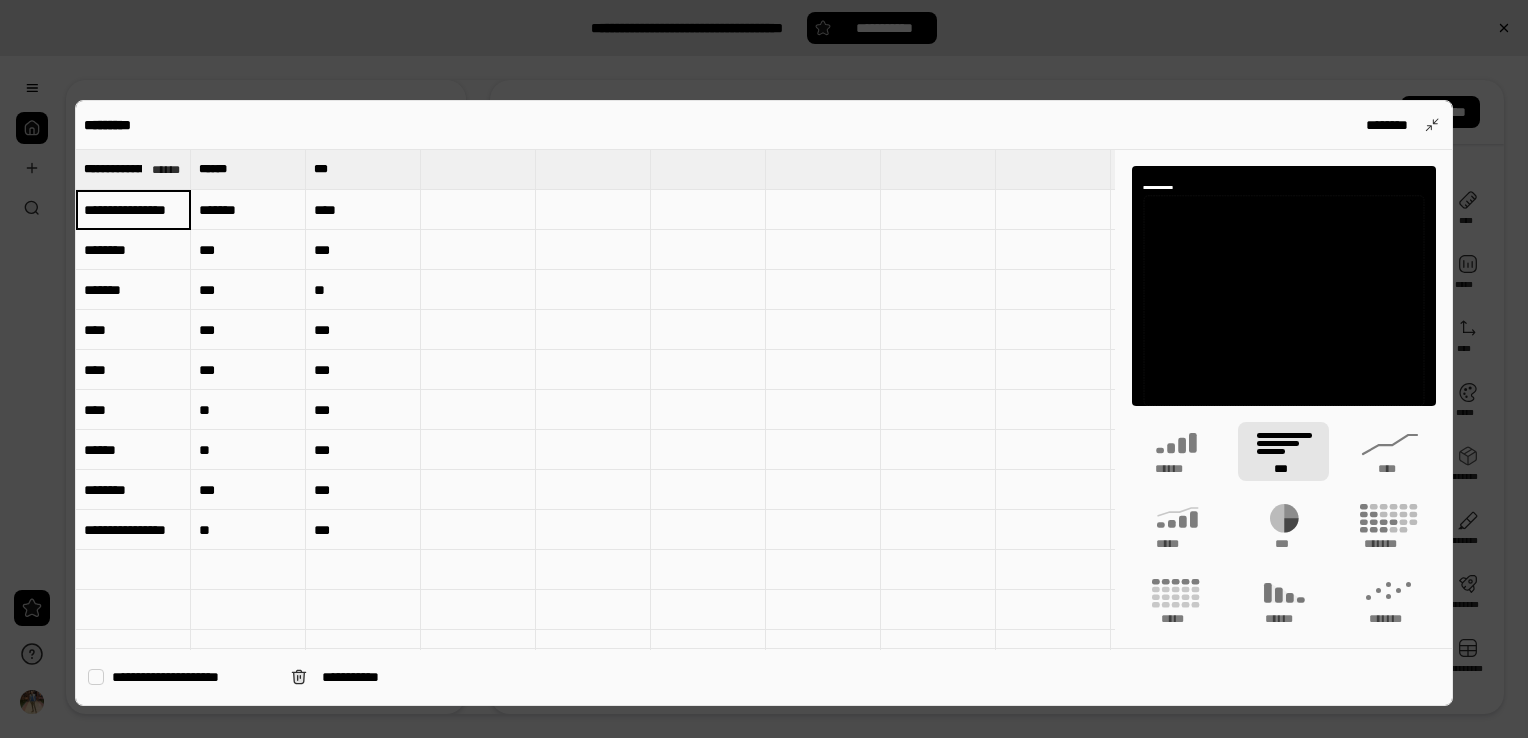 click at bounding box center [478, 210] 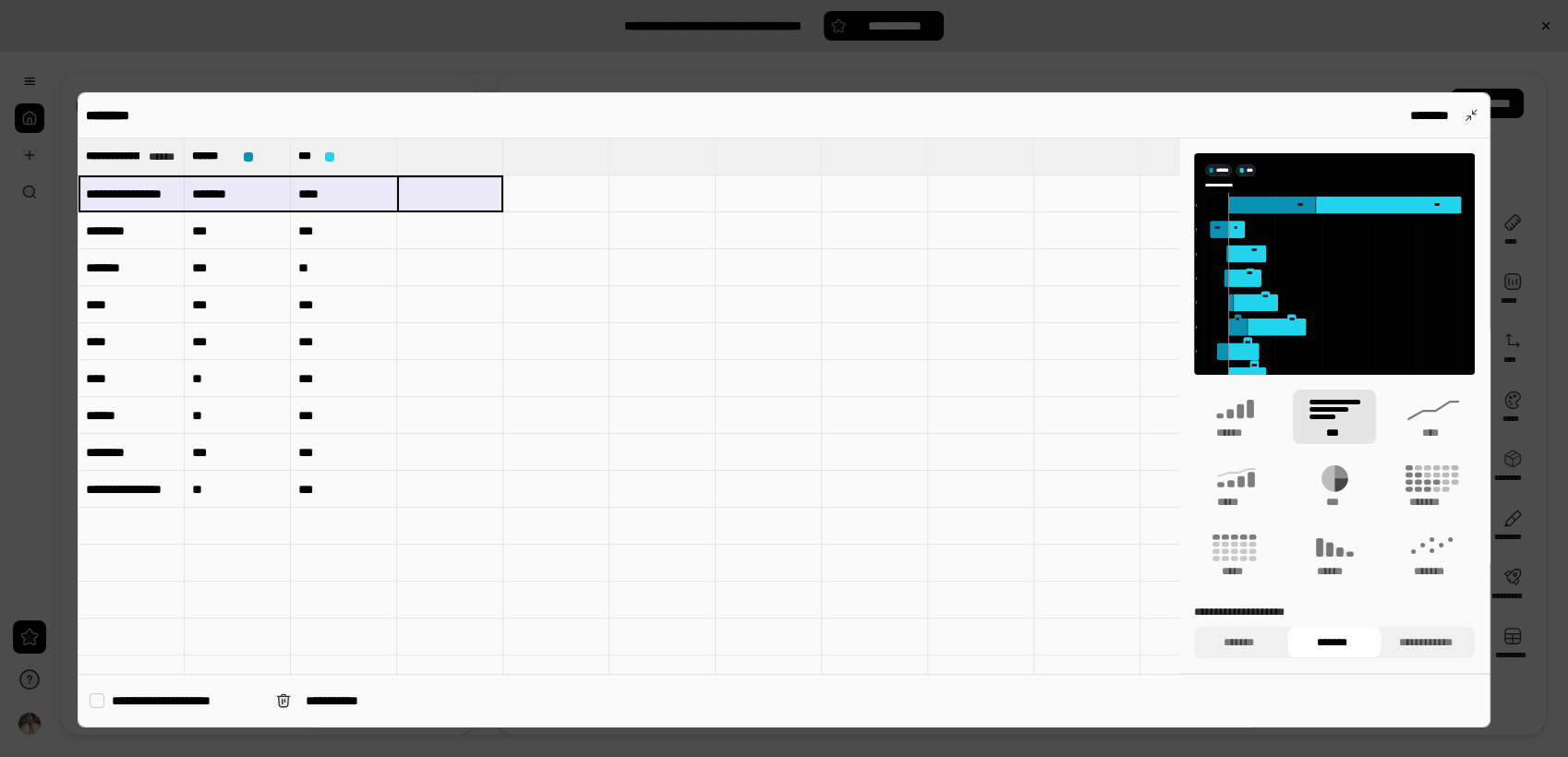 type 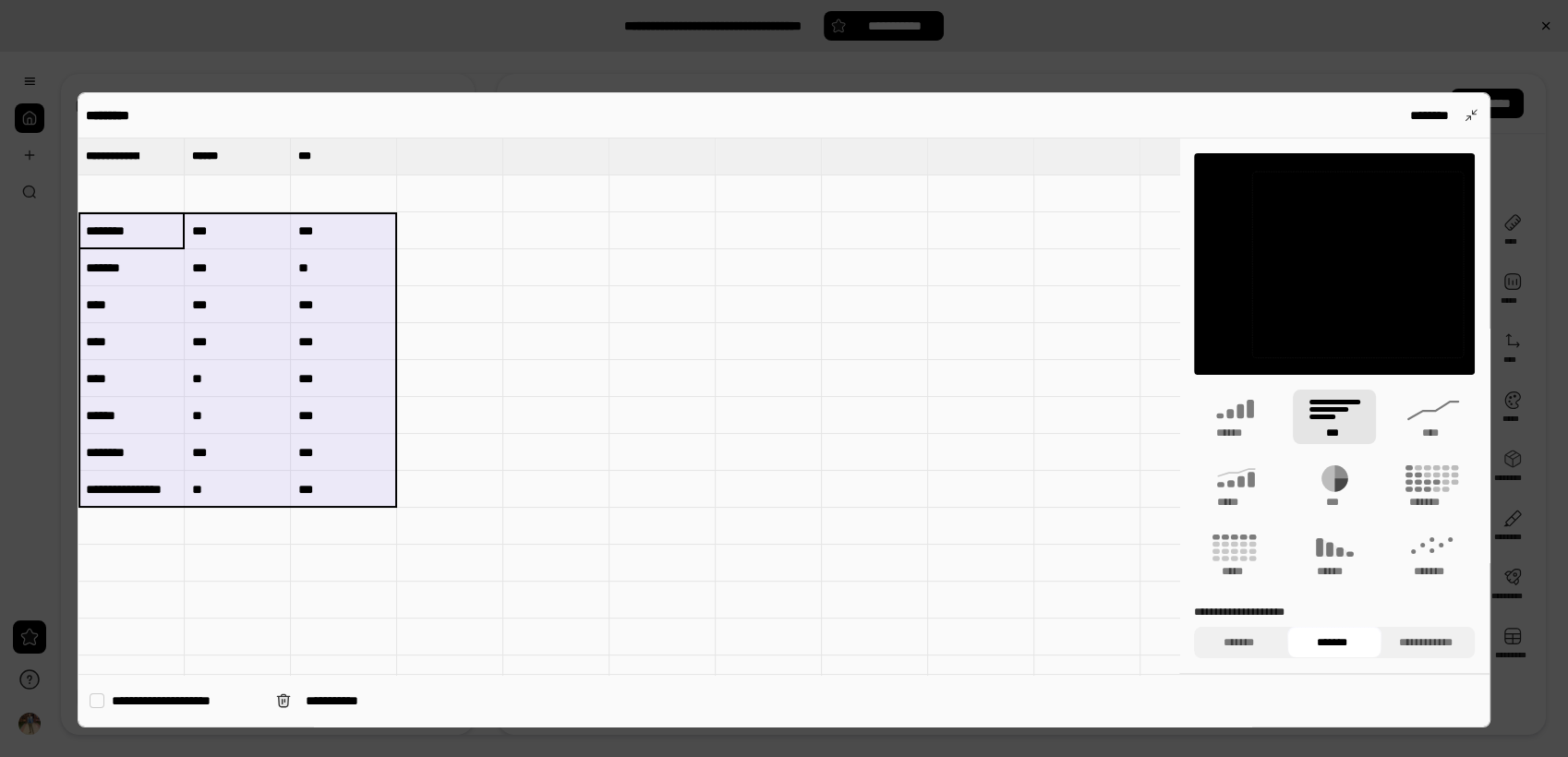type 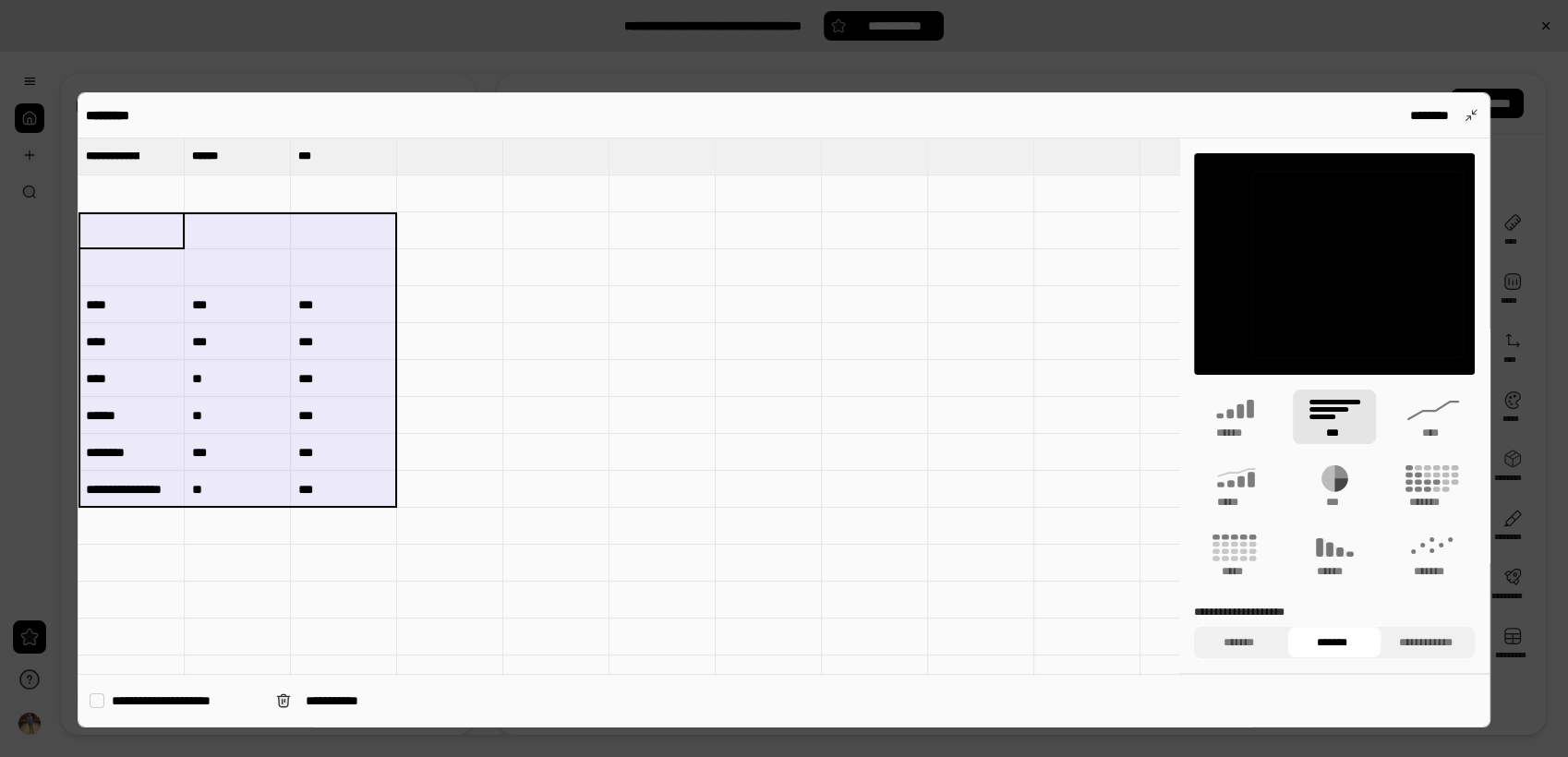 type 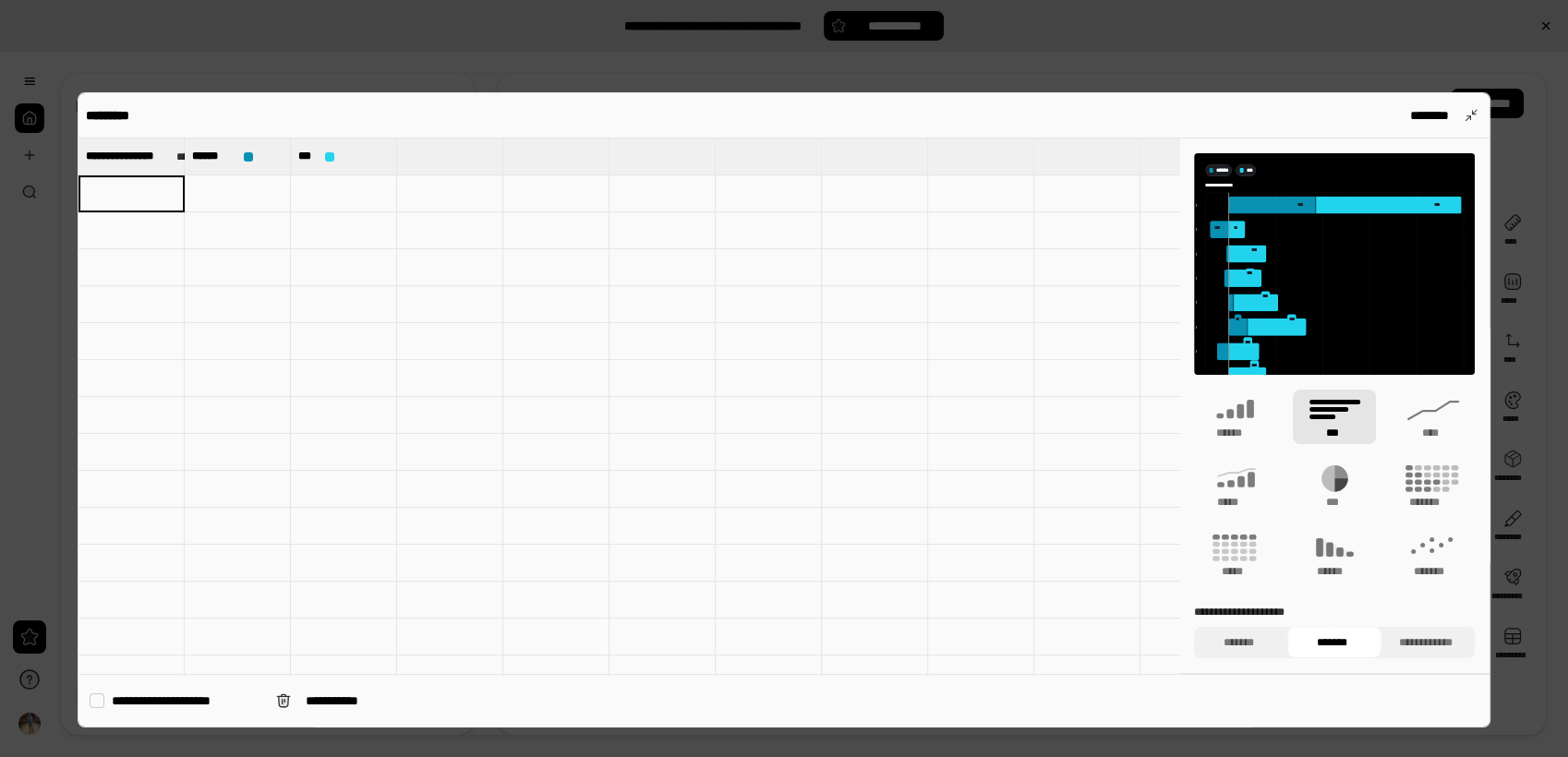 type on "**********" 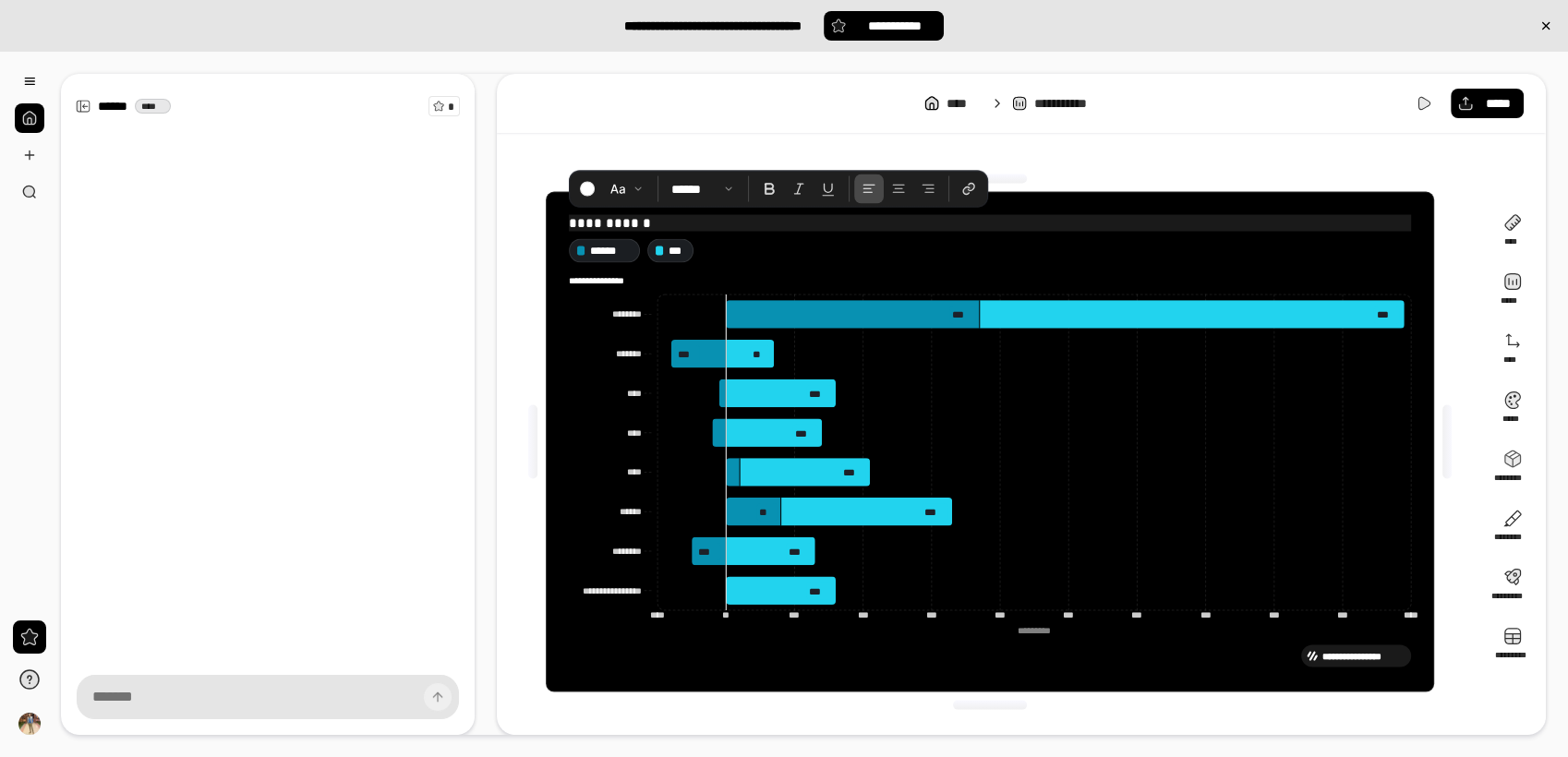 drag, startPoint x: 868, startPoint y: 240, endPoint x: 849, endPoint y: 223, distance: 25.495098 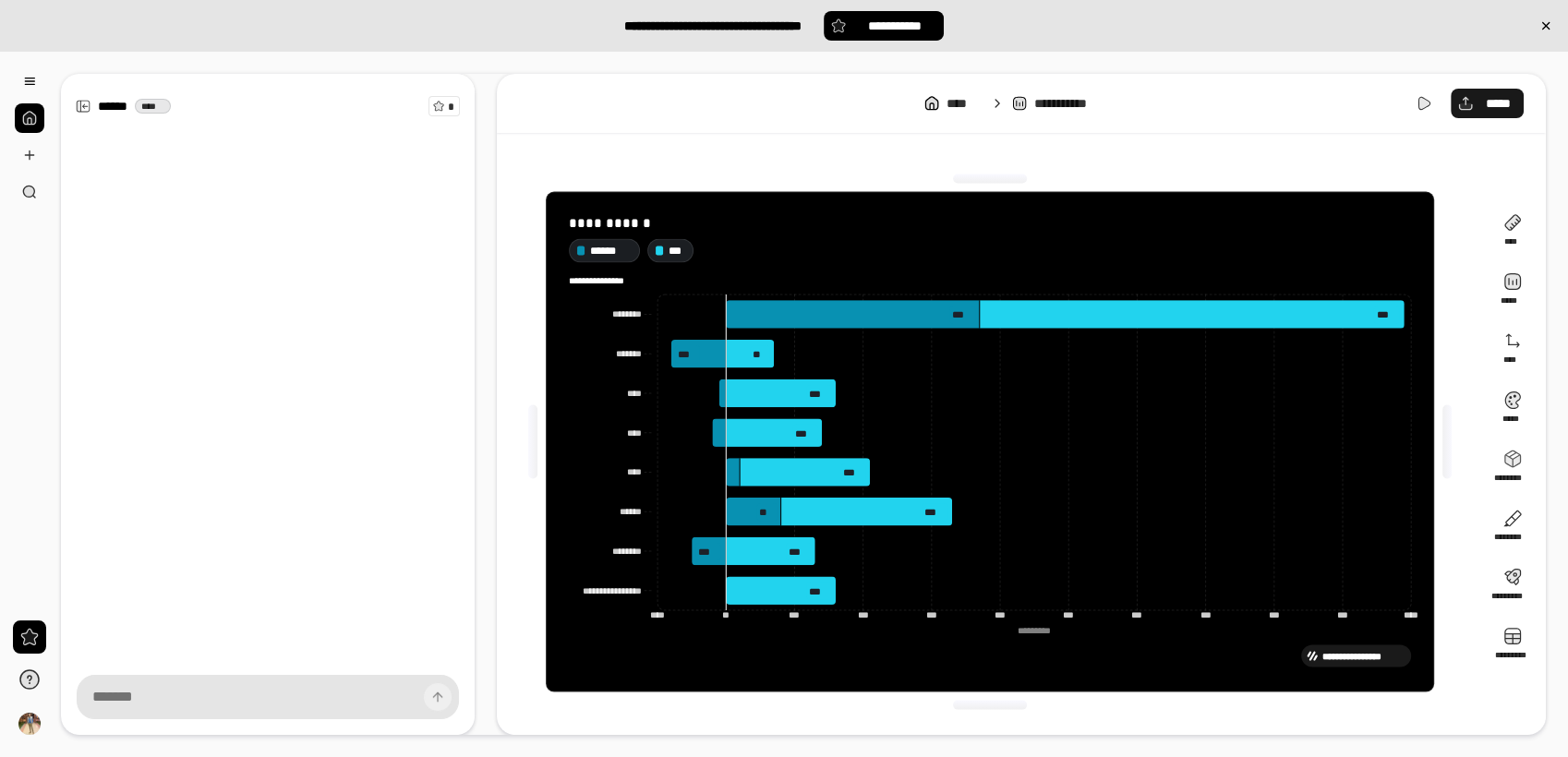 click on "*****" at bounding box center (1487, 103) 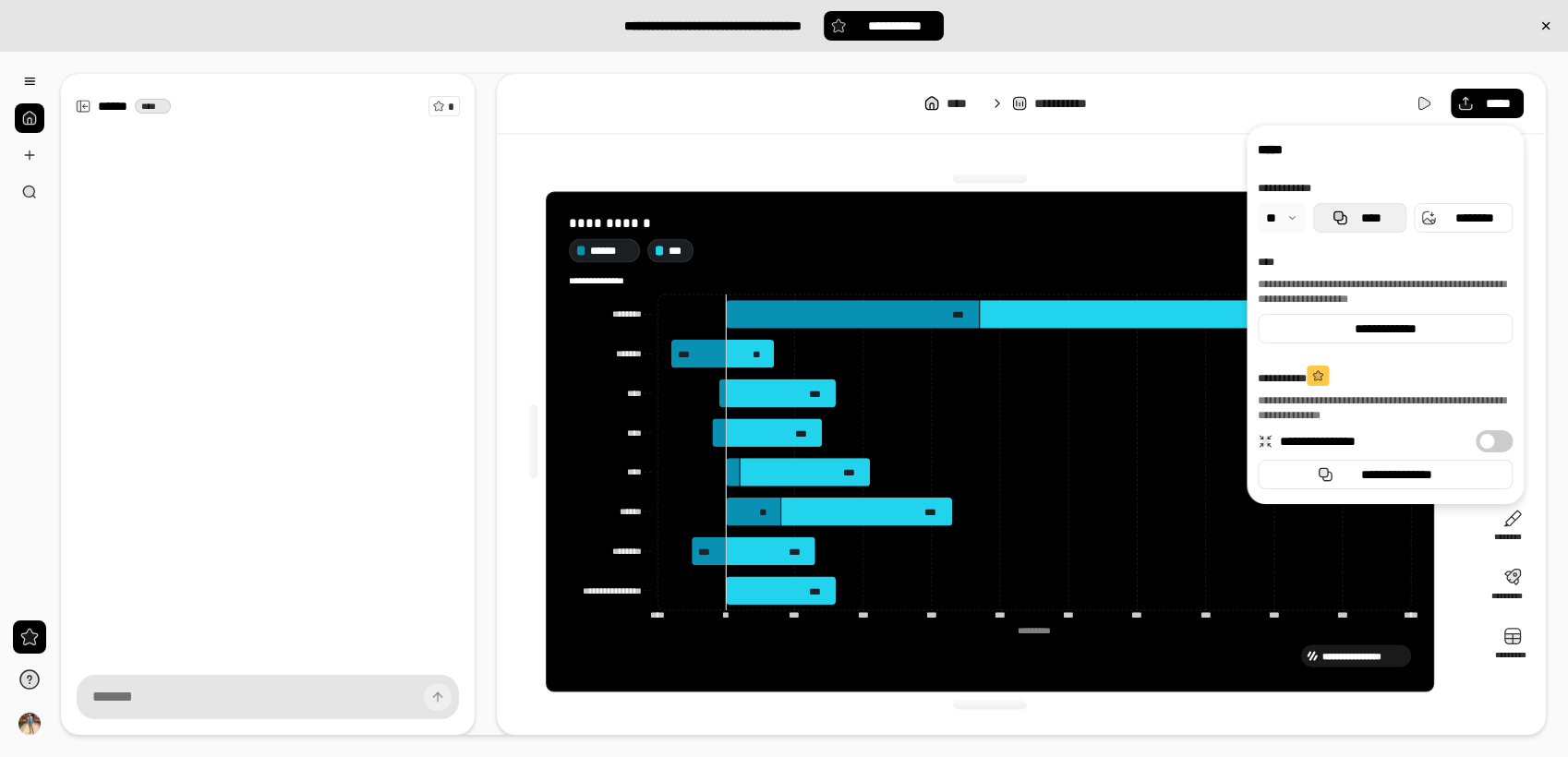 click on "****" at bounding box center [1360, 218] 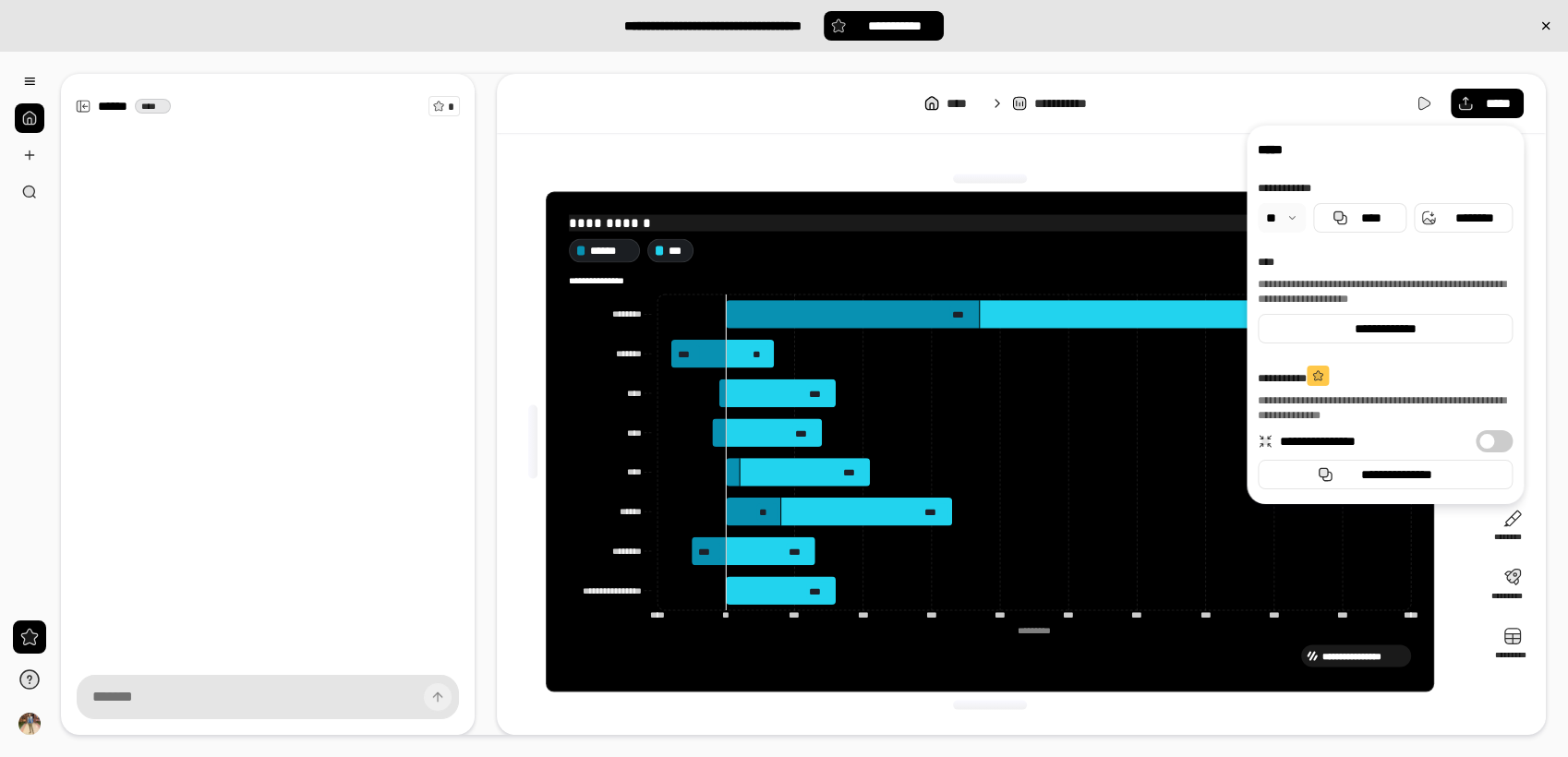 click on "**********" at bounding box center [990, 222] 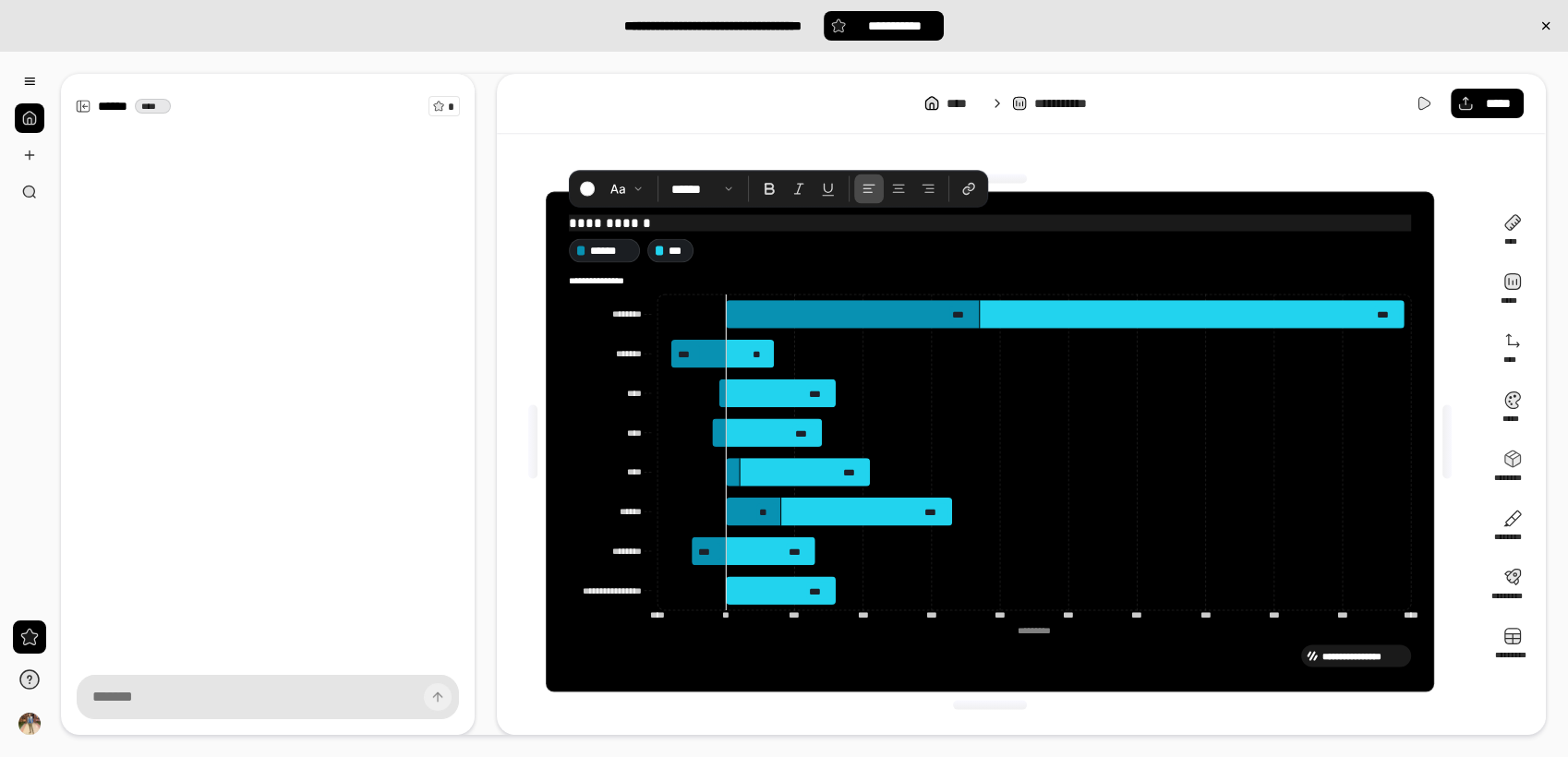 click on "**********" at bounding box center (990, 222) 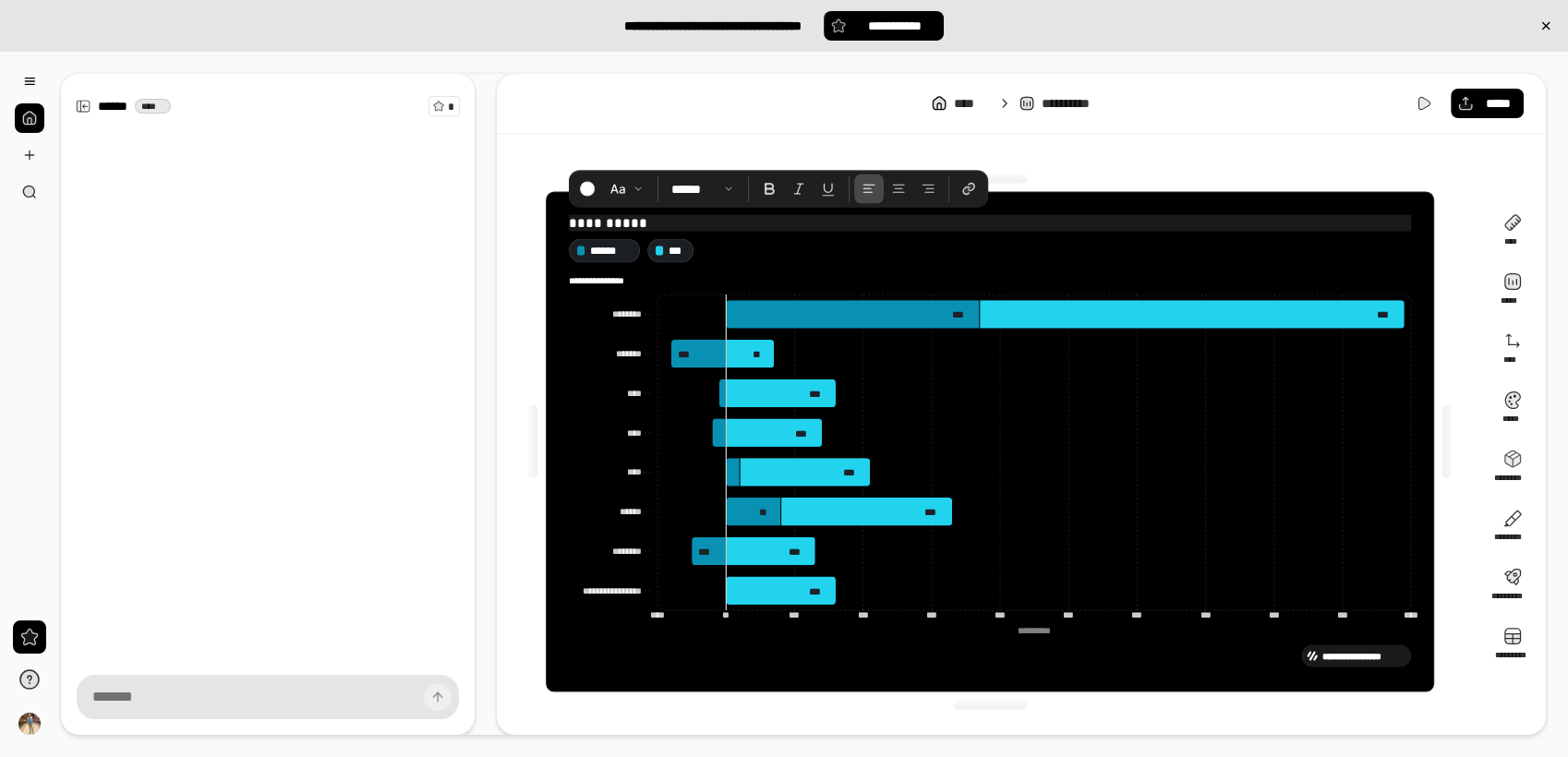 click at bounding box center [990, 178] 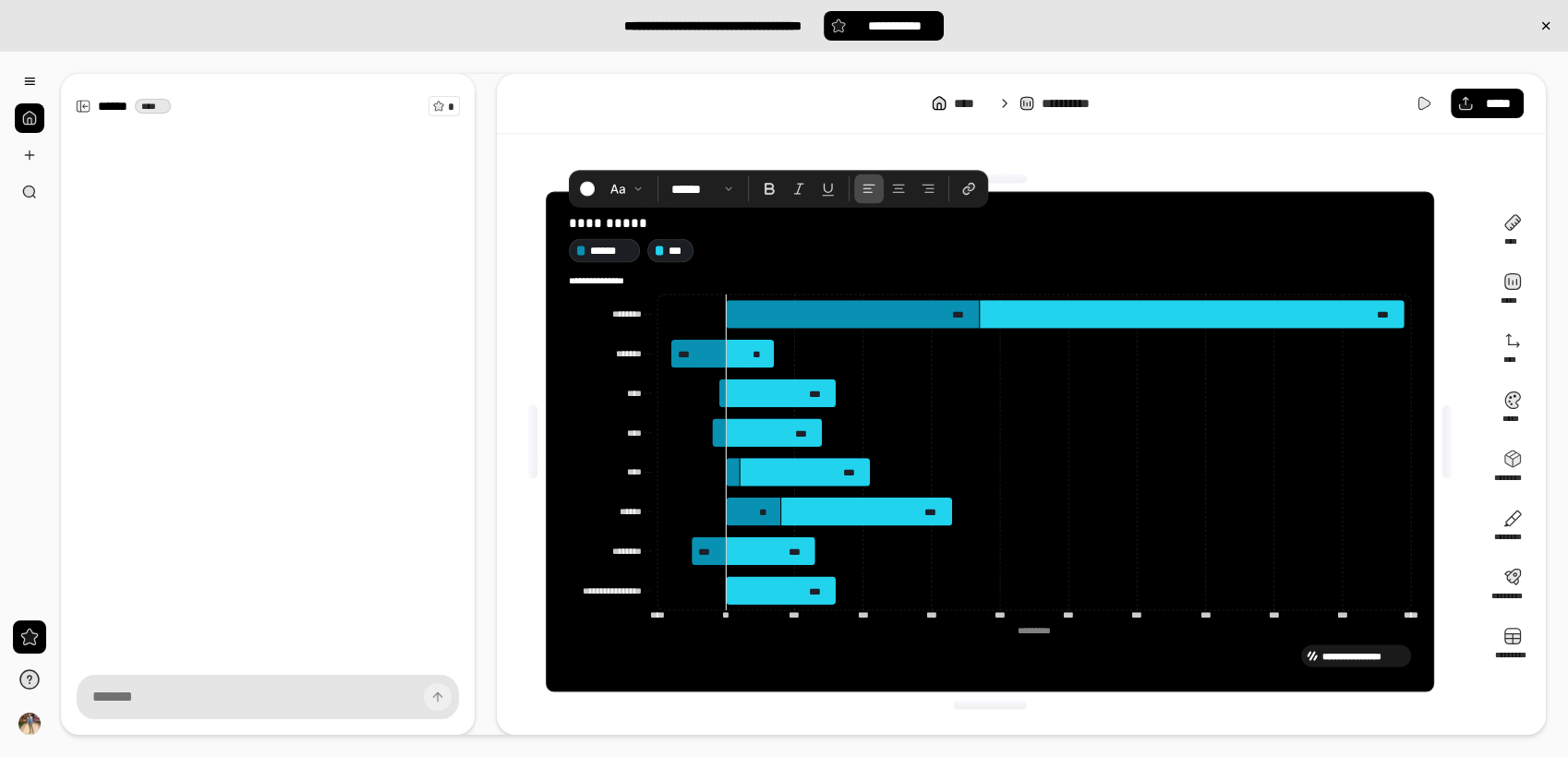 click on "**********" at bounding box center (990, 441) 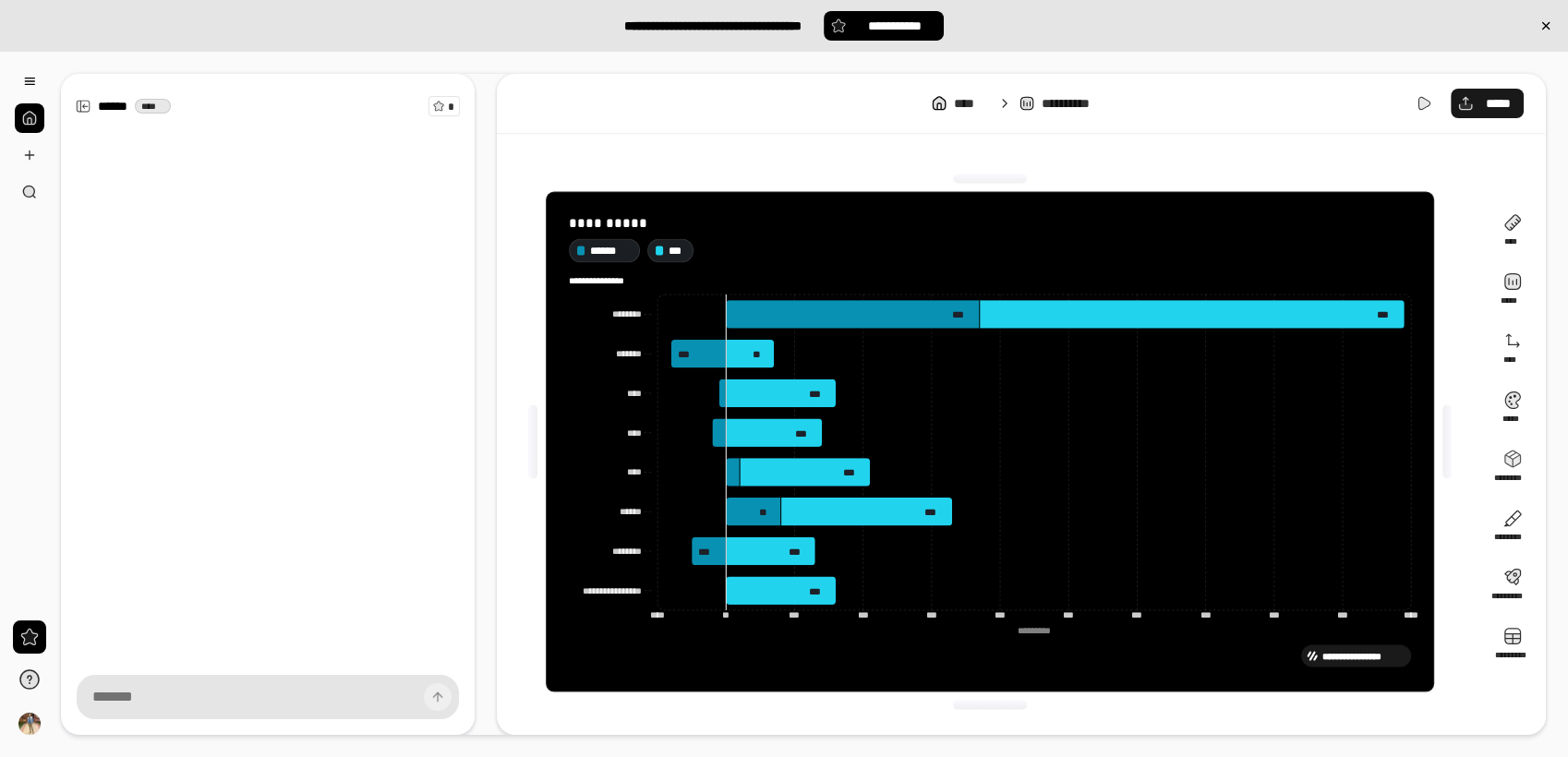 click on "*****" at bounding box center [1487, 103] 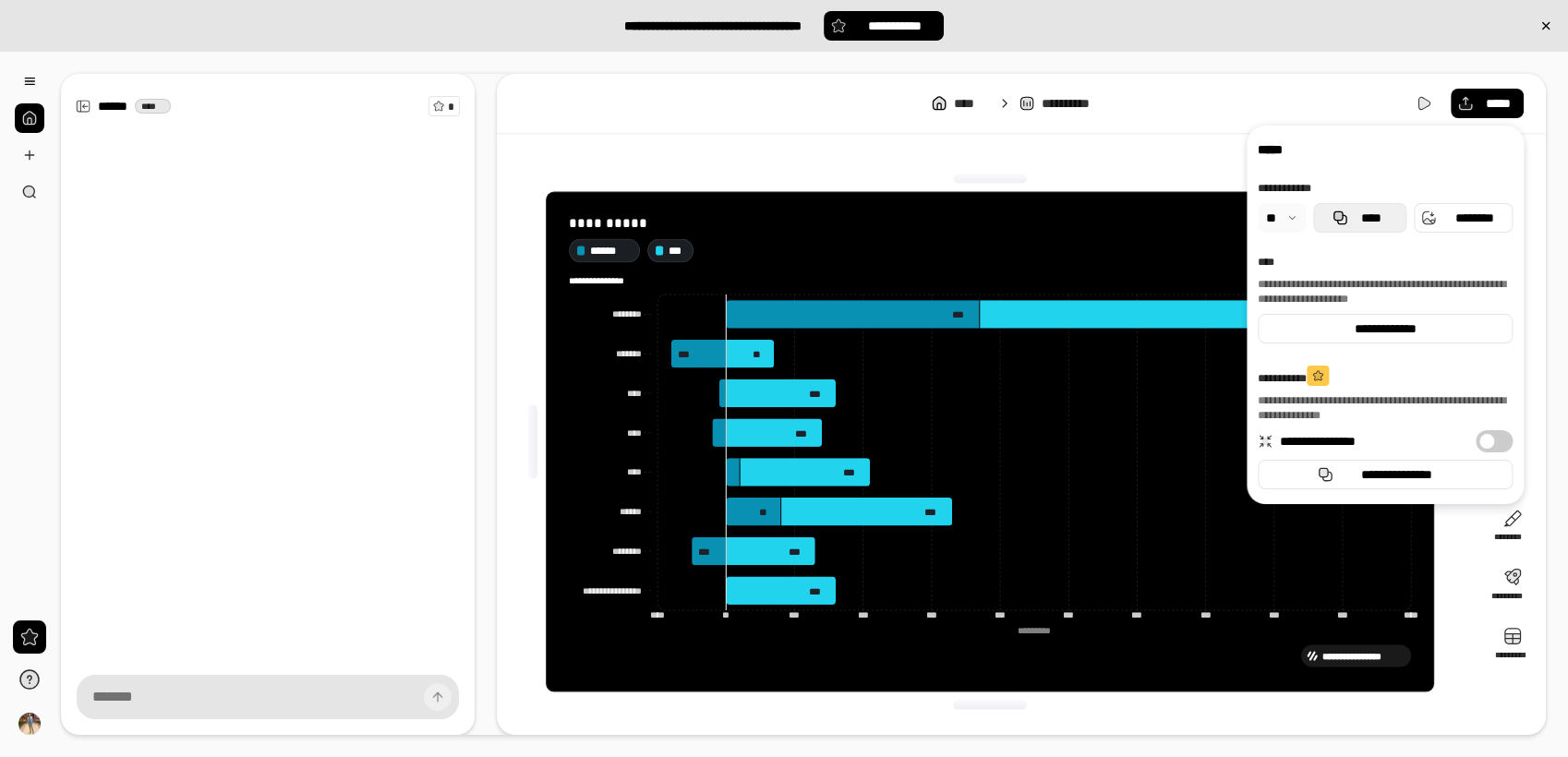 click on "****" at bounding box center (1370, 218) 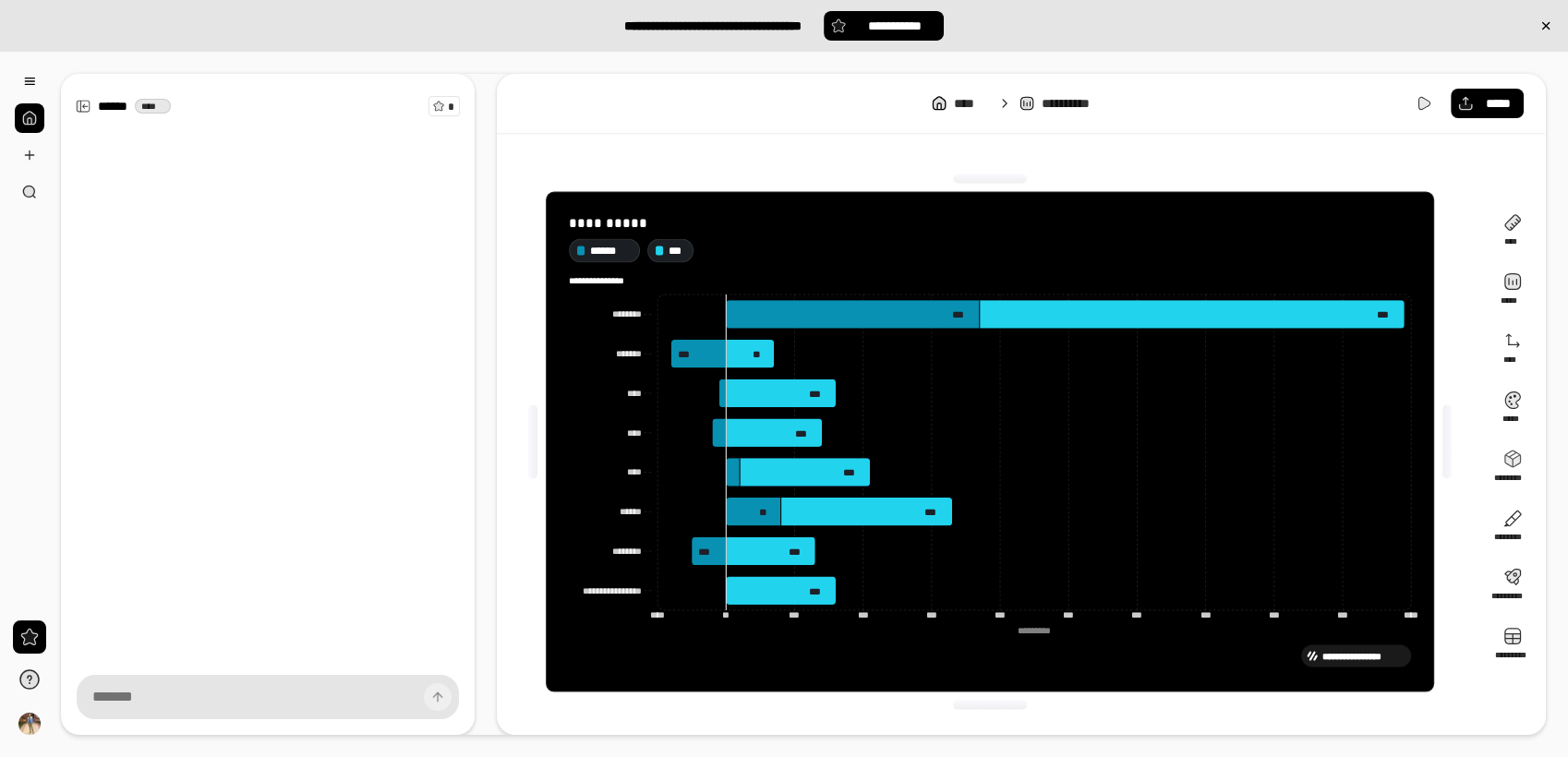 click at bounding box center (30, 118) 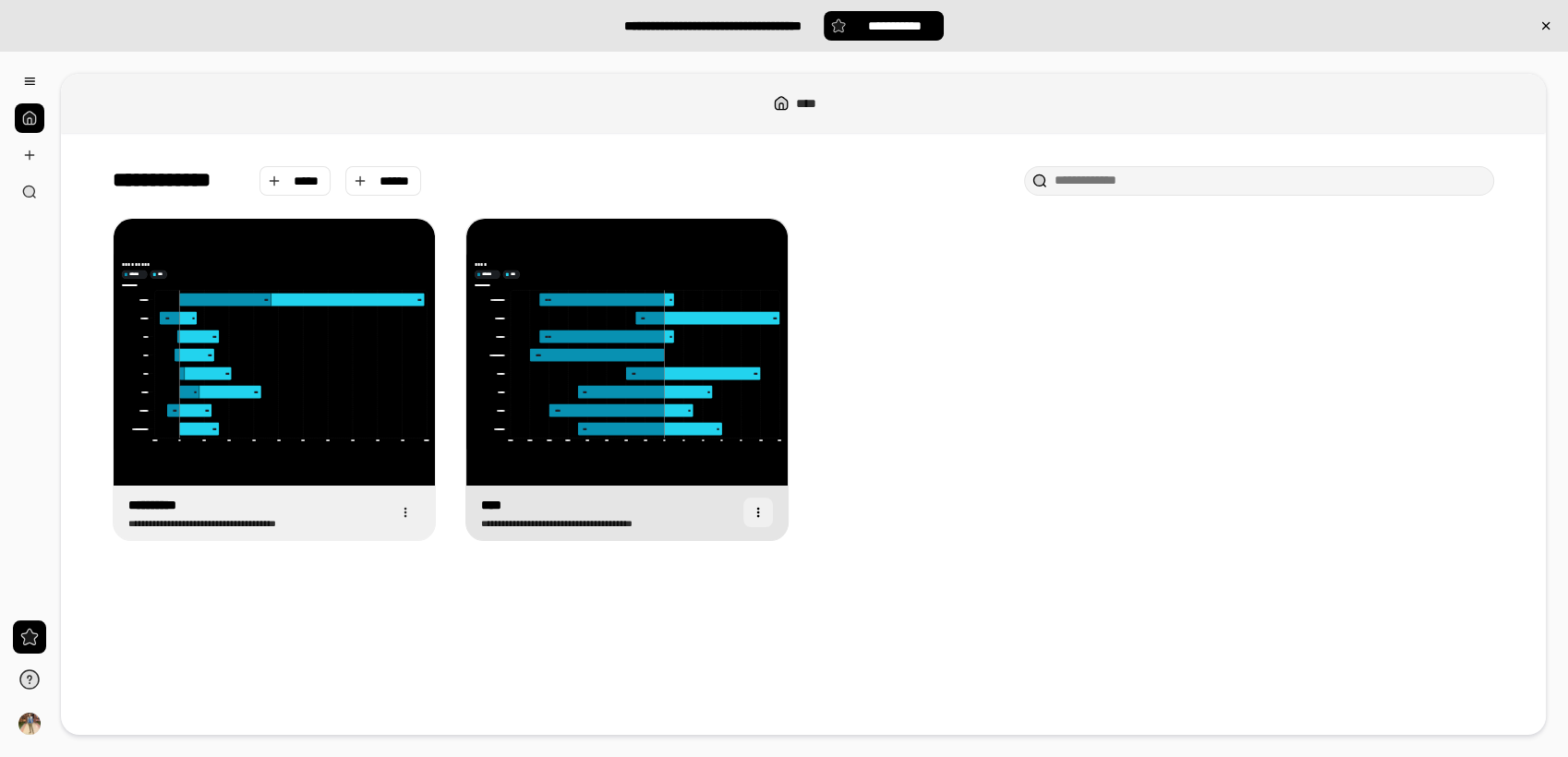 click at bounding box center (758, 512) 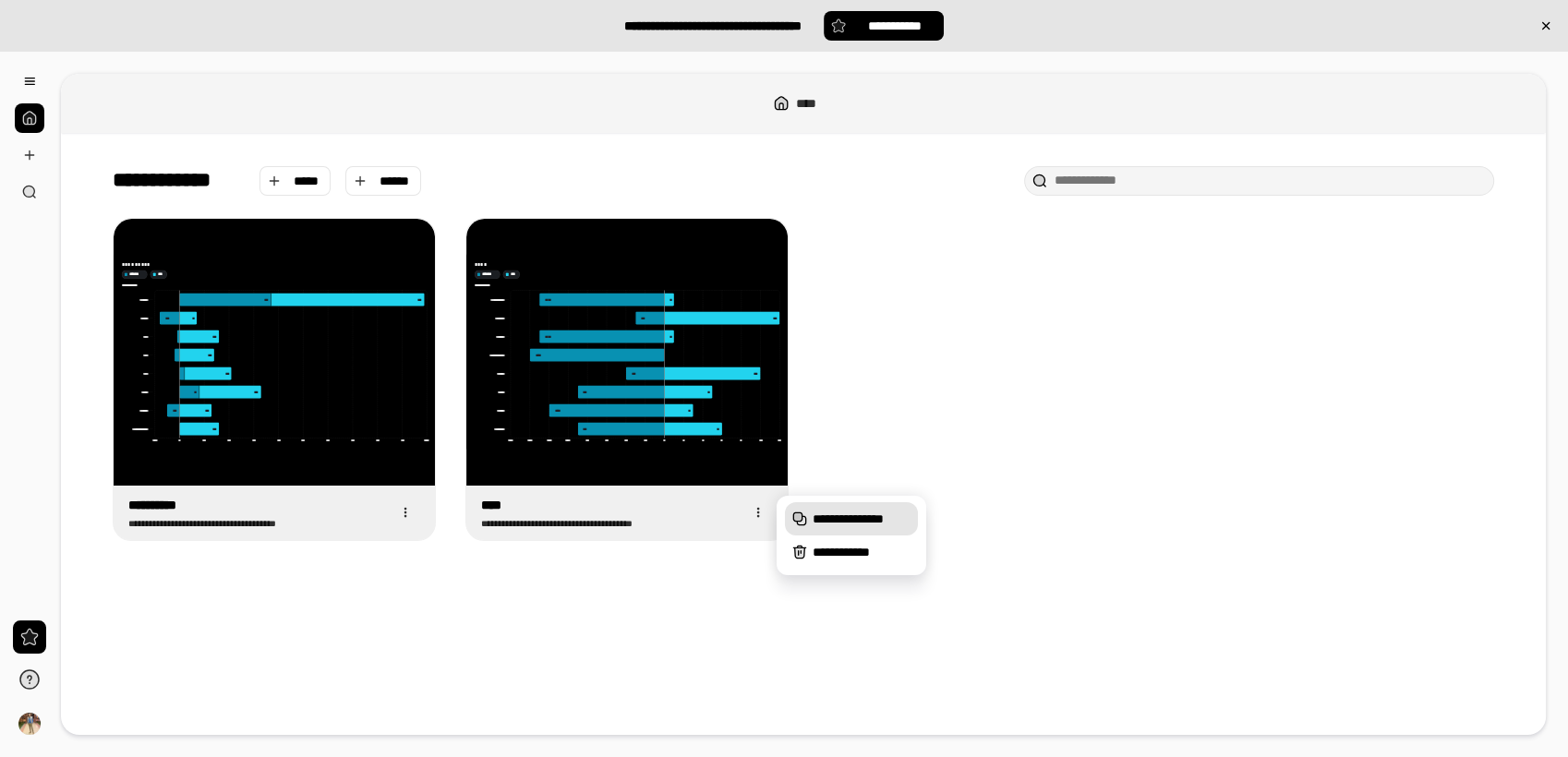 click 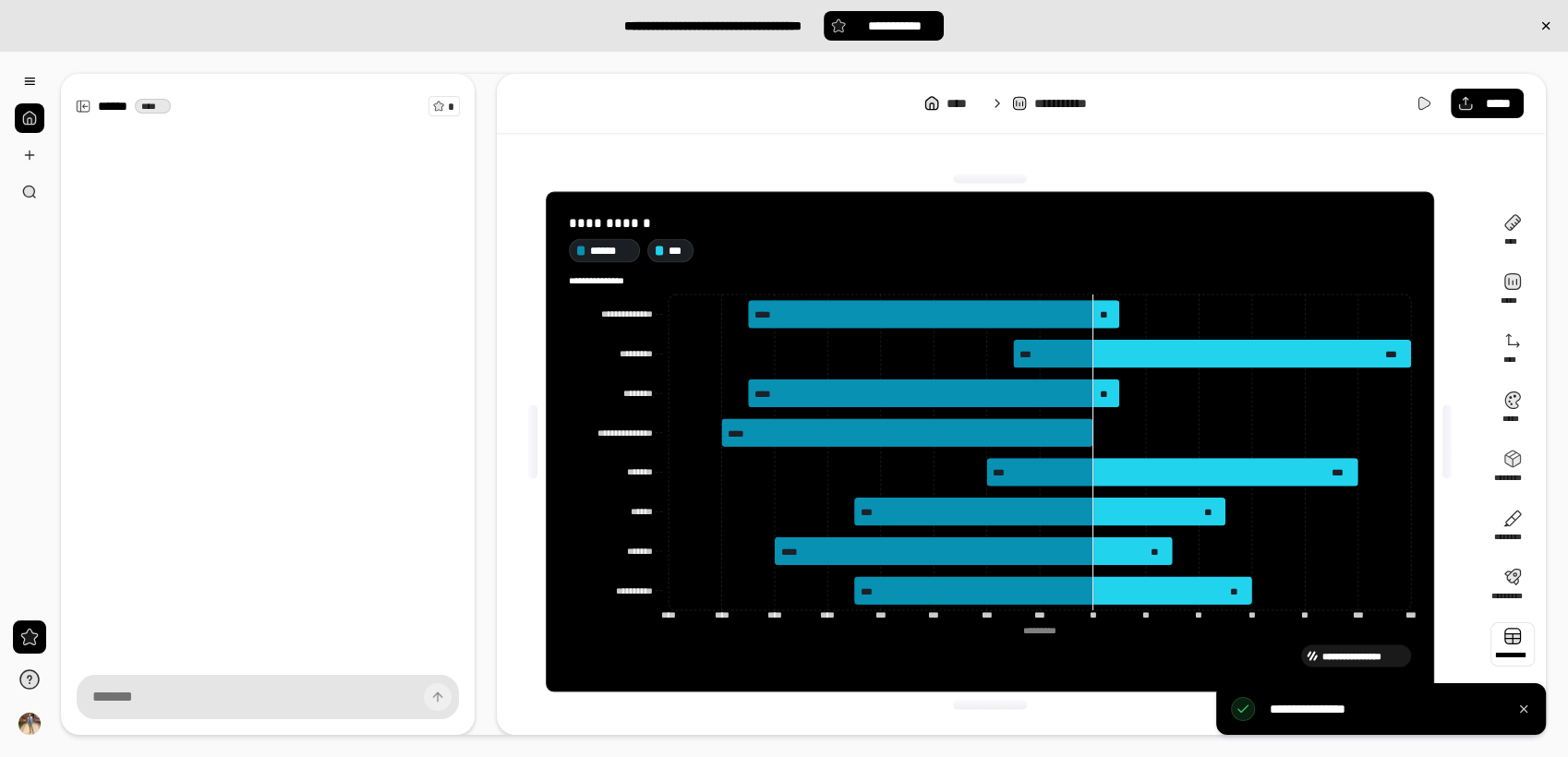 click at bounding box center [1513, 644] 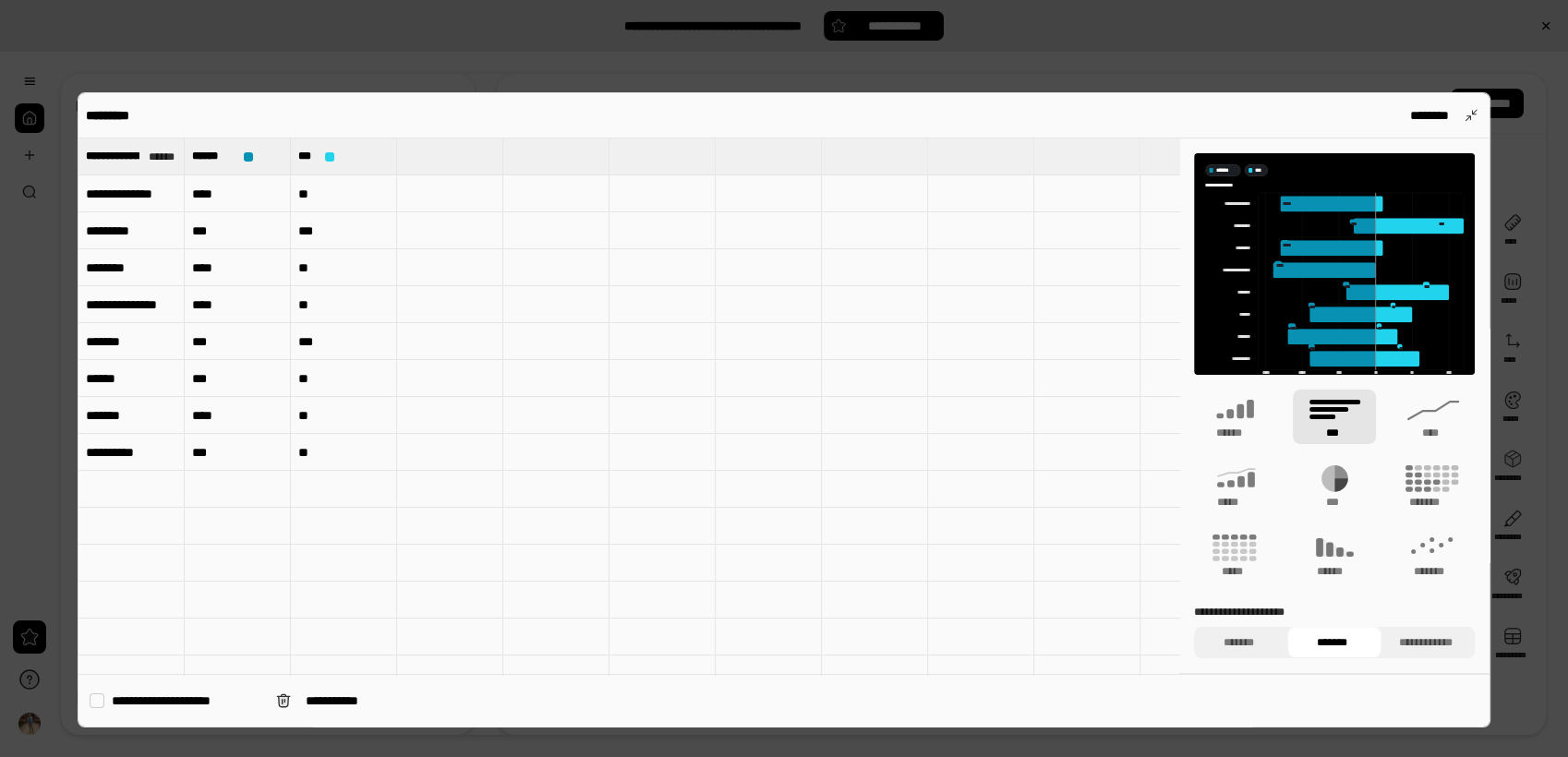 click on "**********" at bounding box center [131, 194] 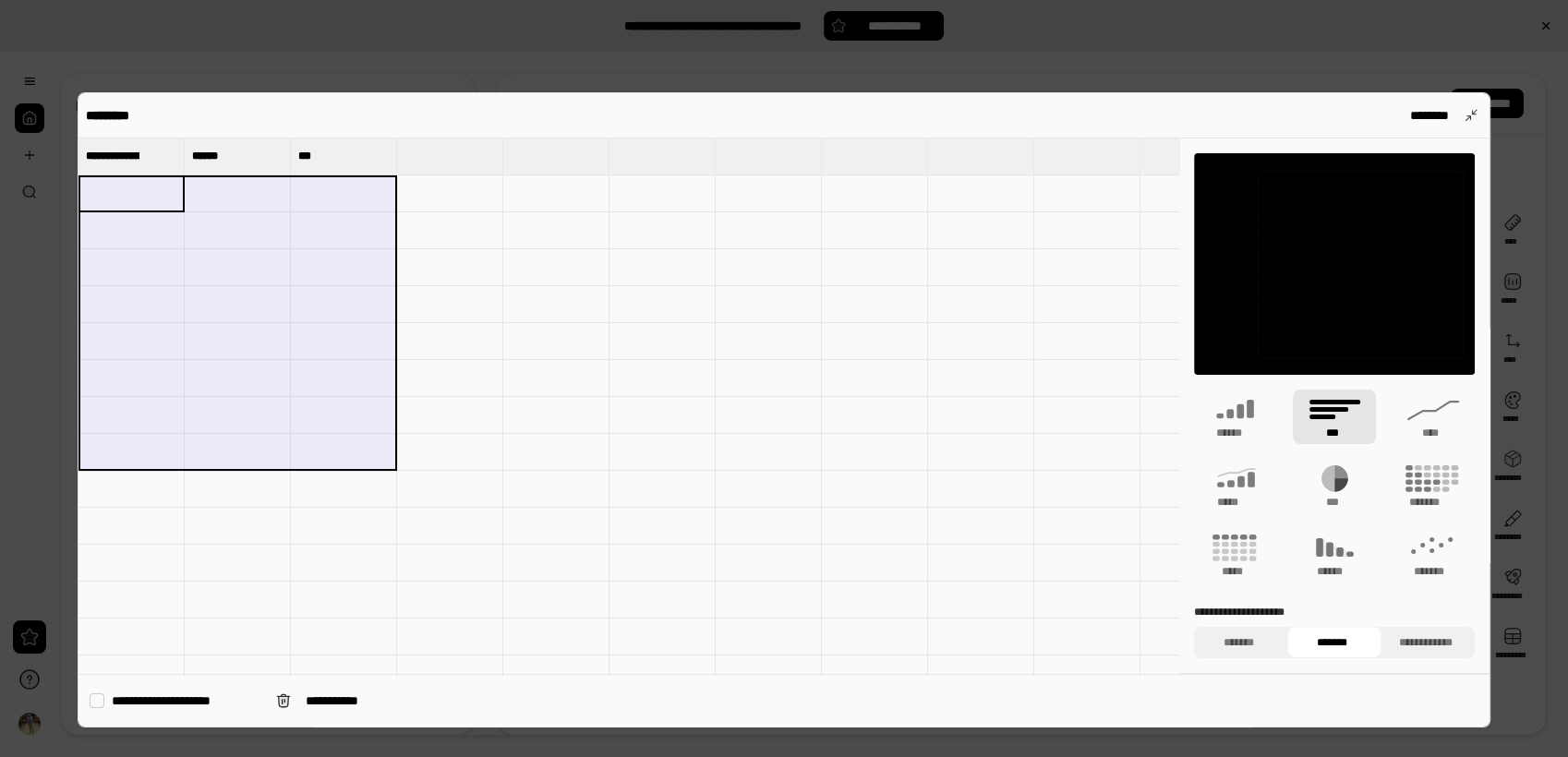 type 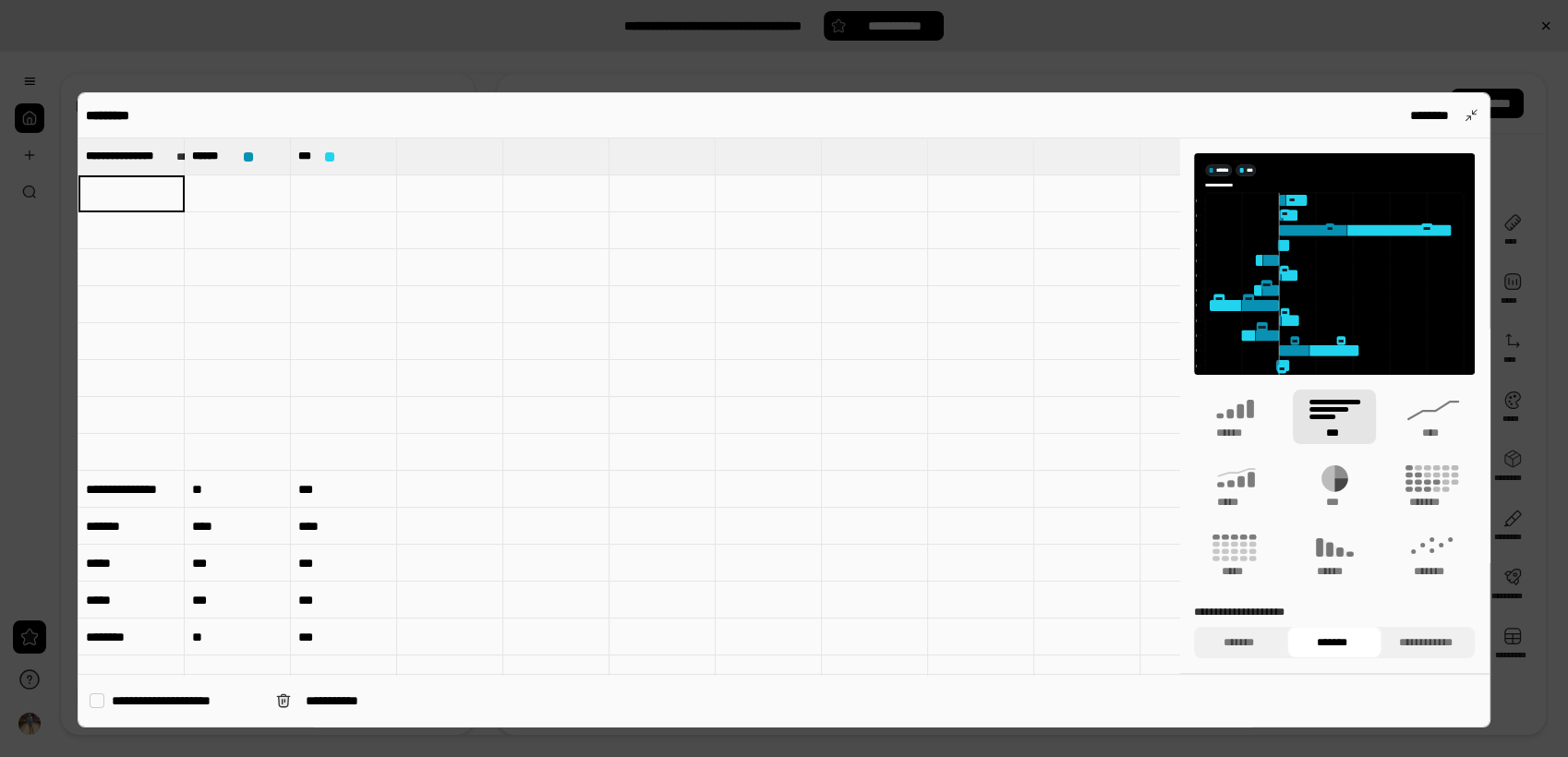 type on "**********" 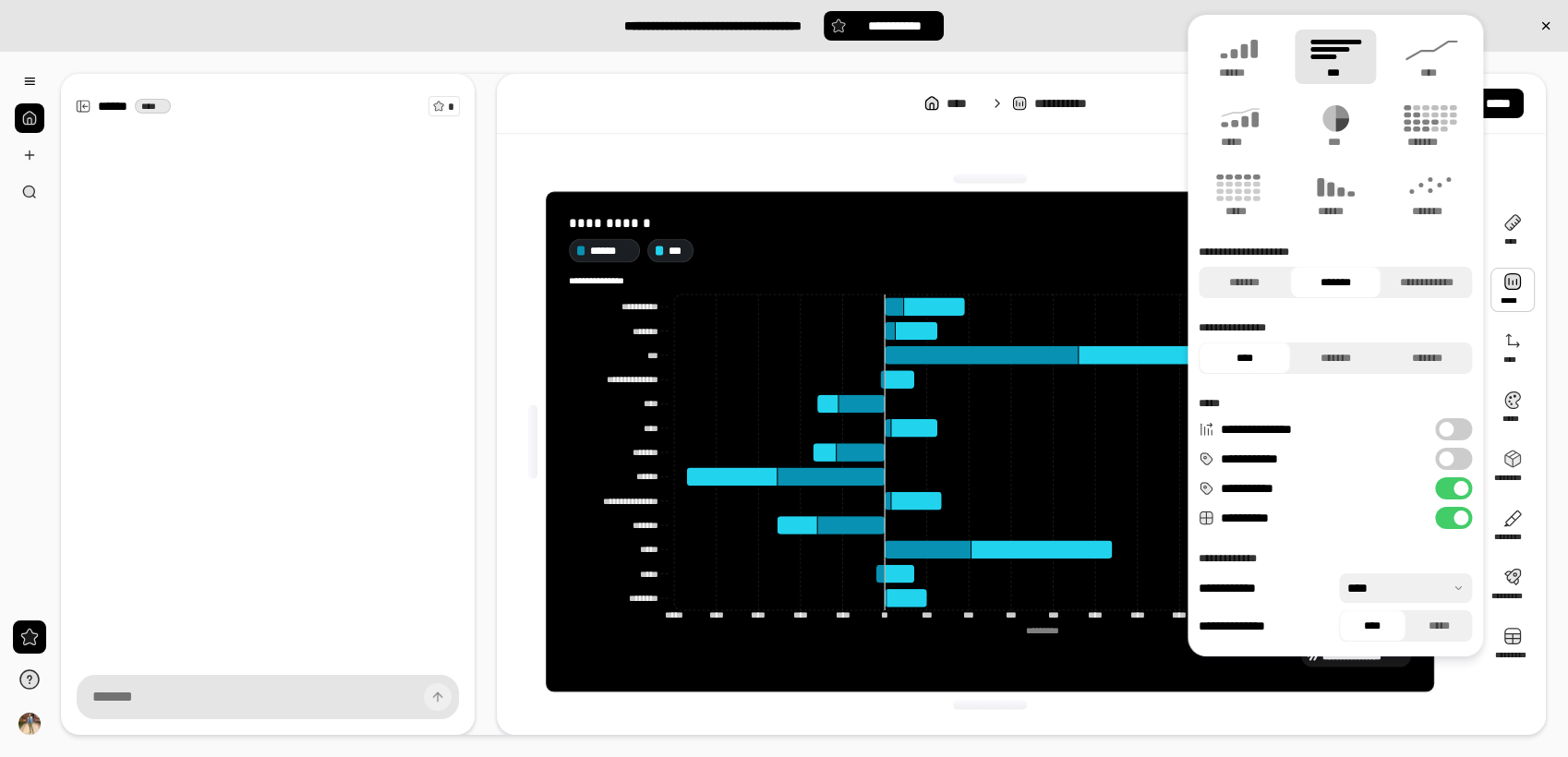 click at bounding box center (1446, 459) 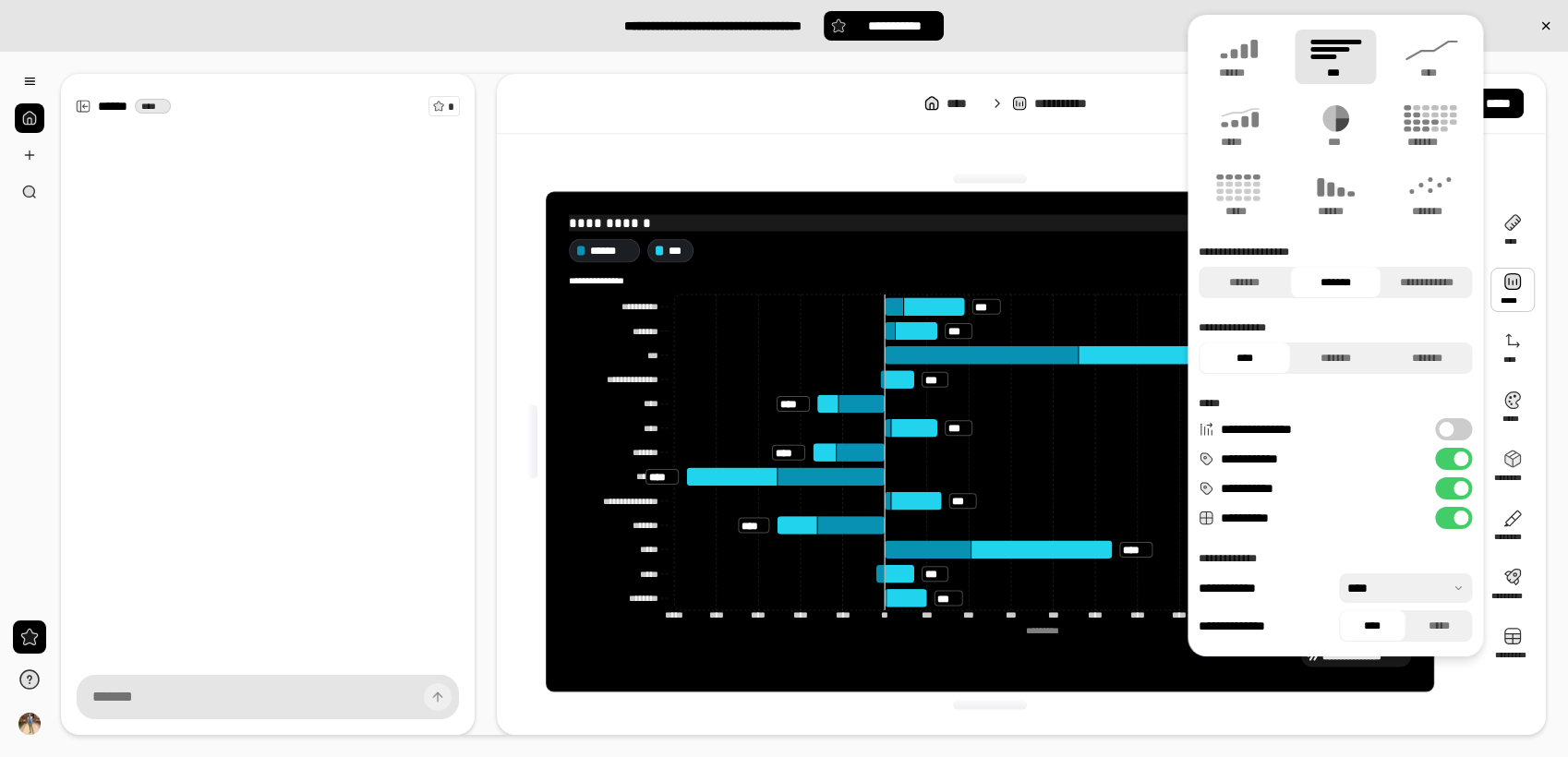 click on "**********" at bounding box center (990, 222) 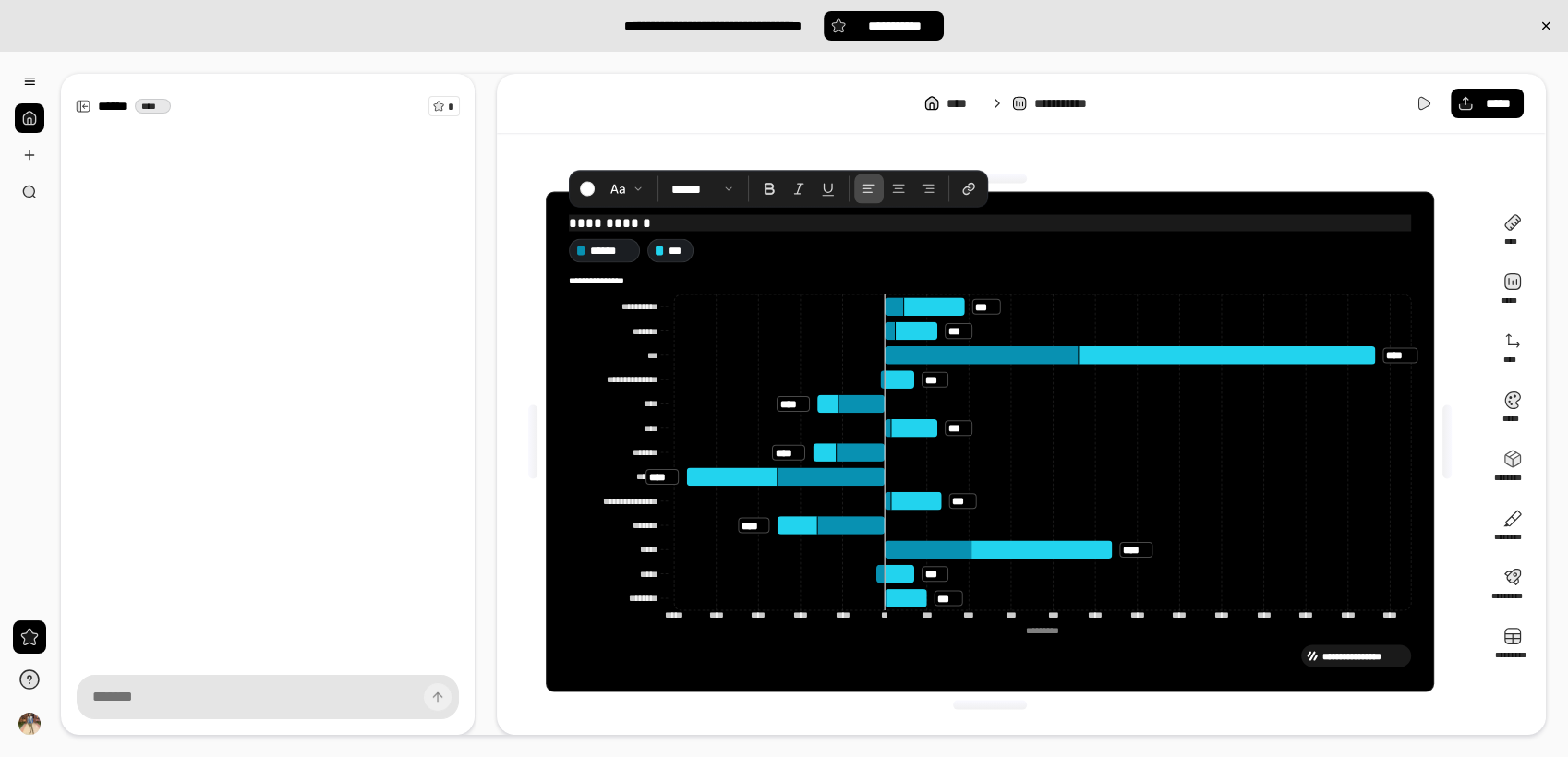 click on "**********" at bounding box center [990, 222] 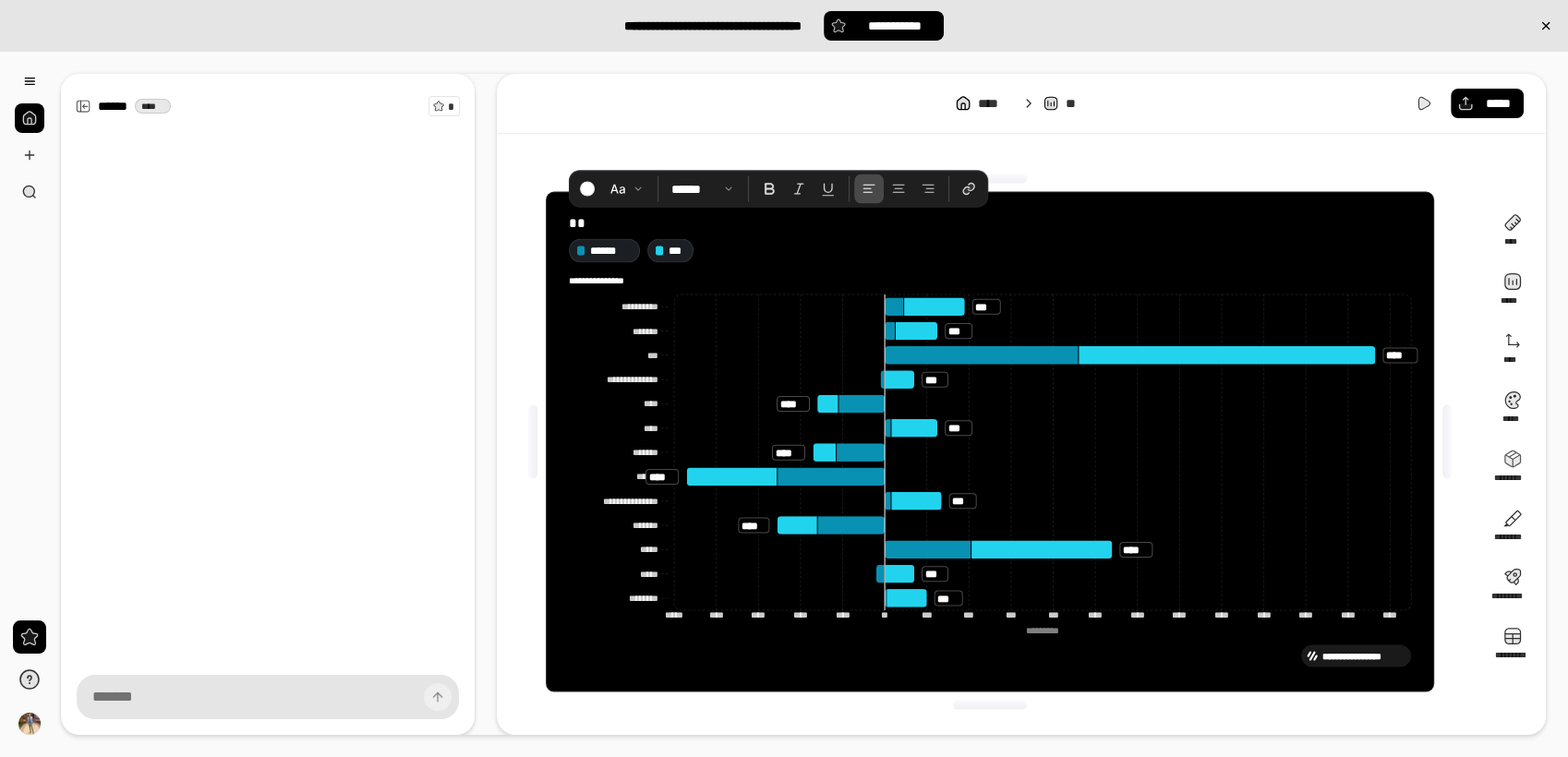 click on "**********" at bounding box center (990, 441) 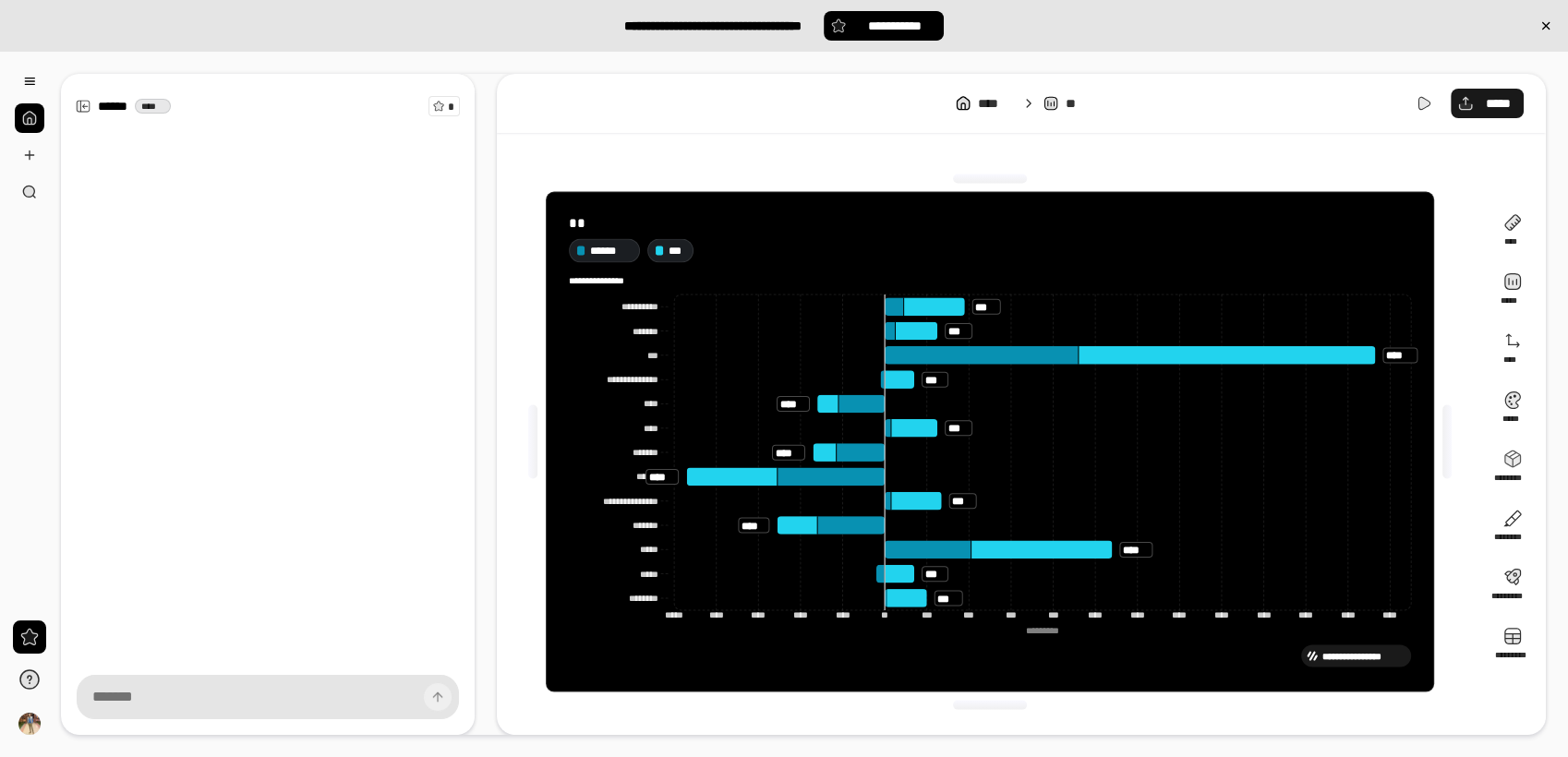 drag, startPoint x: 995, startPoint y: 209, endPoint x: 1500, endPoint y: 97, distance: 517.2707 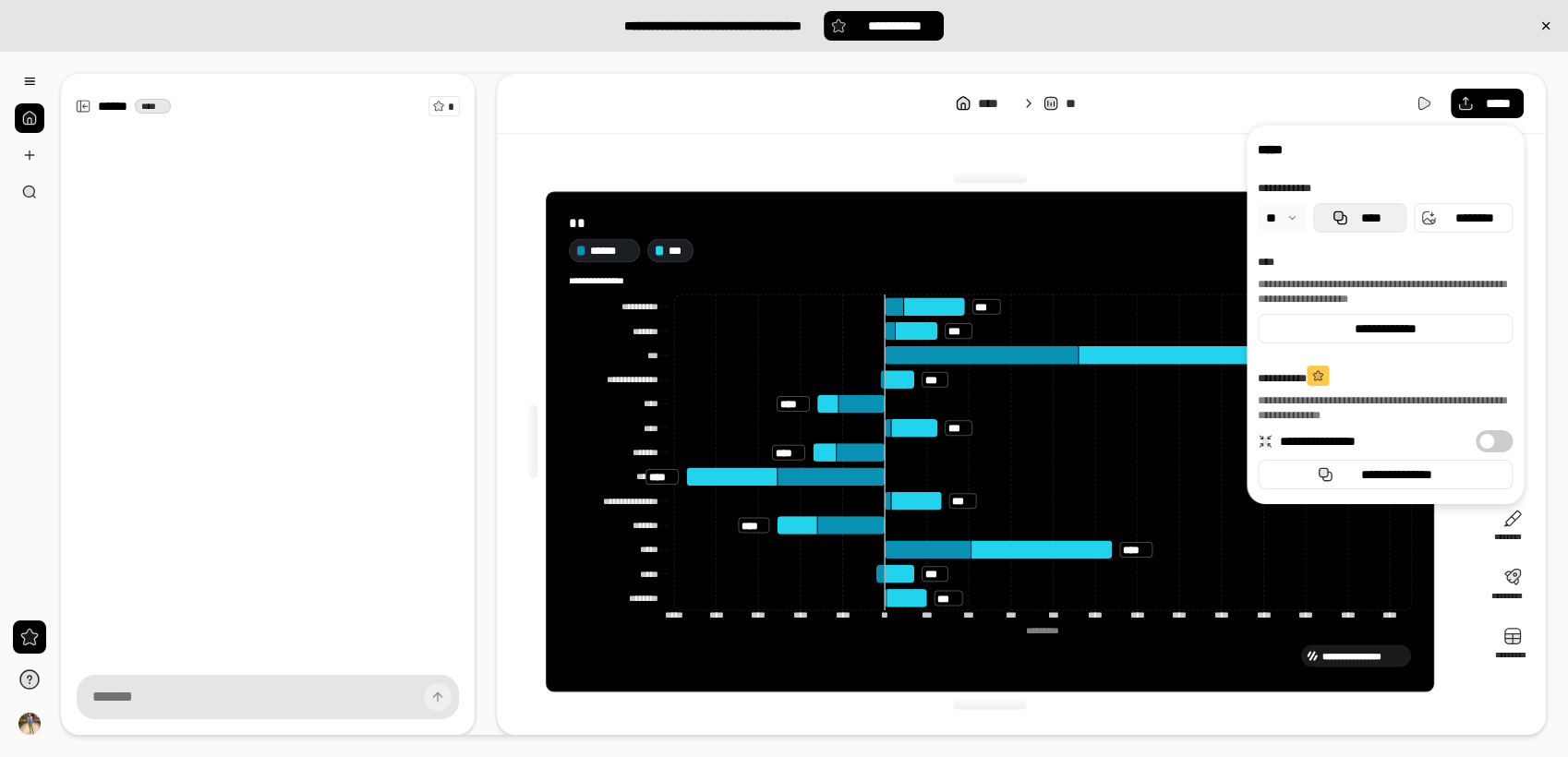click on "****" at bounding box center [1370, 218] 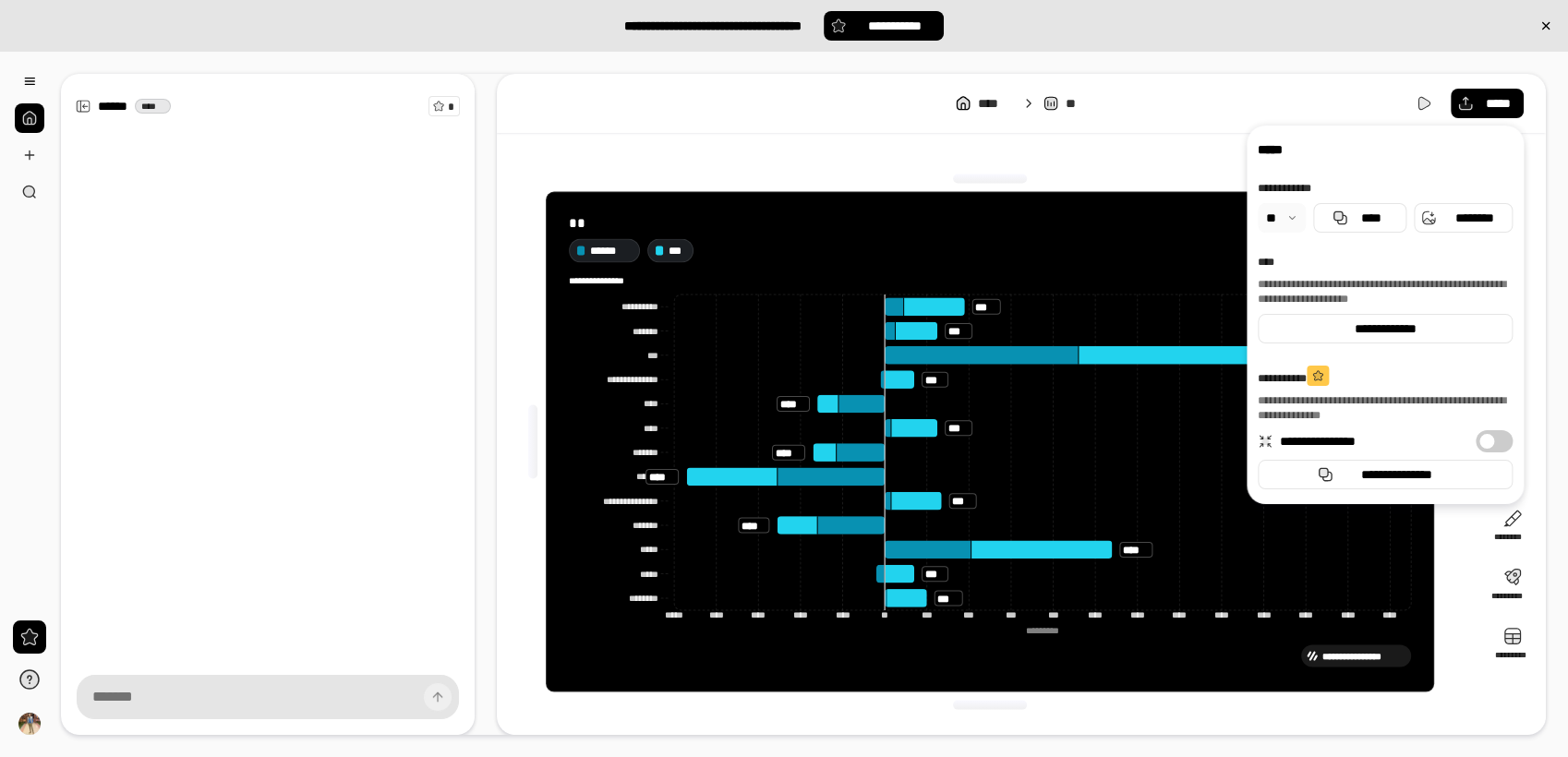click at bounding box center [990, 178] 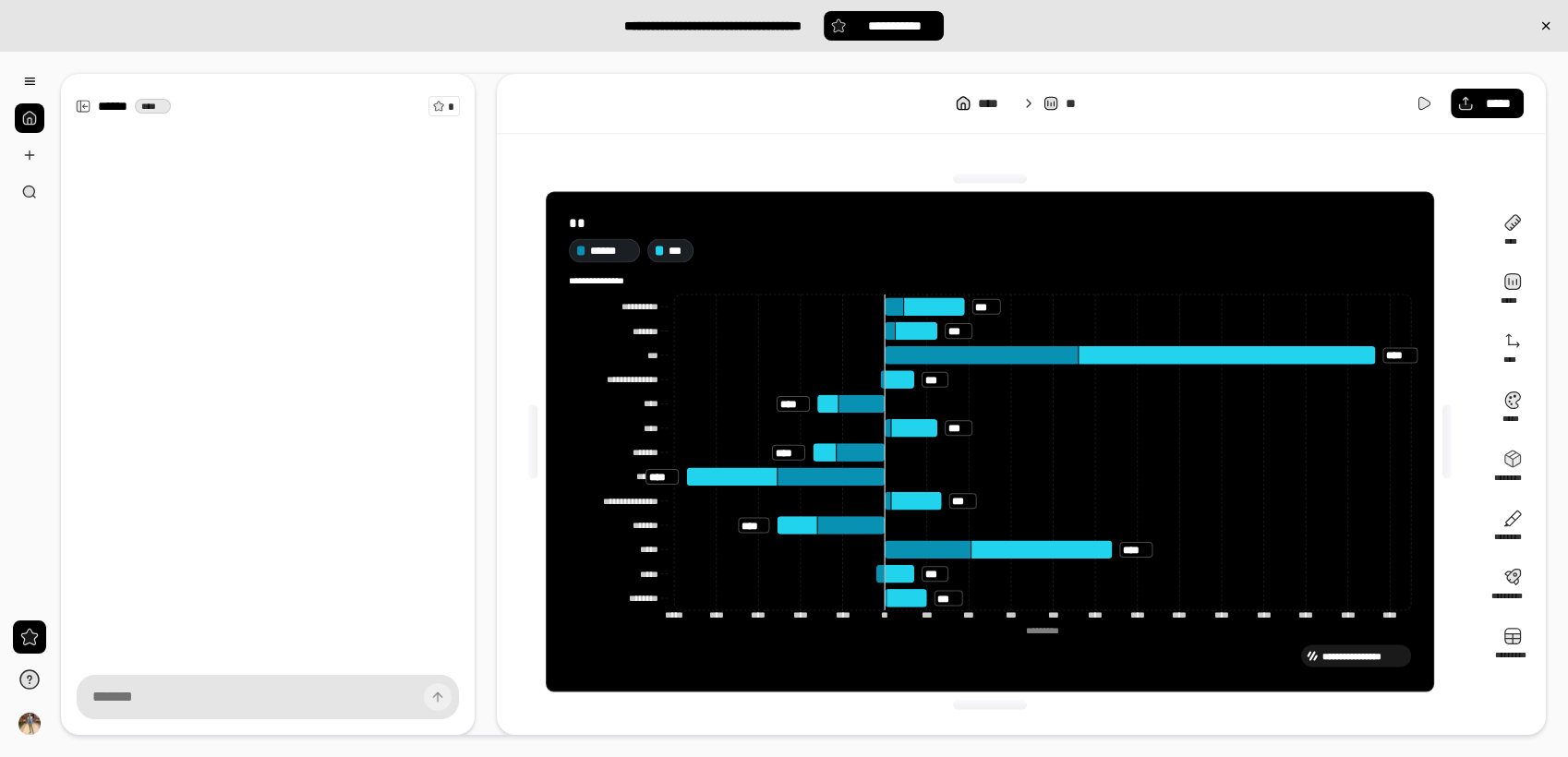 click on "**********" at bounding box center (990, 441) 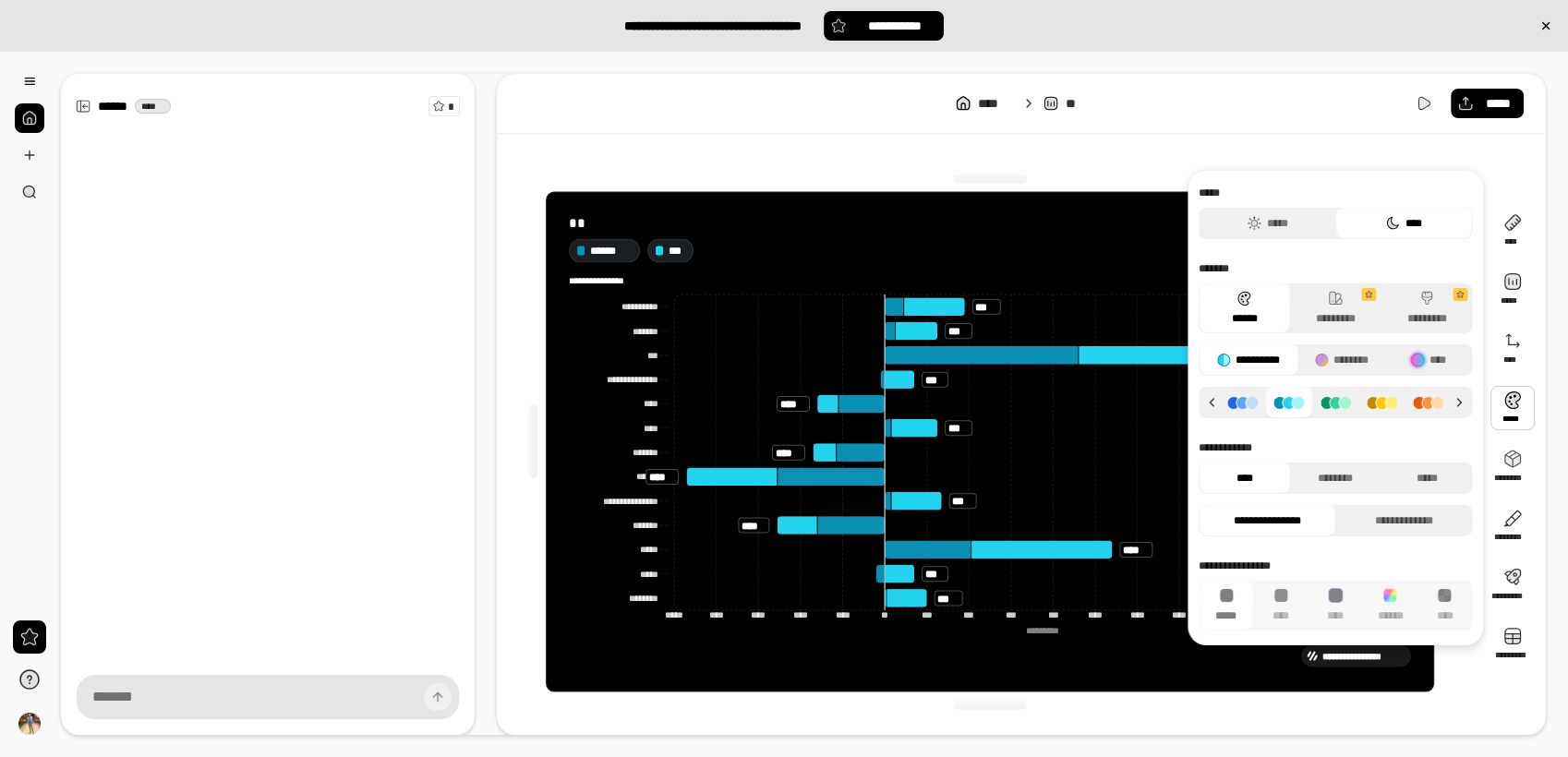 click 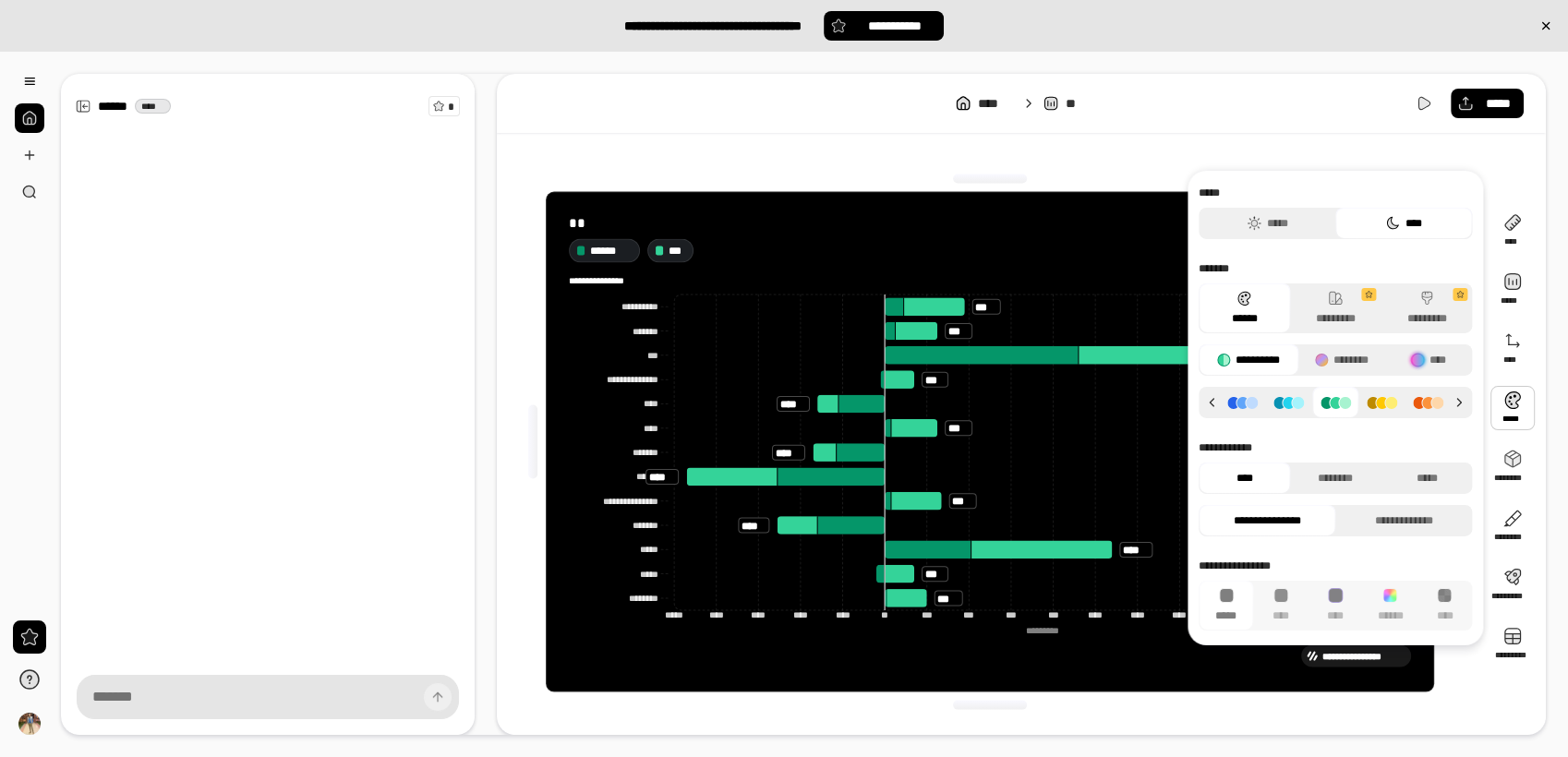click at bounding box center [1242, 402] 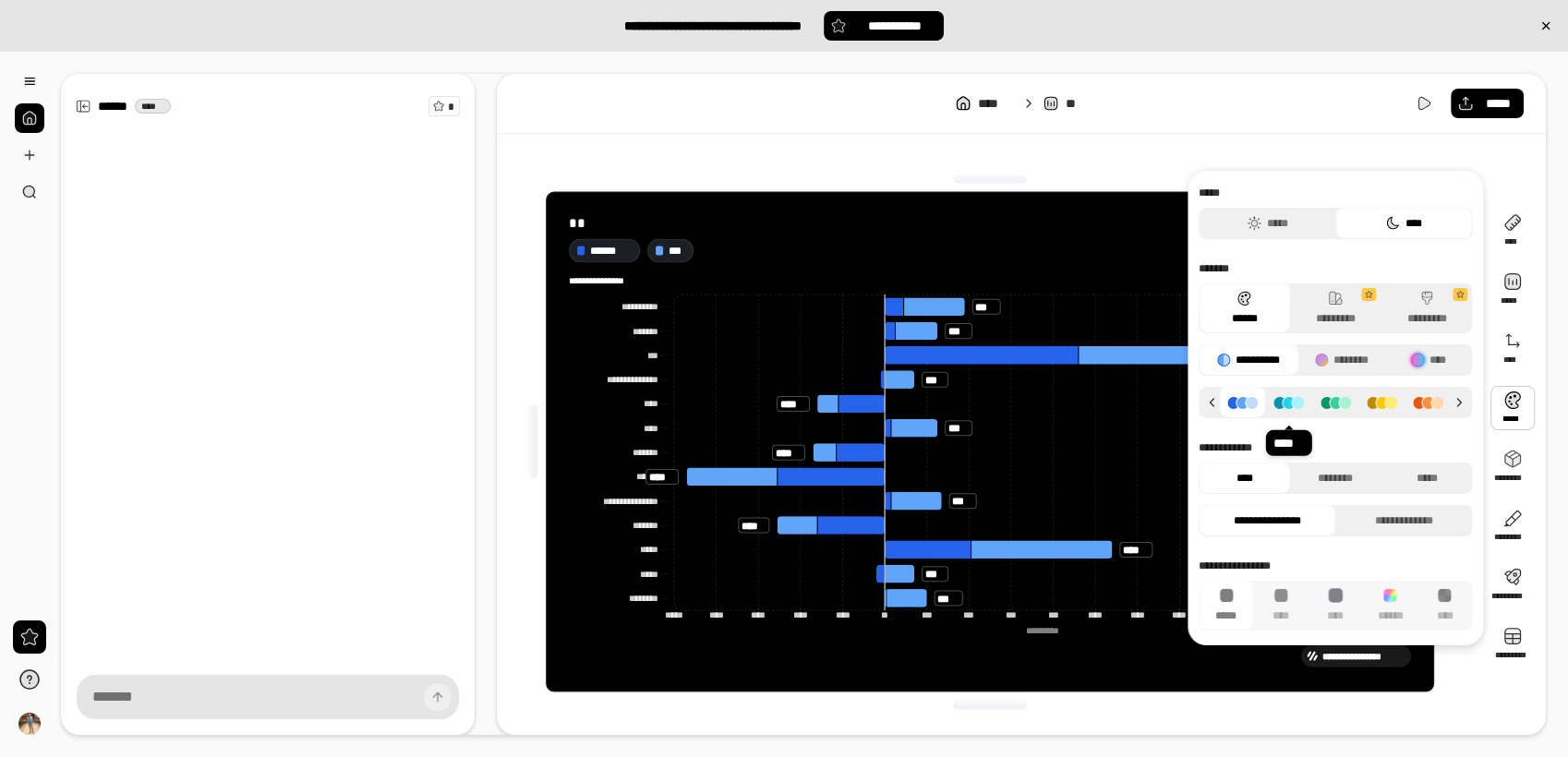 click 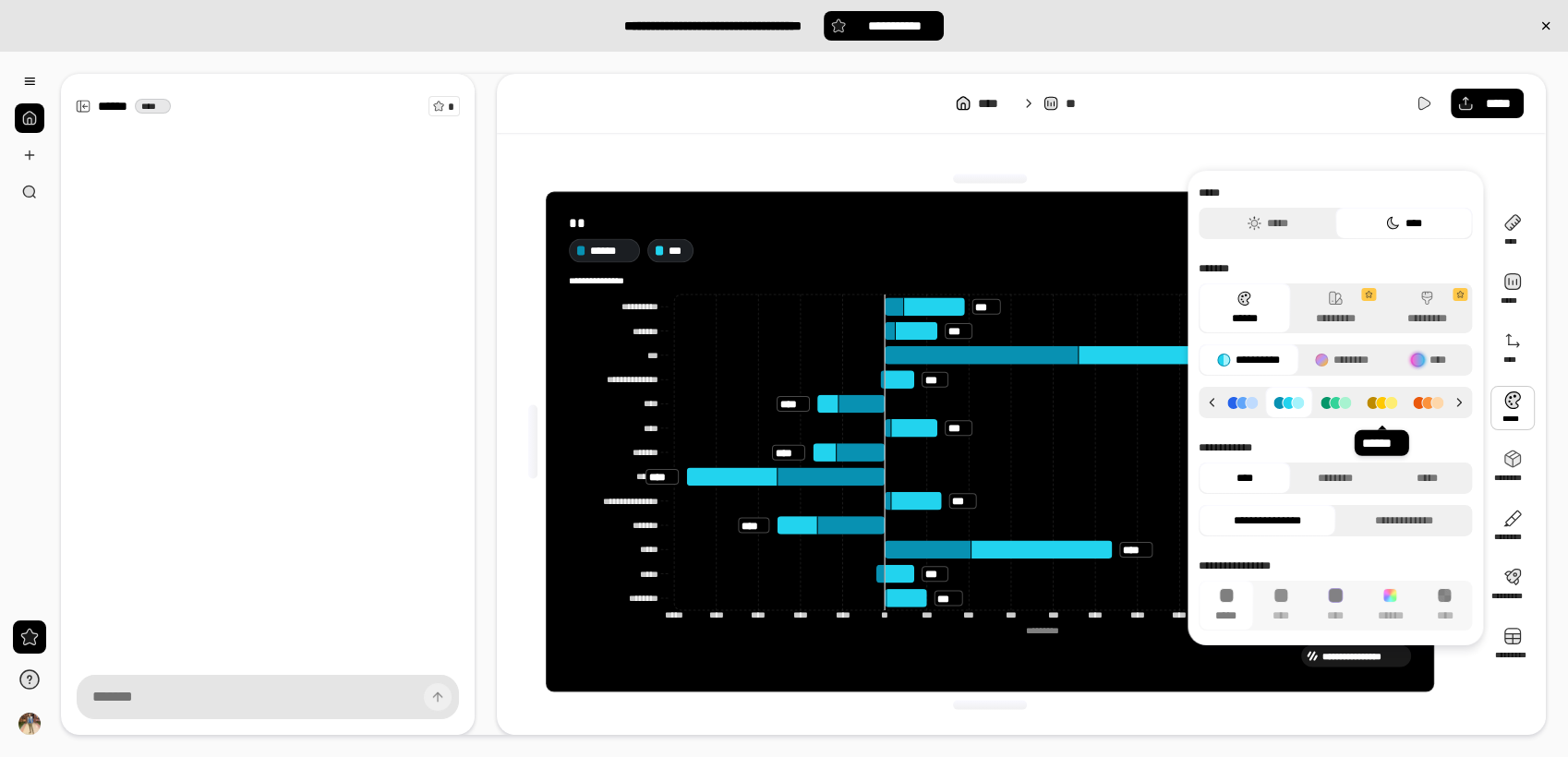 click at bounding box center (1381, 402) 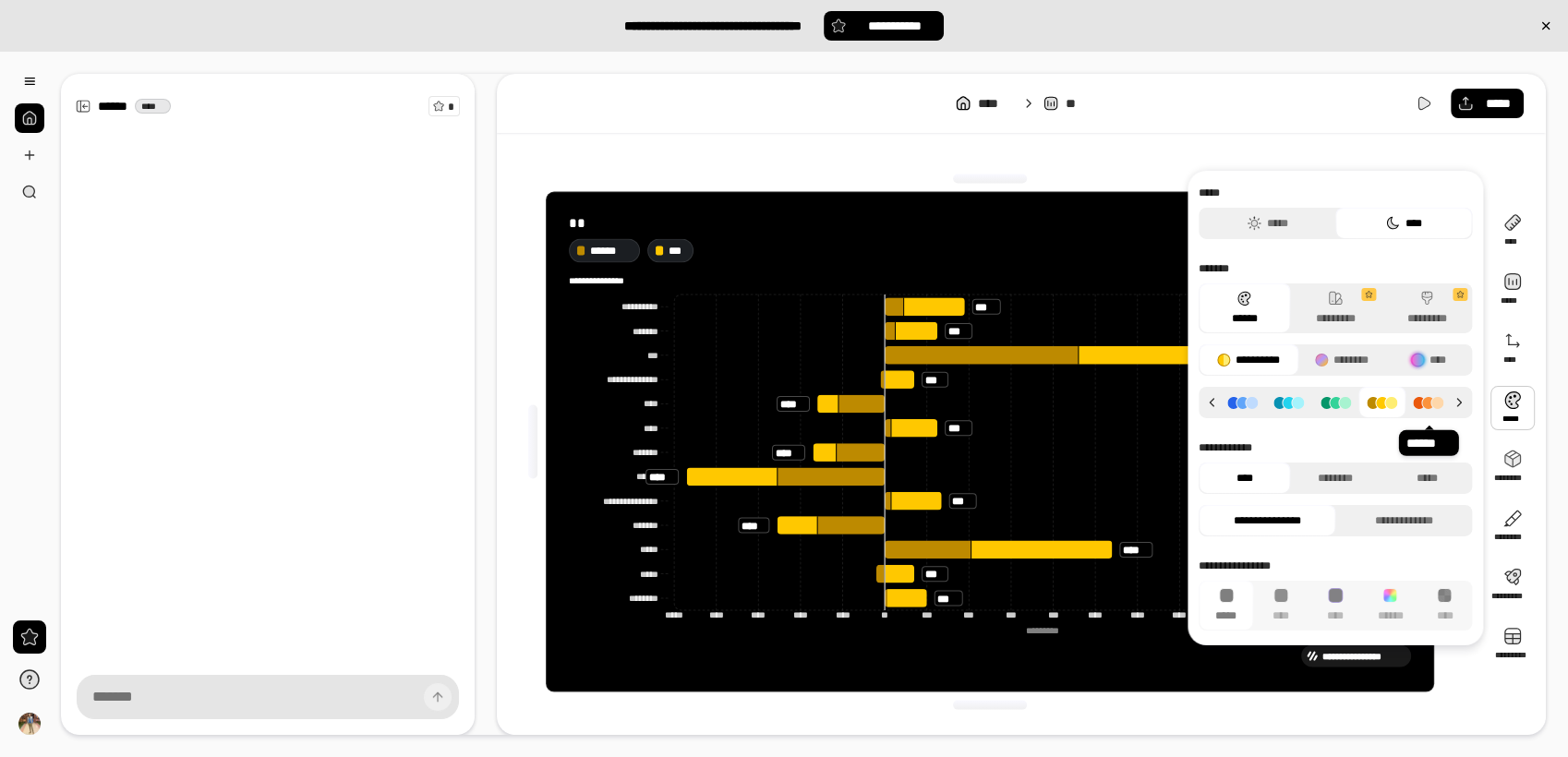 click 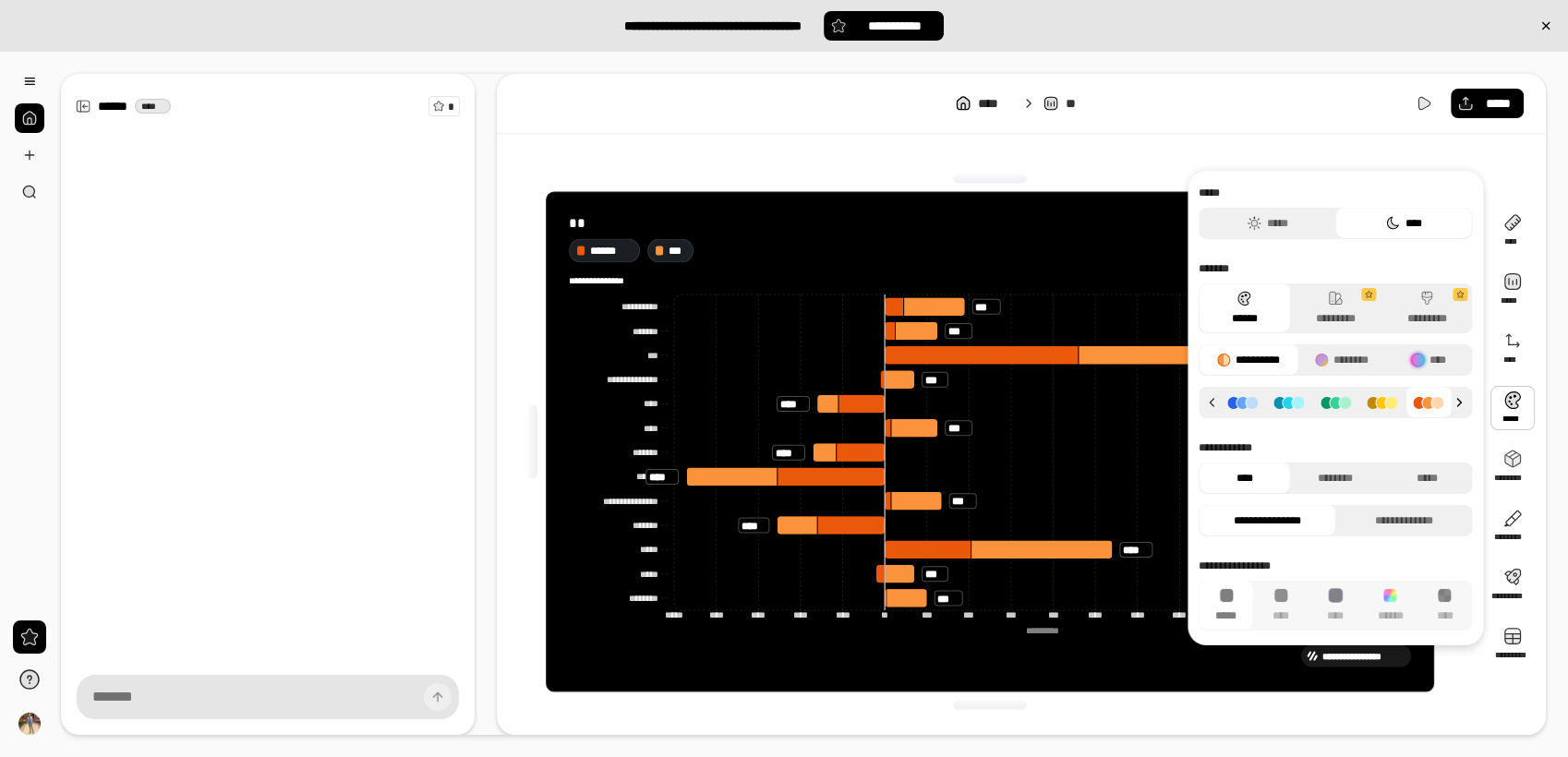 click 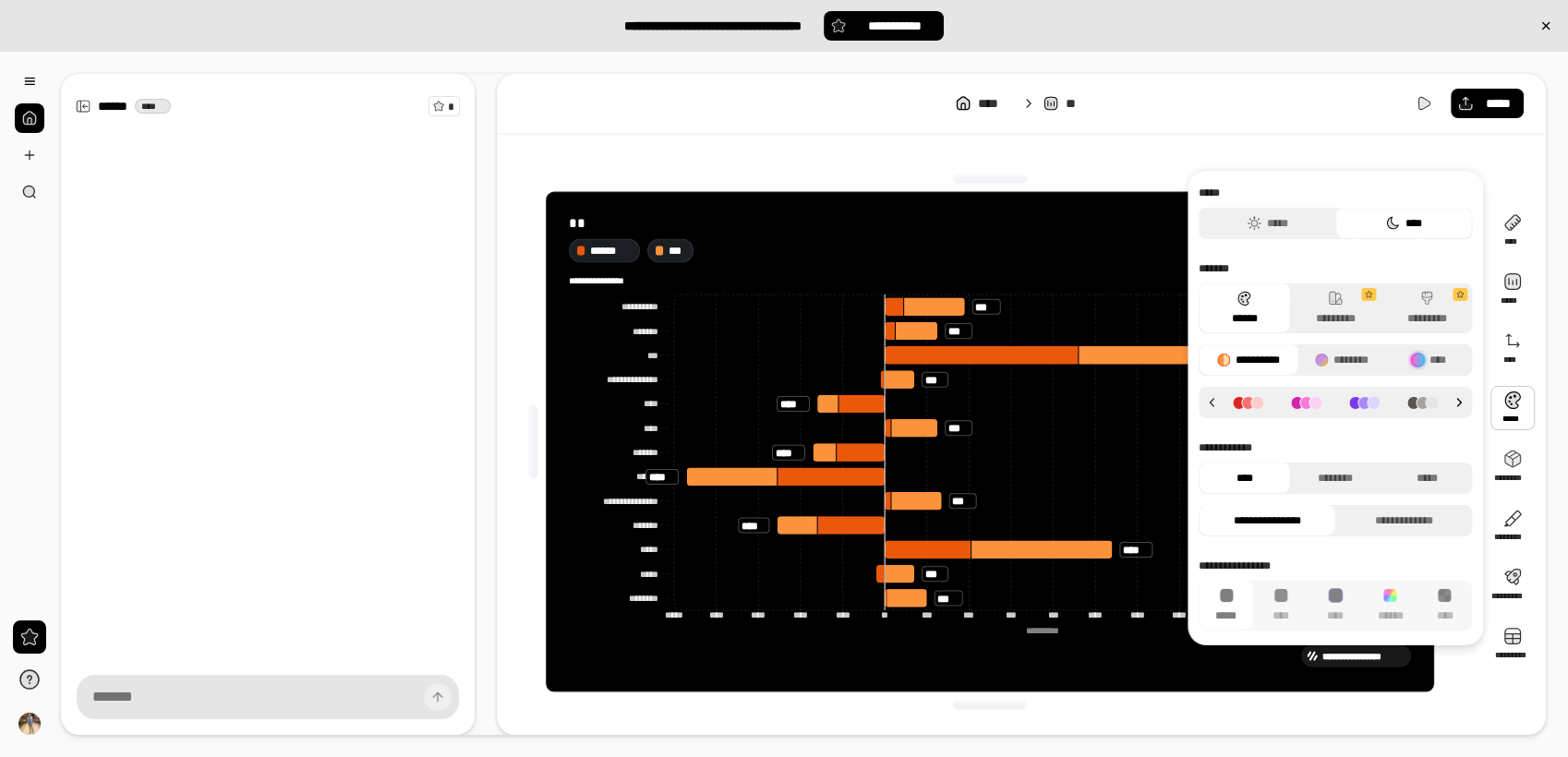 click 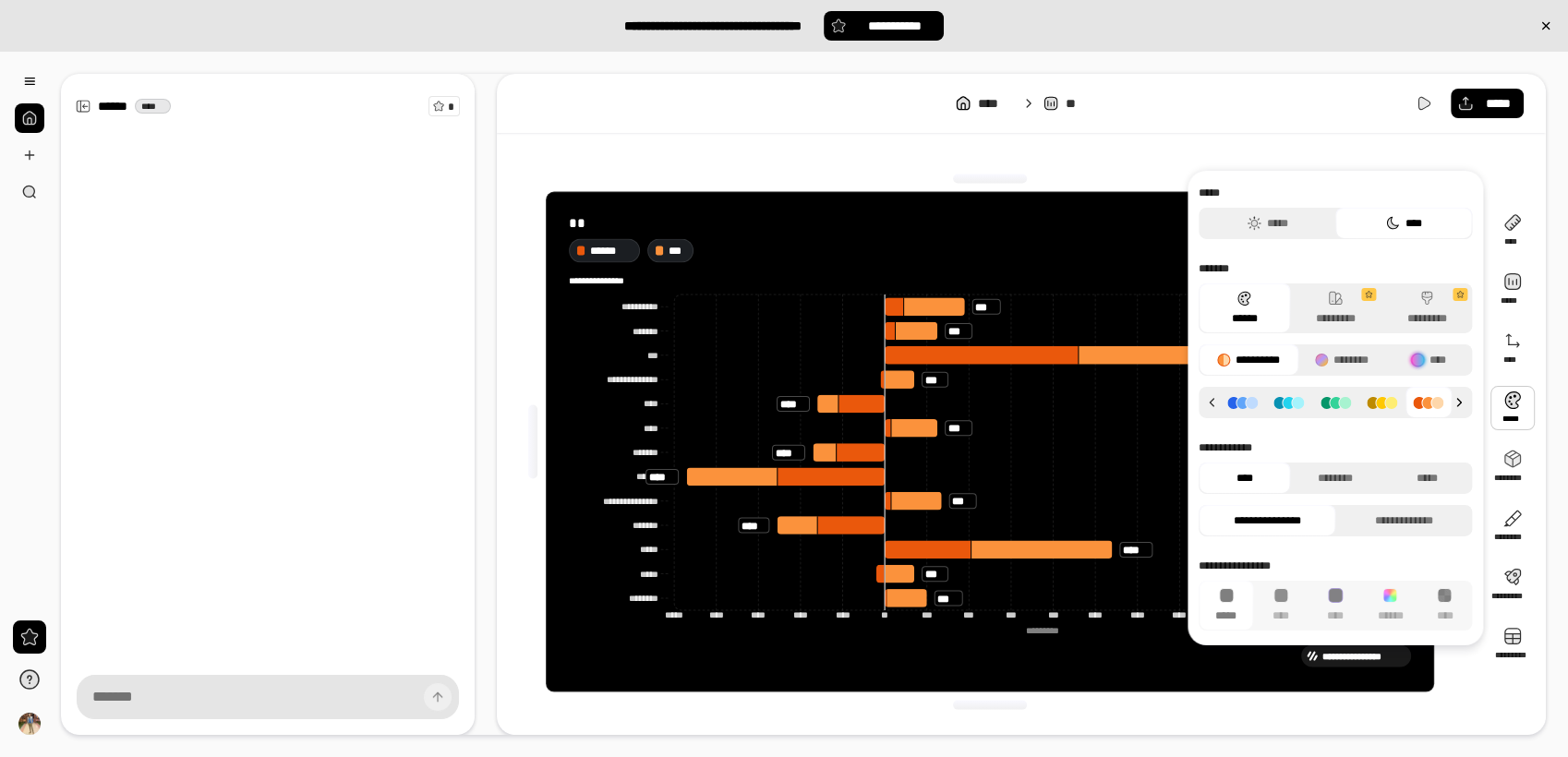 click 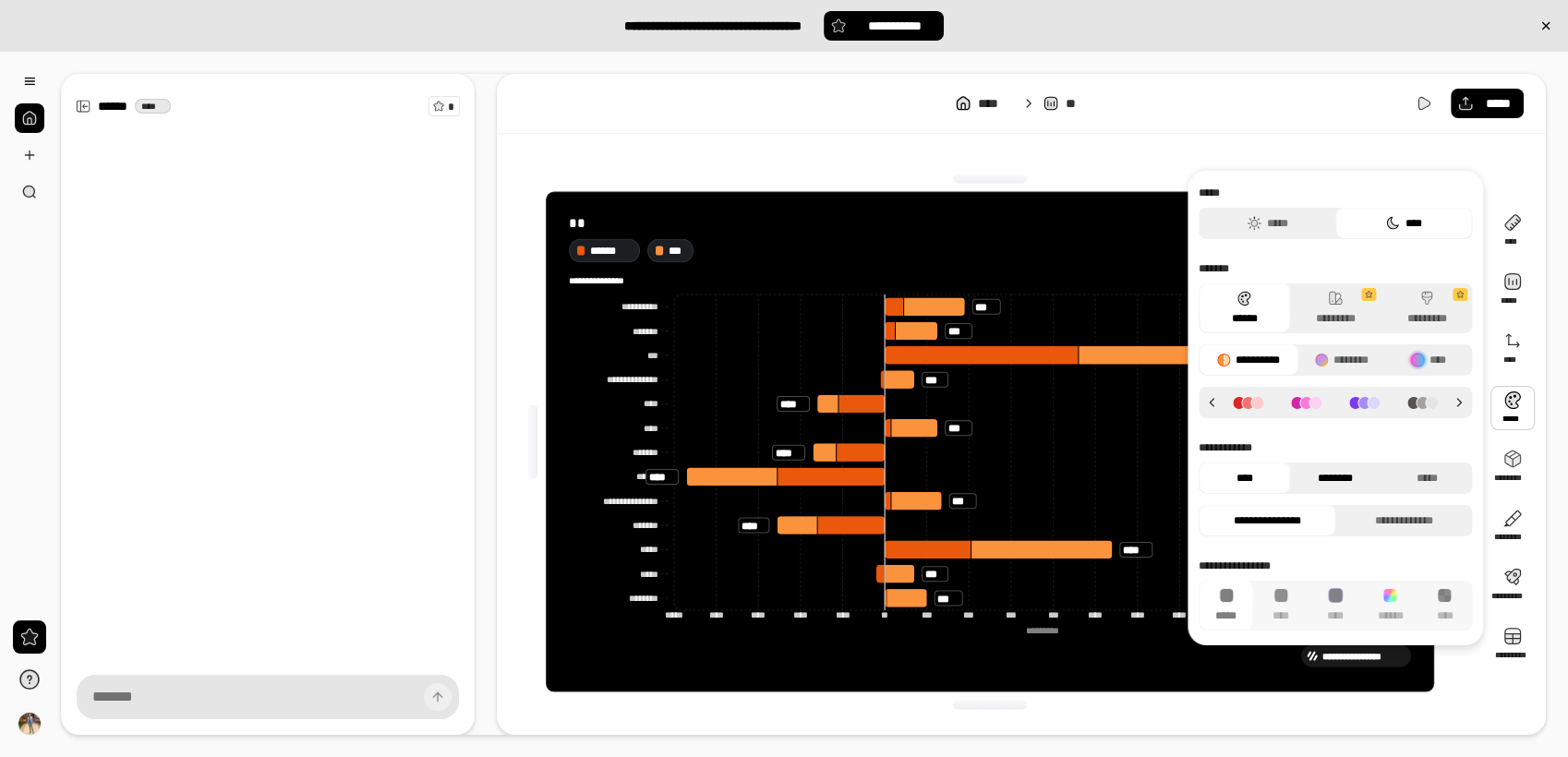 click on "********" at bounding box center (1335, 478) 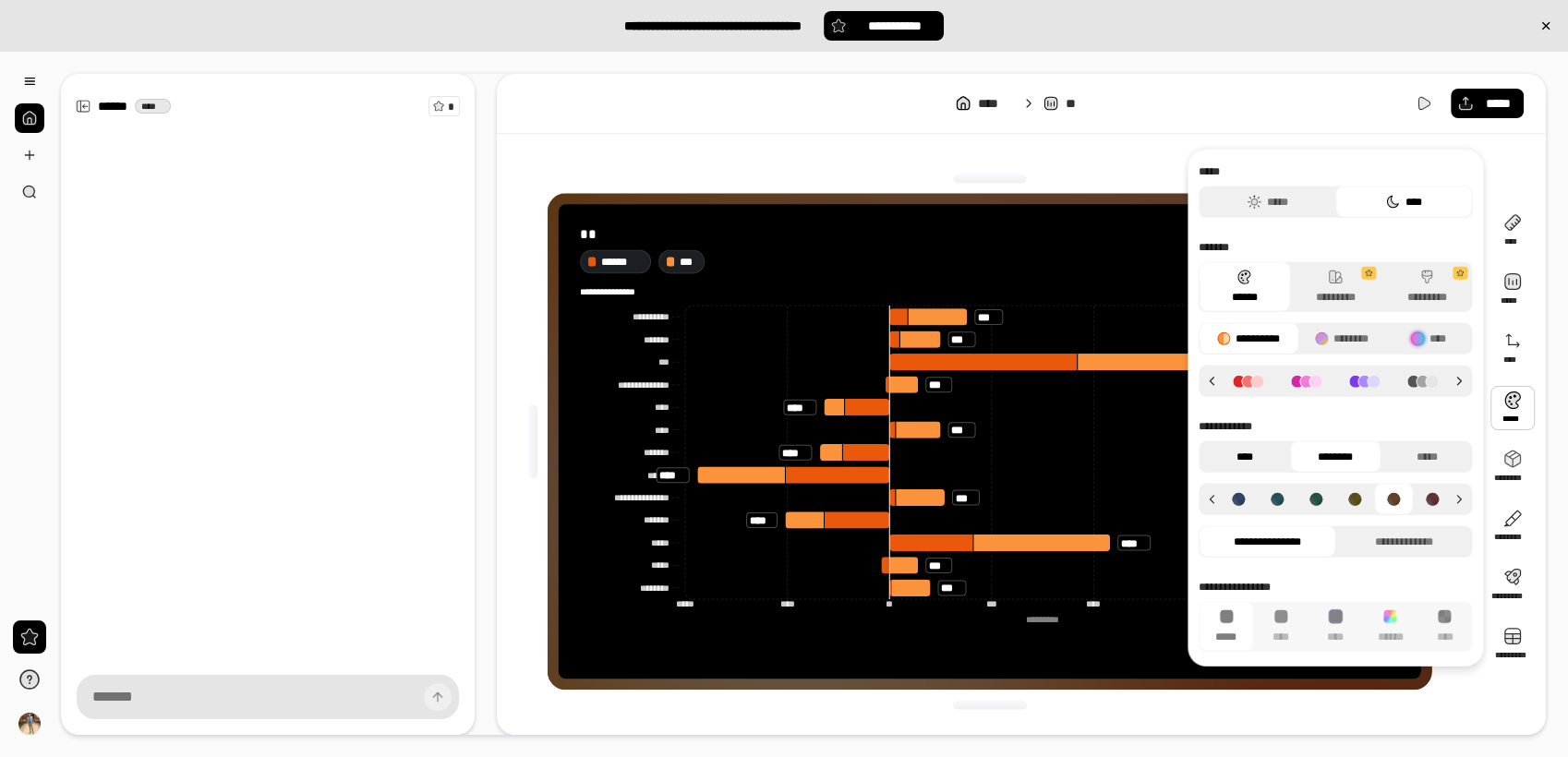 click on "****" at bounding box center [1244, 457] 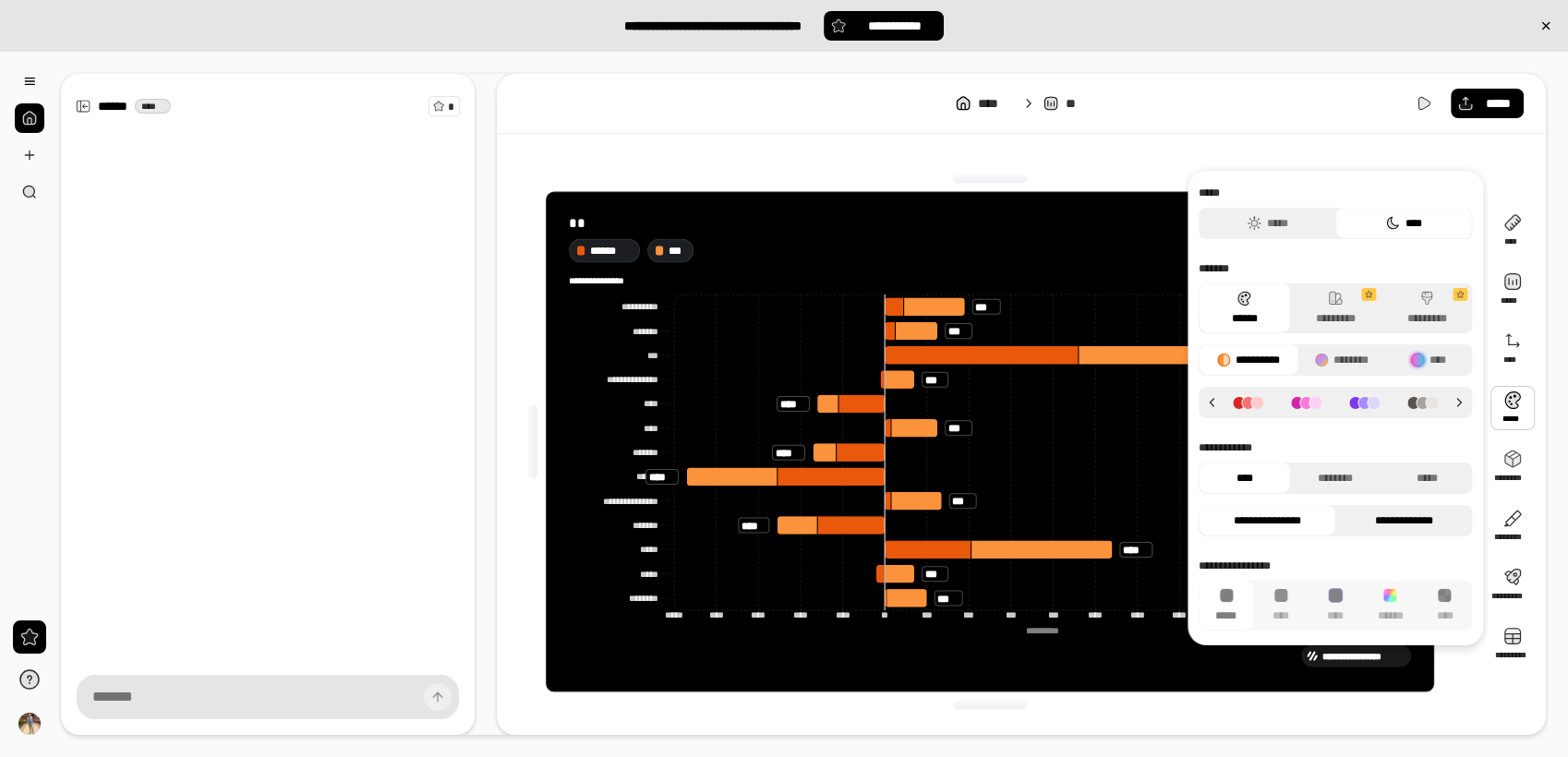 click on "**********" at bounding box center (1404, 521) 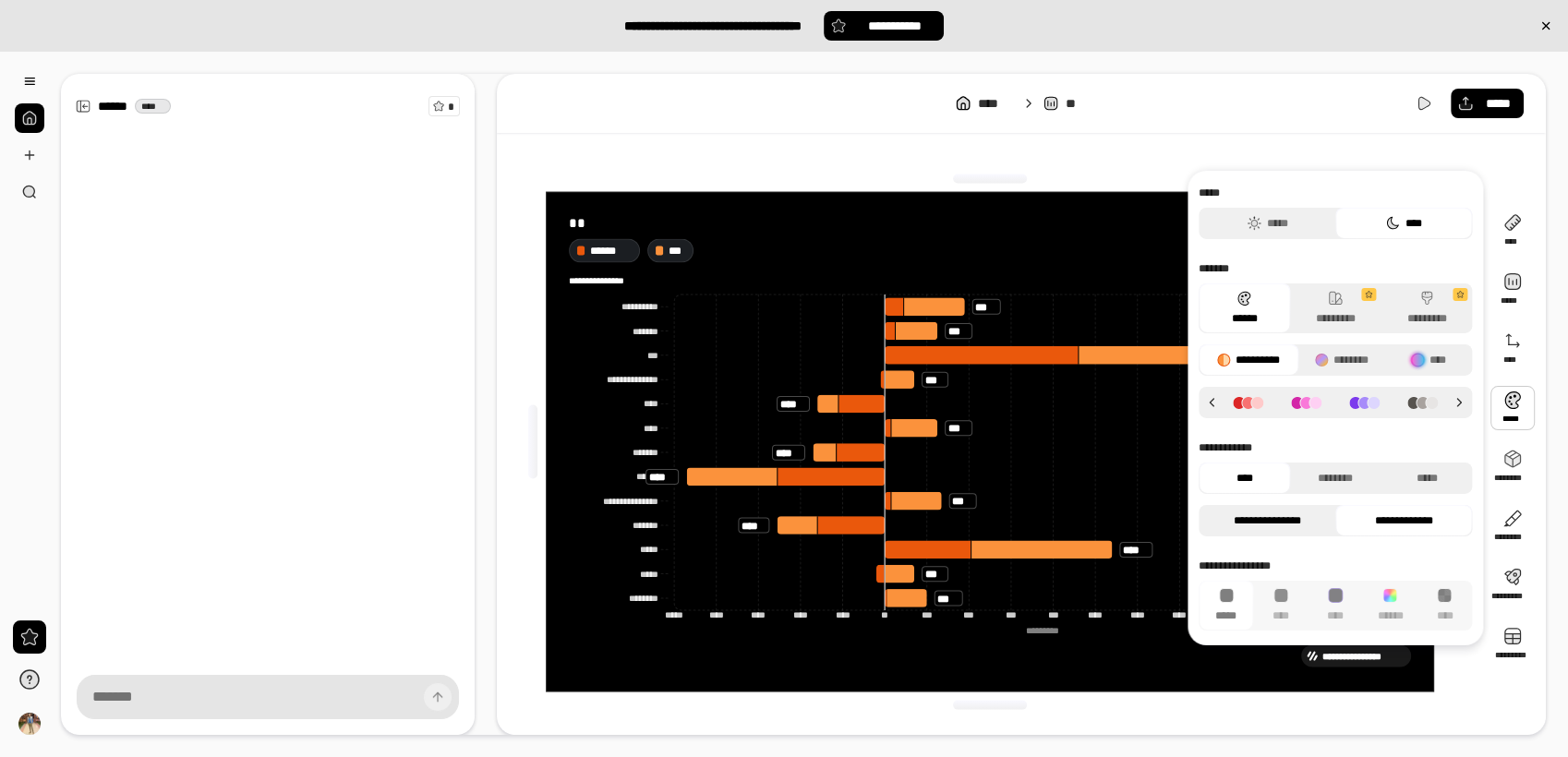 click on "**********" at bounding box center (1267, 521) 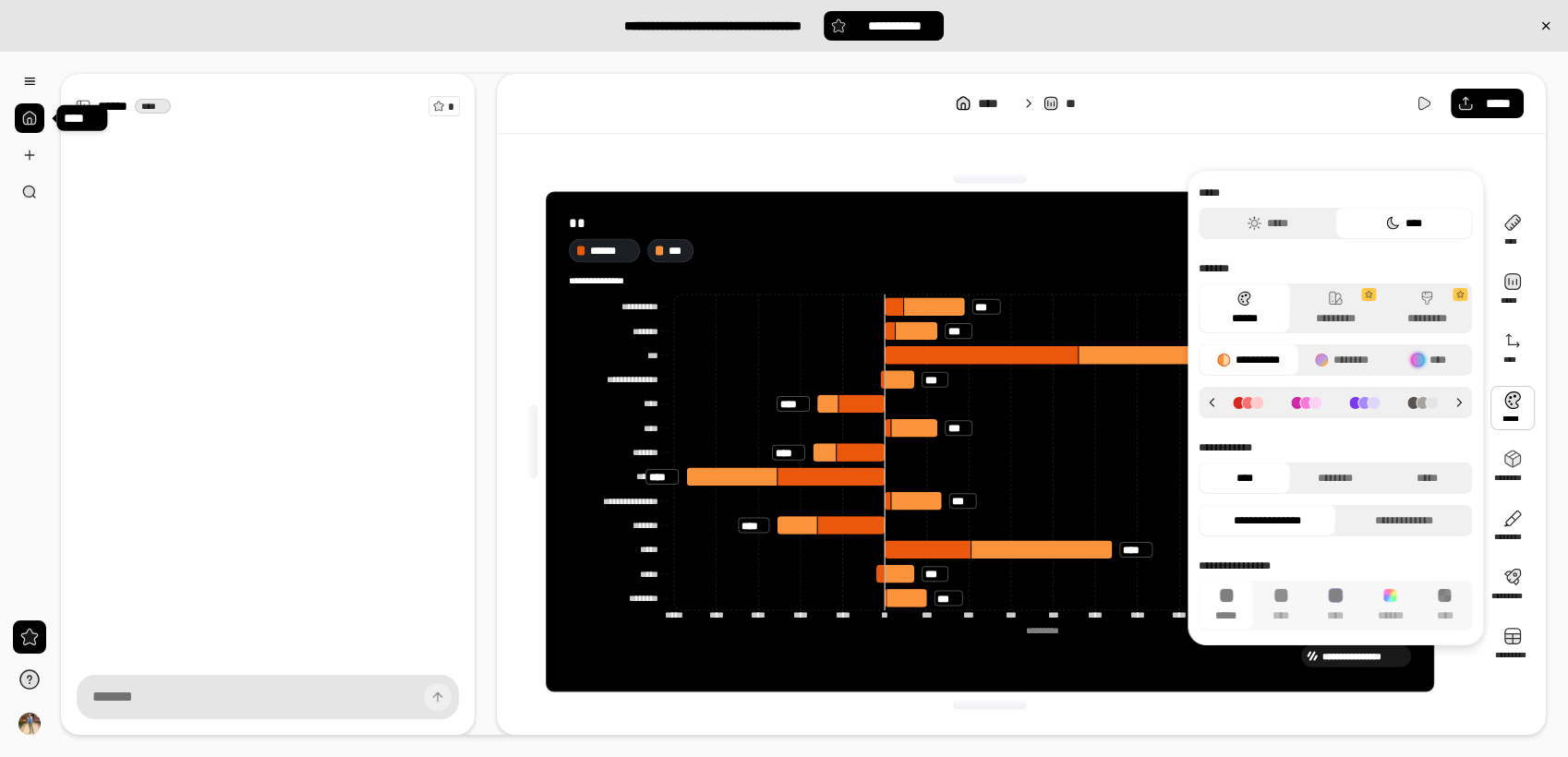 click at bounding box center [30, 118] 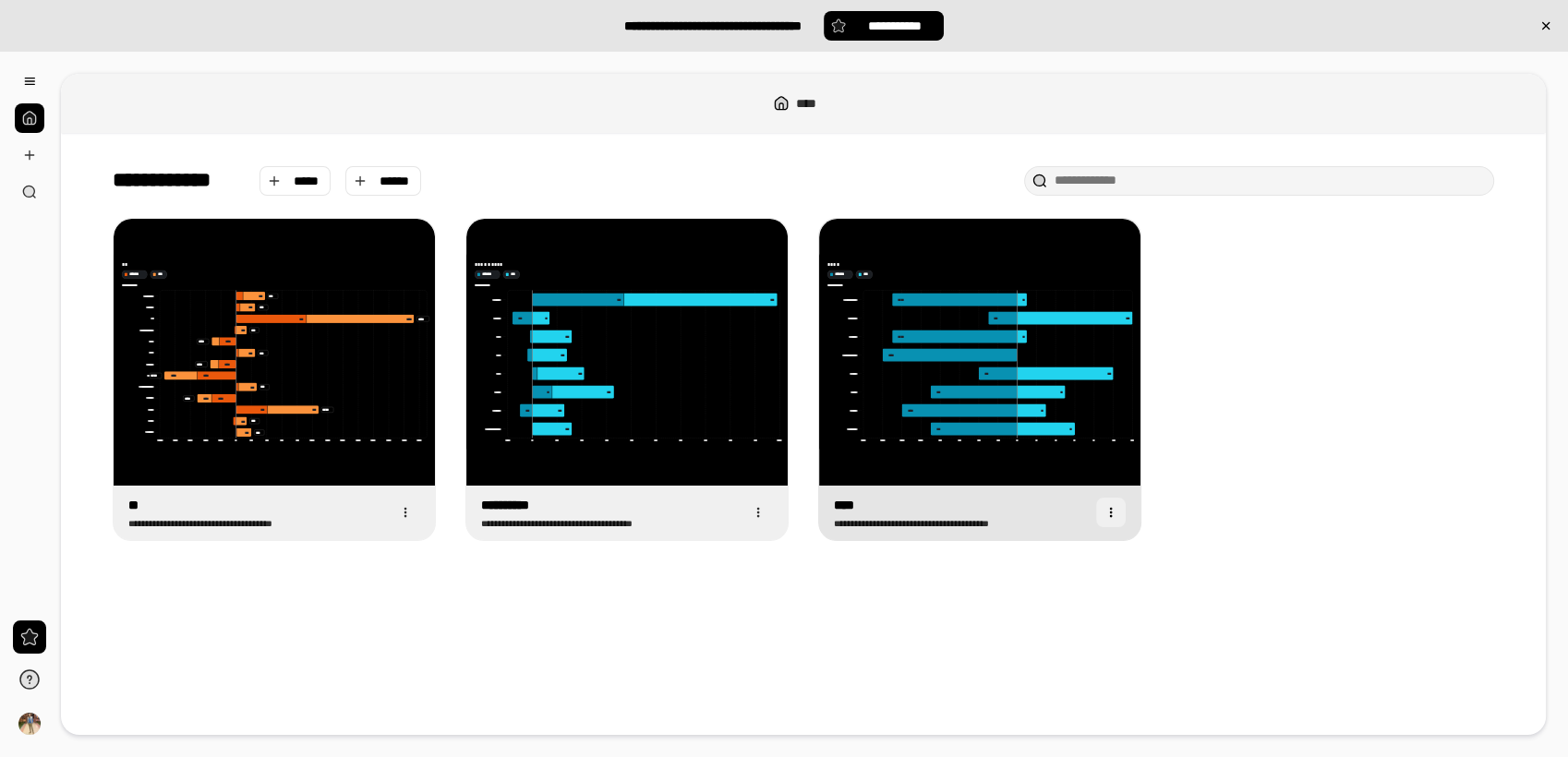 click at bounding box center [1111, 512] 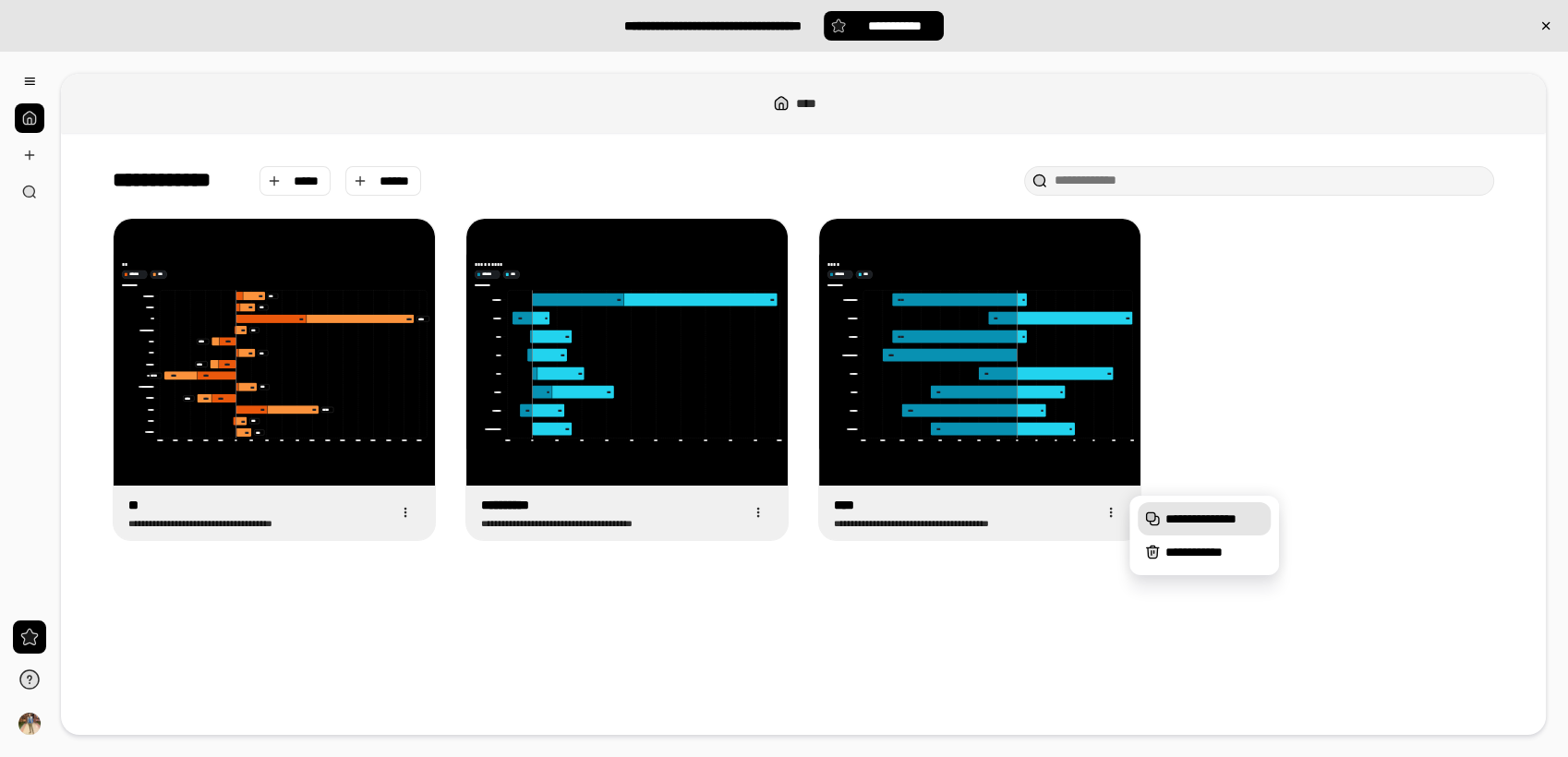 click on "**********" at bounding box center (1204, 519) 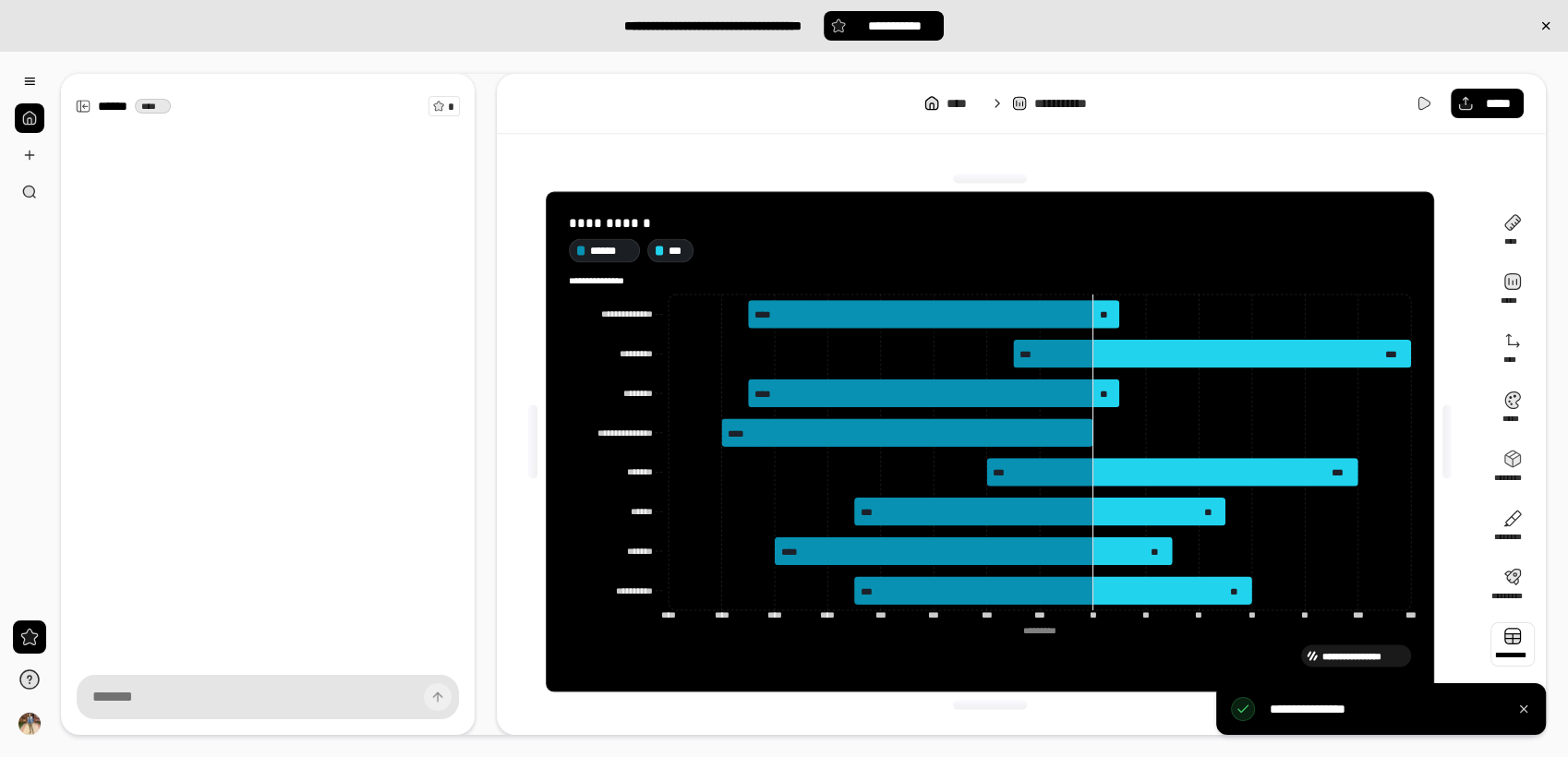 click at bounding box center (1513, 644) 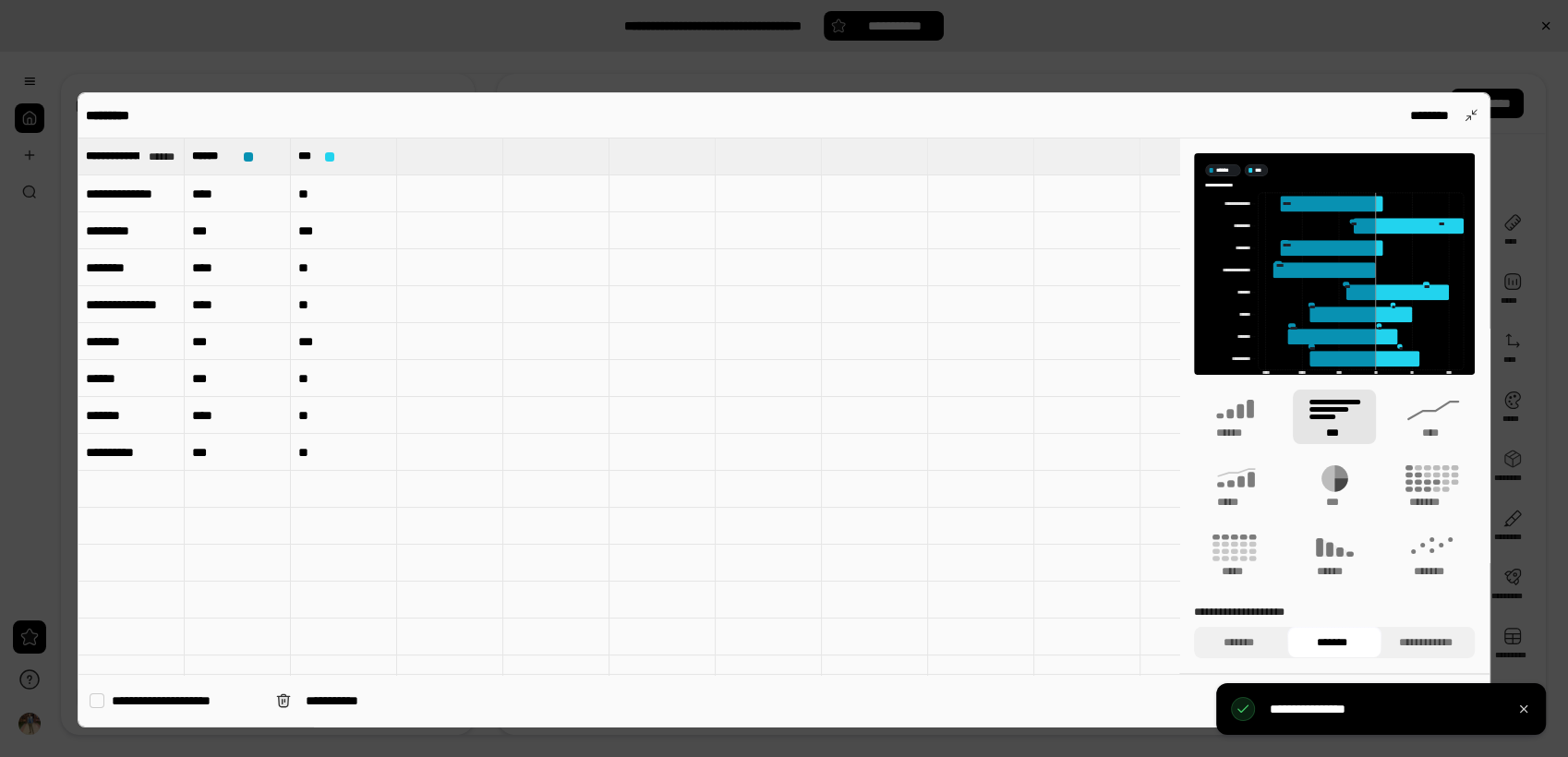 click on "**********" at bounding box center (131, 194) 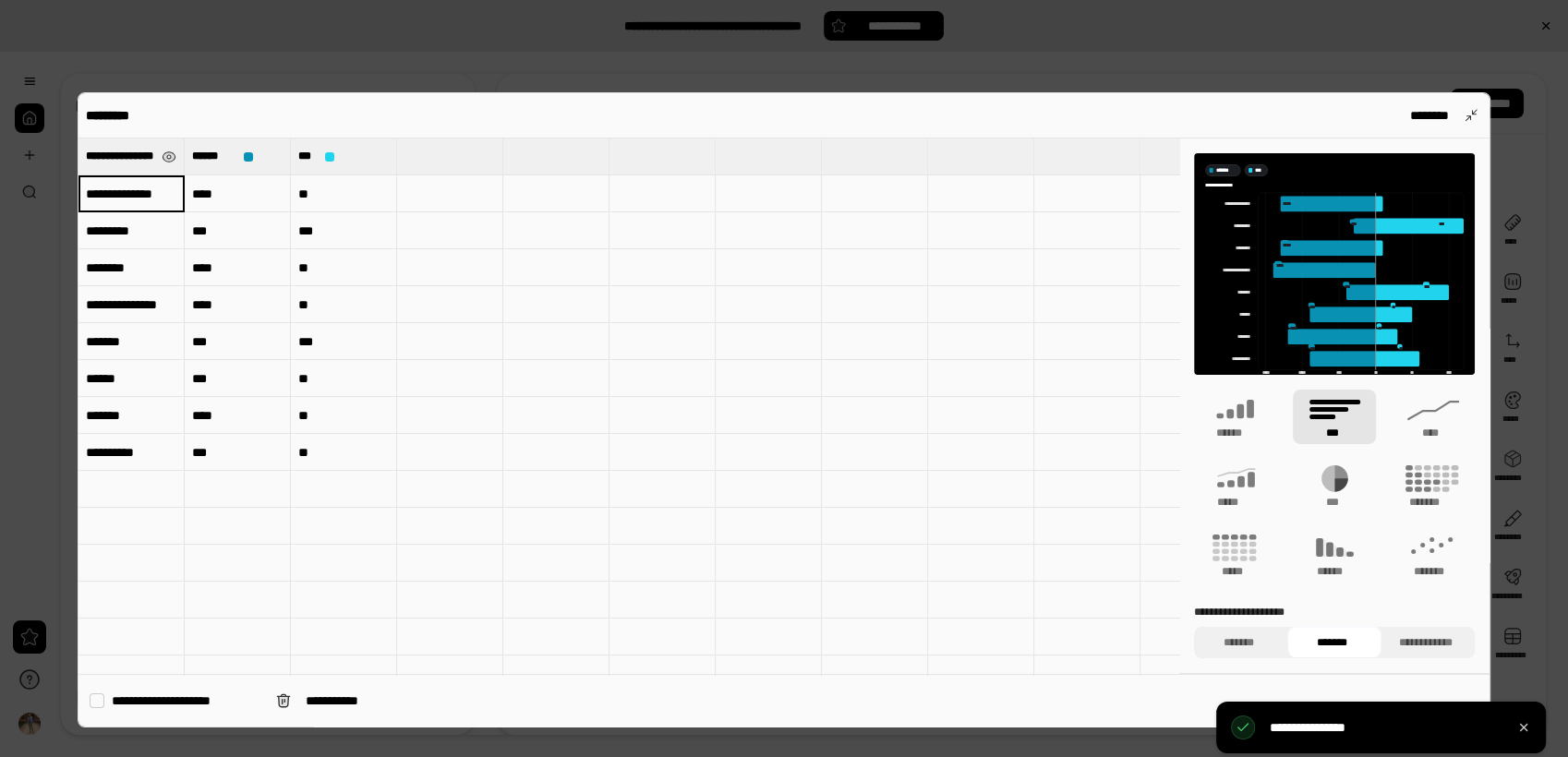 click on "**********" at bounding box center [120, 156] 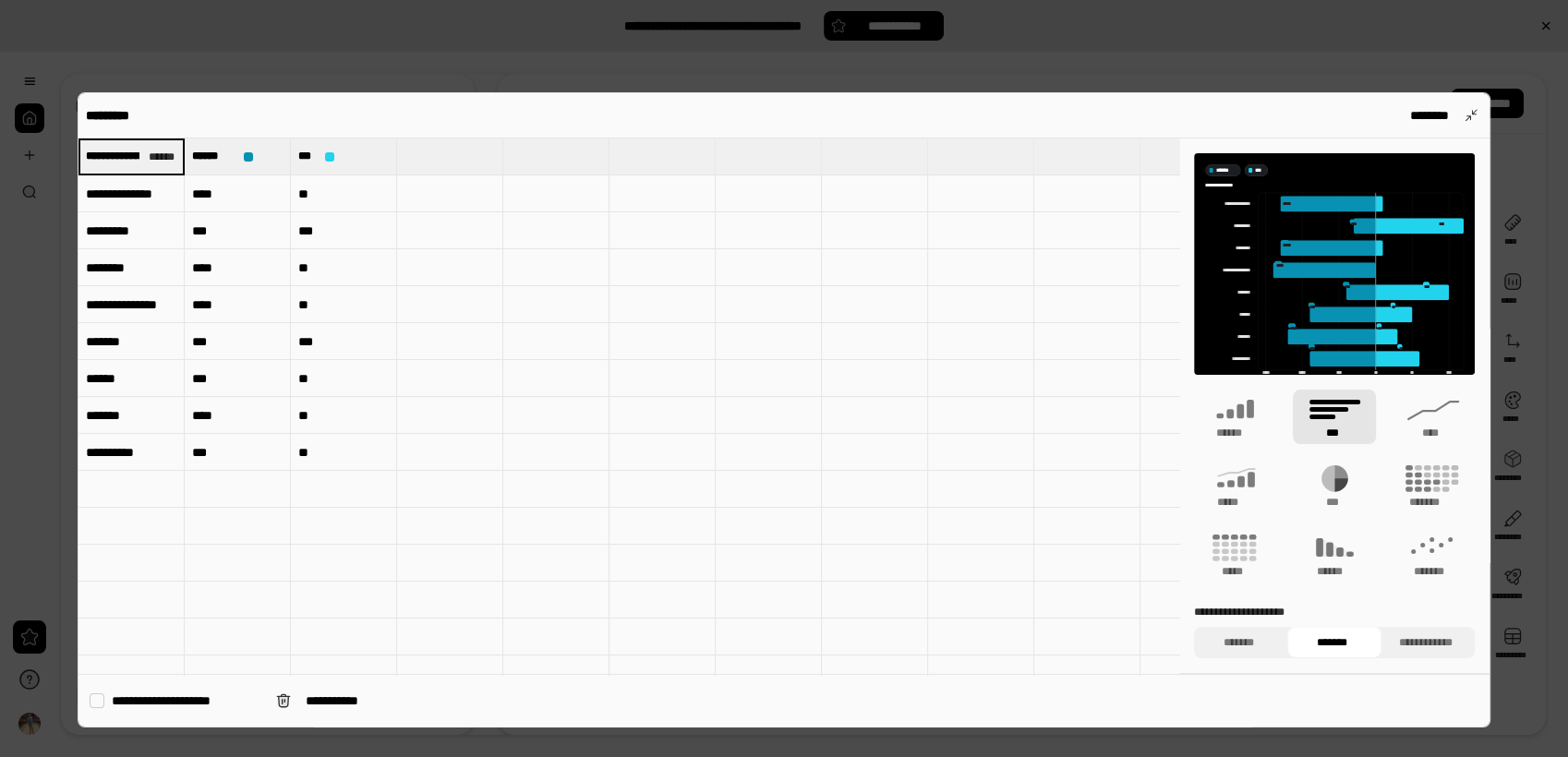click on "**********" at bounding box center [131, 194] 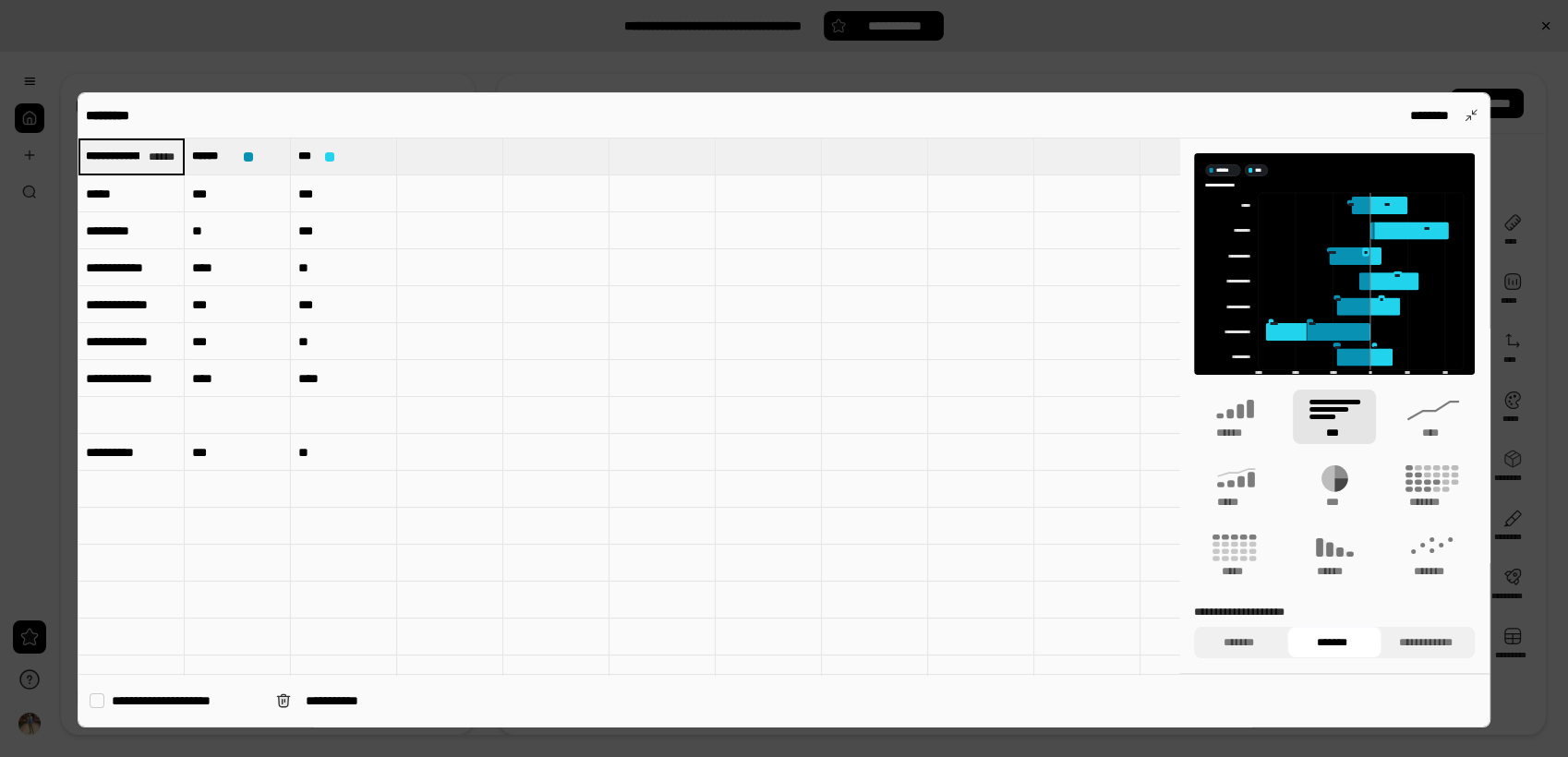 type on "**********" 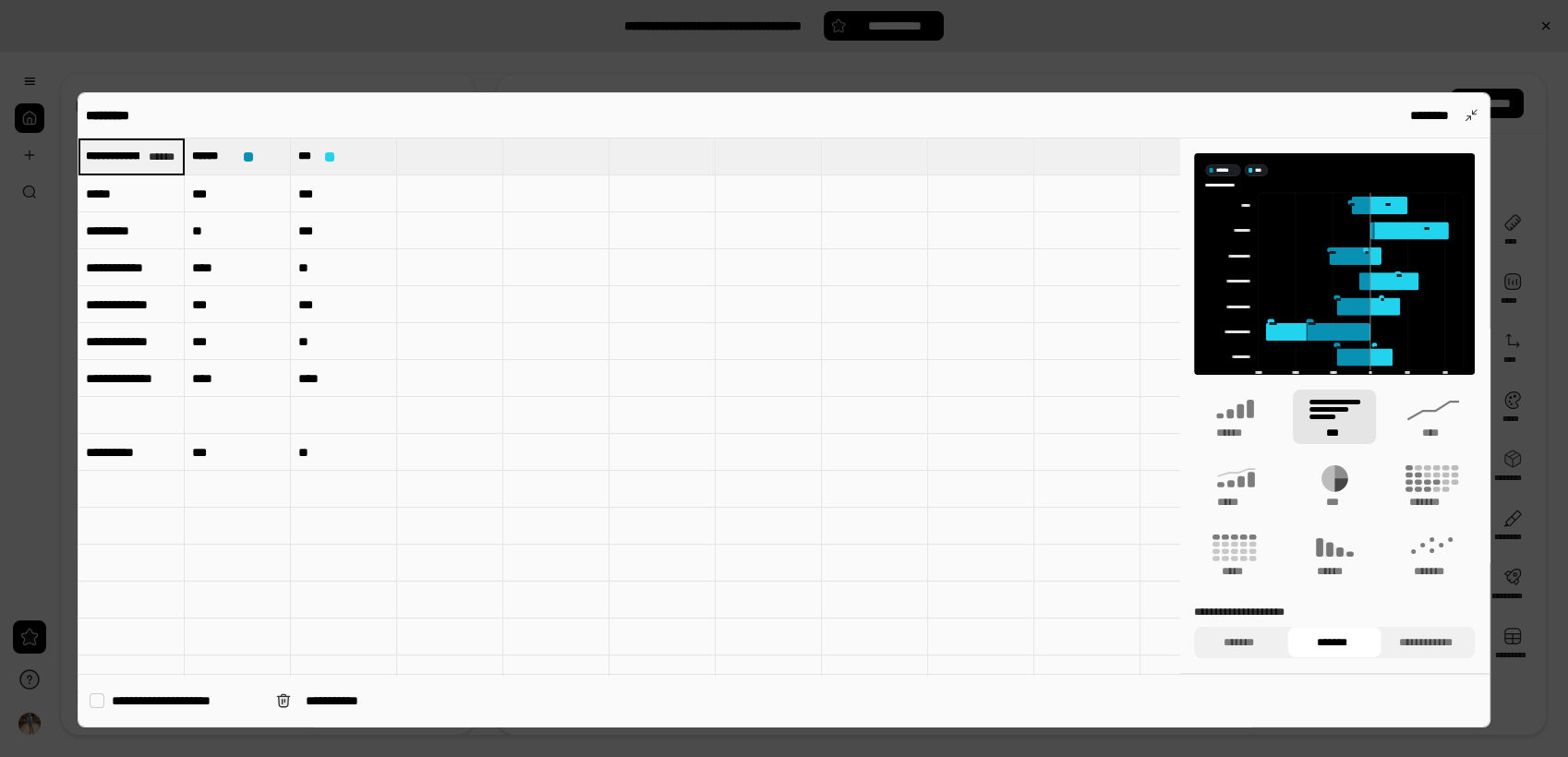 click on "*****" at bounding box center (131, 194) 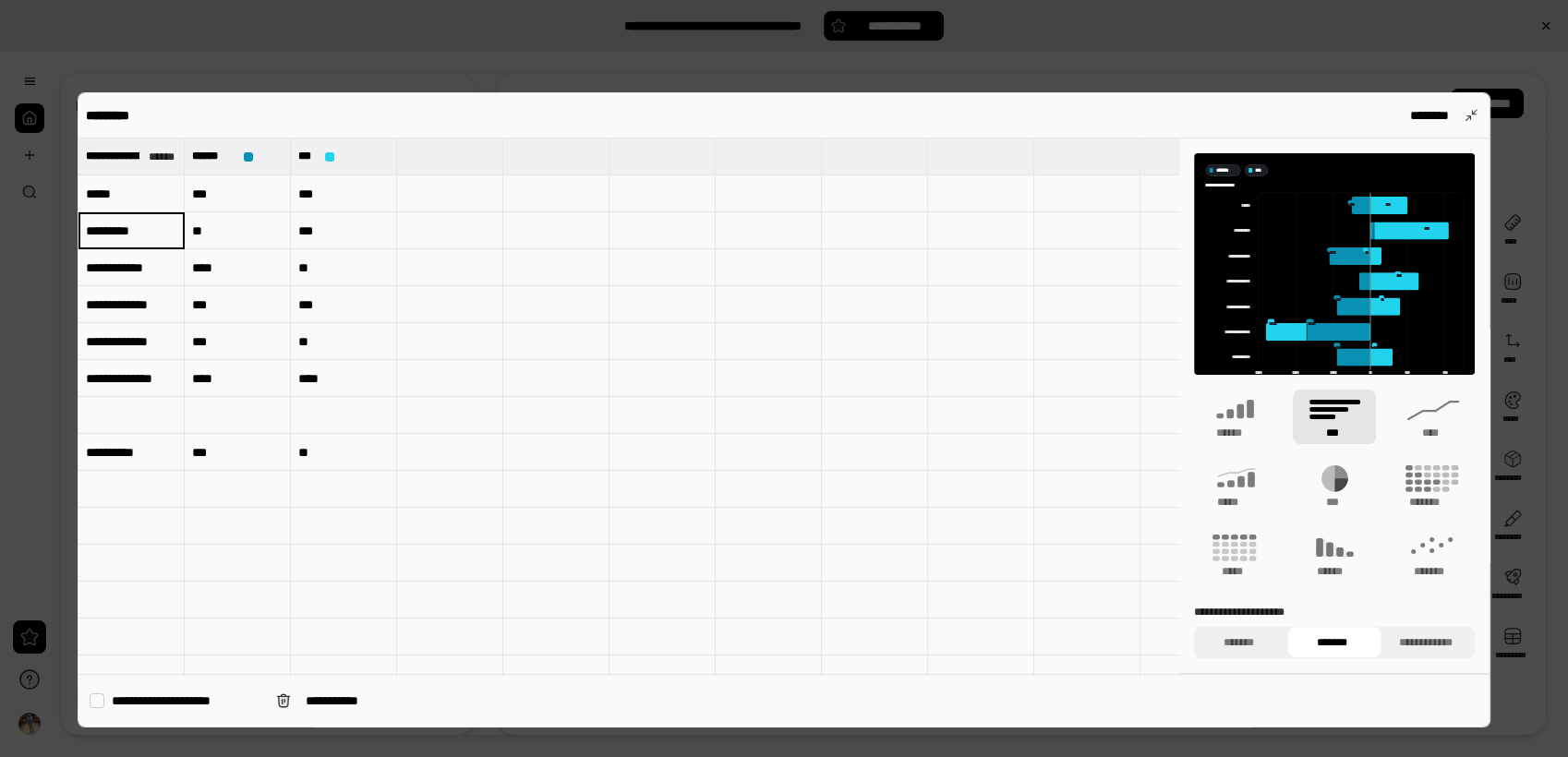 click on "***" at bounding box center (344, 231) 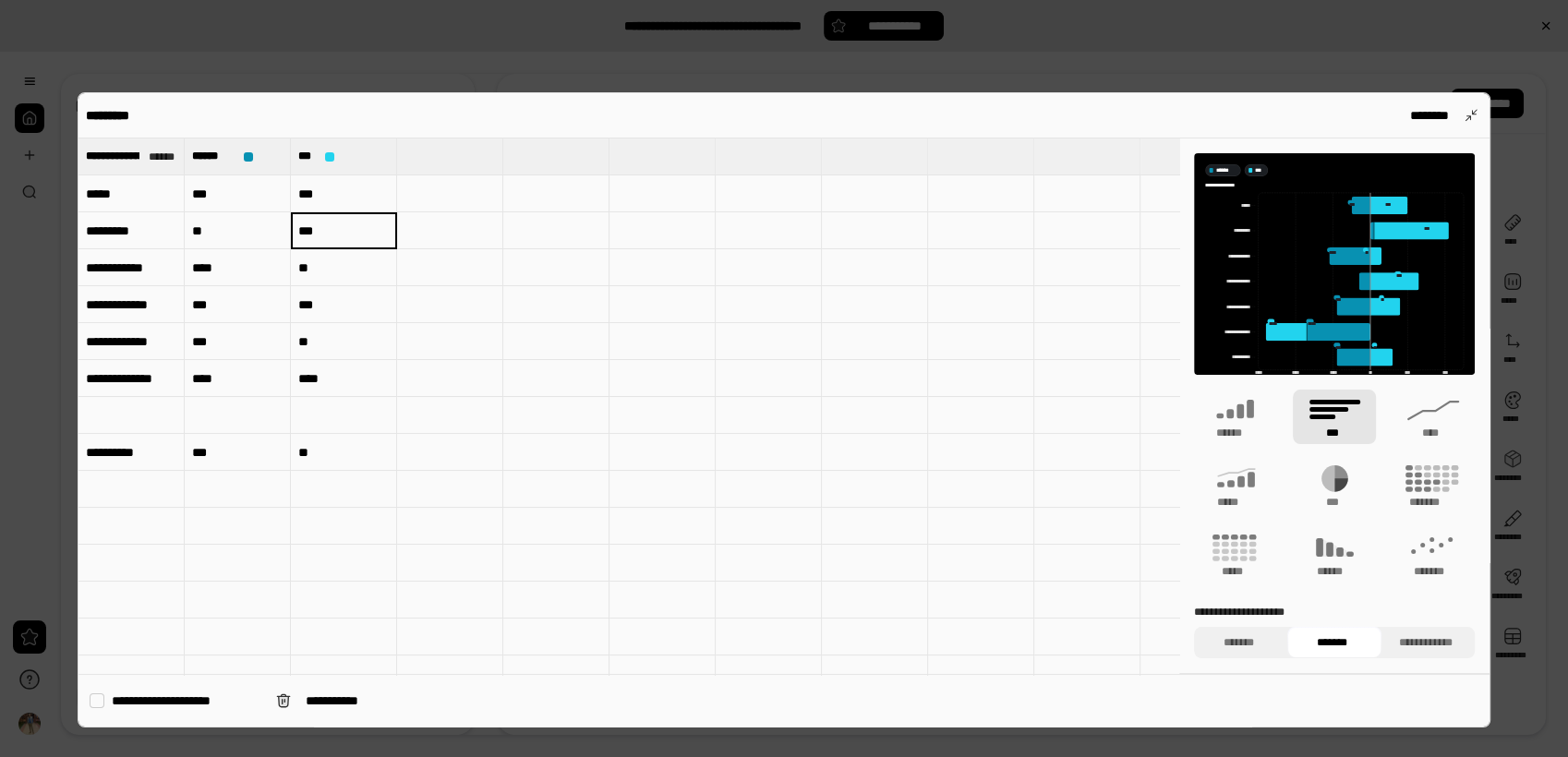 click at bounding box center [662, 378] 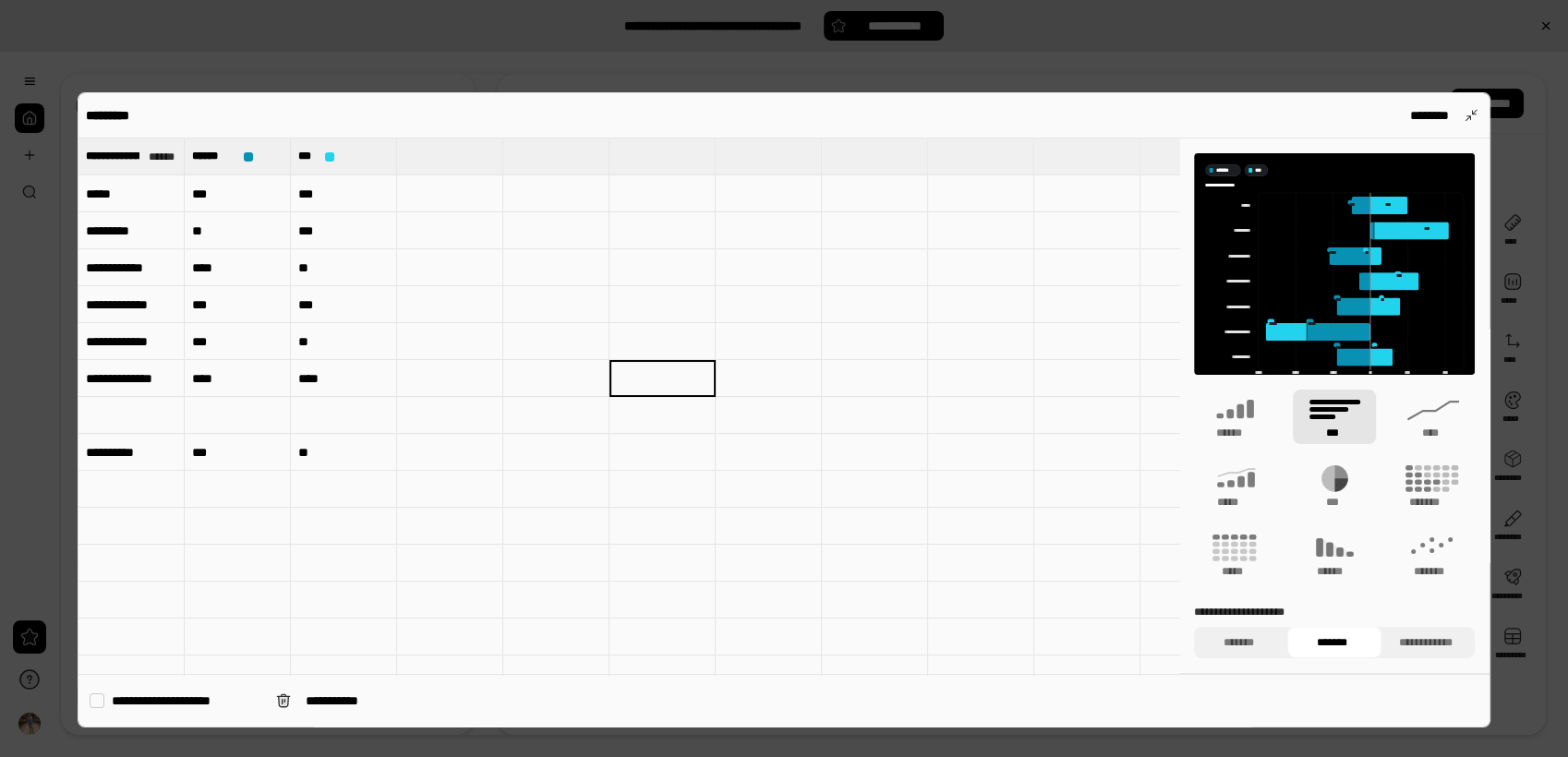 click at bounding box center (450, 268) 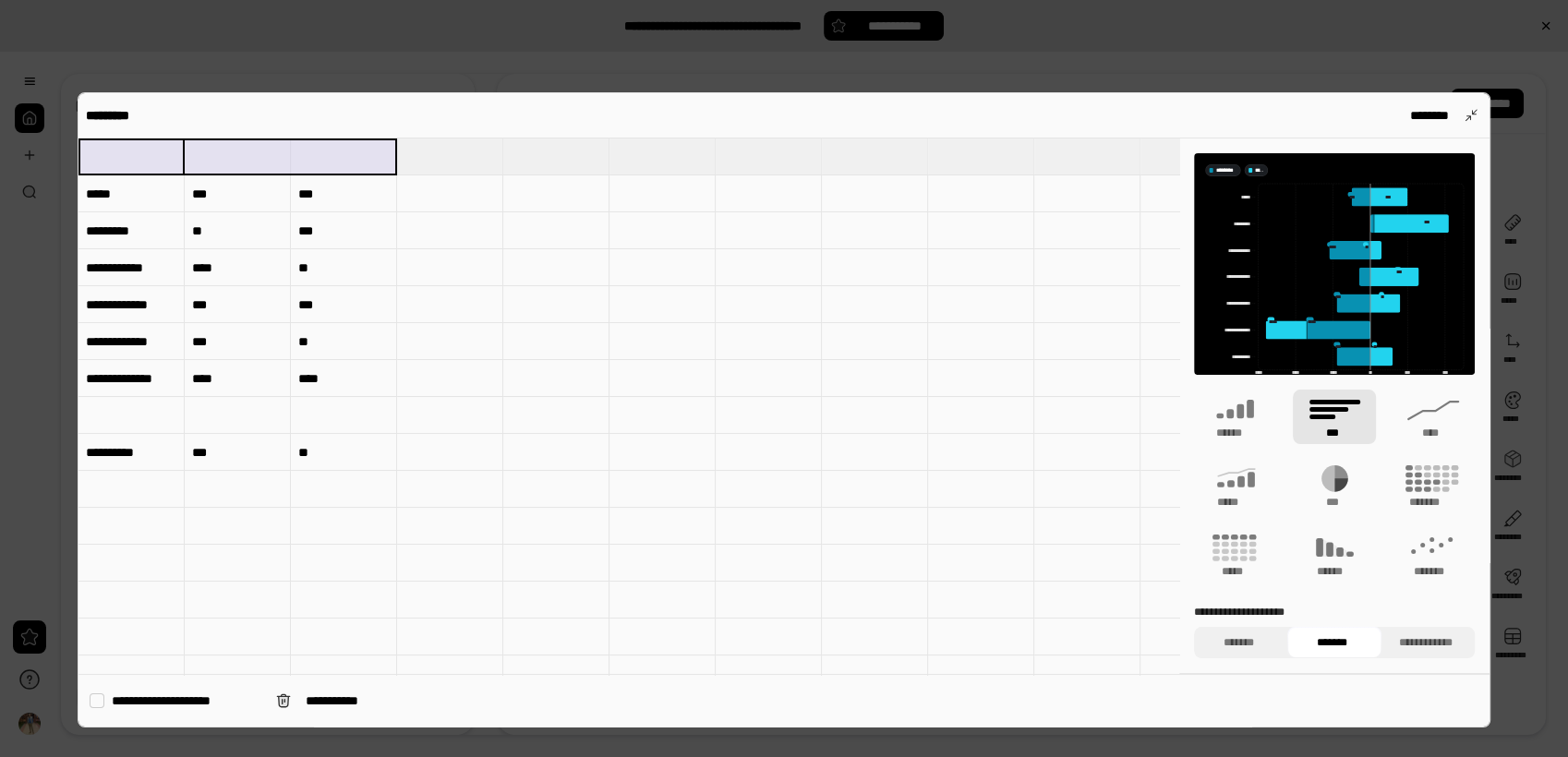 type 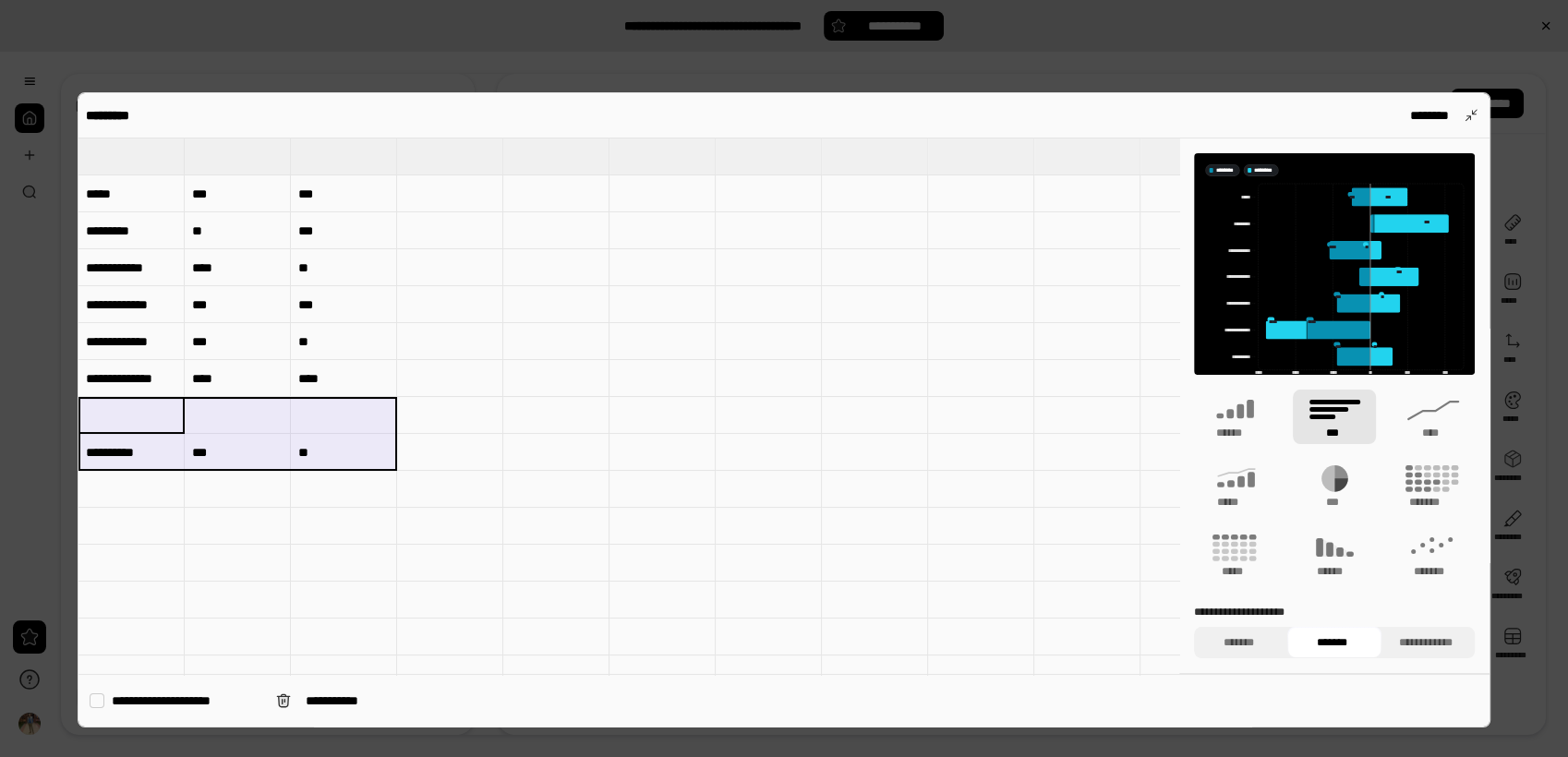 type 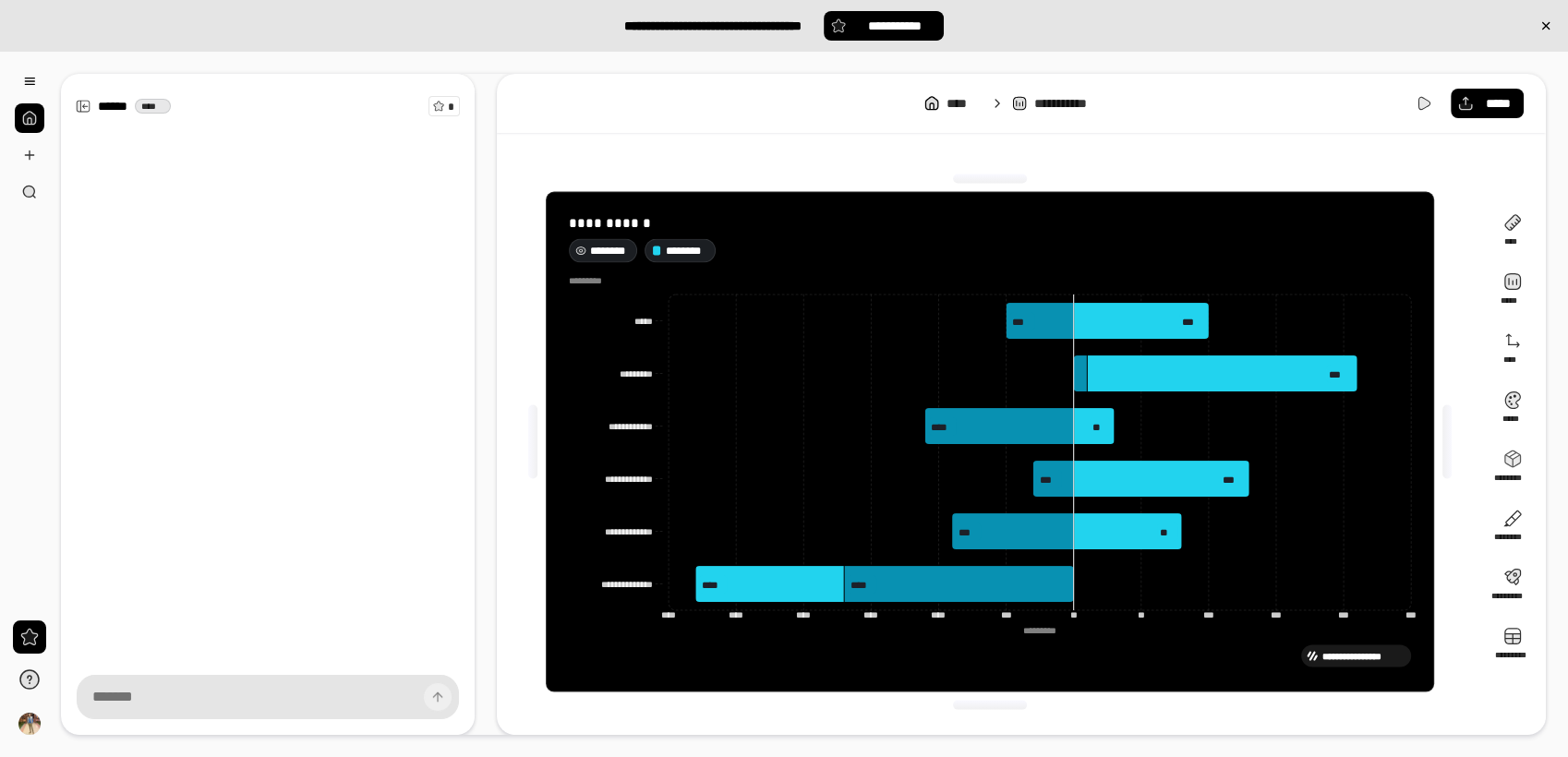 click on "********" at bounding box center [610, 250] 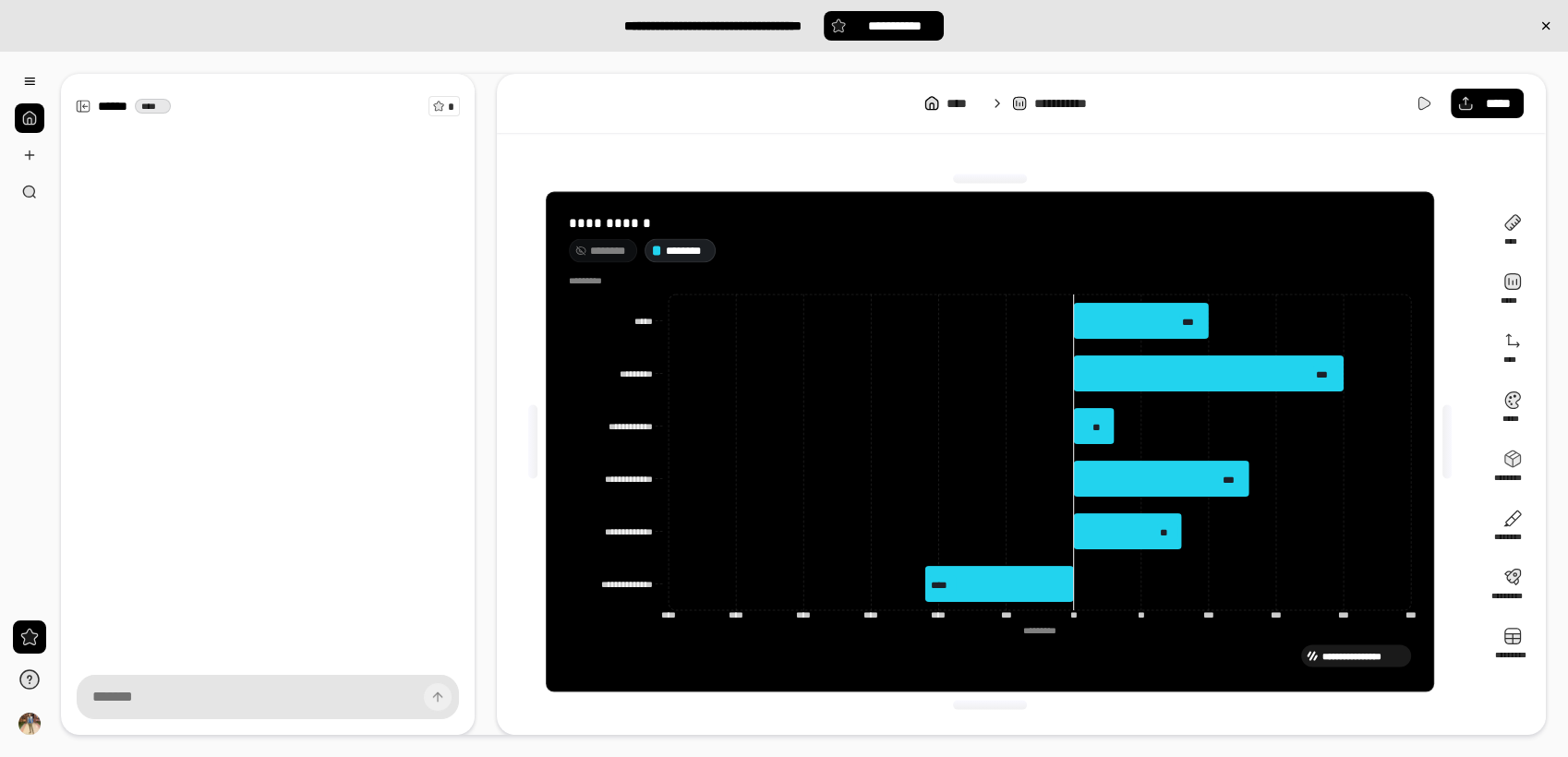 click on "********" at bounding box center [687, 250] 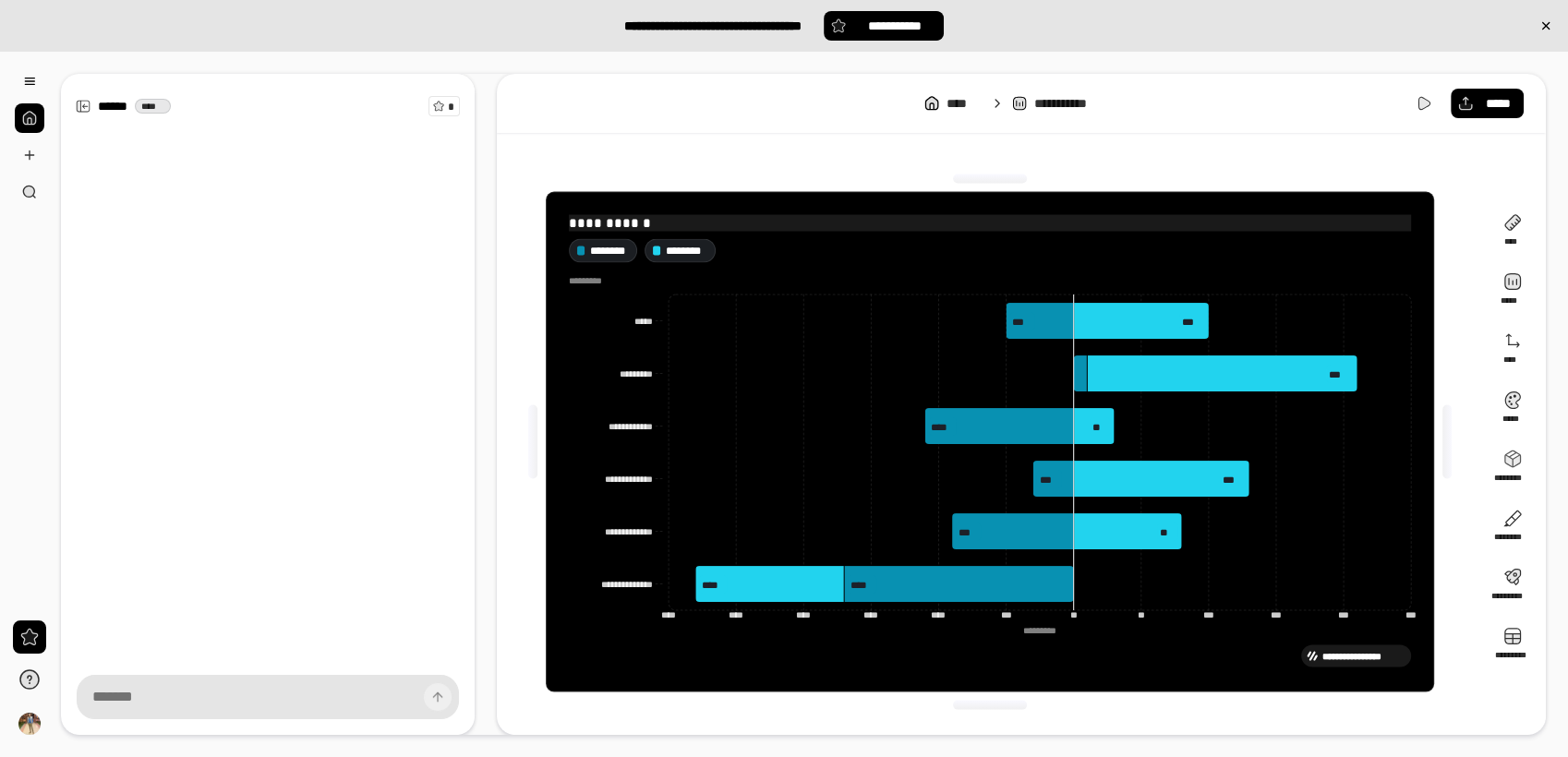 click on "**********" at bounding box center (990, 222) 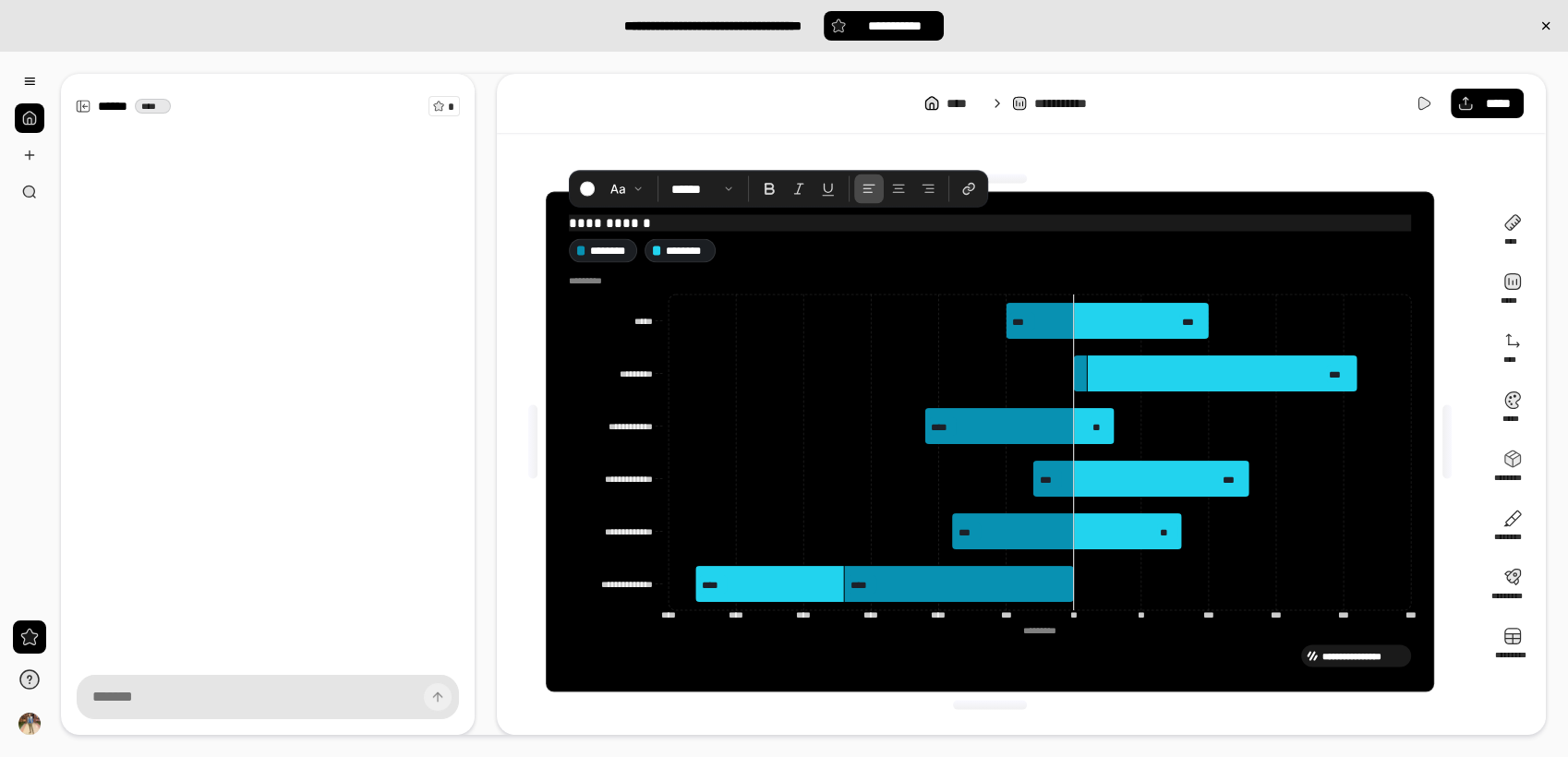 click on "**********" at bounding box center [990, 222] 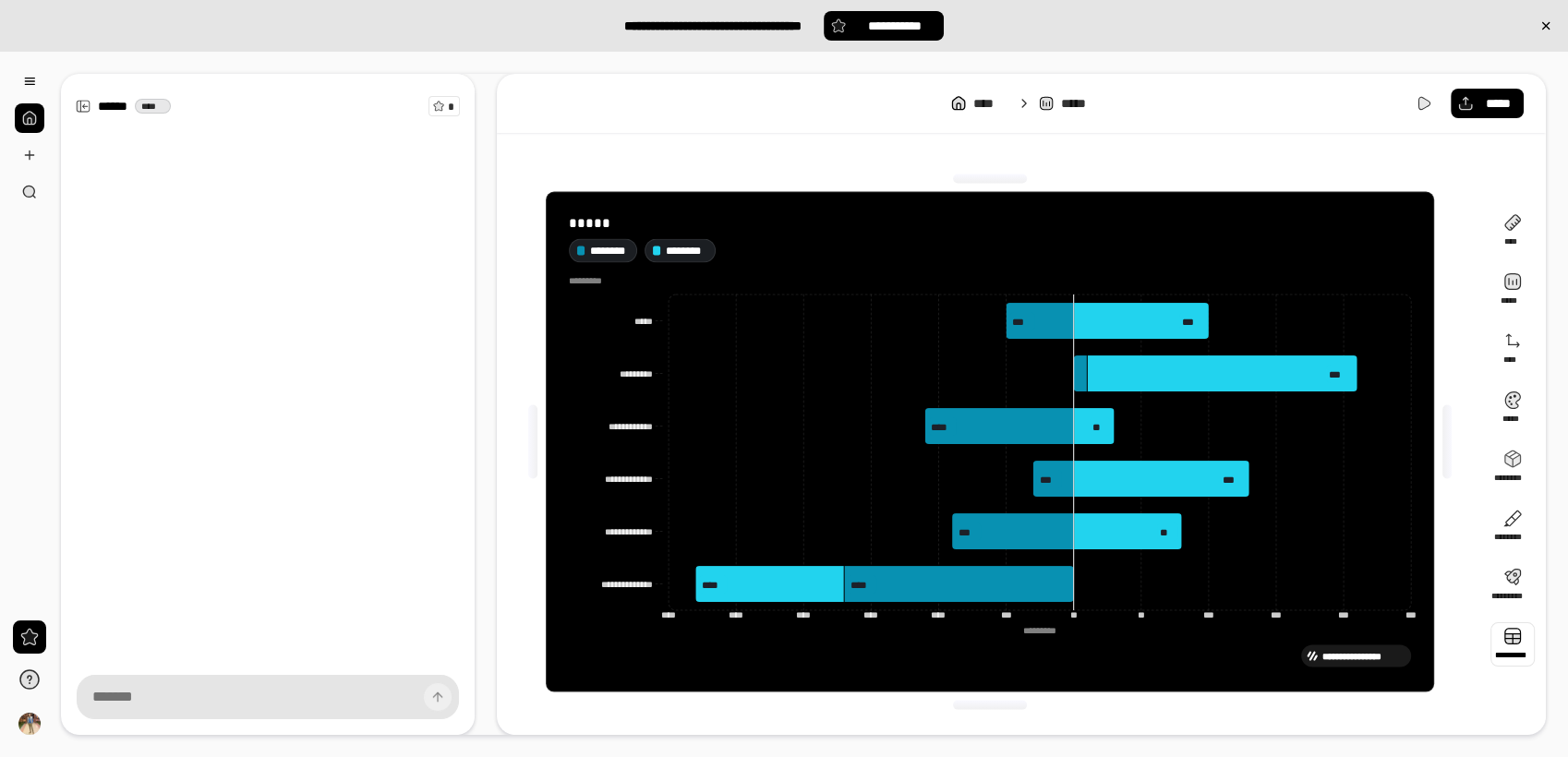 click at bounding box center [1513, 644] 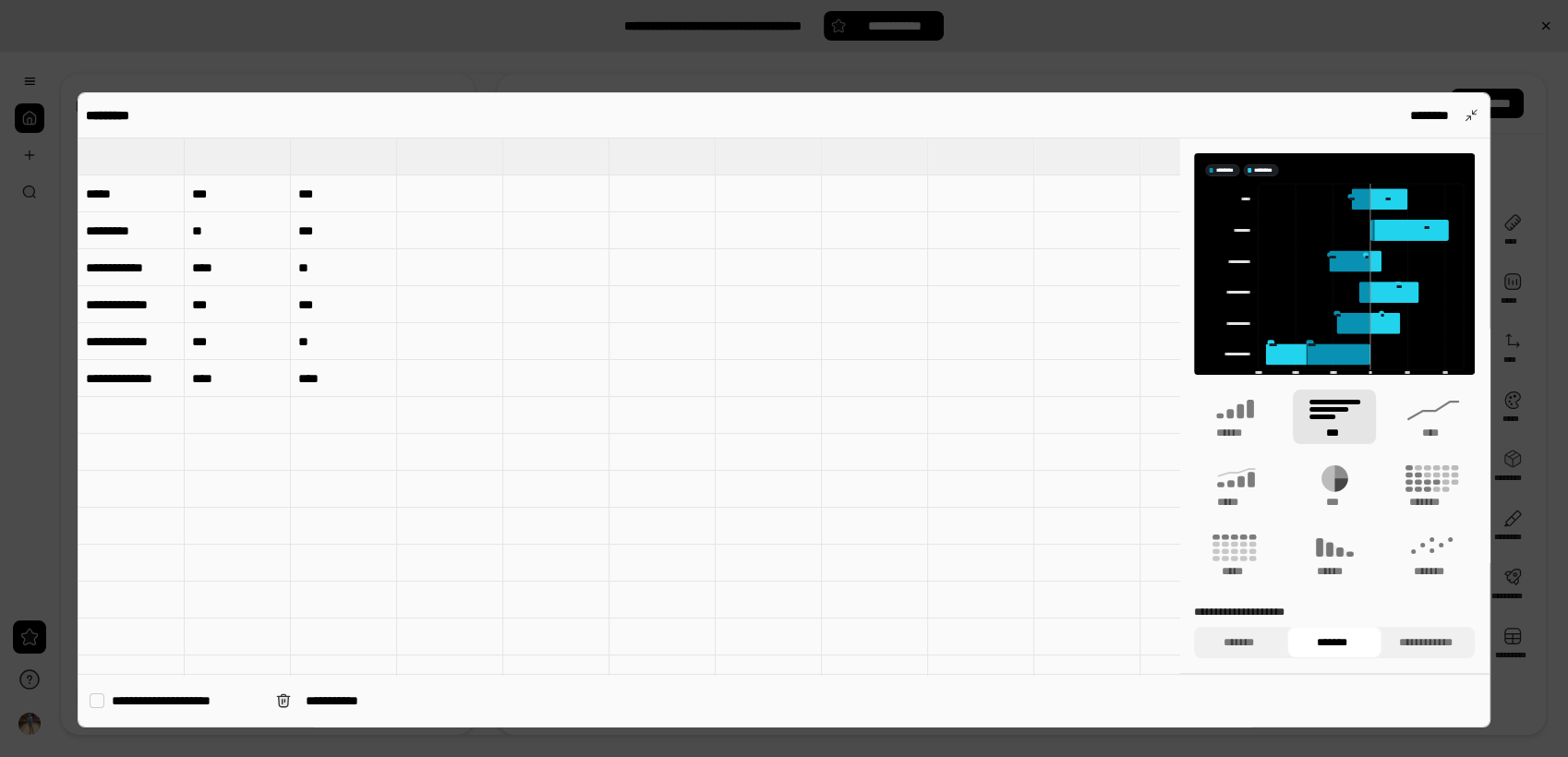 click at bounding box center [237, 156] 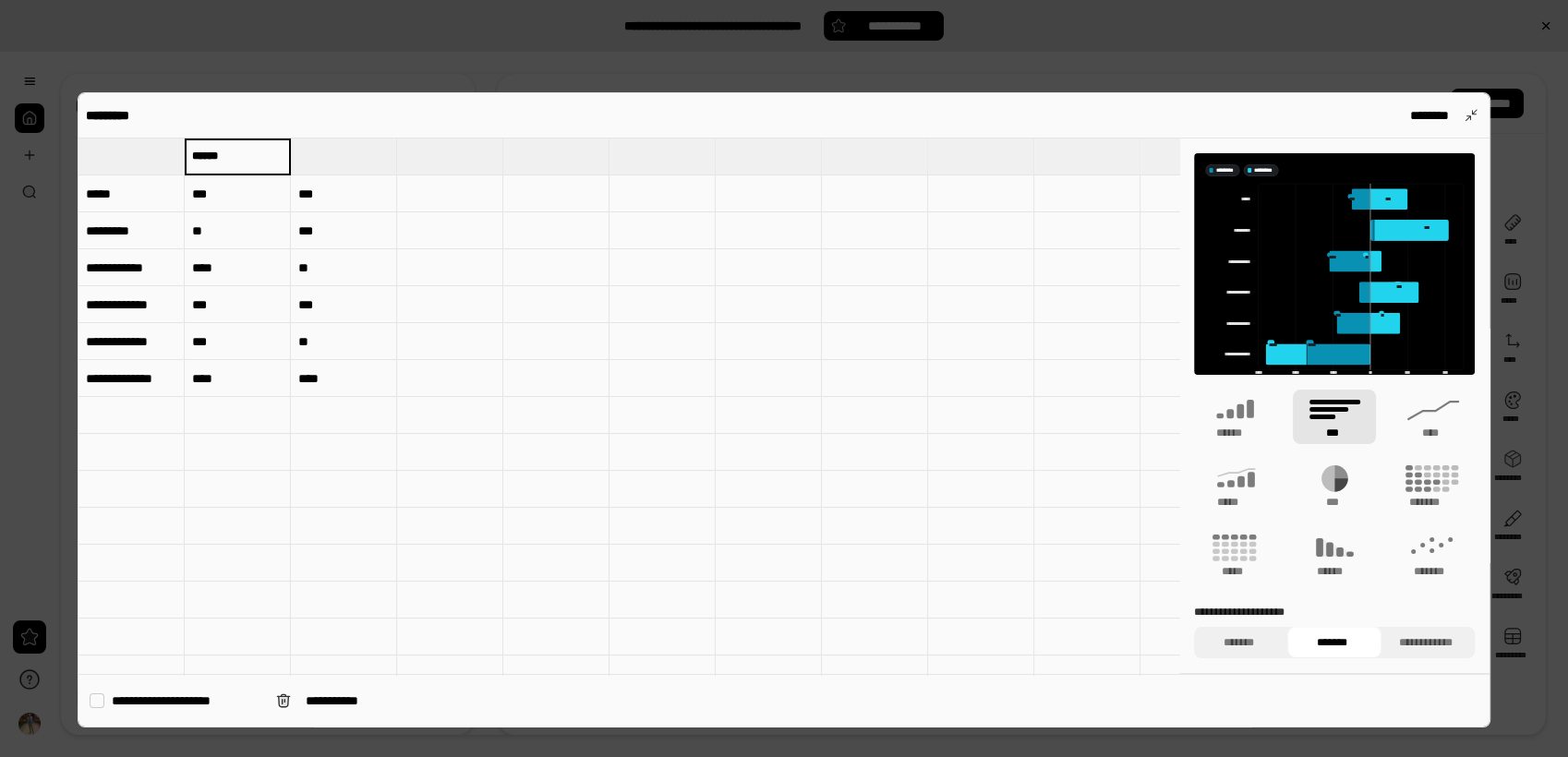type on "******" 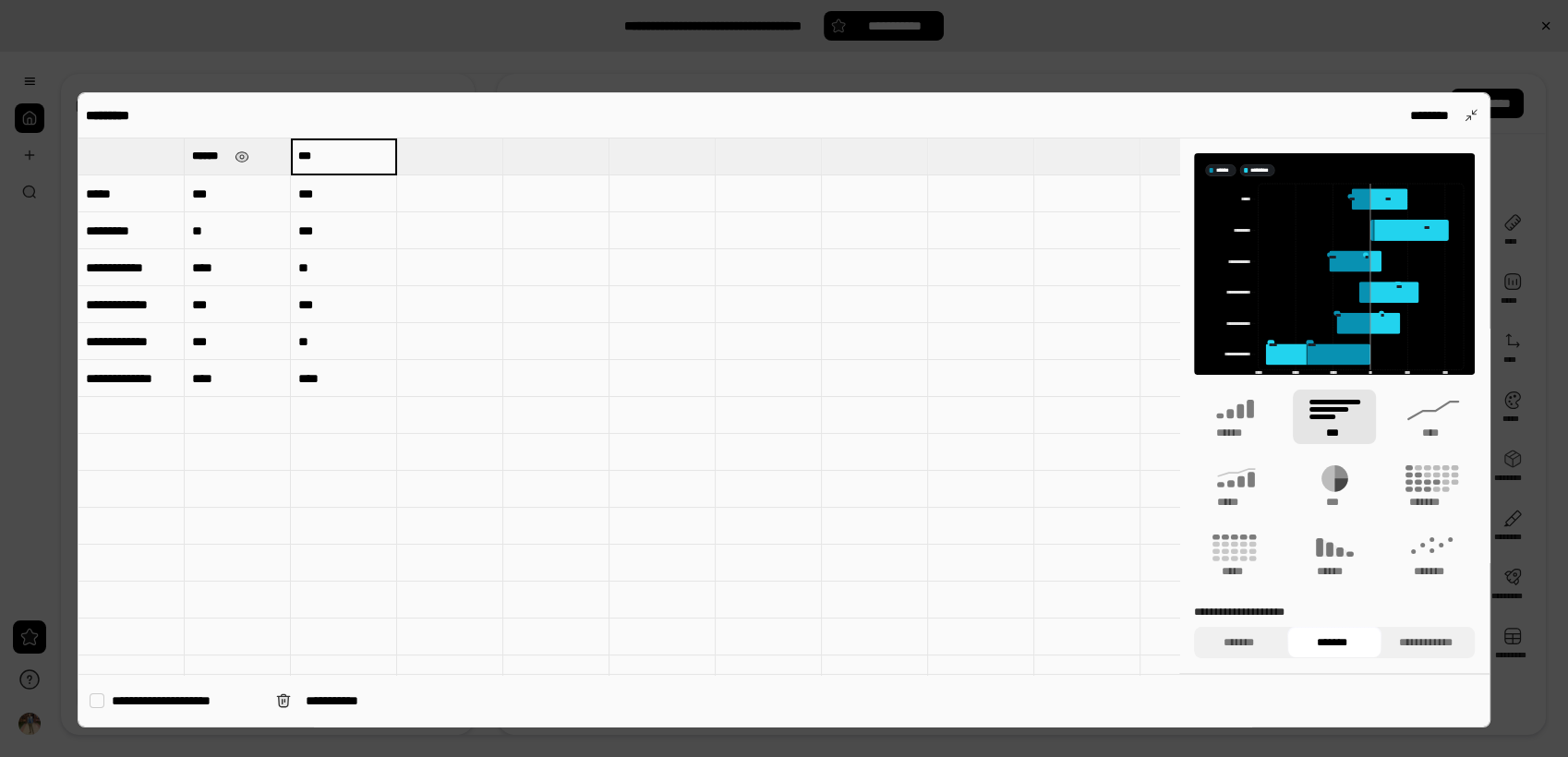 type on "***" 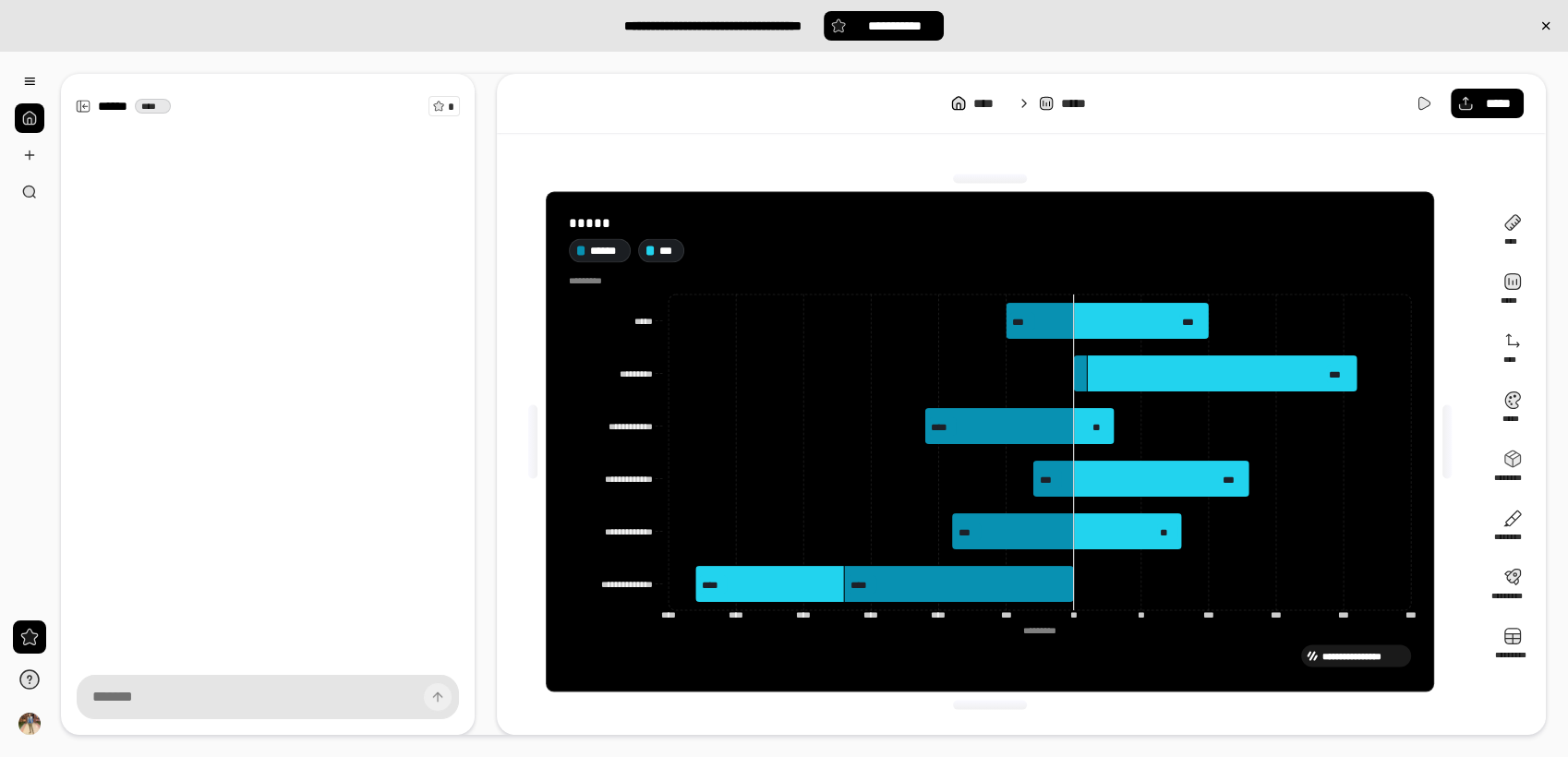 click on "***** ****** ***" at bounding box center [990, 238] 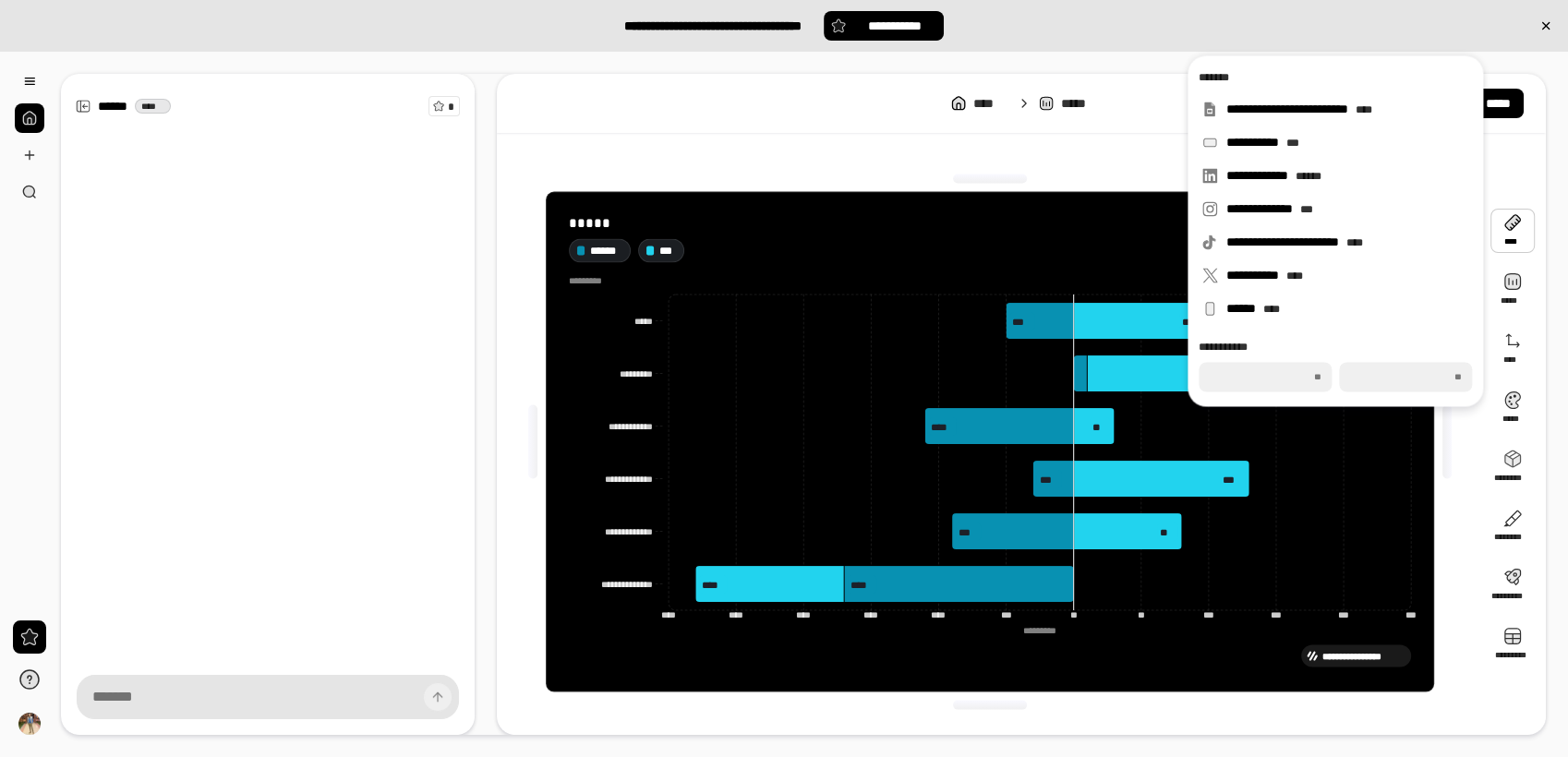 click at bounding box center (1513, 231) 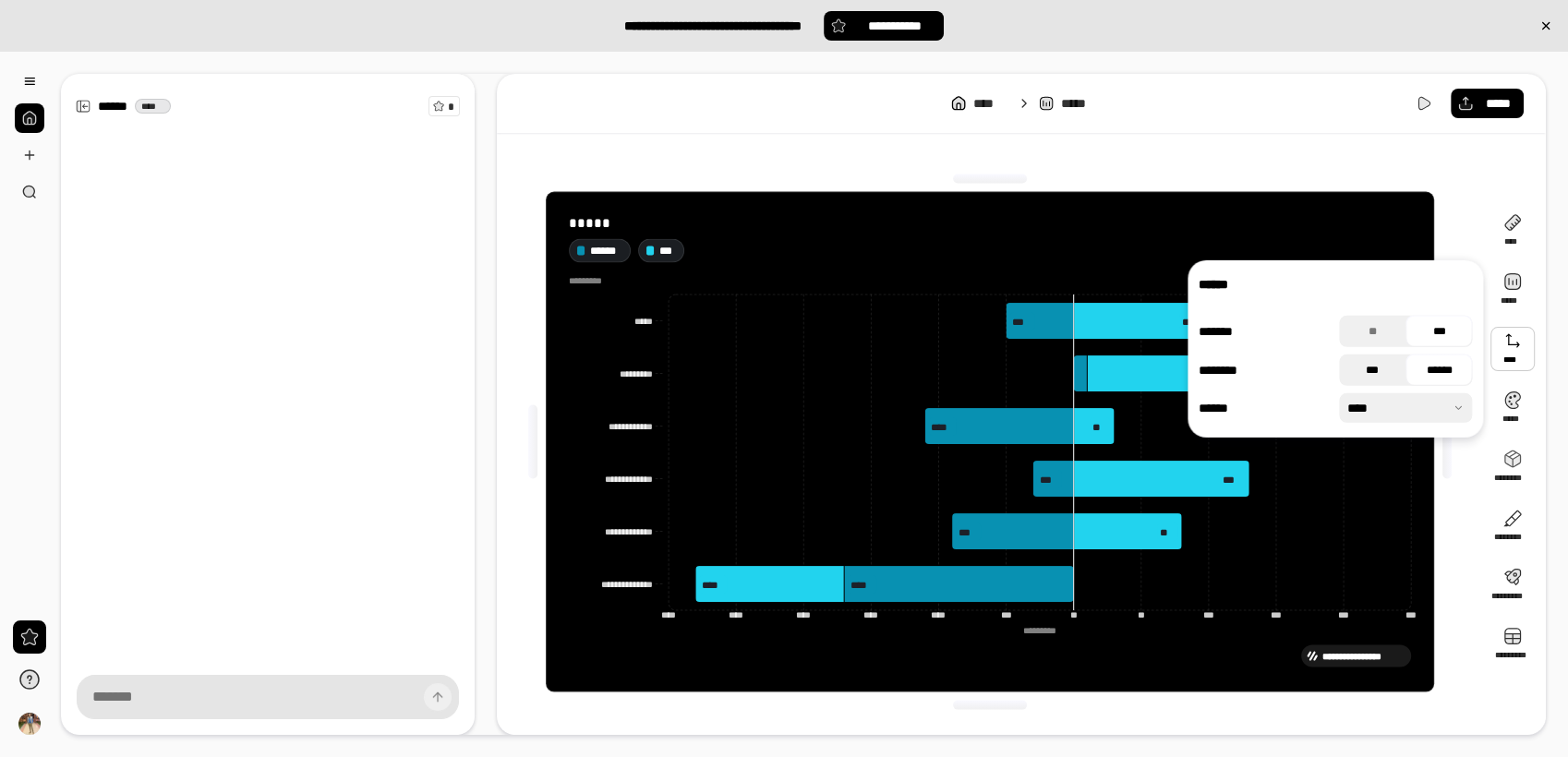 click on "***" at bounding box center (1372, 370) 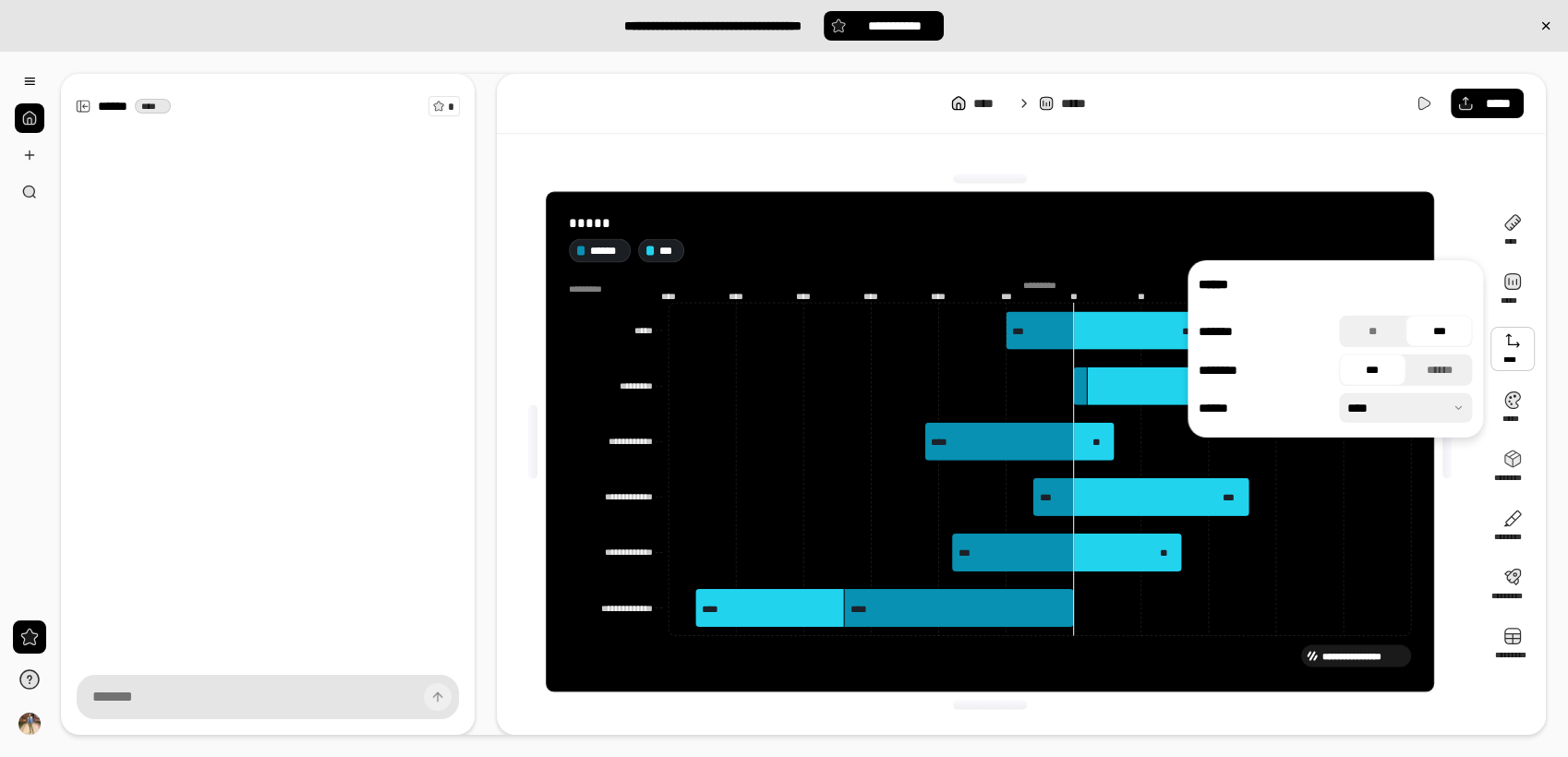 click on "***" at bounding box center (1372, 370) 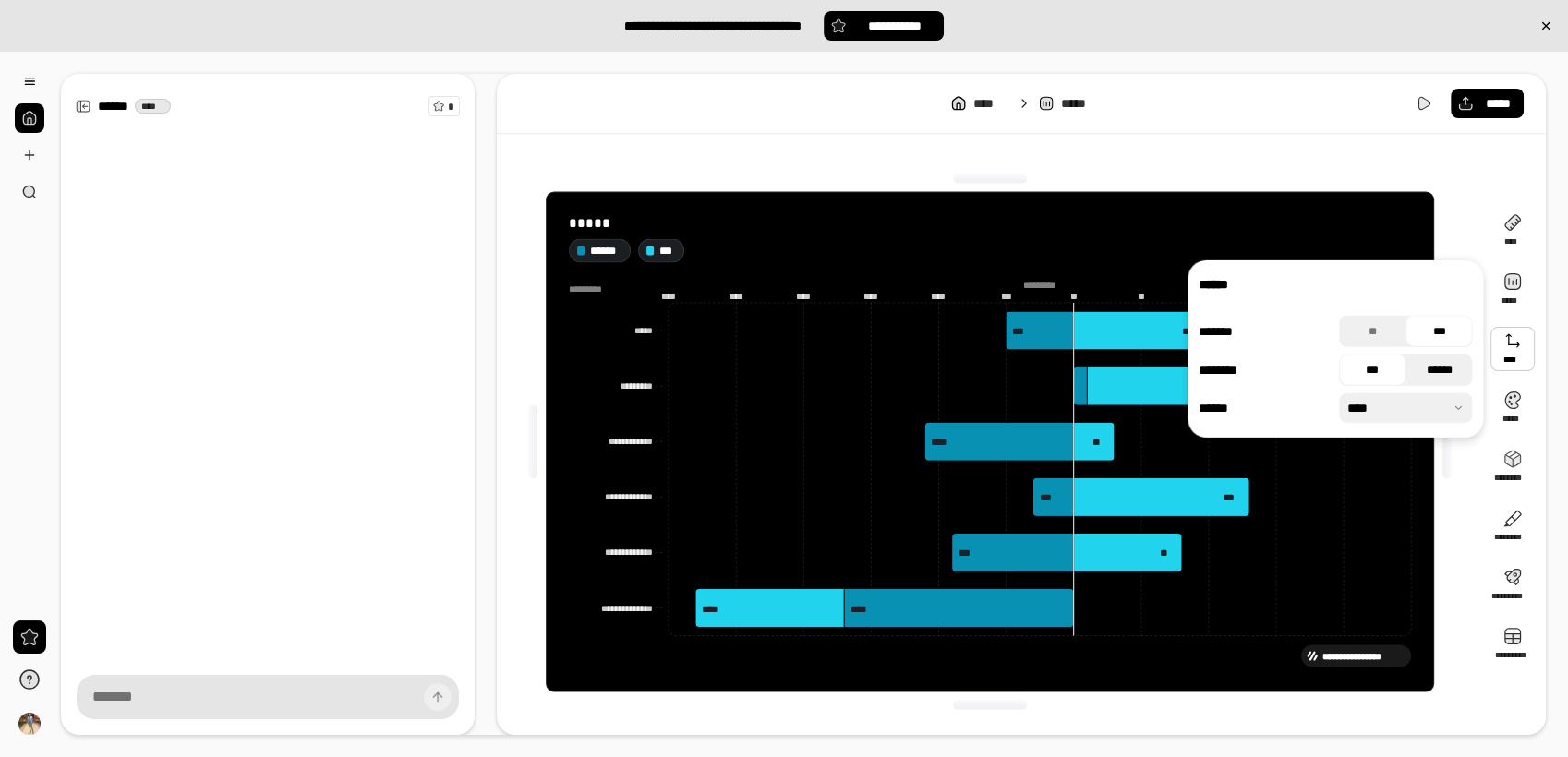 click on "******" at bounding box center [1439, 370] 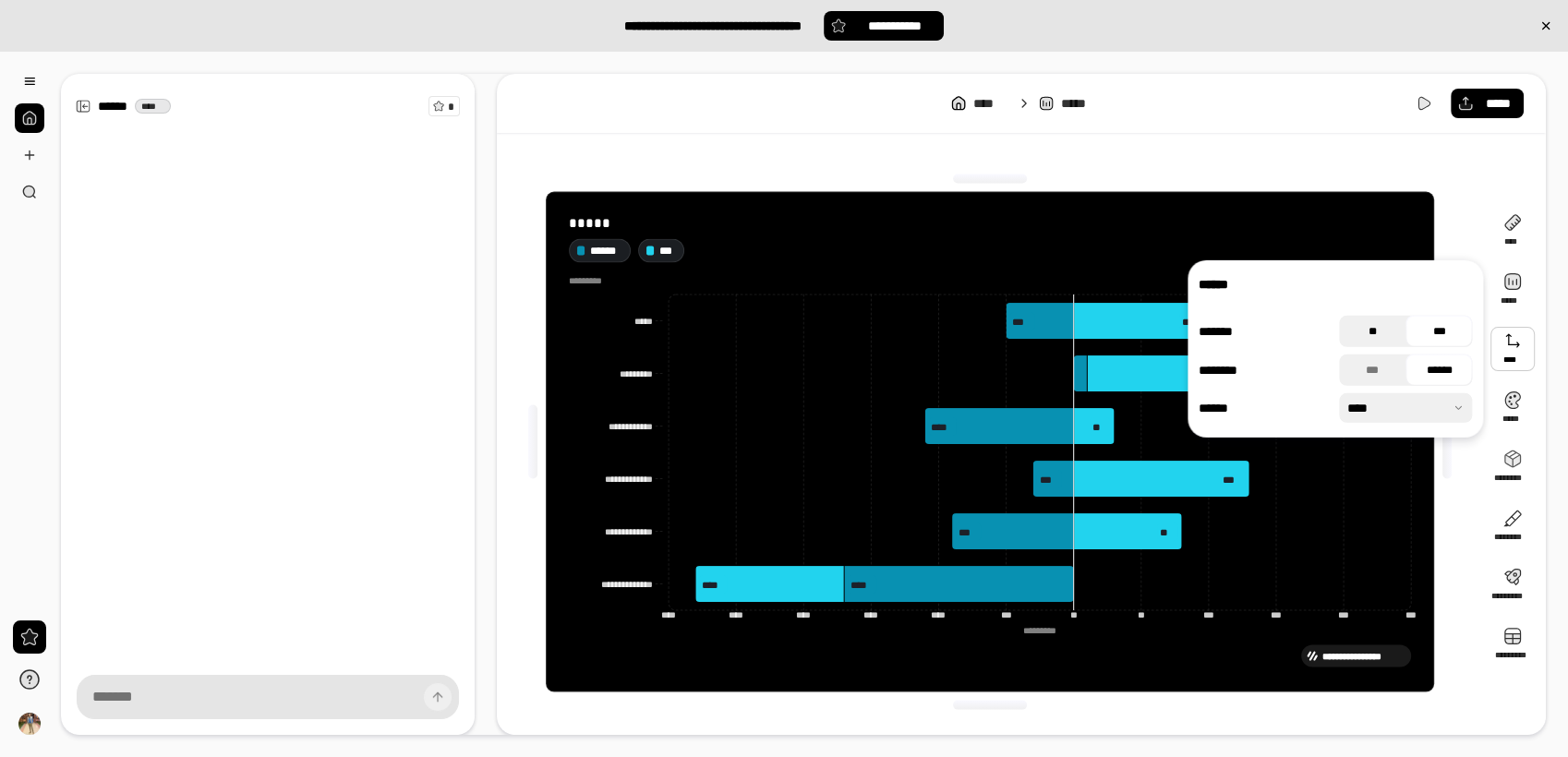 click on "**" at bounding box center (1372, 331) 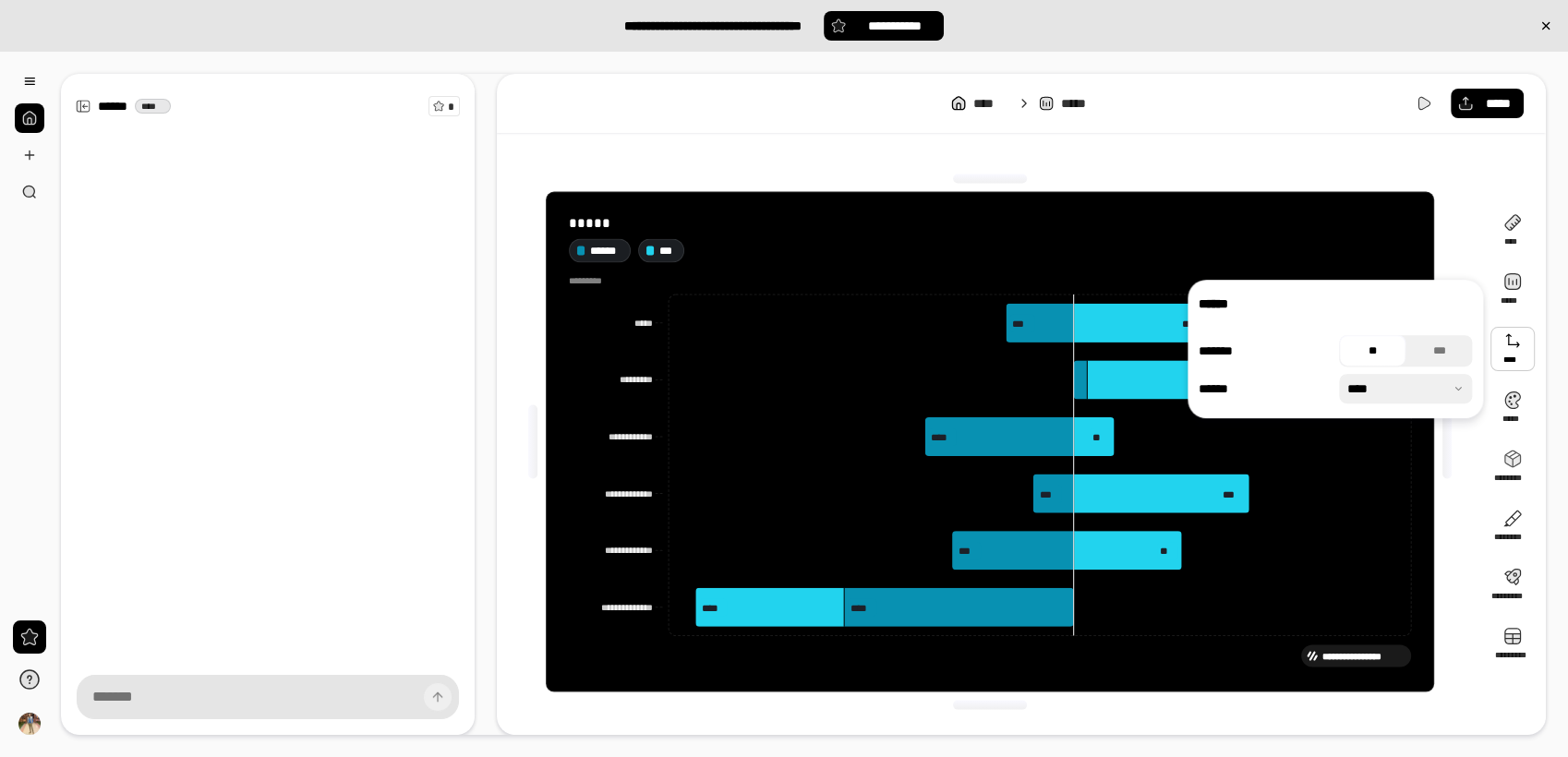 click on "****** ******* ** *** ****** ****" at bounding box center [1335, 349] 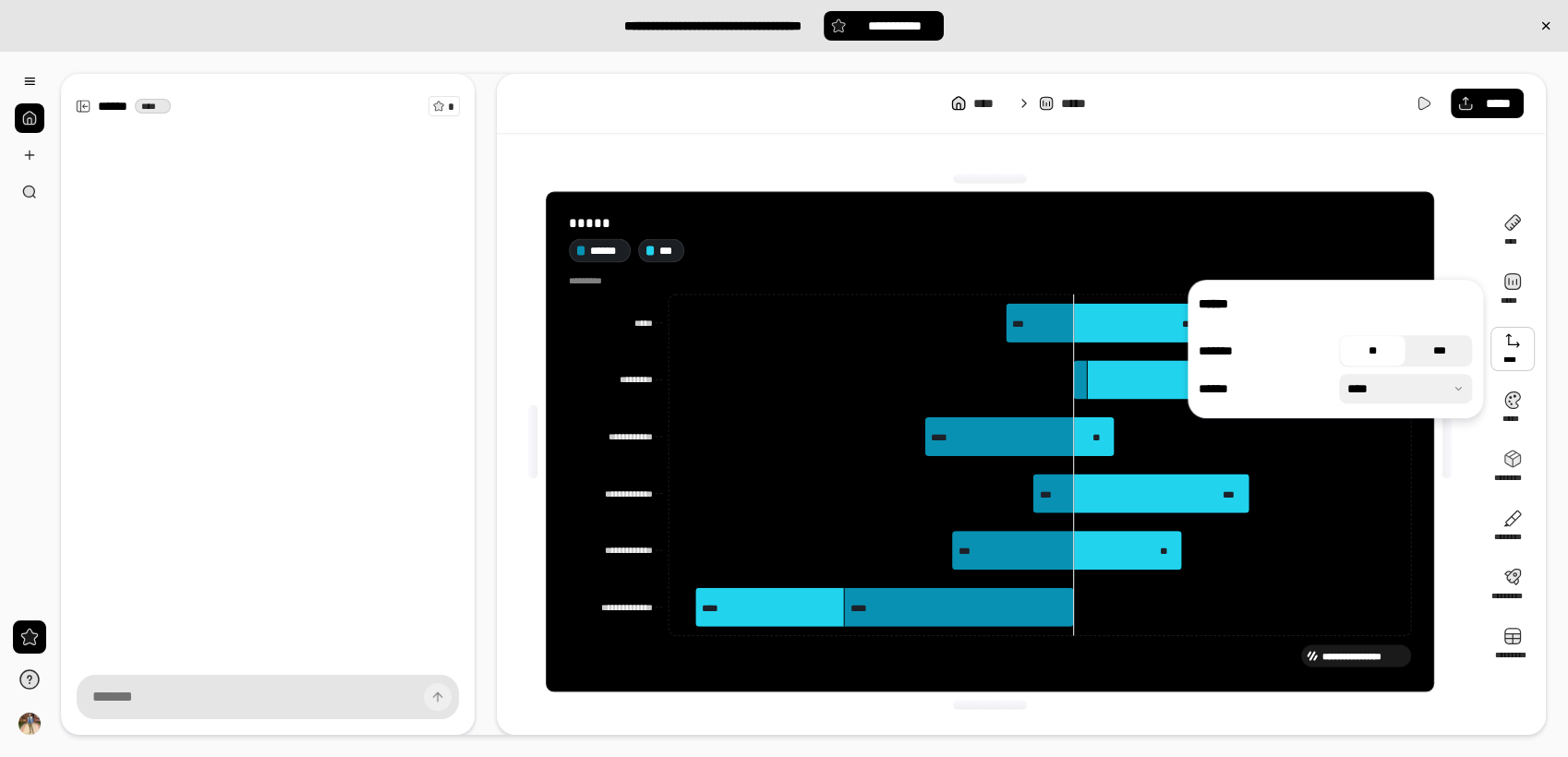 click on "***" at bounding box center (1439, 351) 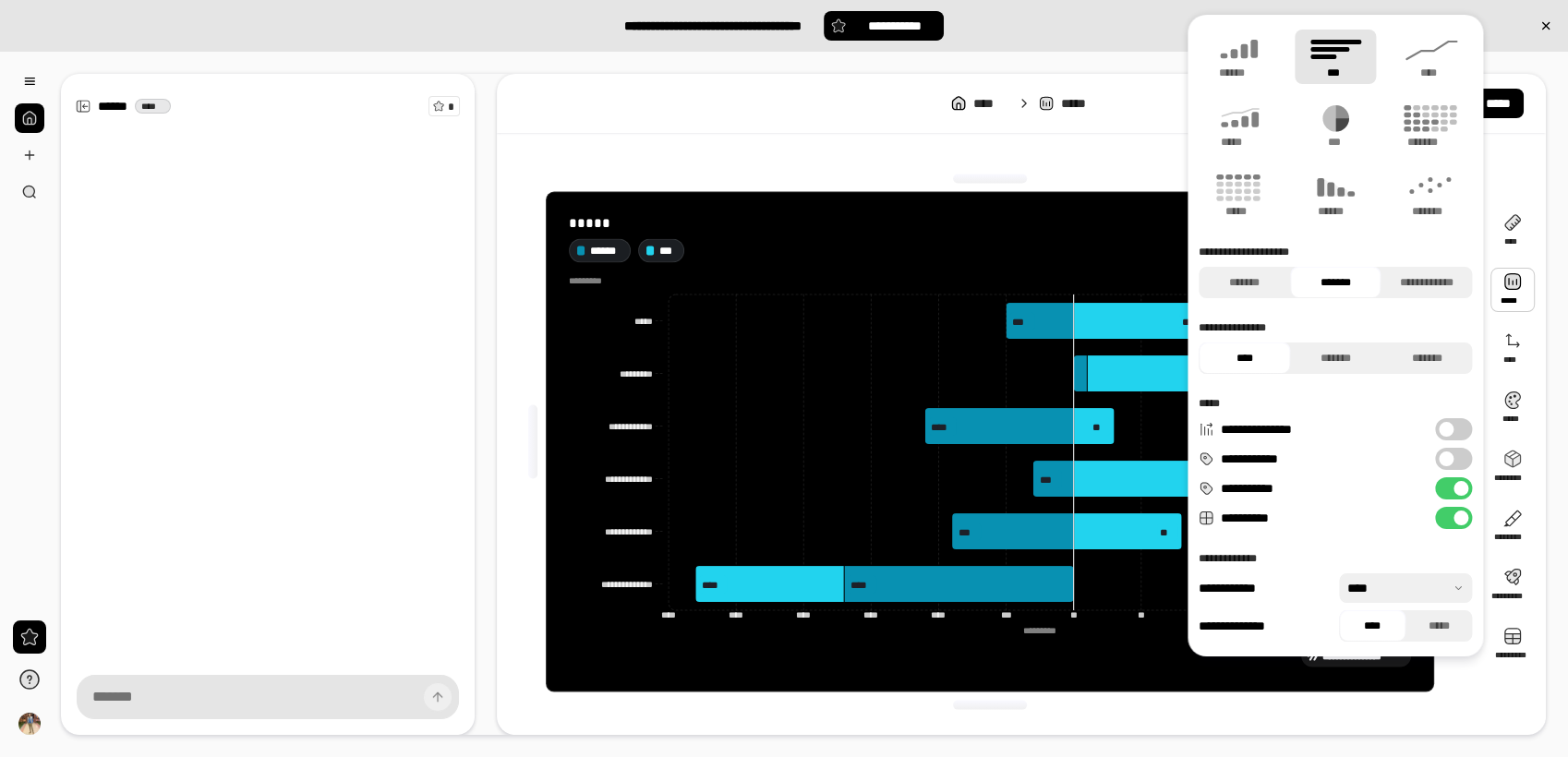 click on "**********" at bounding box center (990, 441) 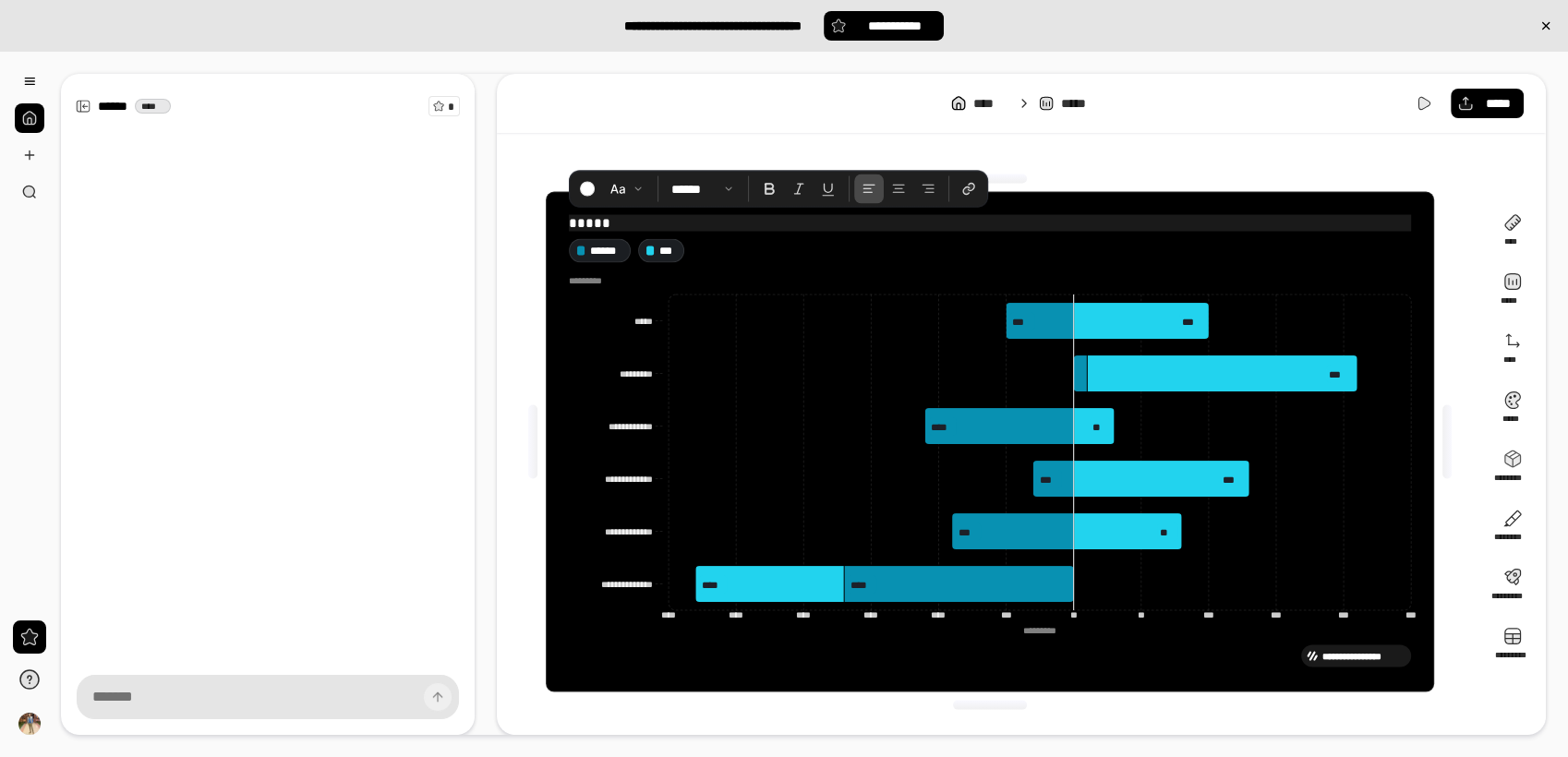 click on "*****" at bounding box center (990, 222) 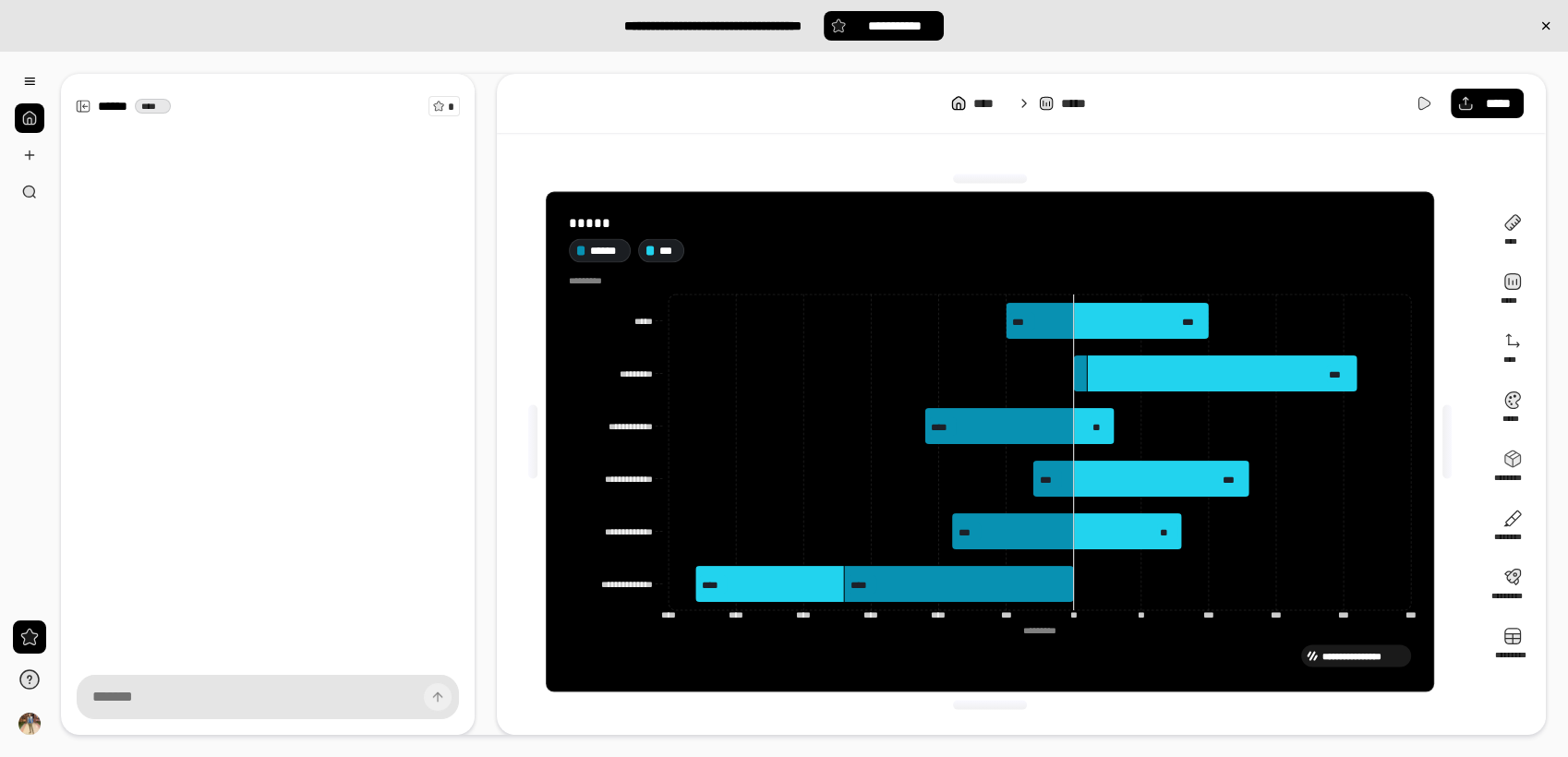 click on "****** ***" at bounding box center [990, 250] 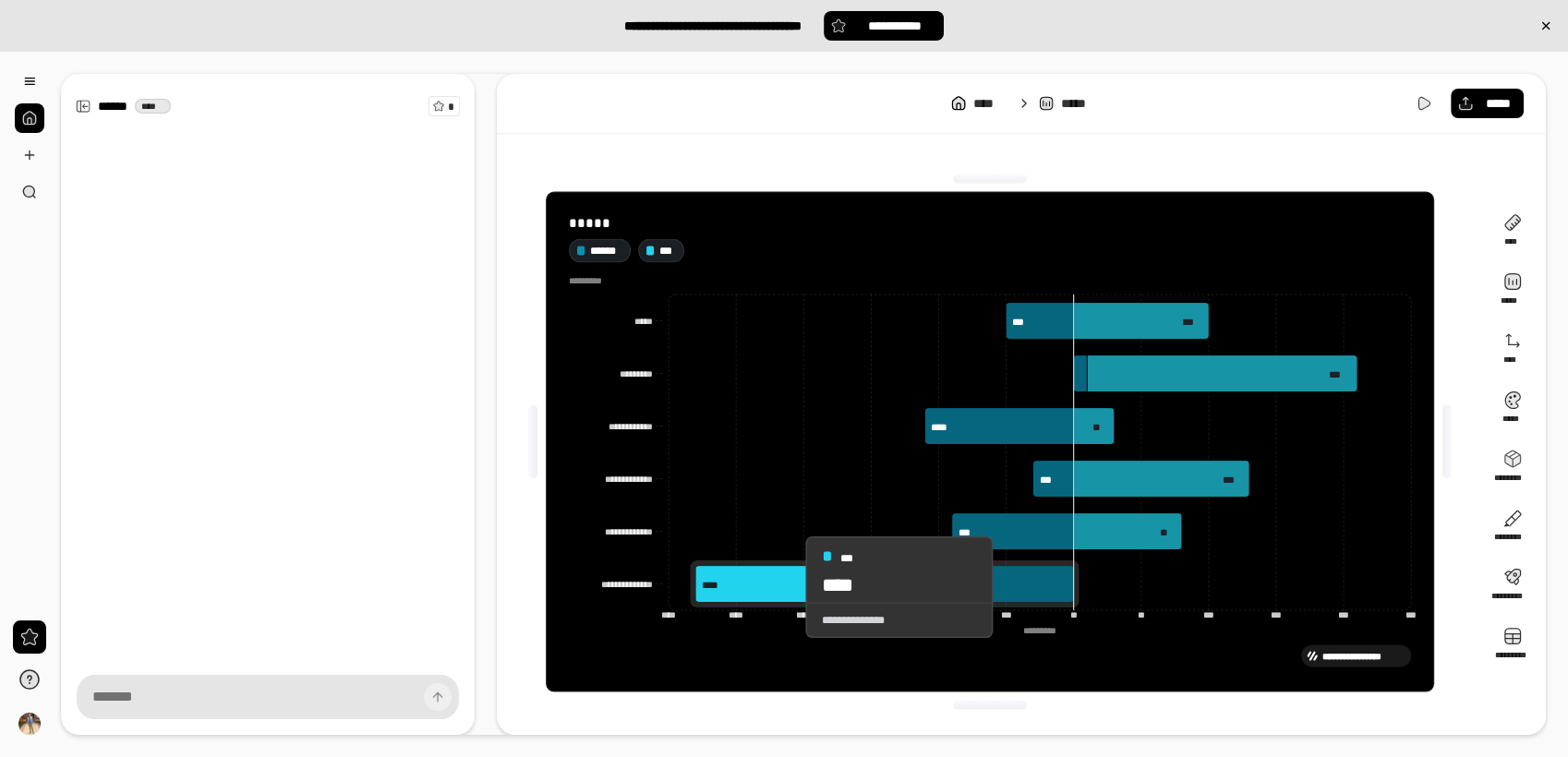 drag, startPoint x: 843, startPoint y: 587, endPoint x: 784, endPoint y: 587, distance: 59 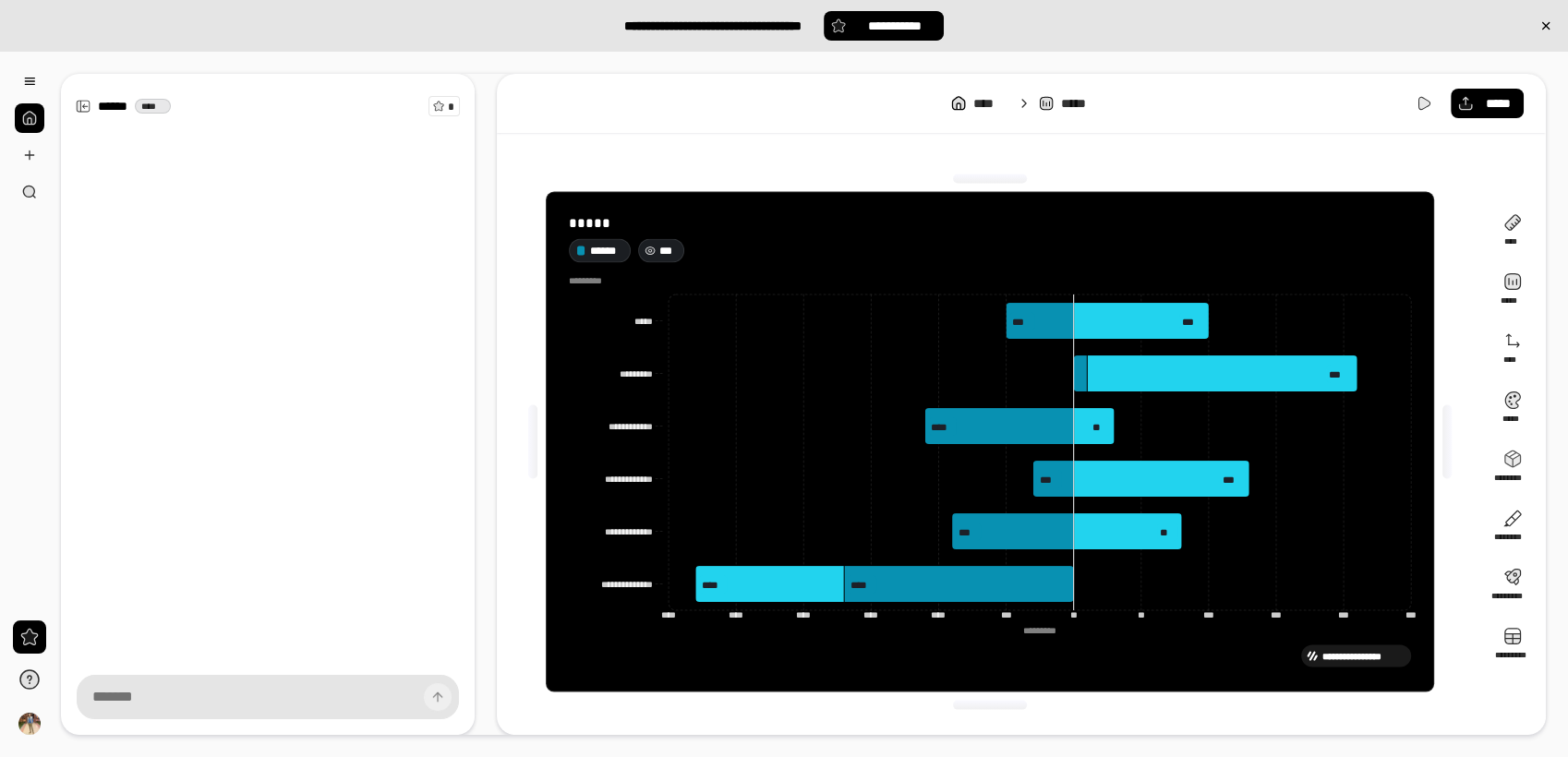 click on "***" at bounding box center [669, 250] 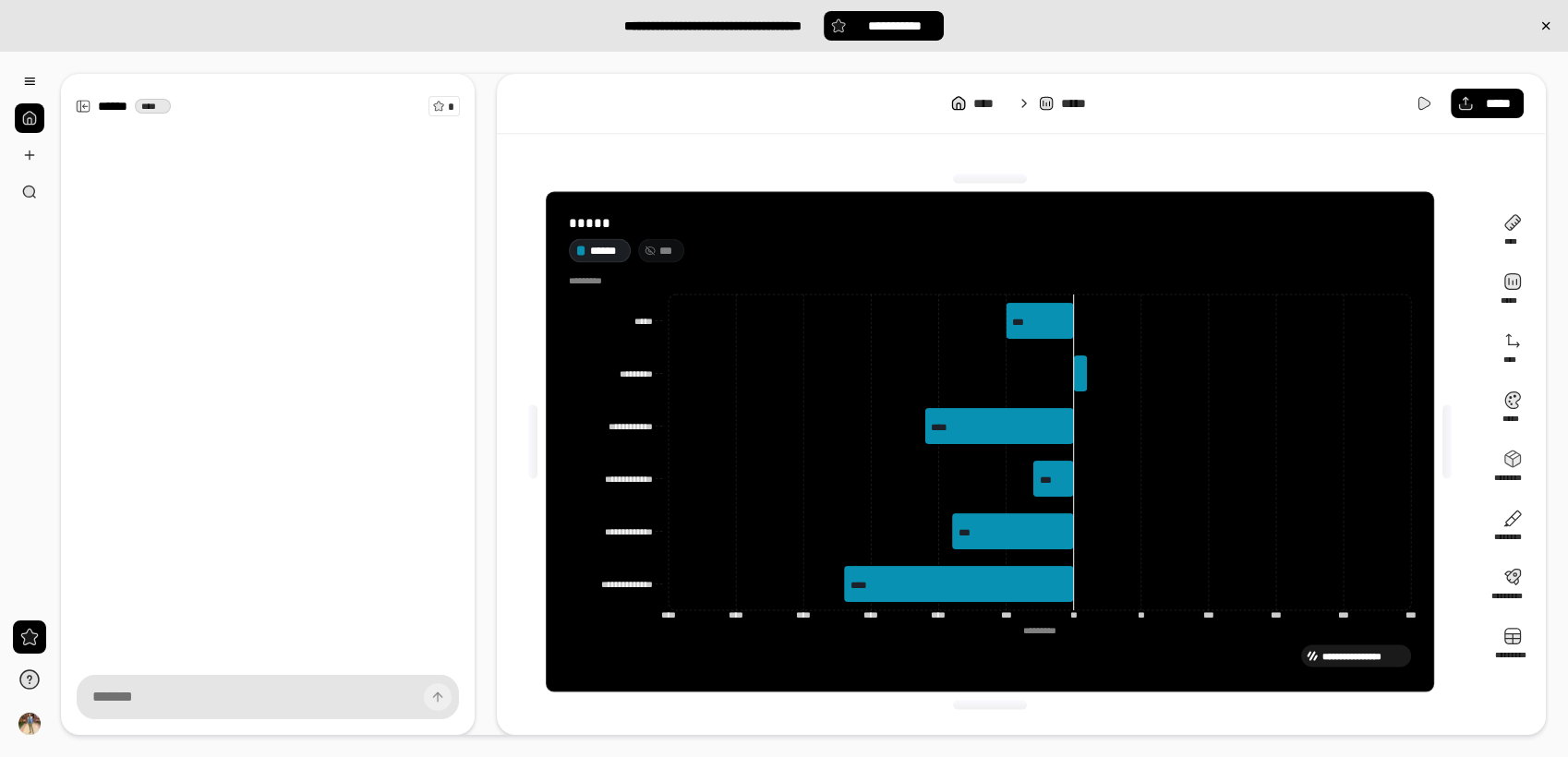 click on "***" at bounding box center [669, 250] 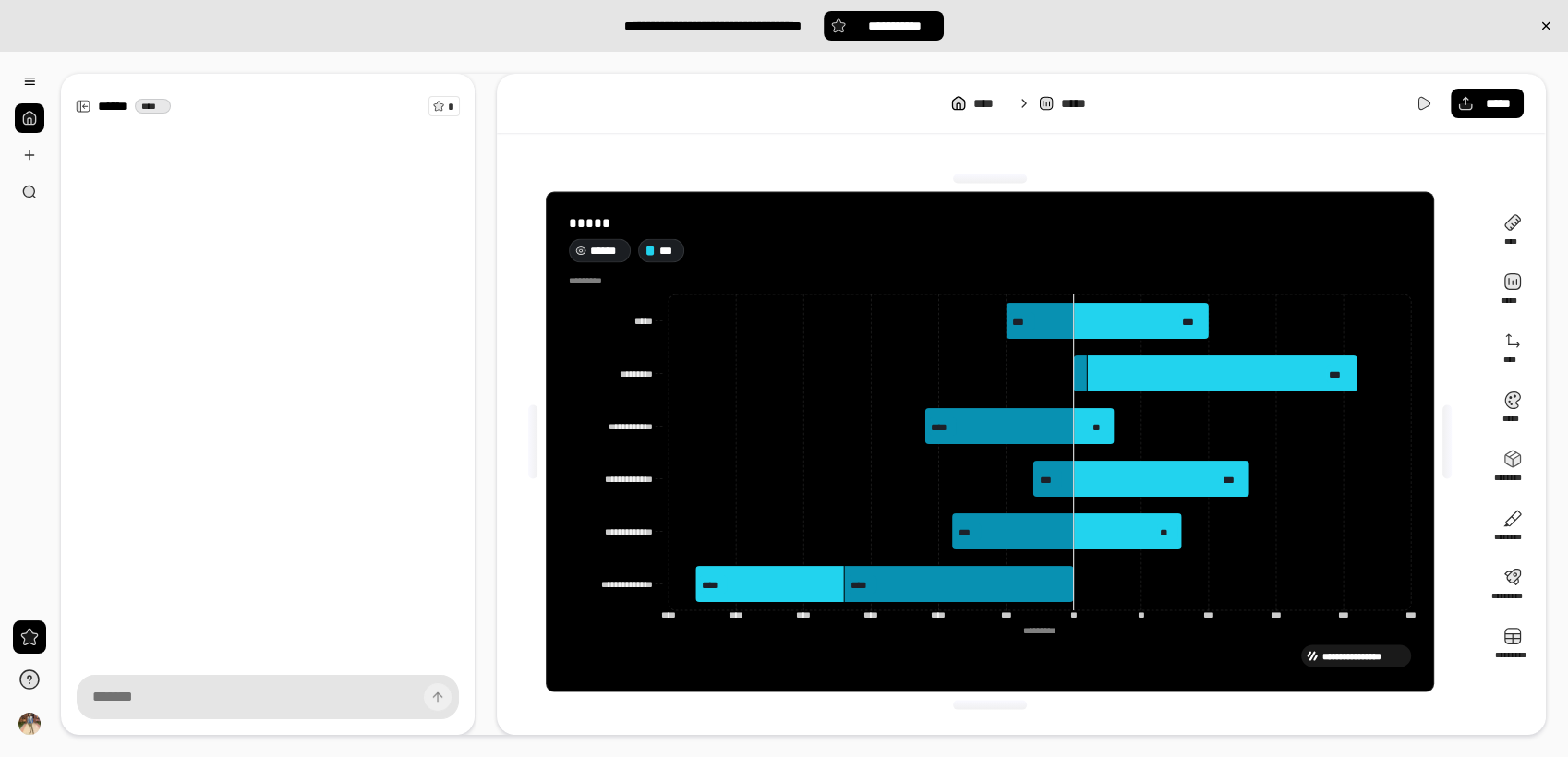 click on "******" at bounding box center [607, 250] 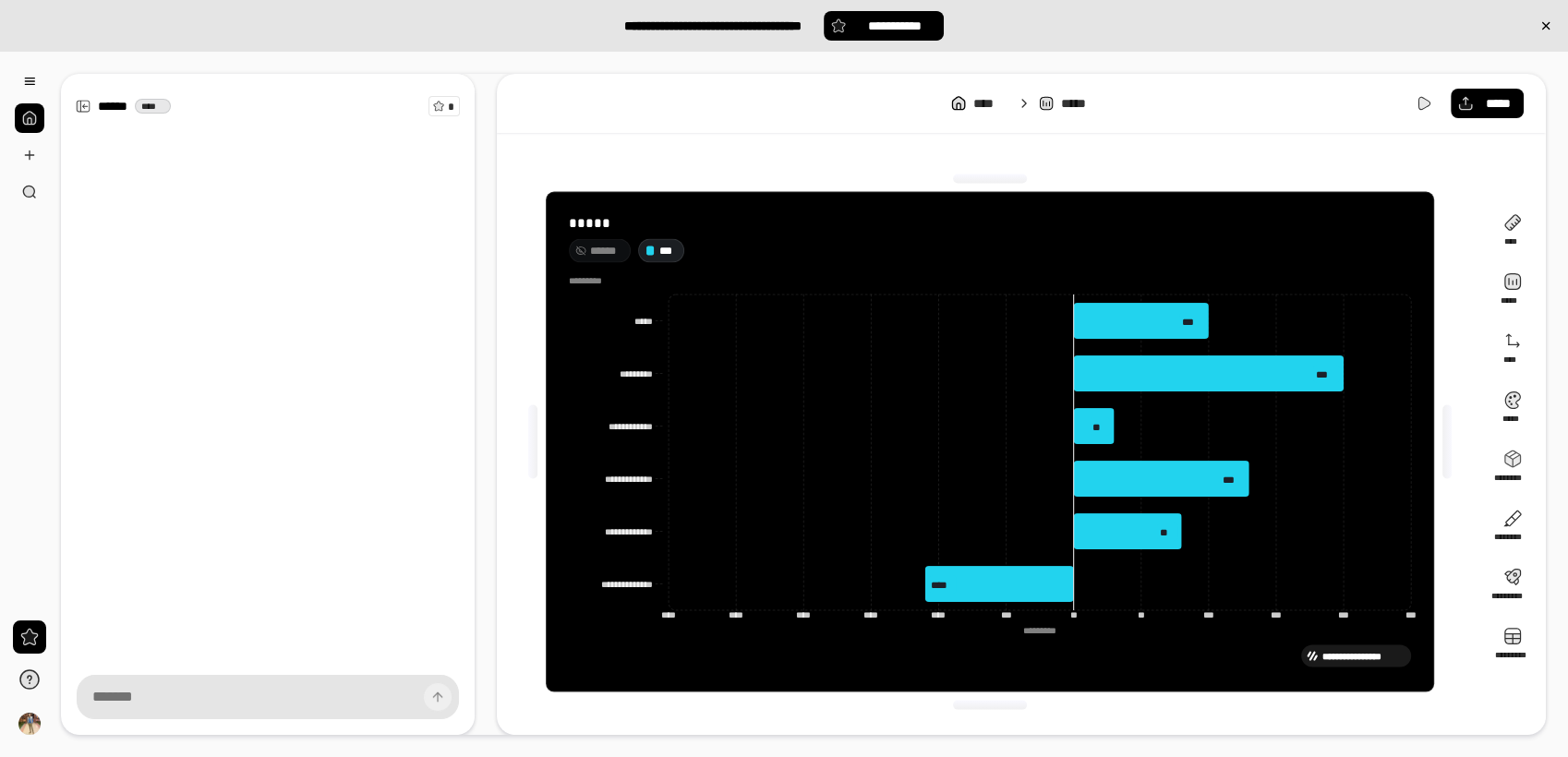 click on "******" at bounding box center [607, 250] 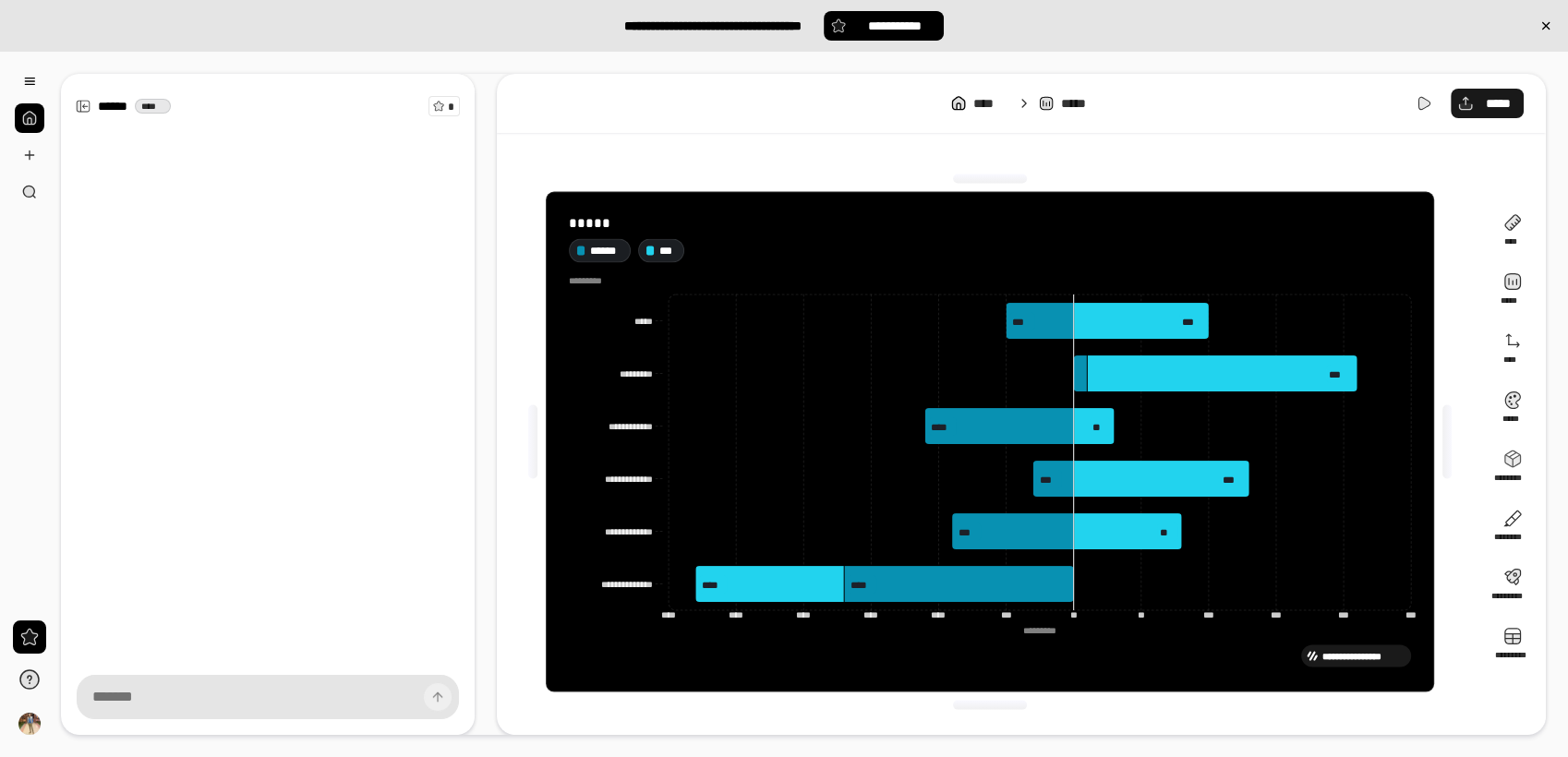 click on "*****" at bounding box center [1498, 103] 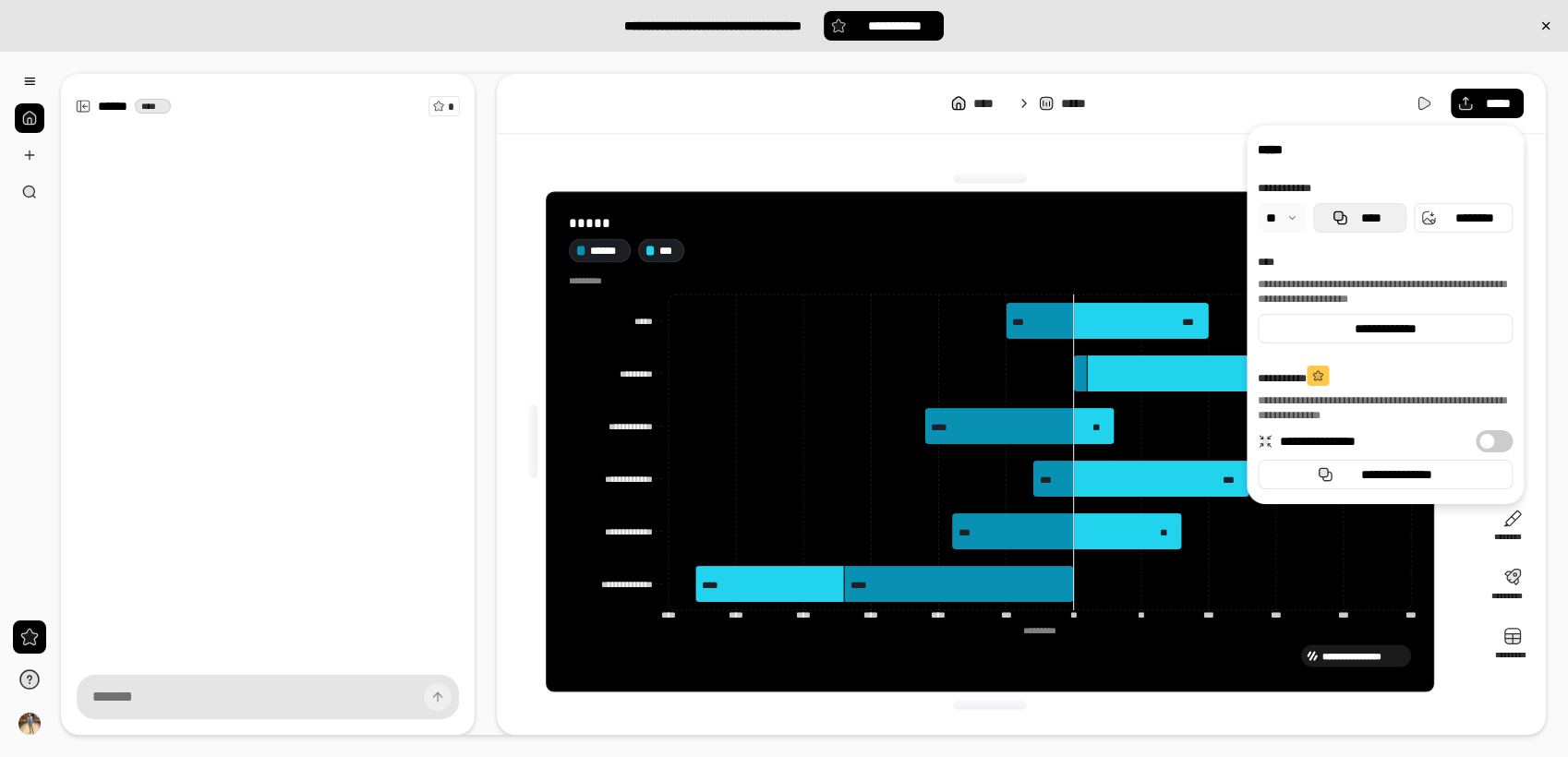 click on "****" at bounding box center [1370, 218] 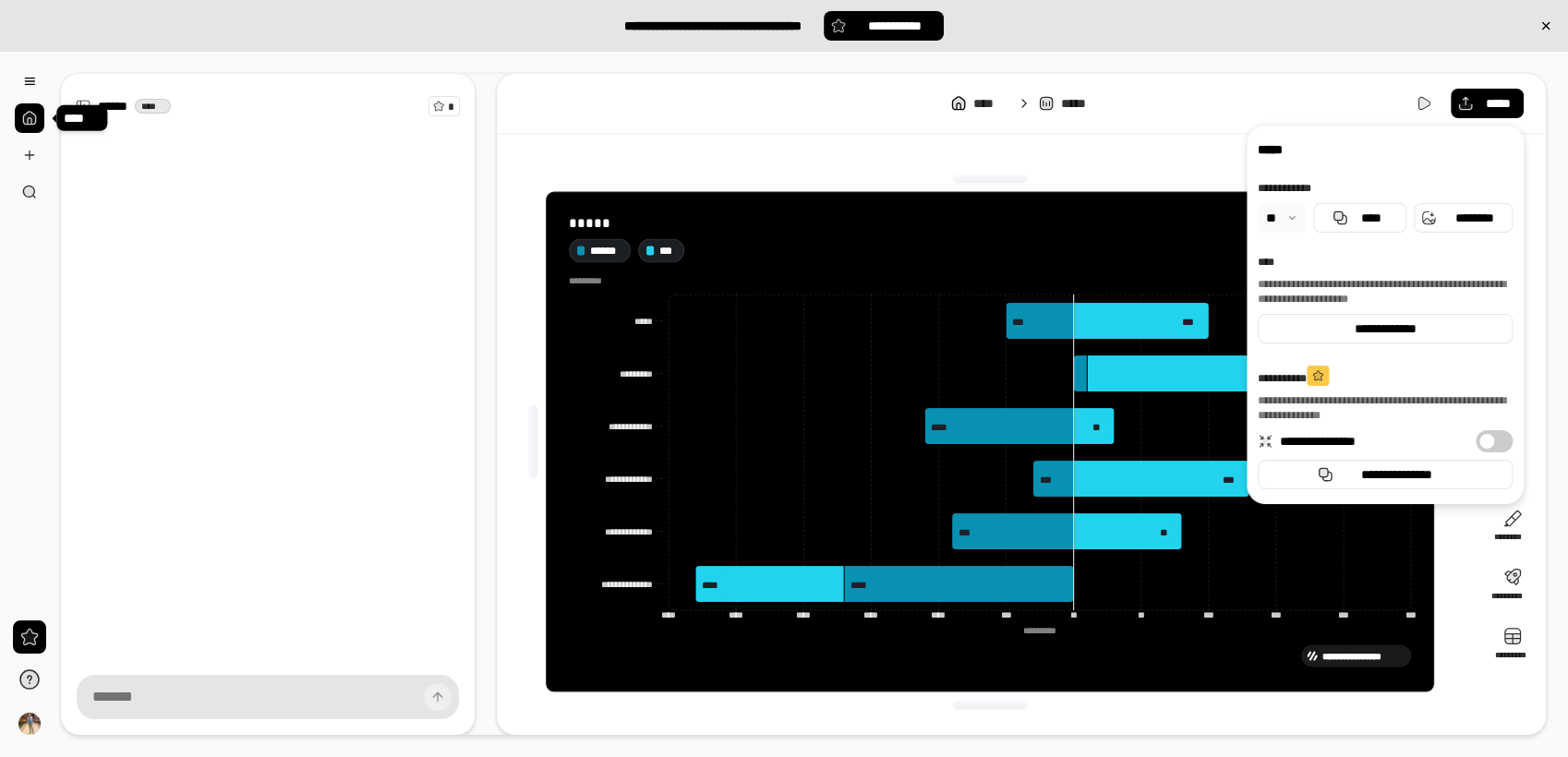 click at bounding box center (30, 118) 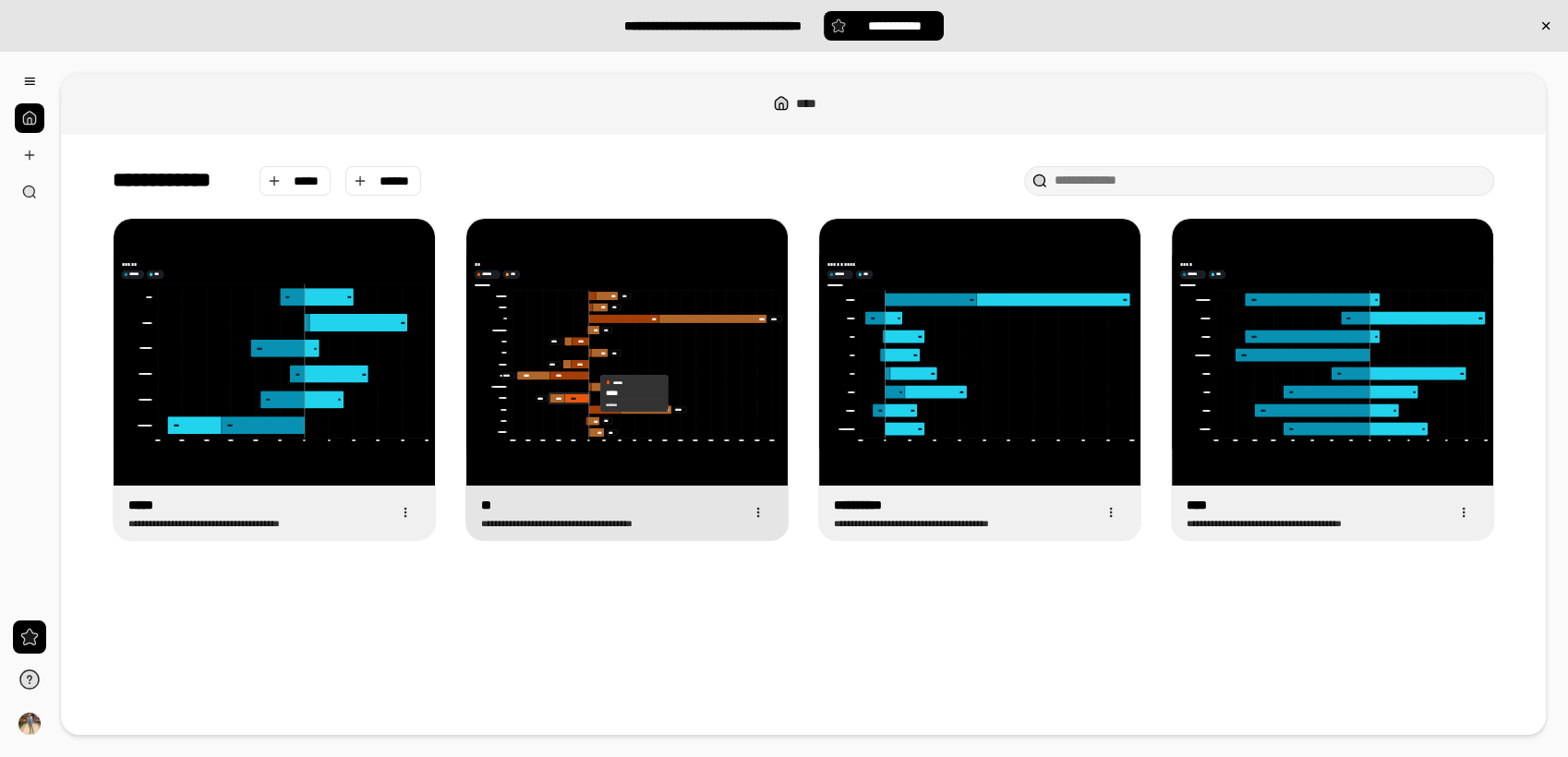 click 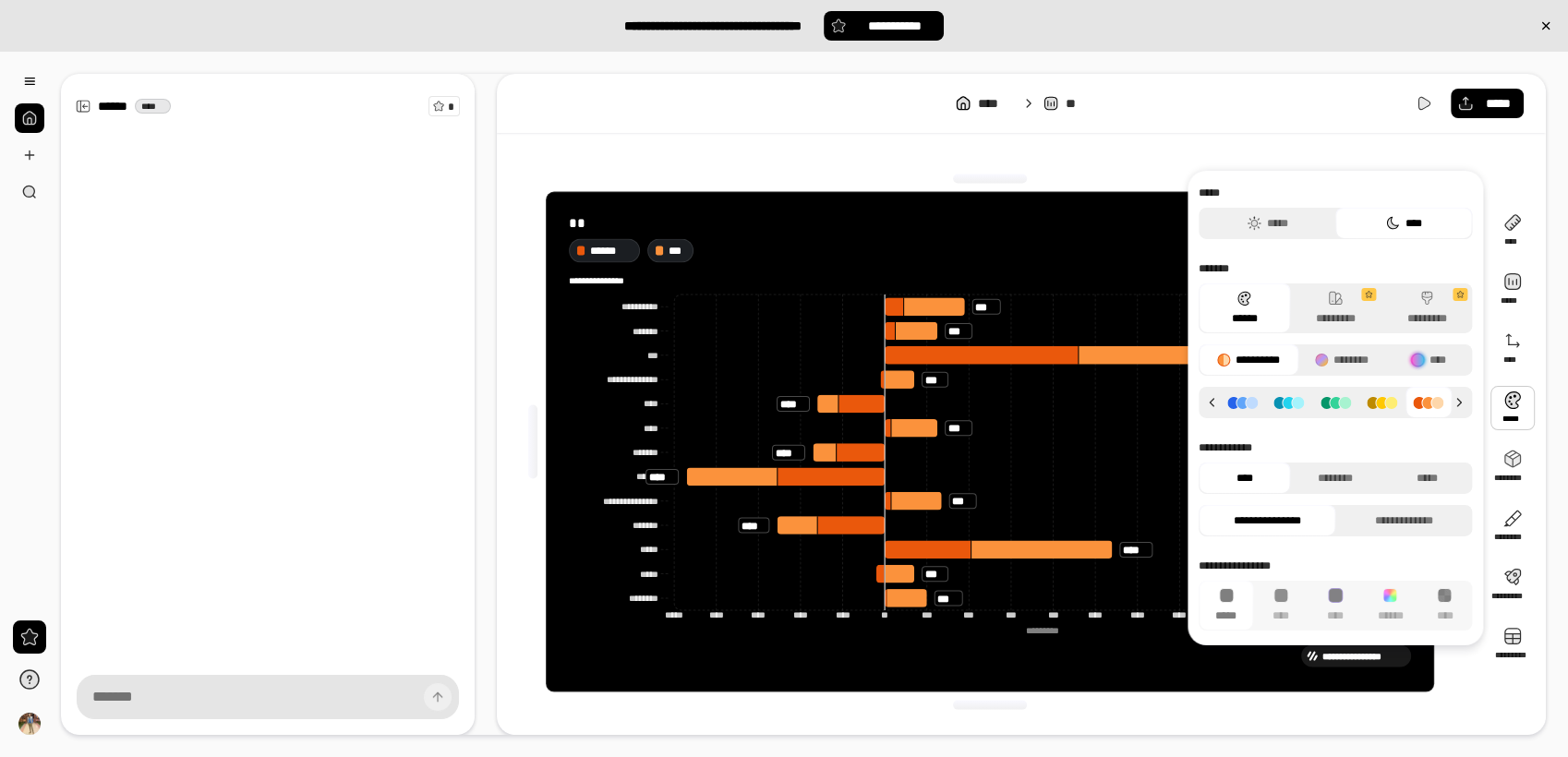 click at bounding box center [1513, 408] 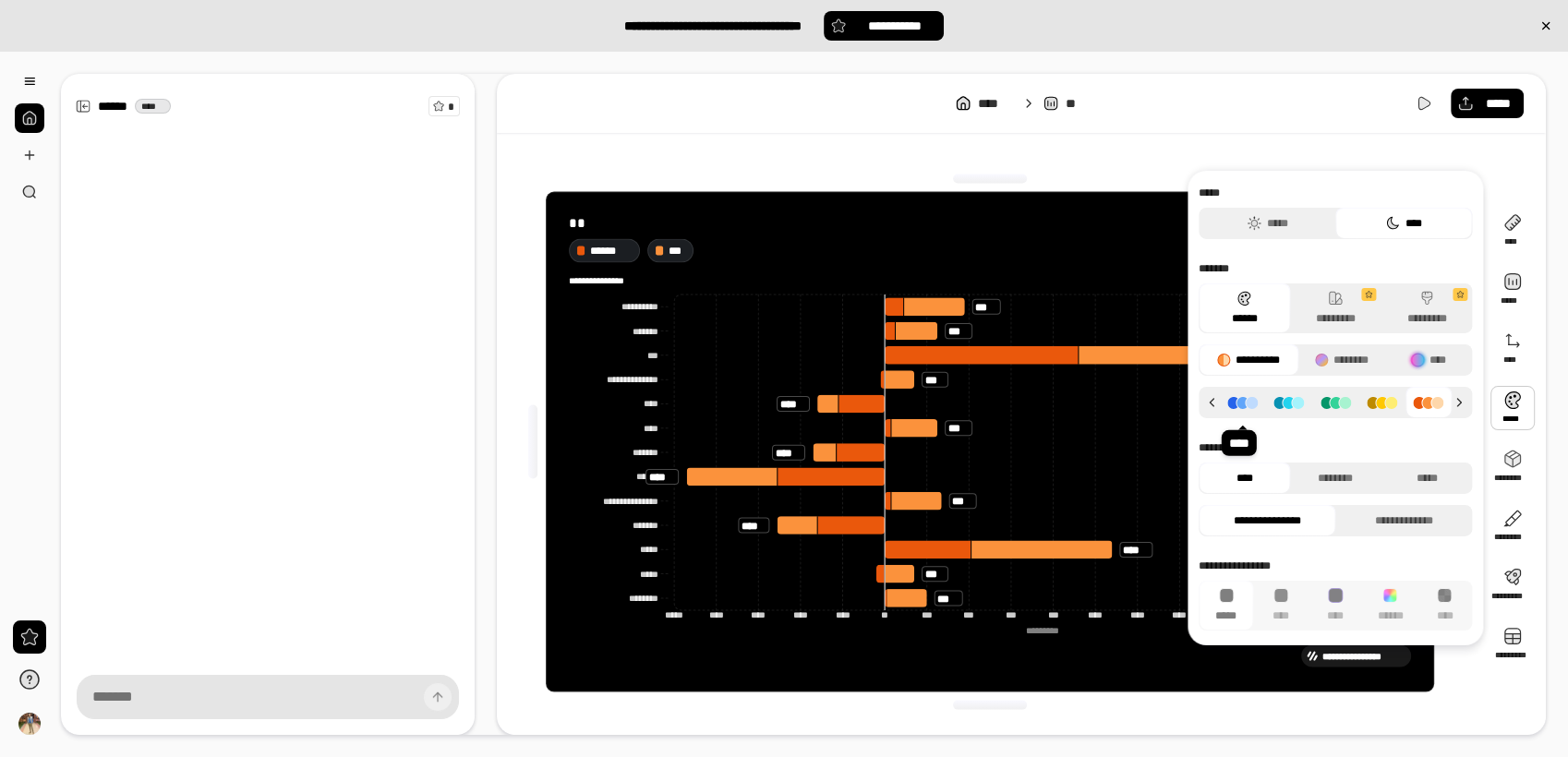 click 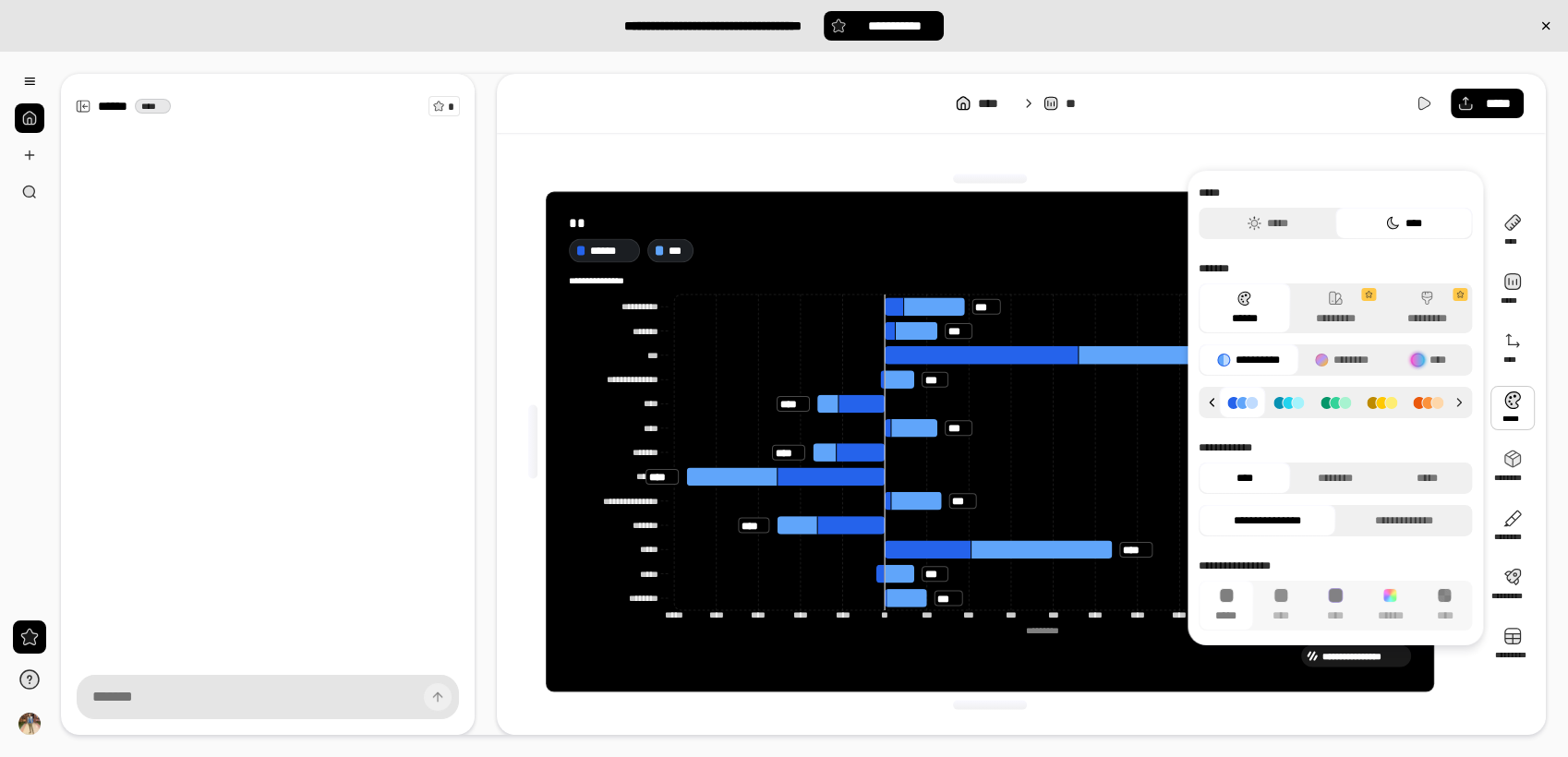 click 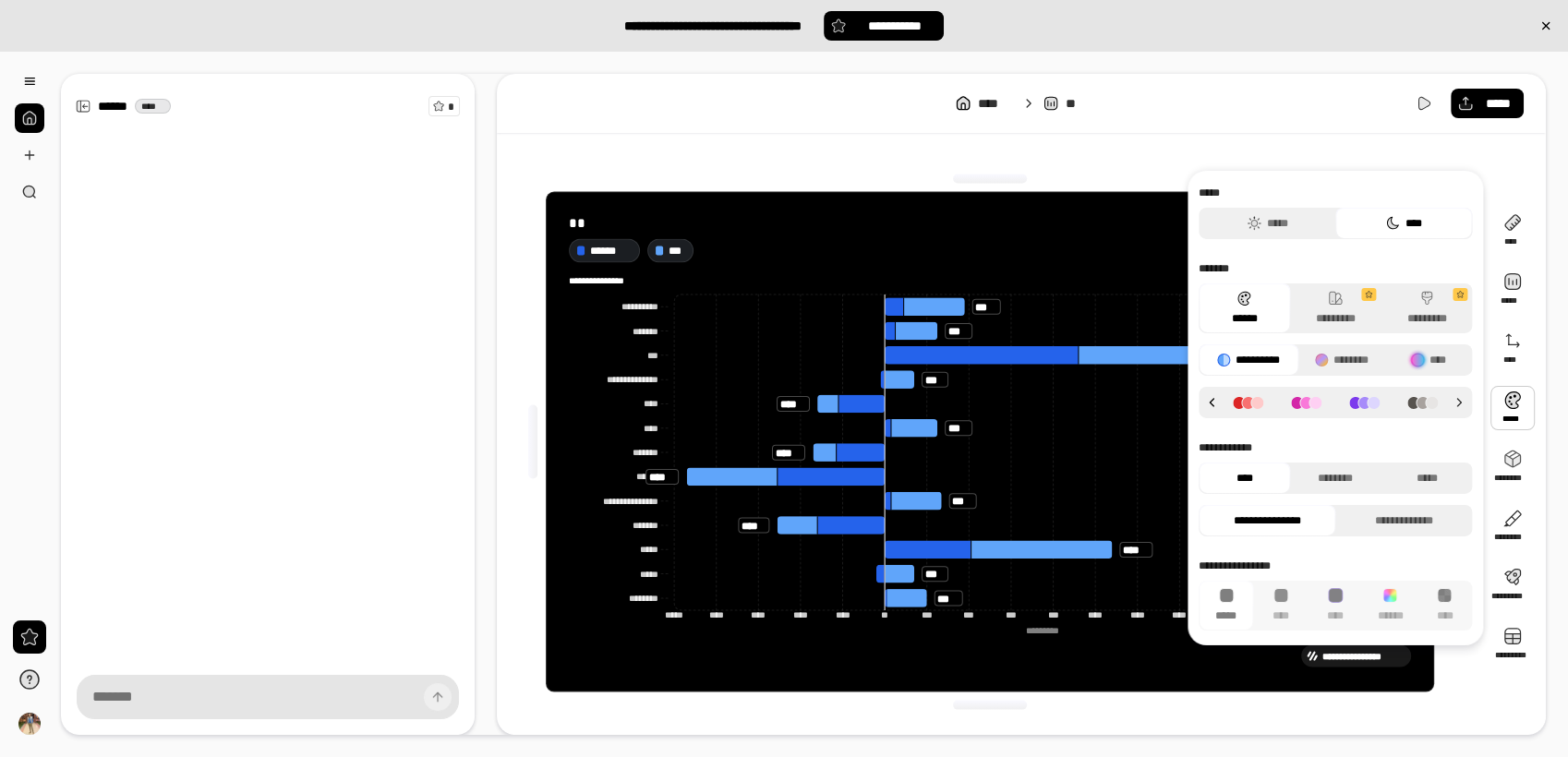 click 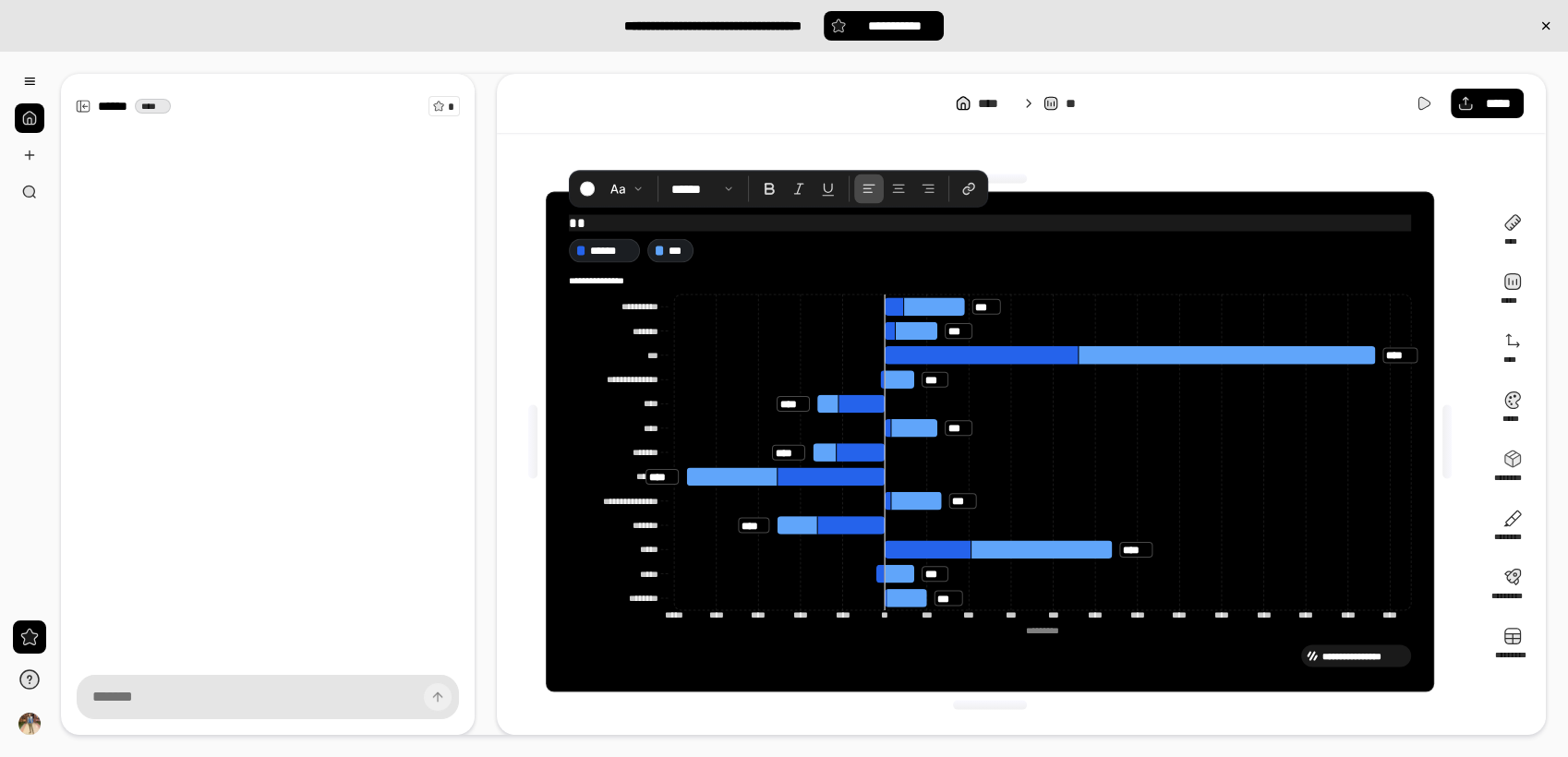 click on "**" at bounding box center [990, 222] 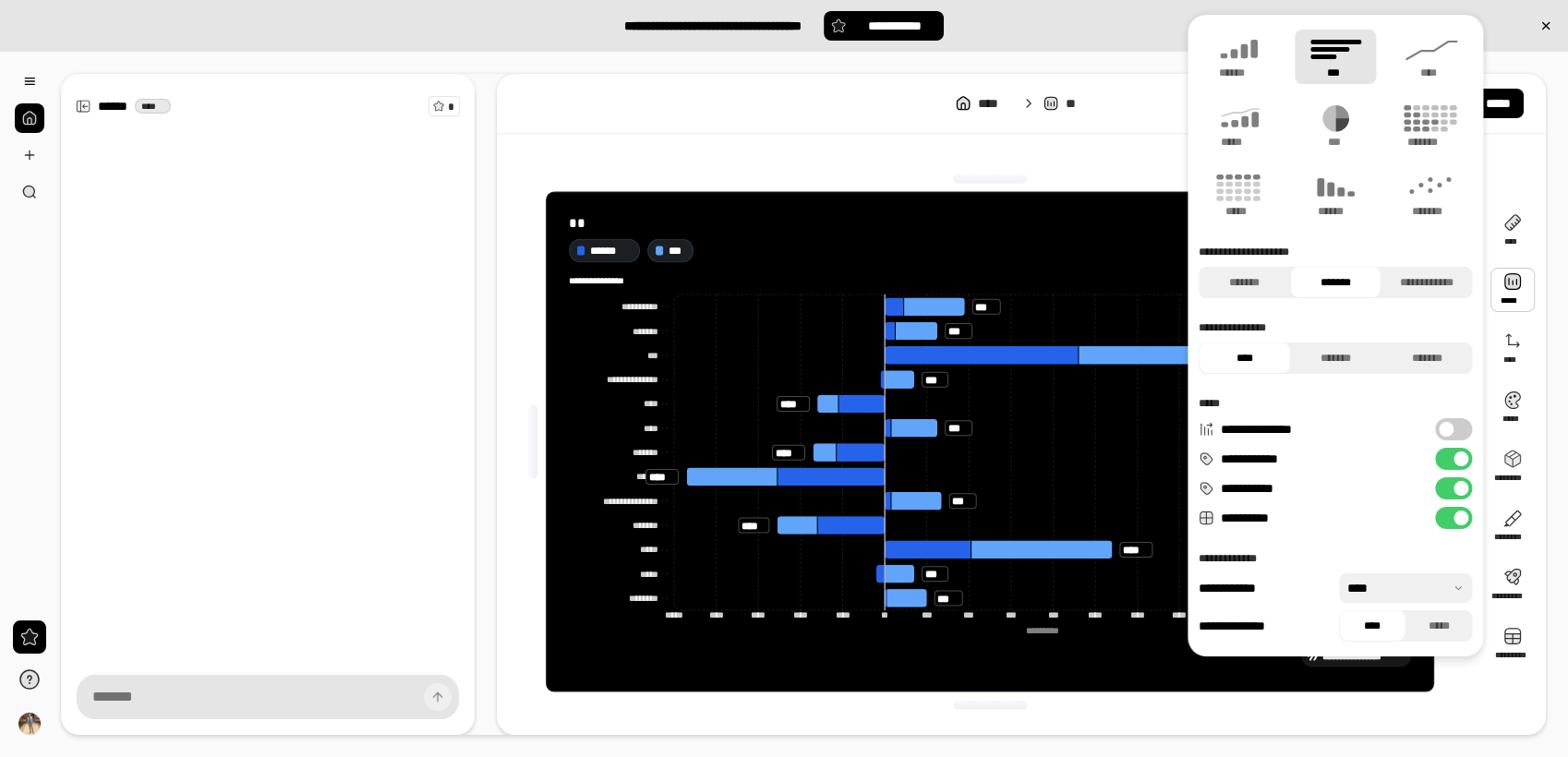 click on "**********" at bounding box center [1453, 459] 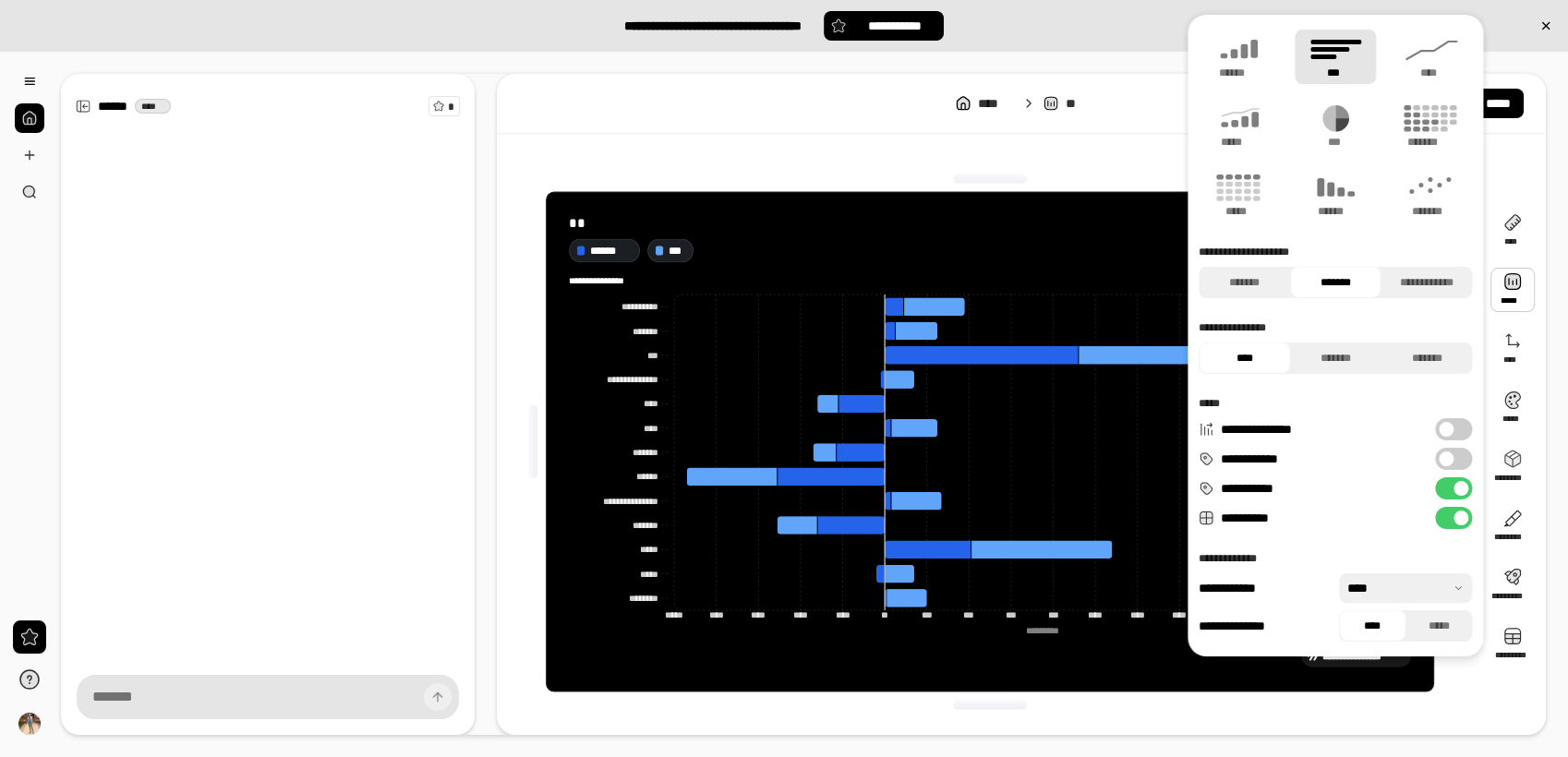 click at bounding box center [1446, 459] 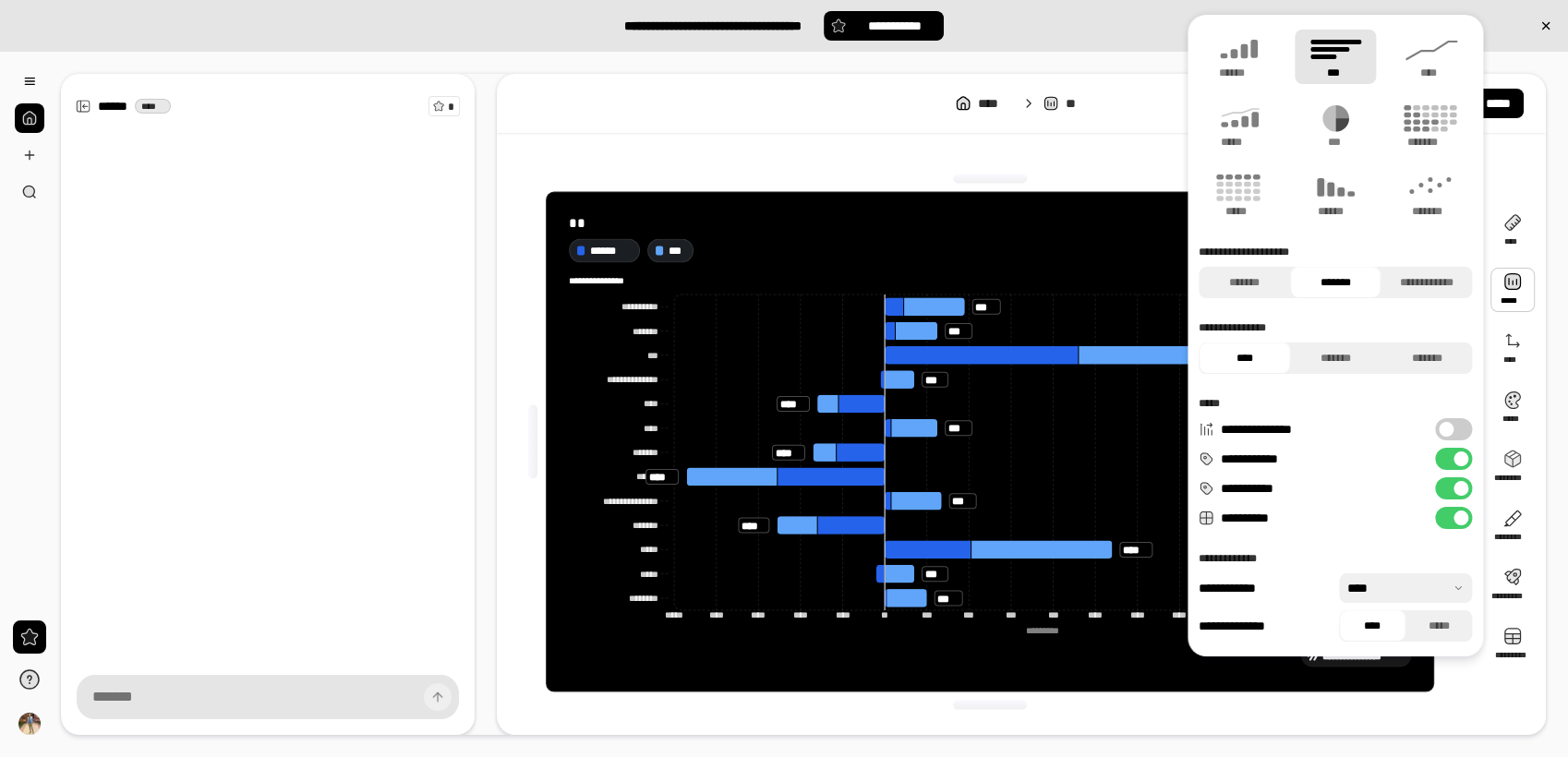 click on "**********" at bounding box center (1453, 518) 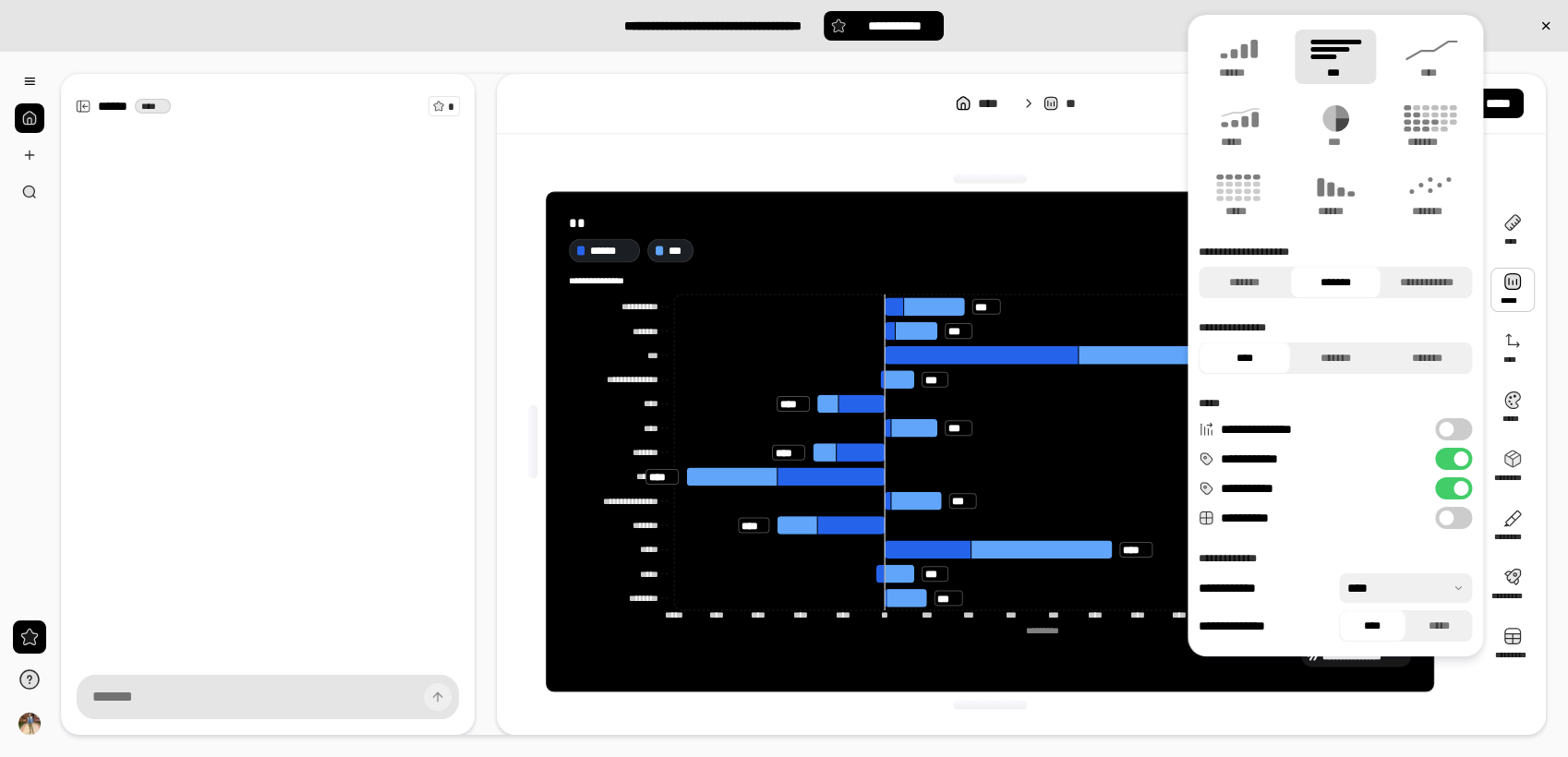 click on "**********" at bounding box center (1453, 518) 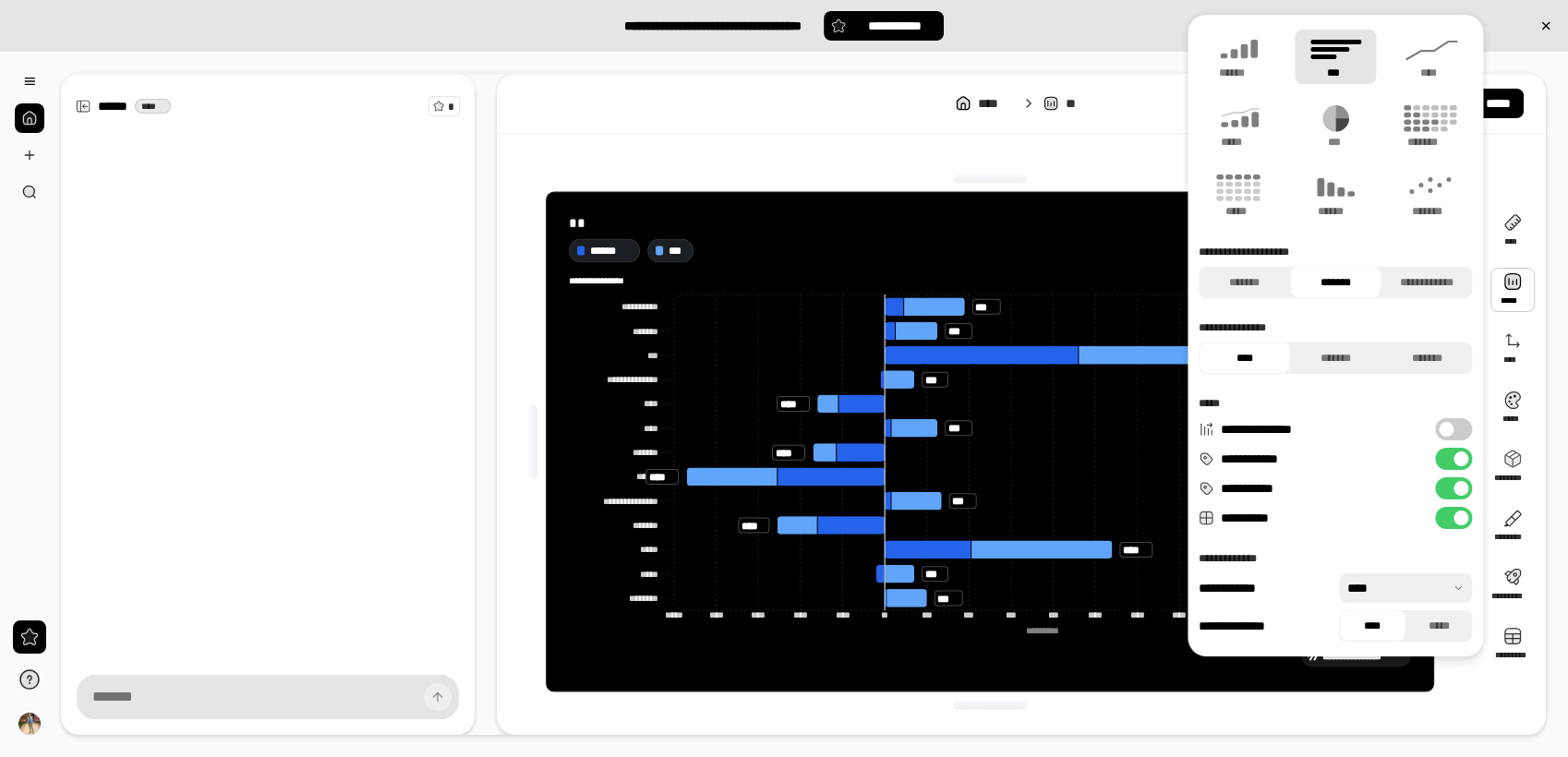 click at bounding box center [1461, 488] 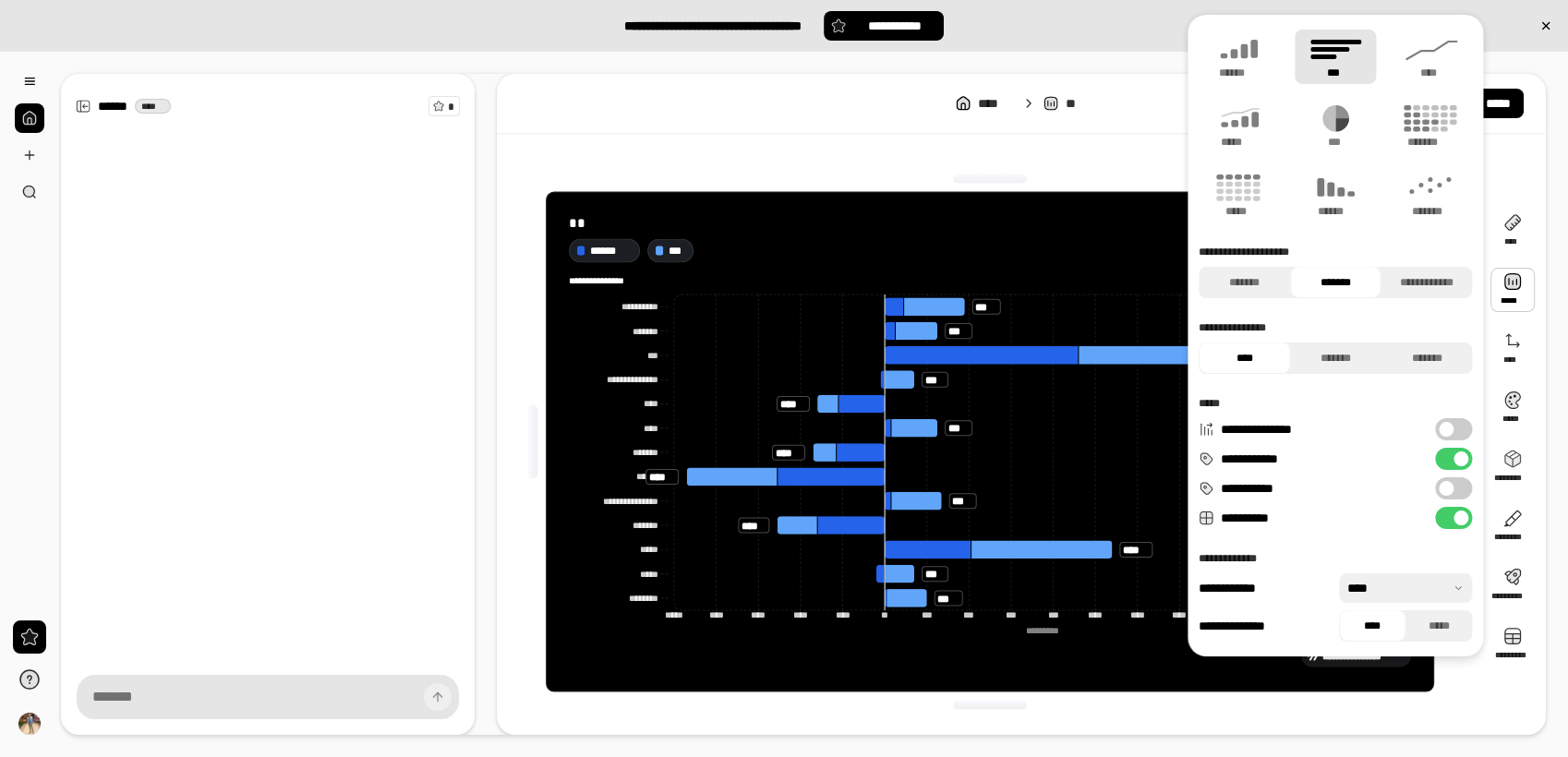 click on "**********" at bounding box center [1453, 488] 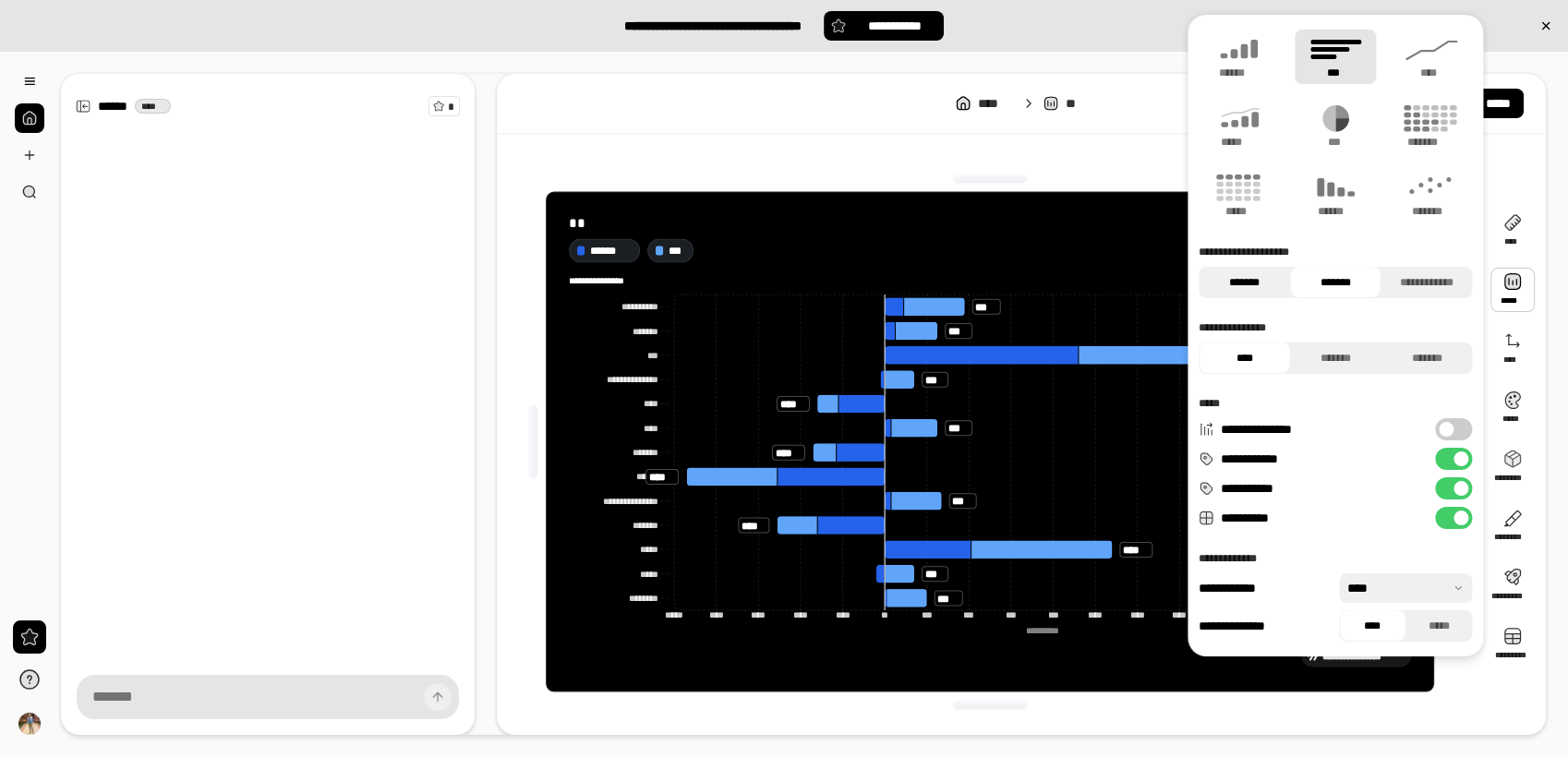 click on "*******" at bounding box center (1244, 282) 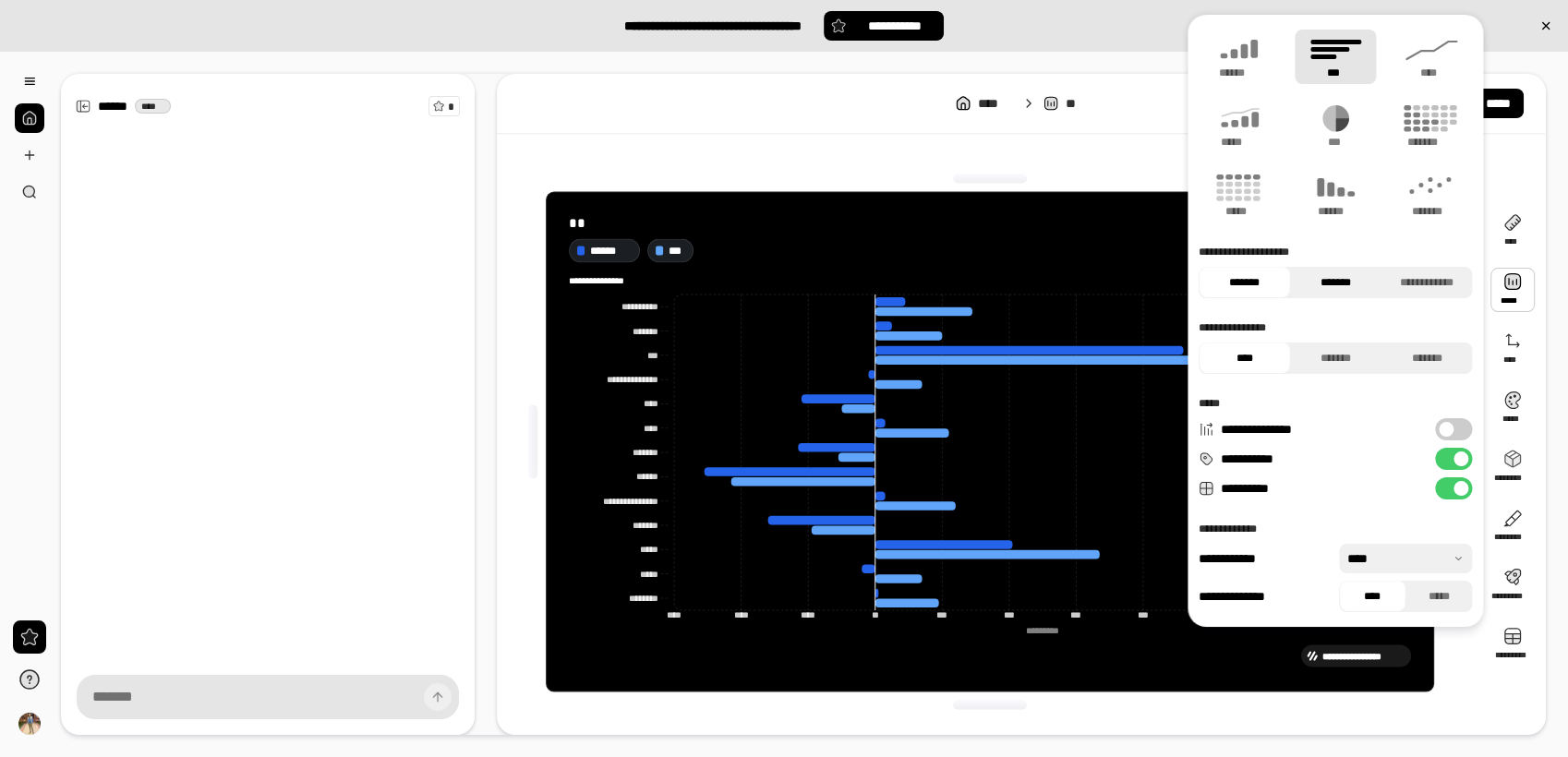 click on "*******" at bounding box center (1335, 282) 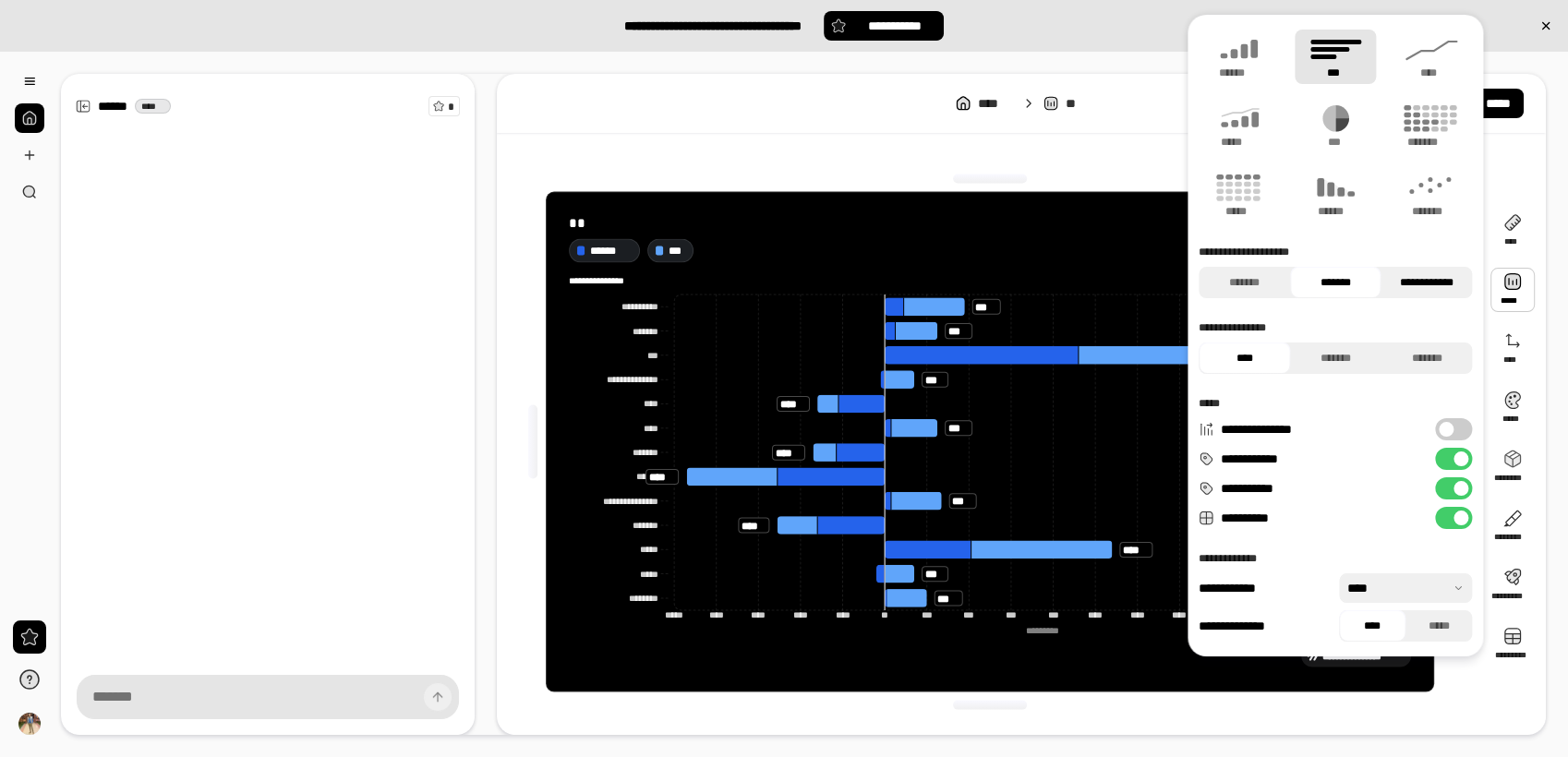 click on "**********" at bounding box center [1427, 282] 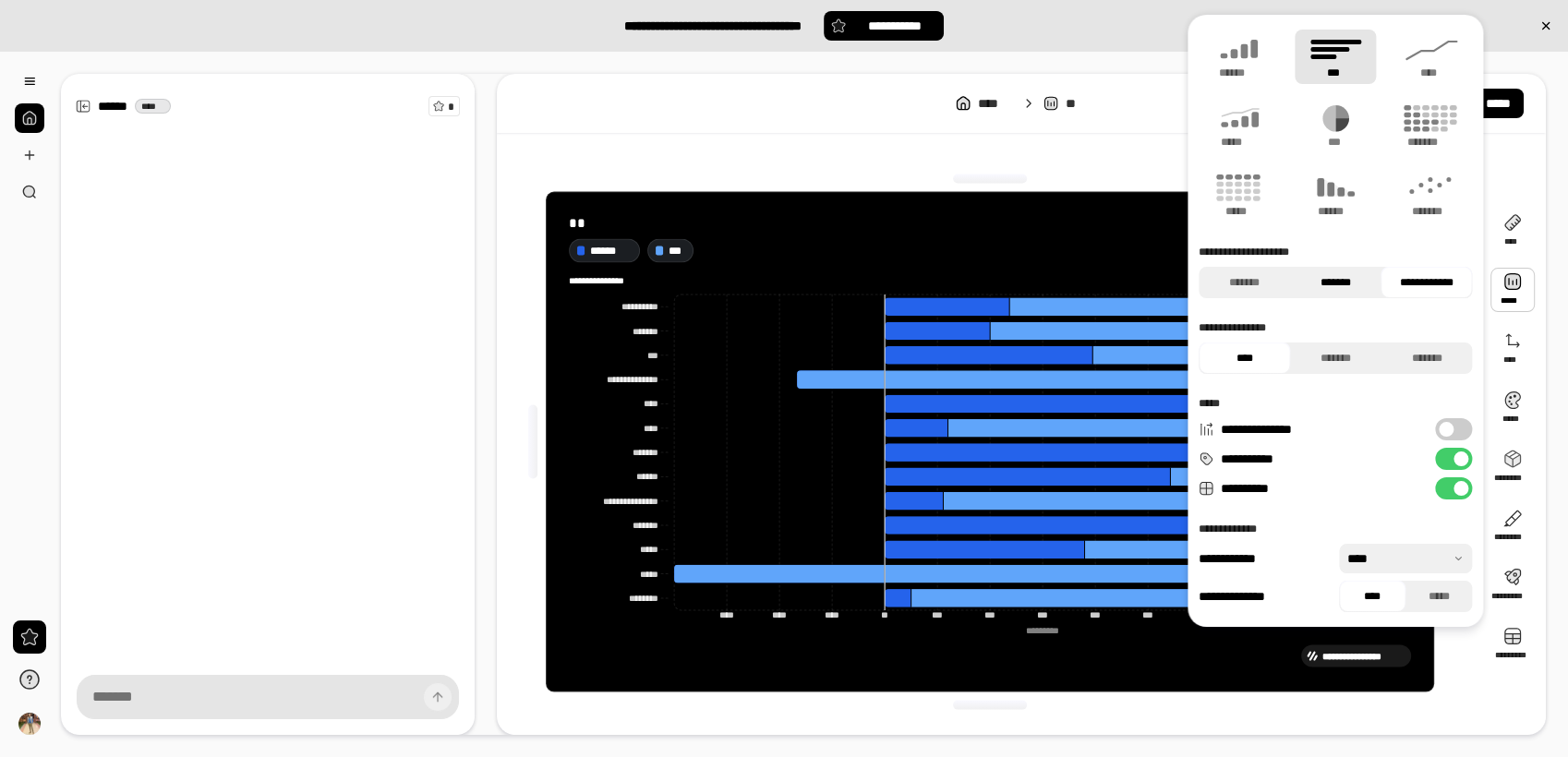 click on "*******" at bounding box center [1335, 282] 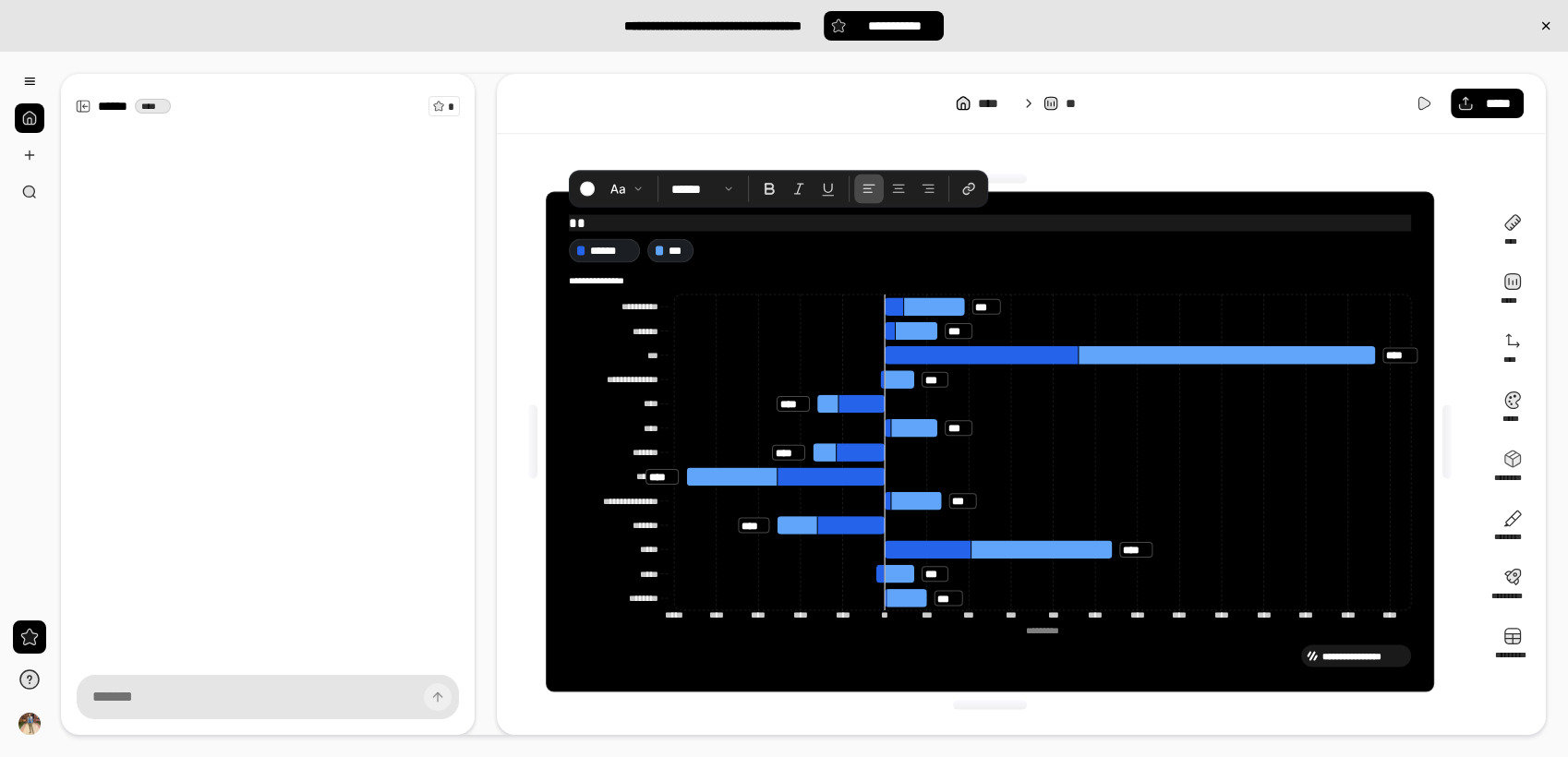 click on "**" at bounding box center [990, 222] 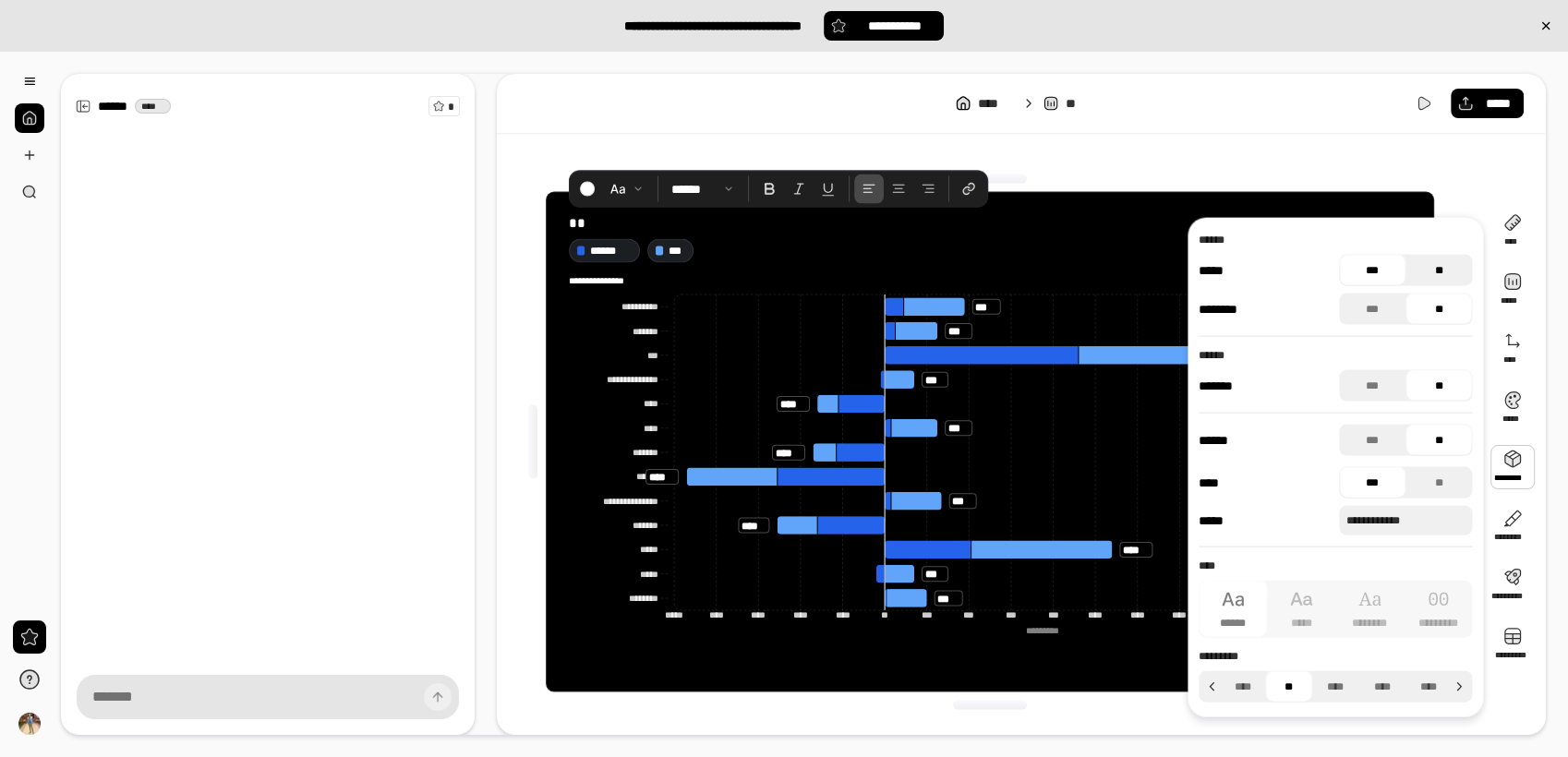 click on "**" at bounding box center [1439, 270] 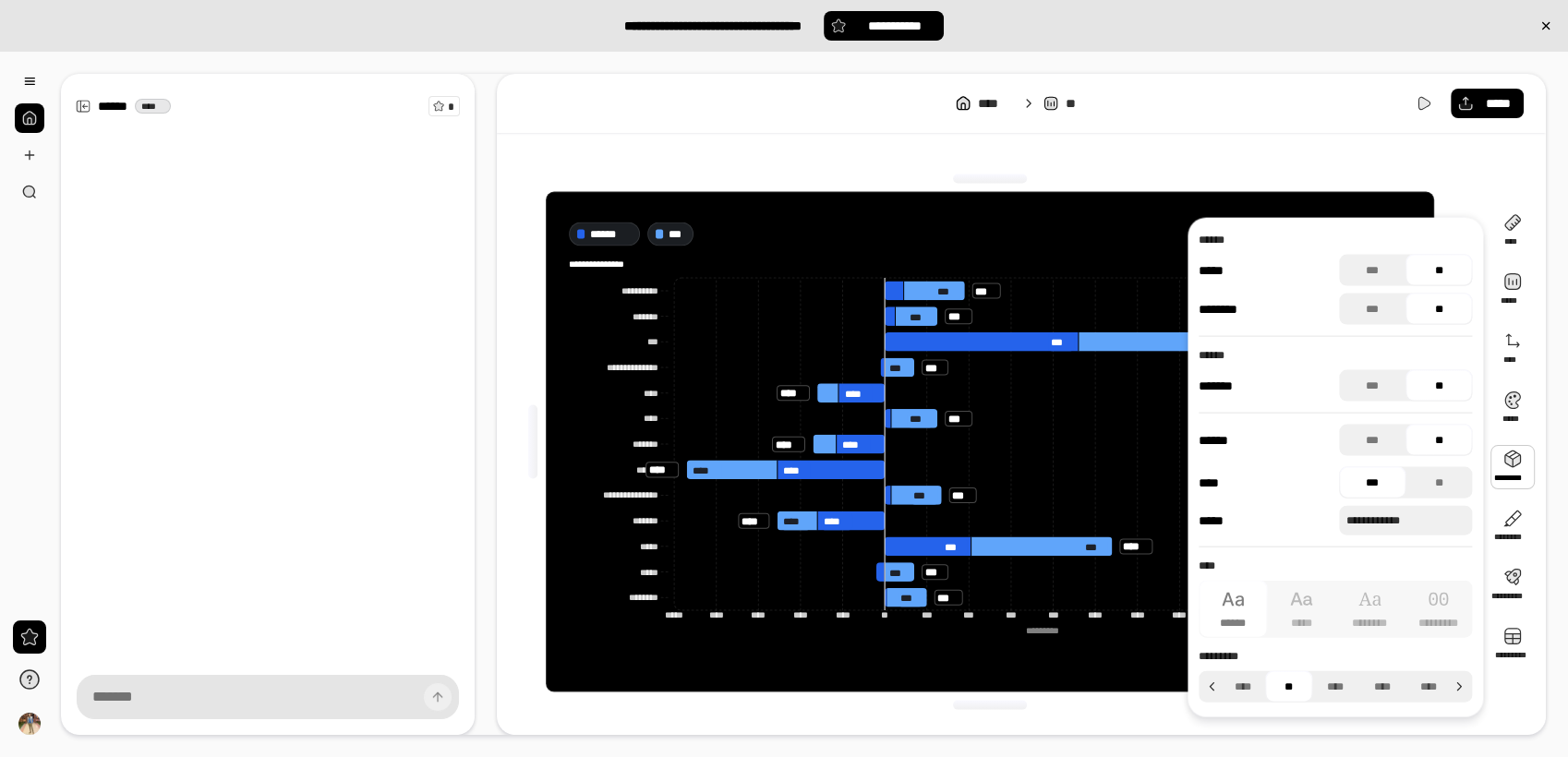 click on "**" at bounding box center [1439, 270] 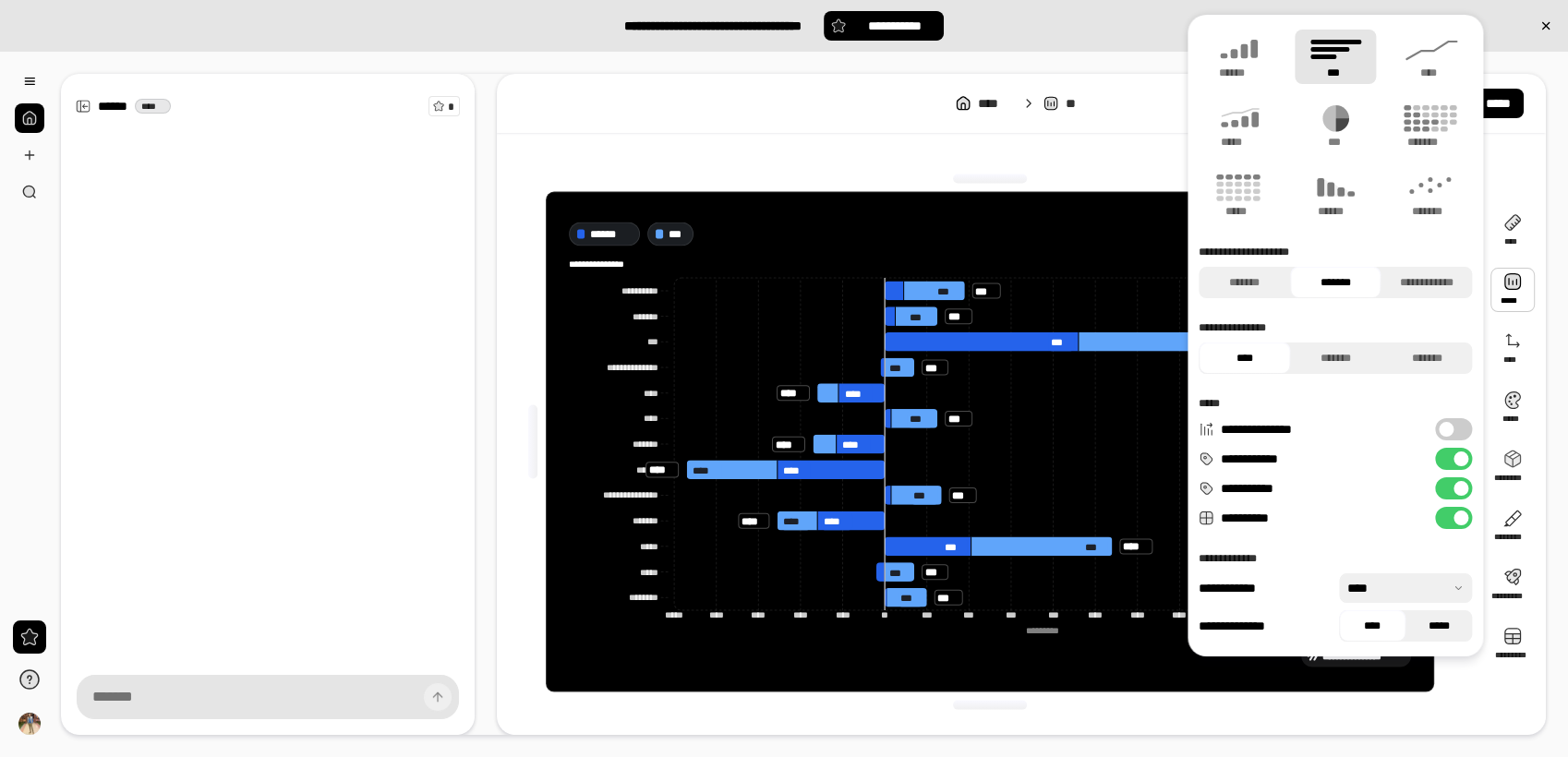 click on "*****" at bounding box center (1439, 626) 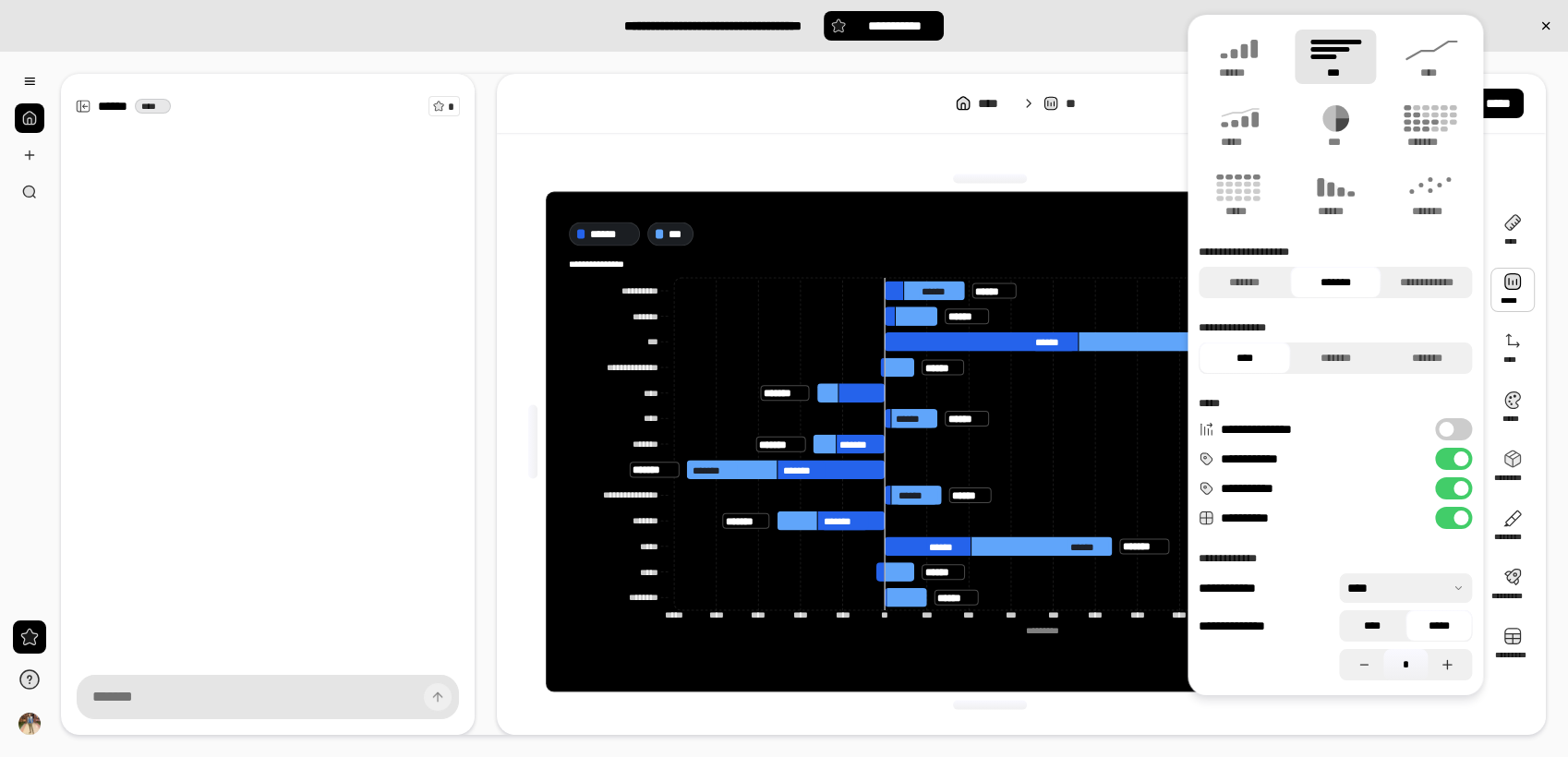 click on "****" at bounding box center (1372, 626) 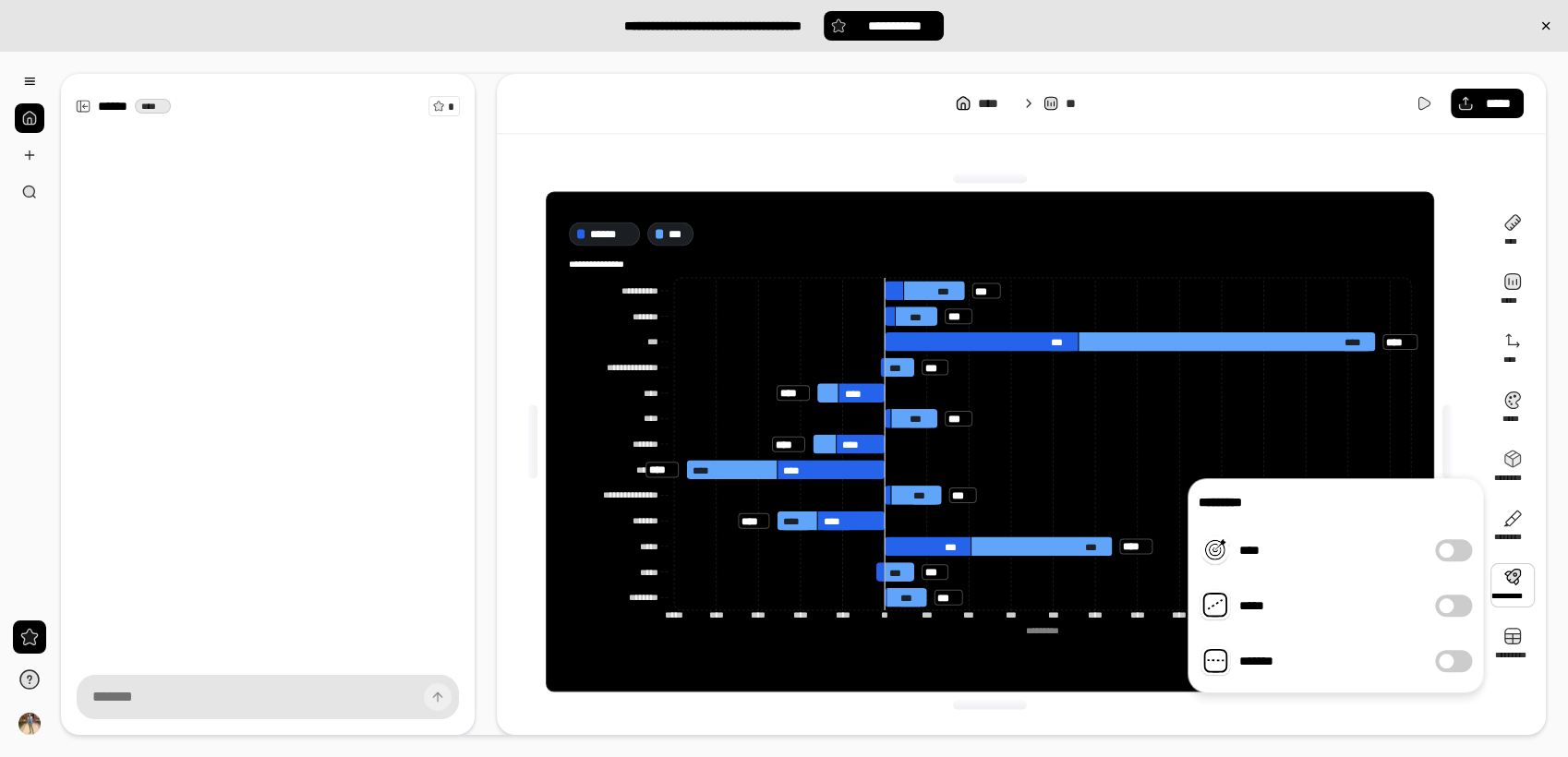 click on "*****" at bounding box center (1453, 606) 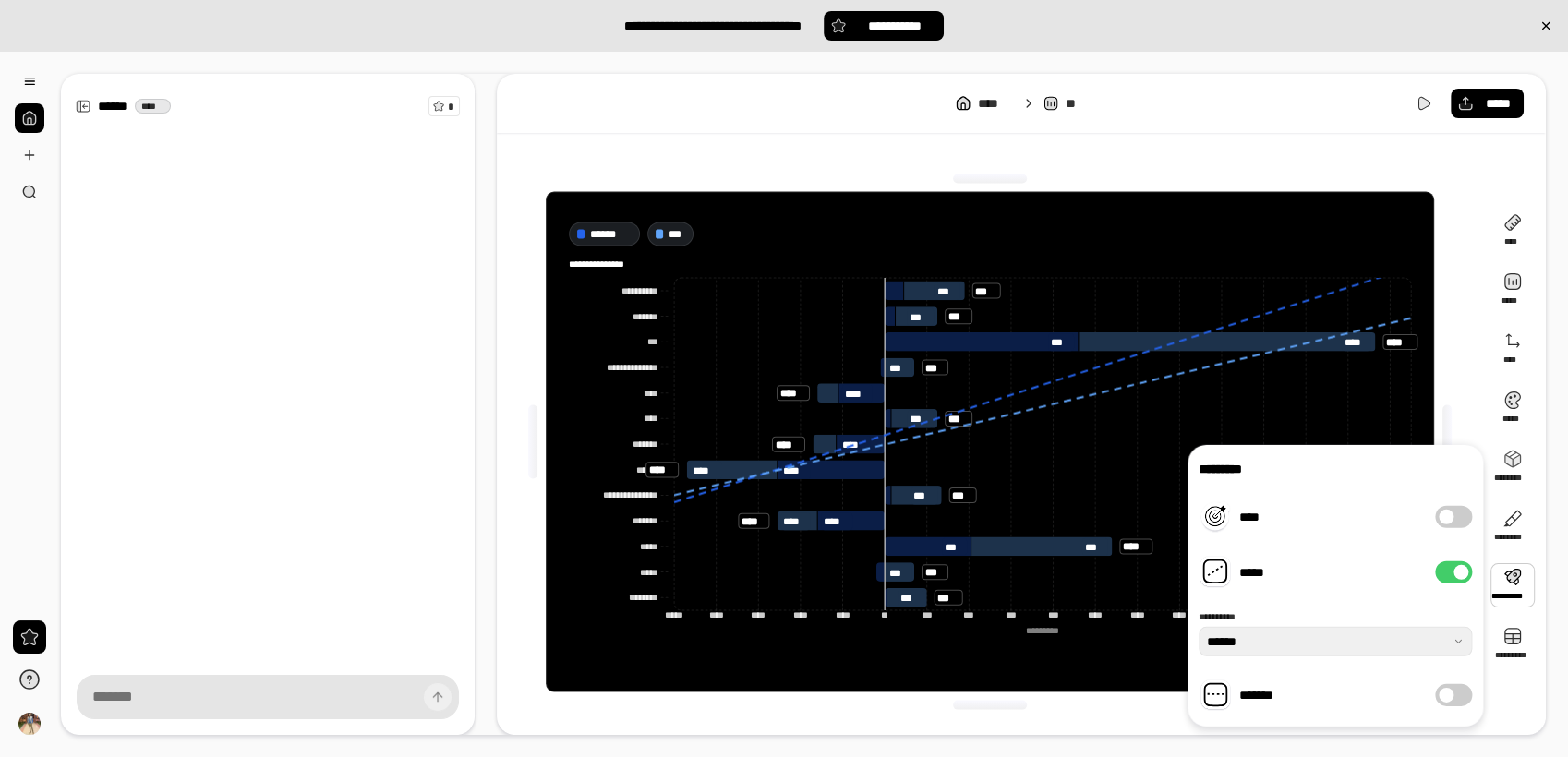click on "**********" at bounding box center (1335, 585) 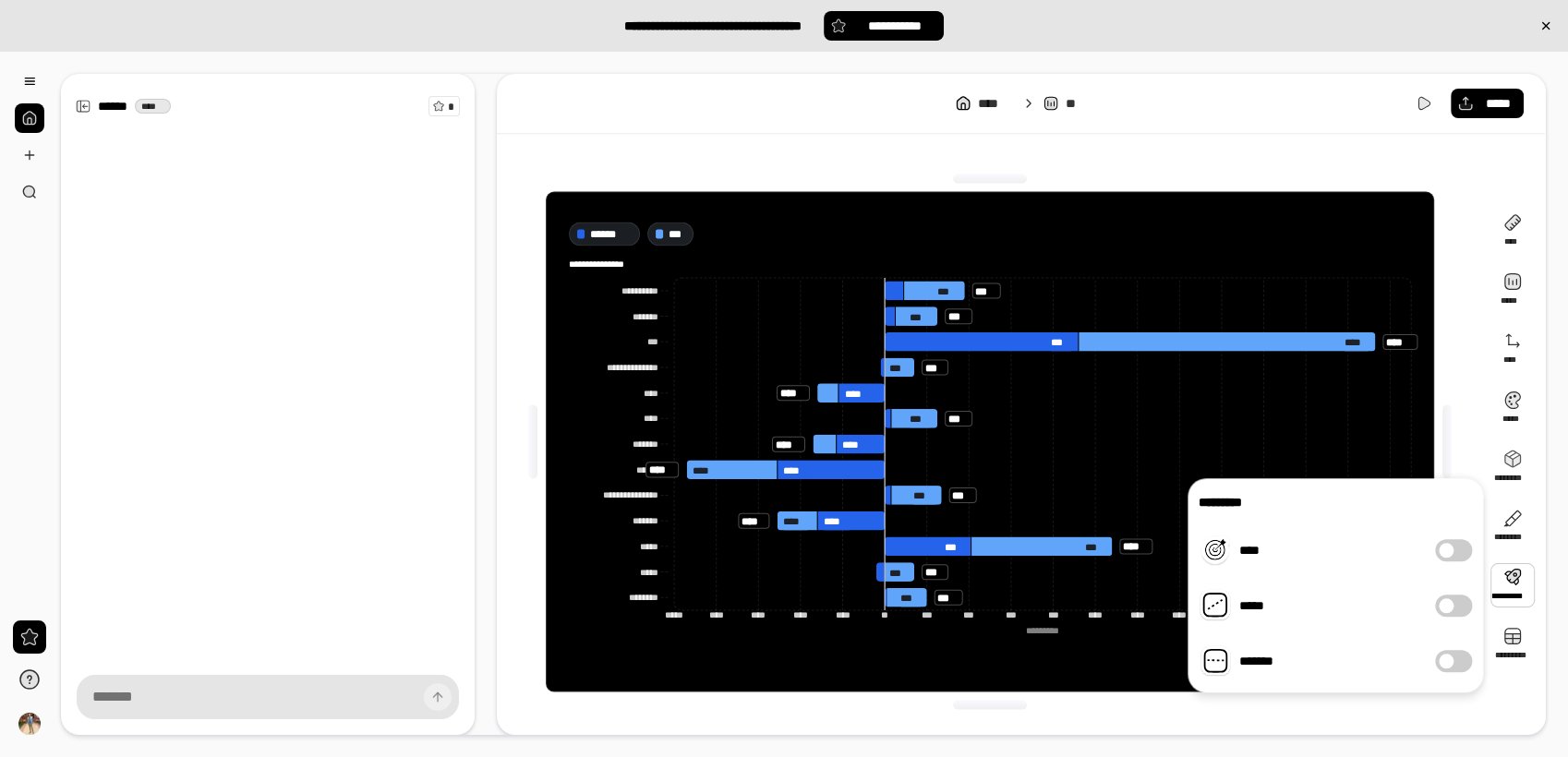 click on "*******" at bounding box center [1453, 661] 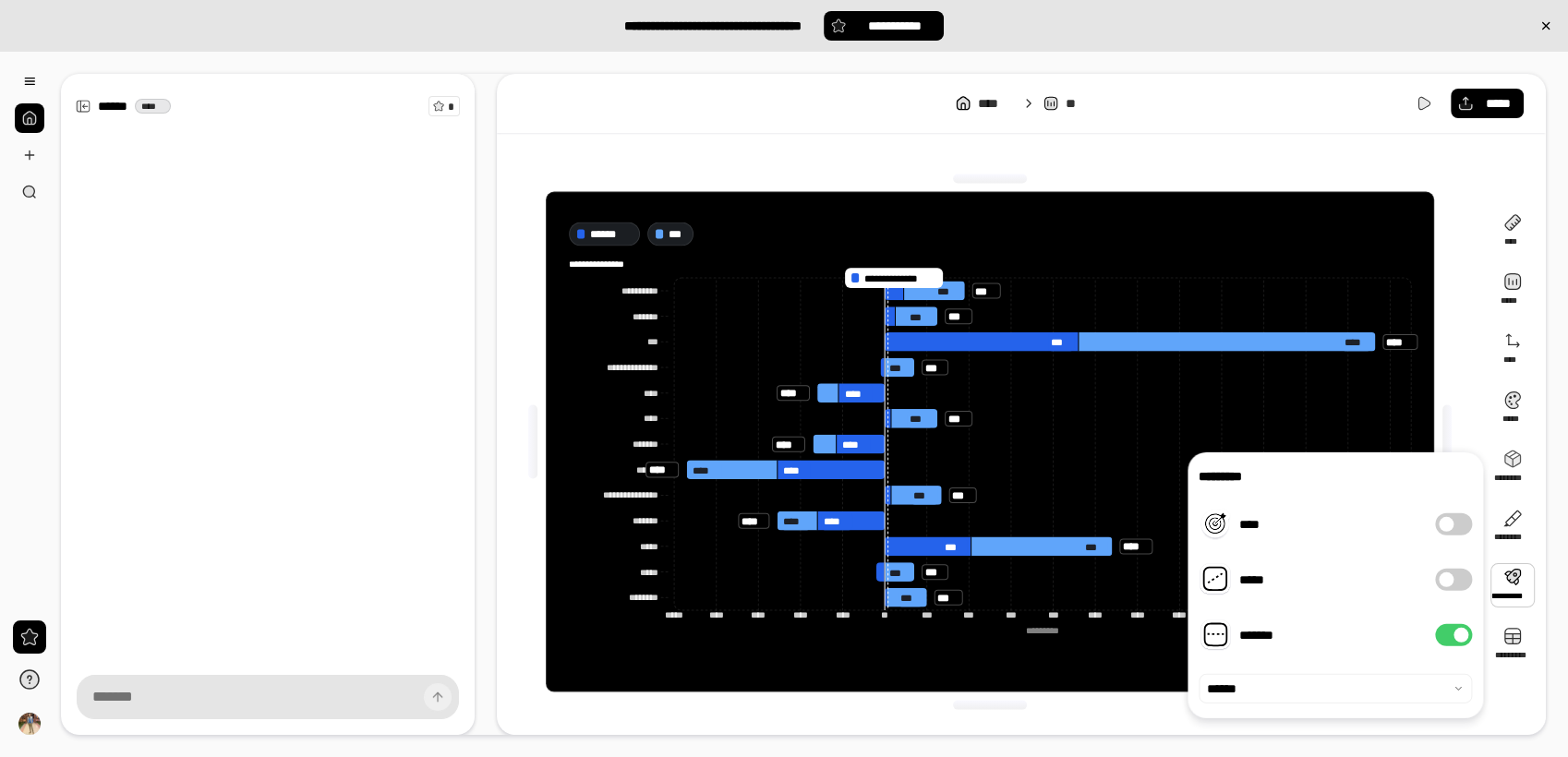 click at bounding box center (1461, 635) 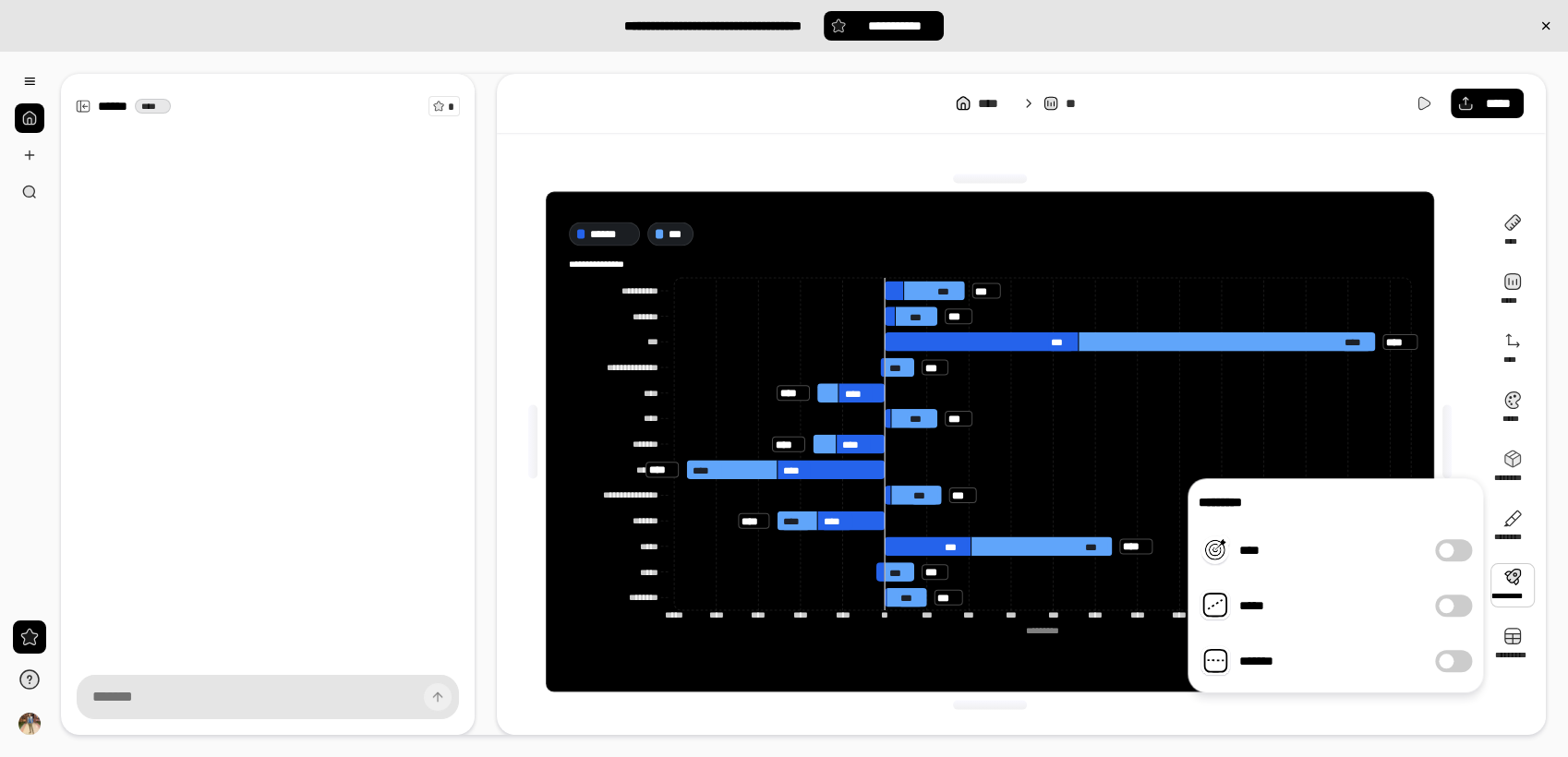 click on "****" at bounding box center (1453, 550) 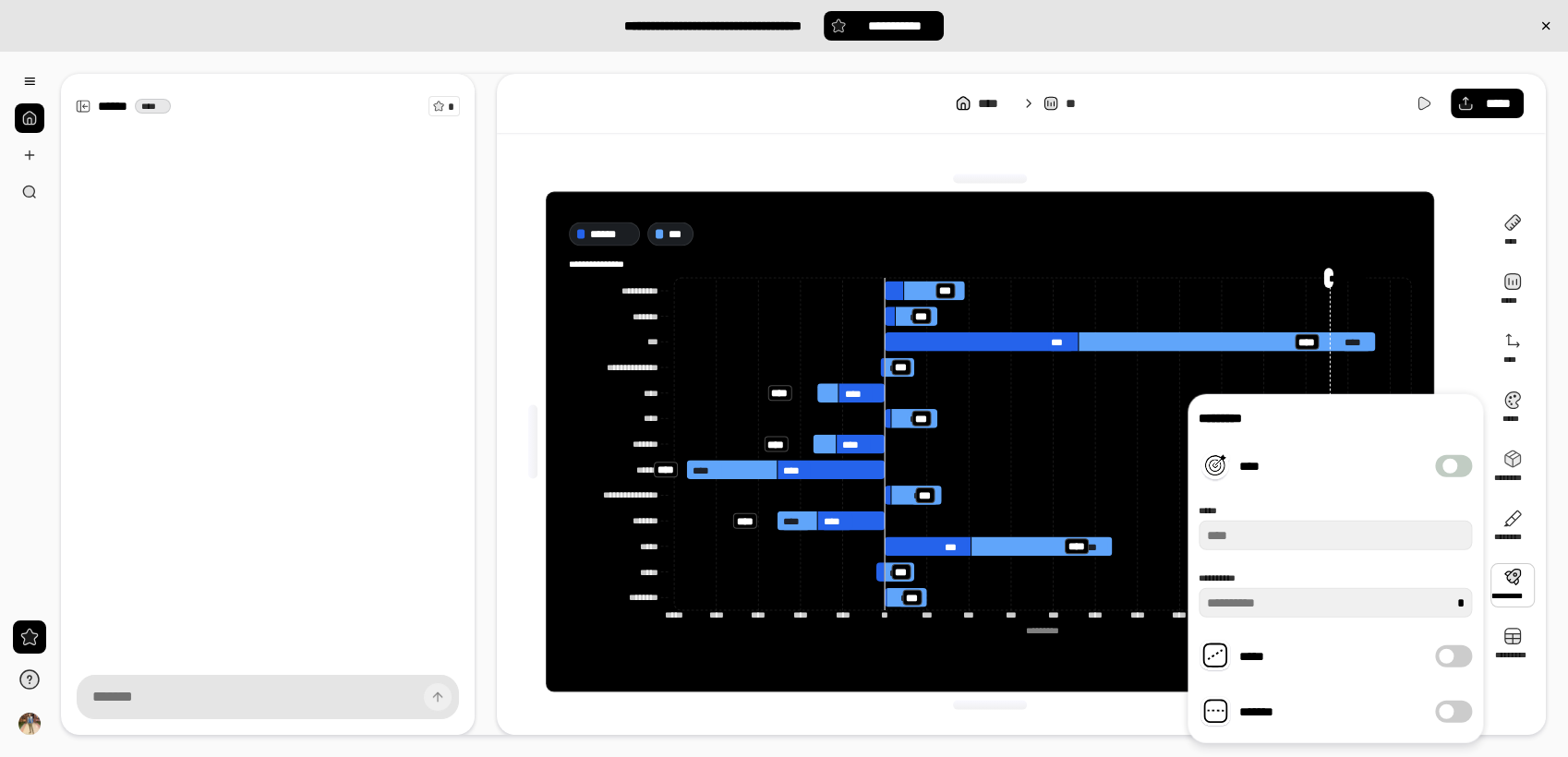 type on "***" 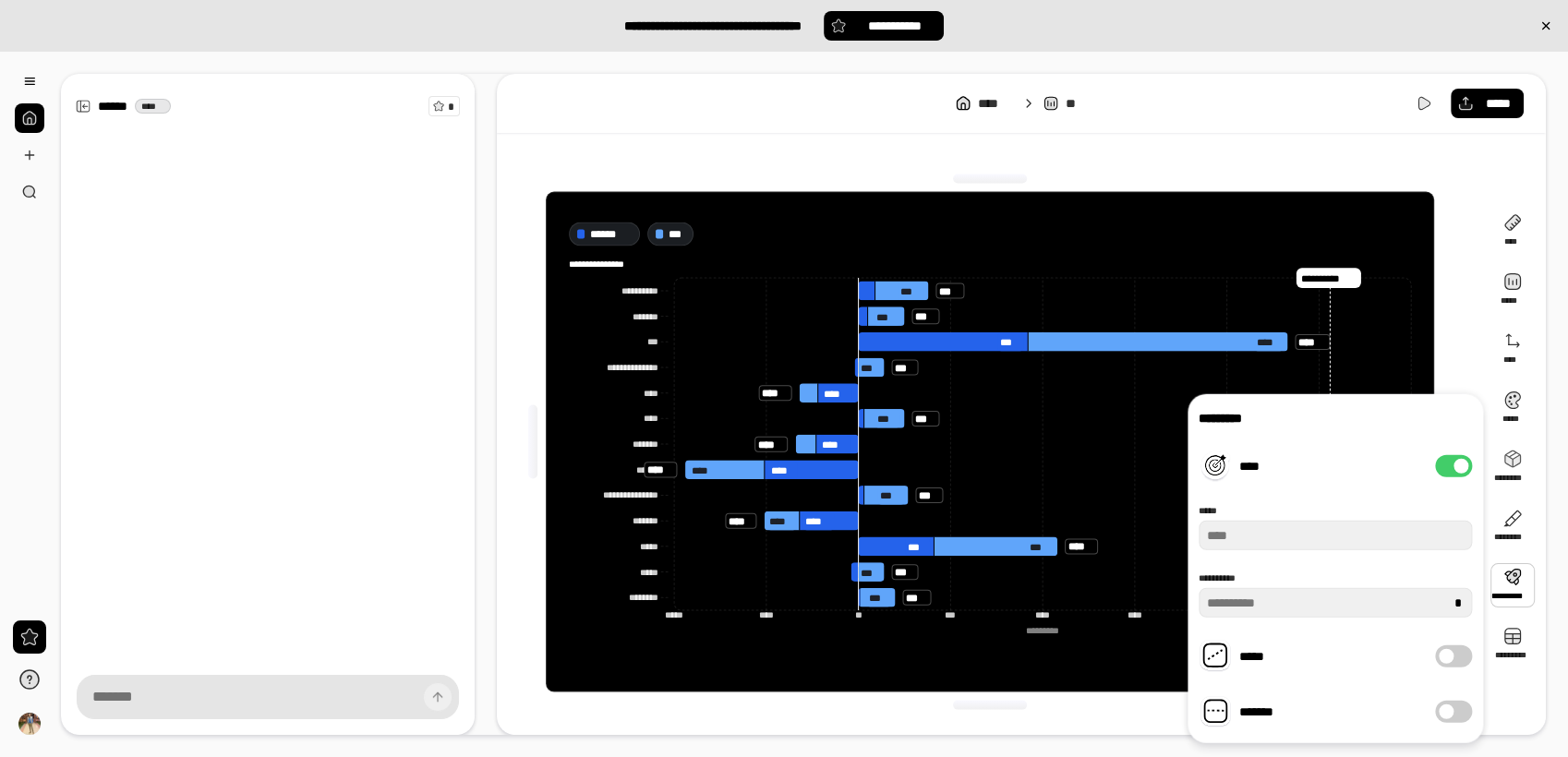 click on "****" at bounding box center (1453, 466) 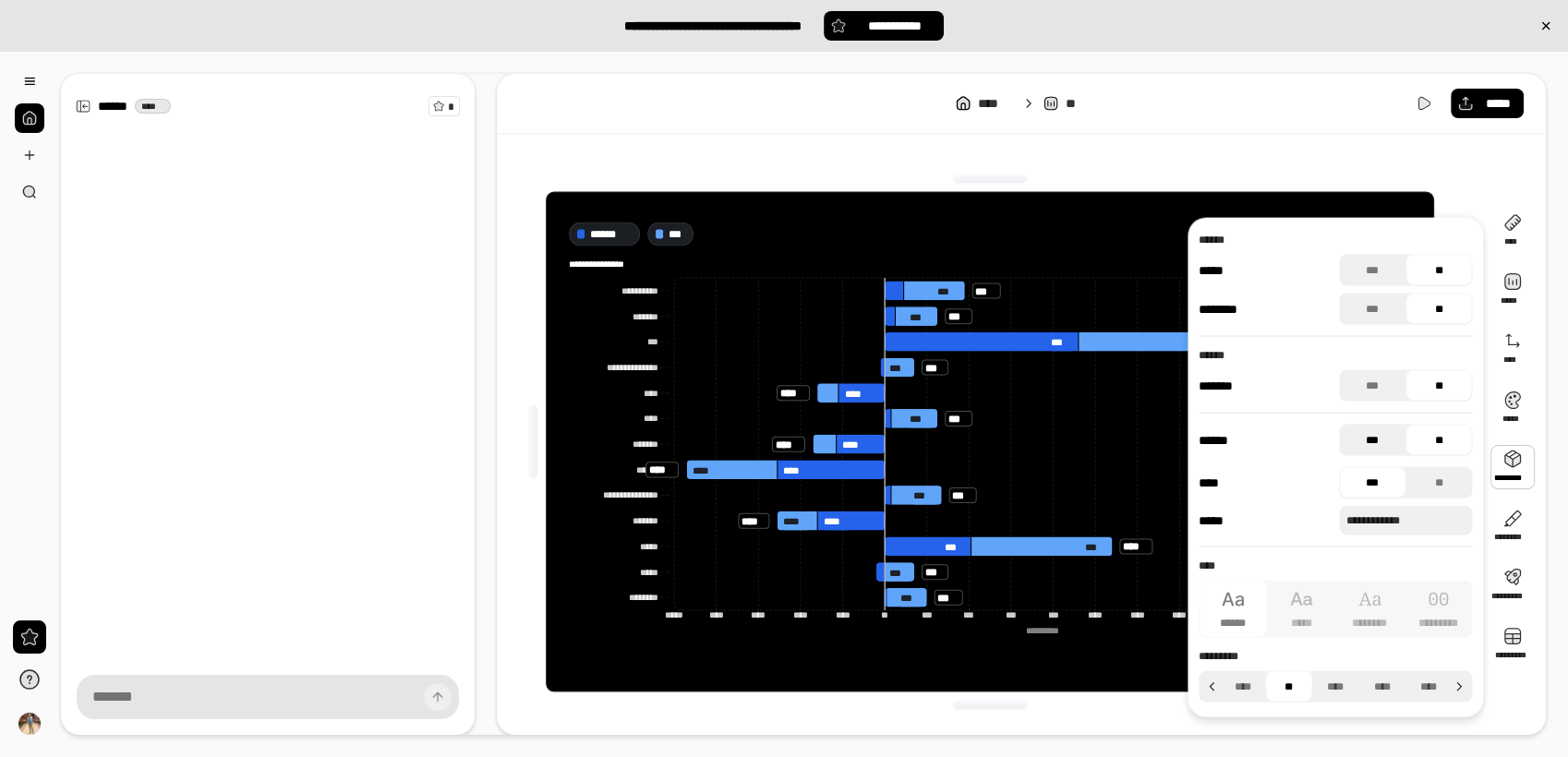 click on "***" at bounding box center (1372, 440) 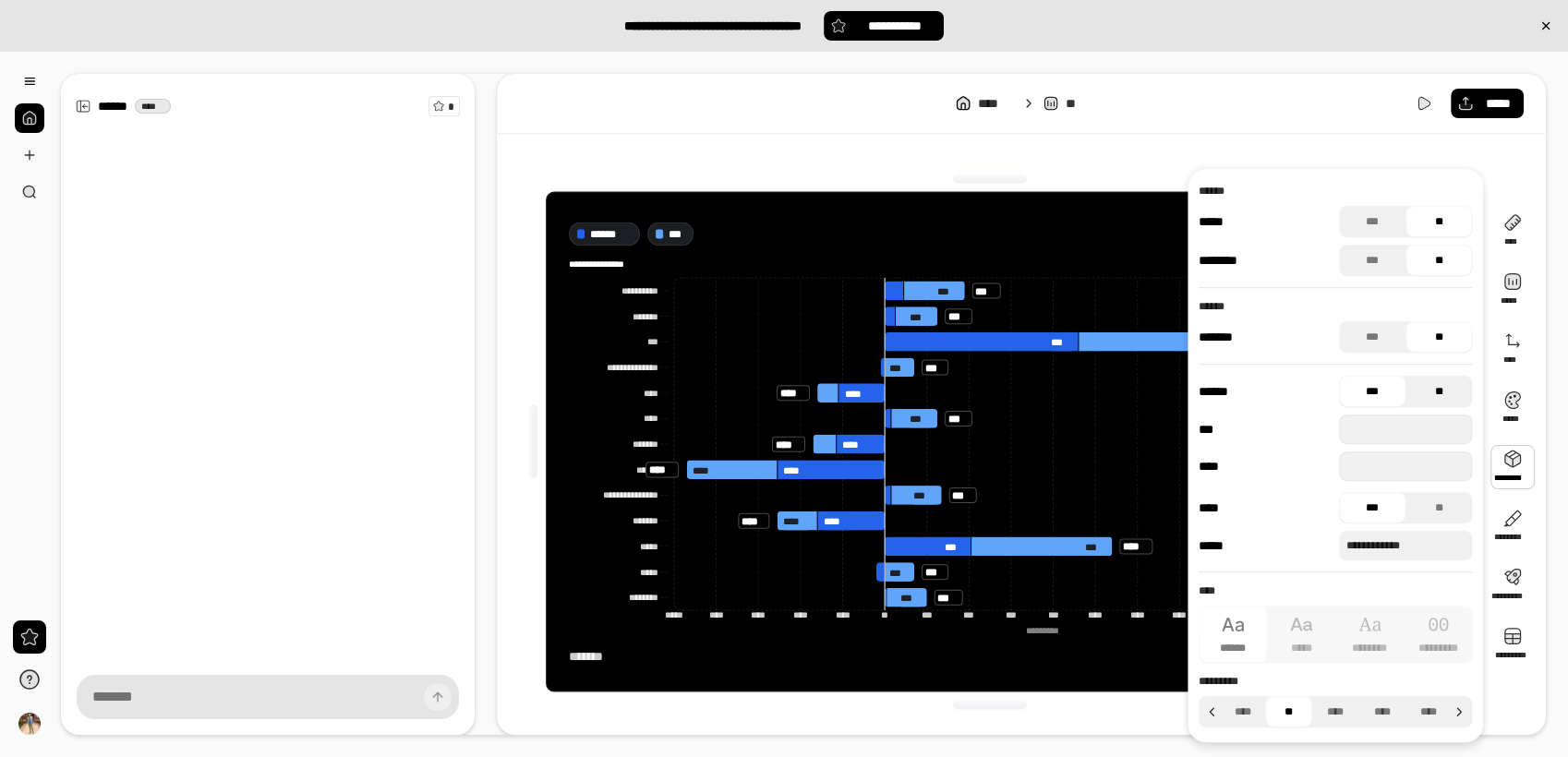 click on "**" at bounding box center (1439, 391) 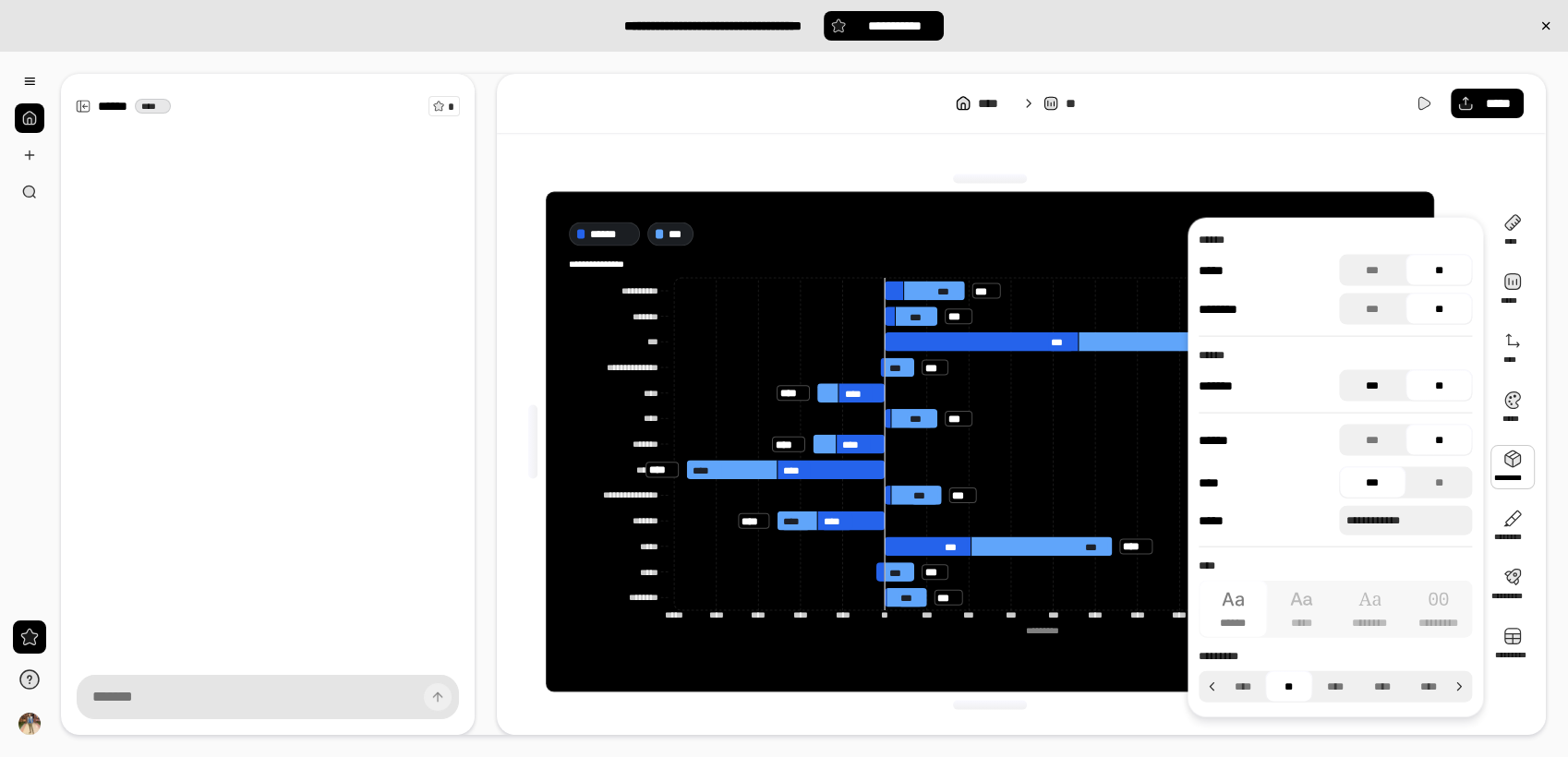 click on "***" at bounding box center (1372, 386) 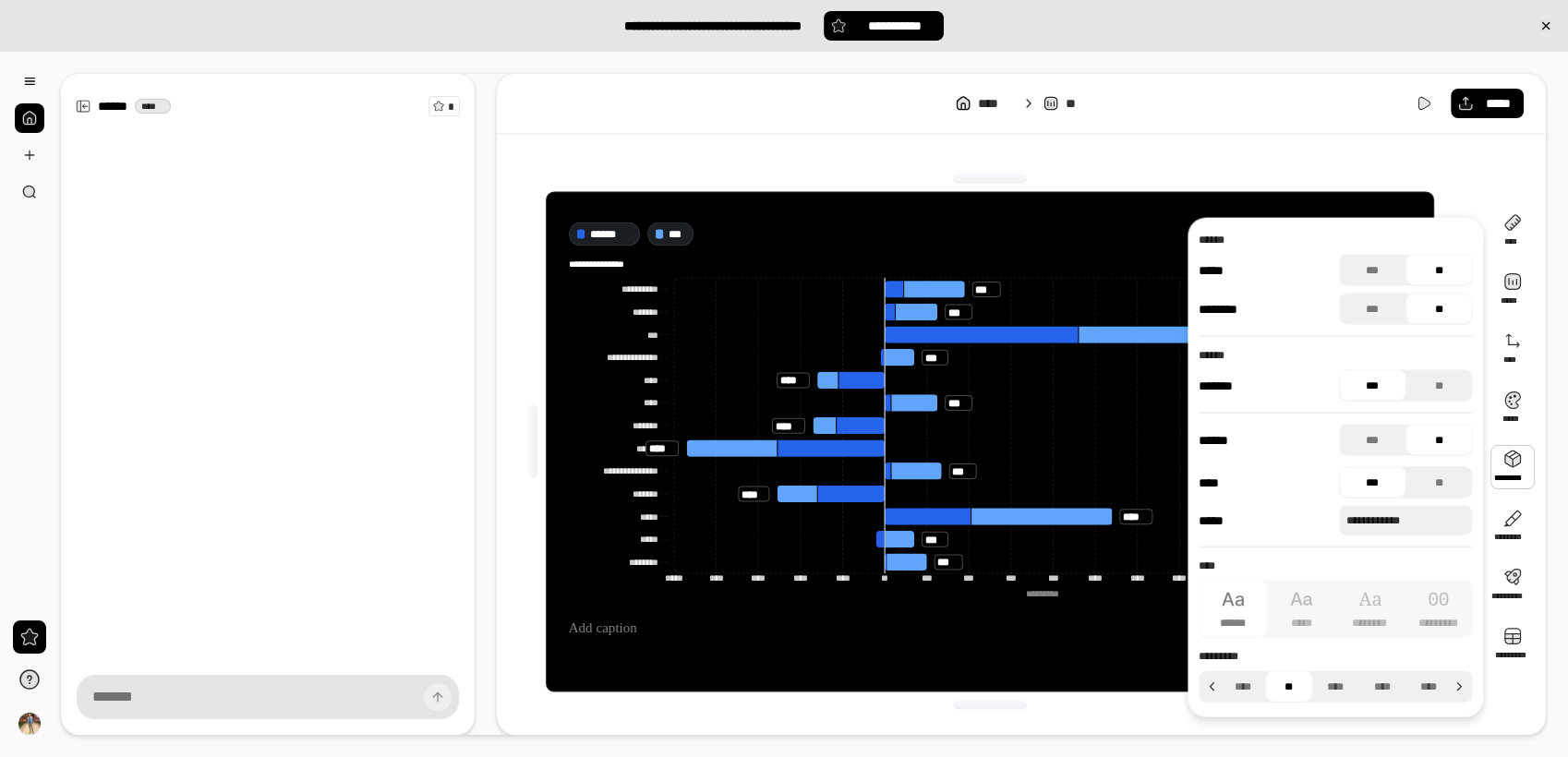 click on "***" at bounding box center [1372, 386] 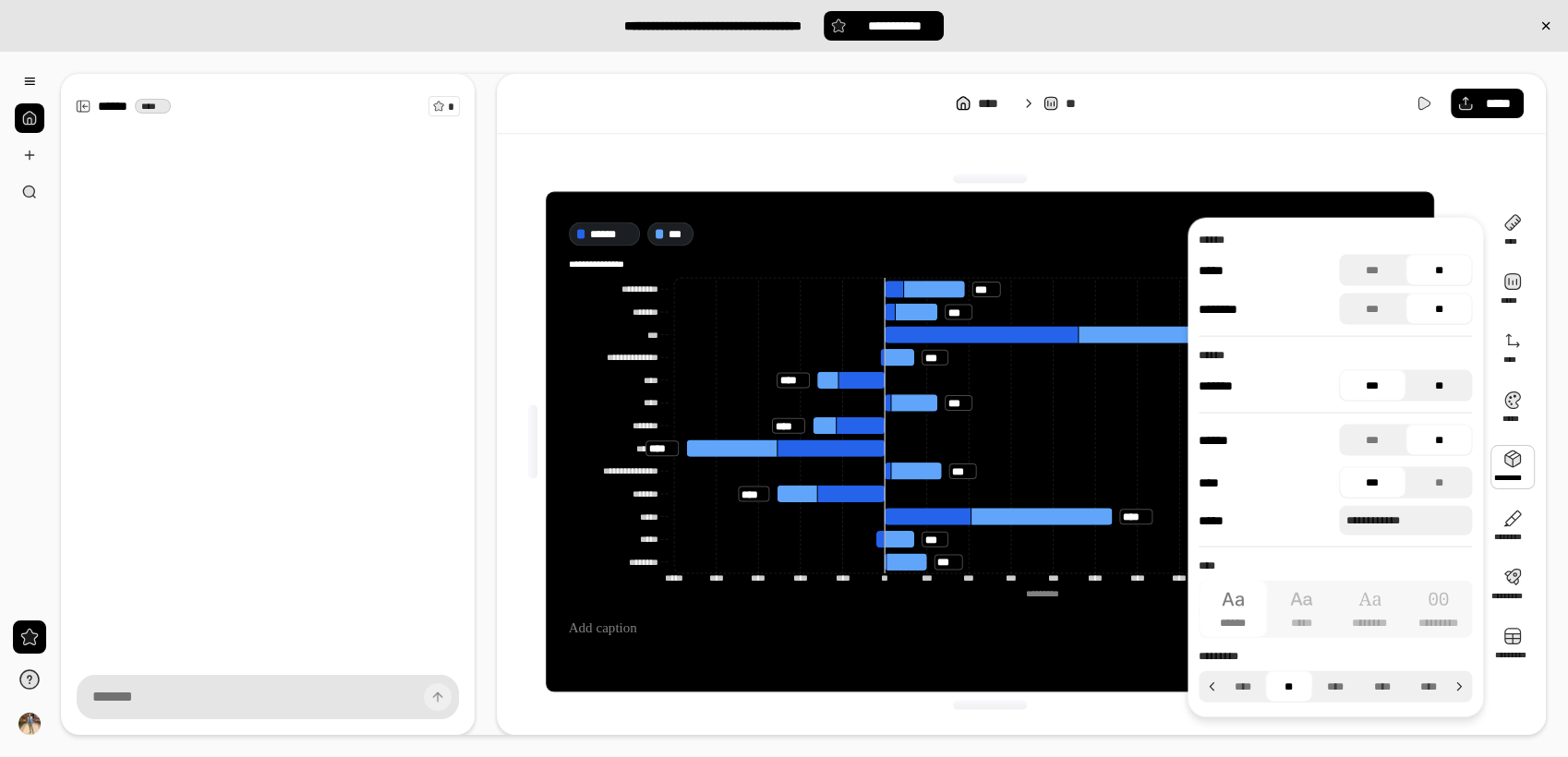 click on "**" at bounding box center (1439, 386) 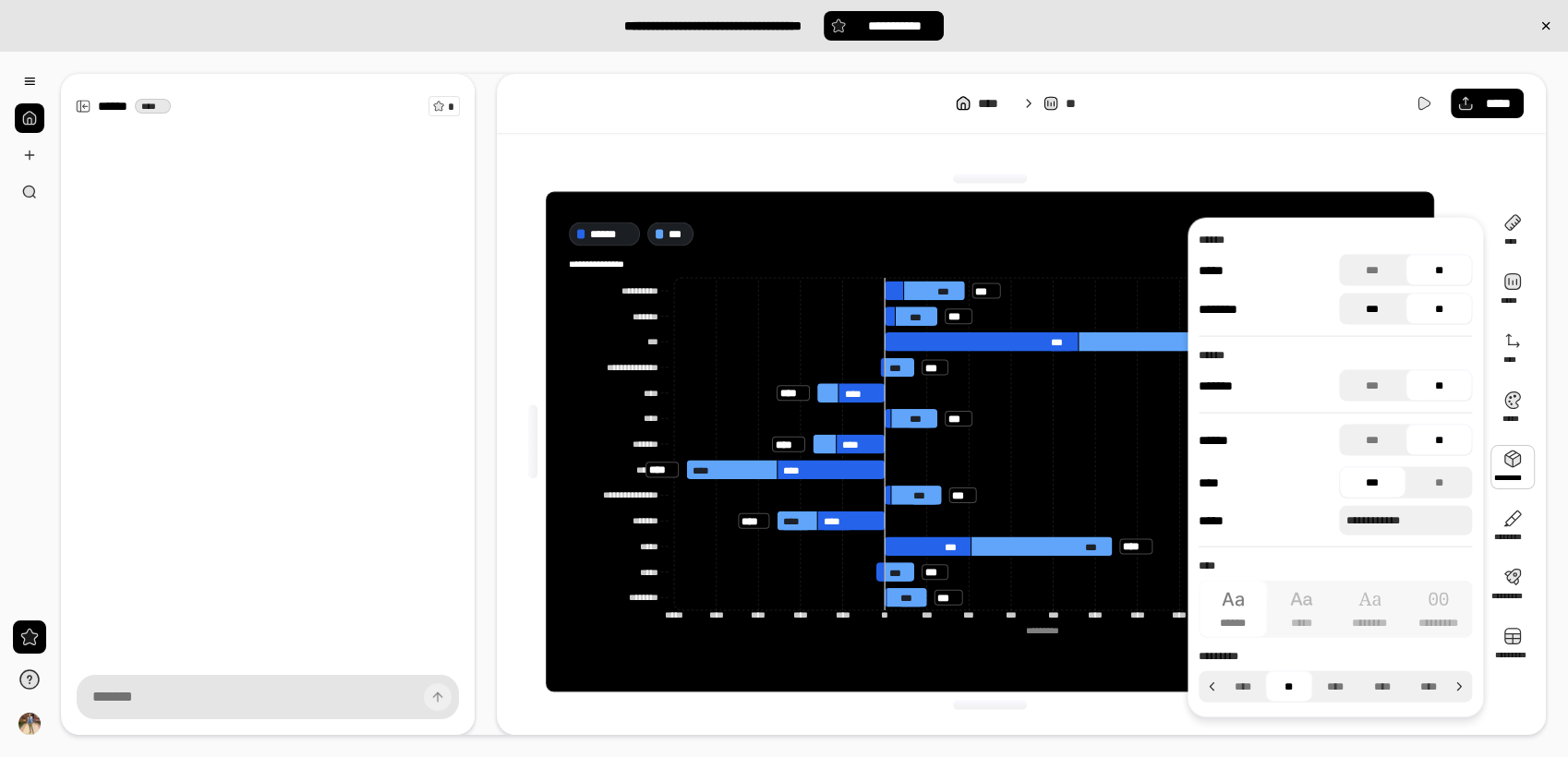 click on "***" at bounding box center (1372, 309) 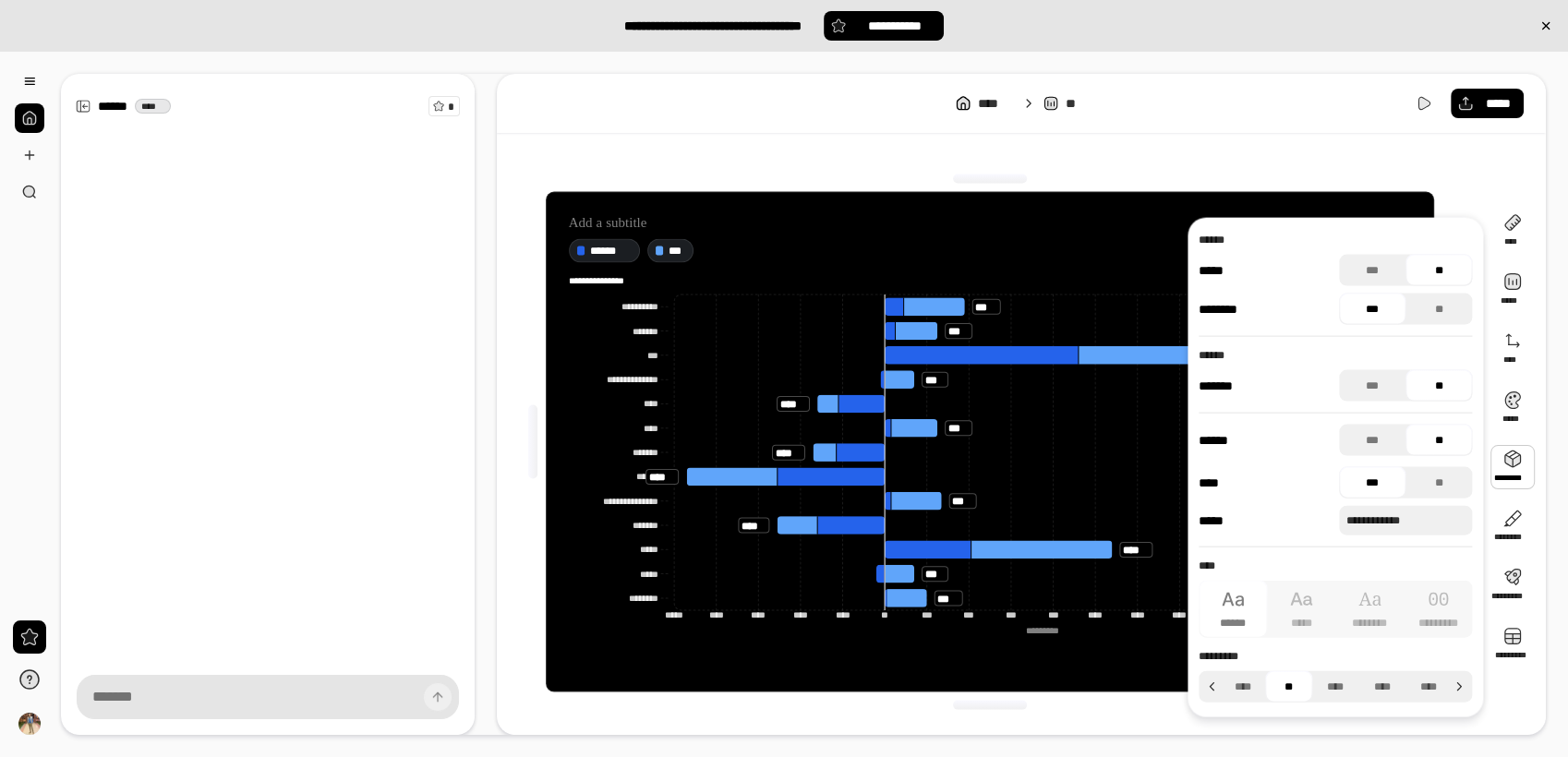 click on "***" at bounding box center (1372, 309) 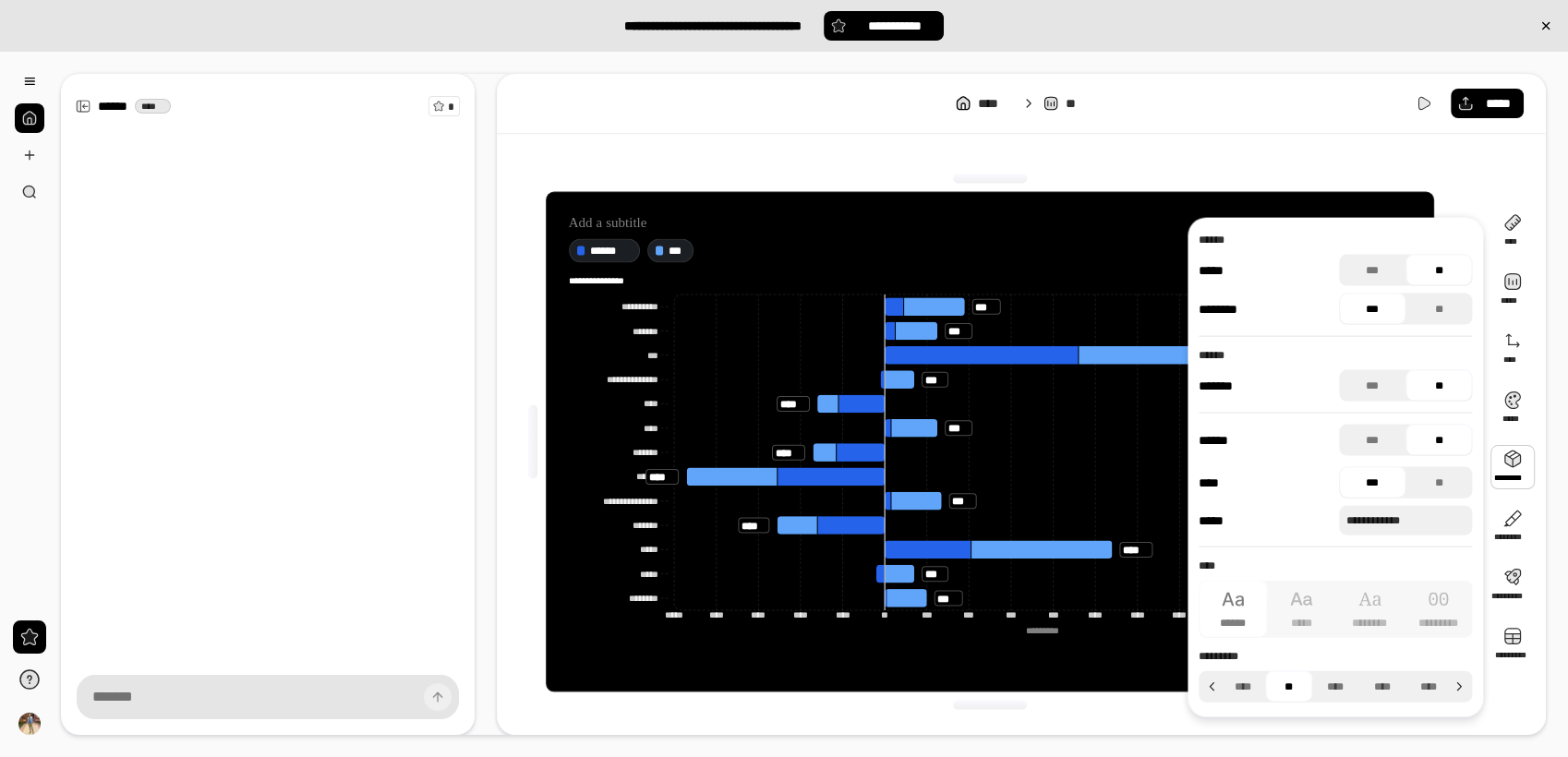 click on "***" at bounding box center (1372, 309) 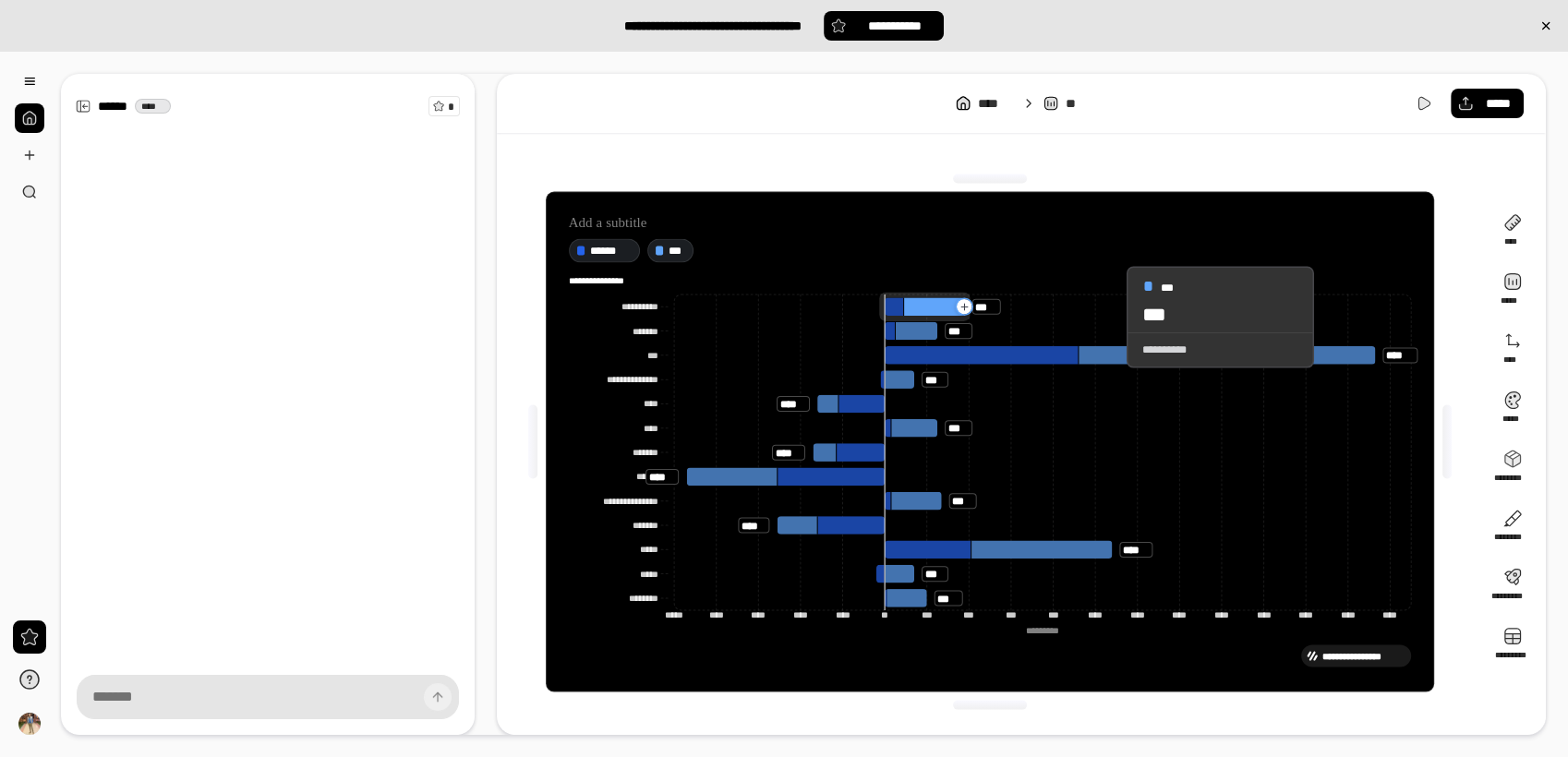 click 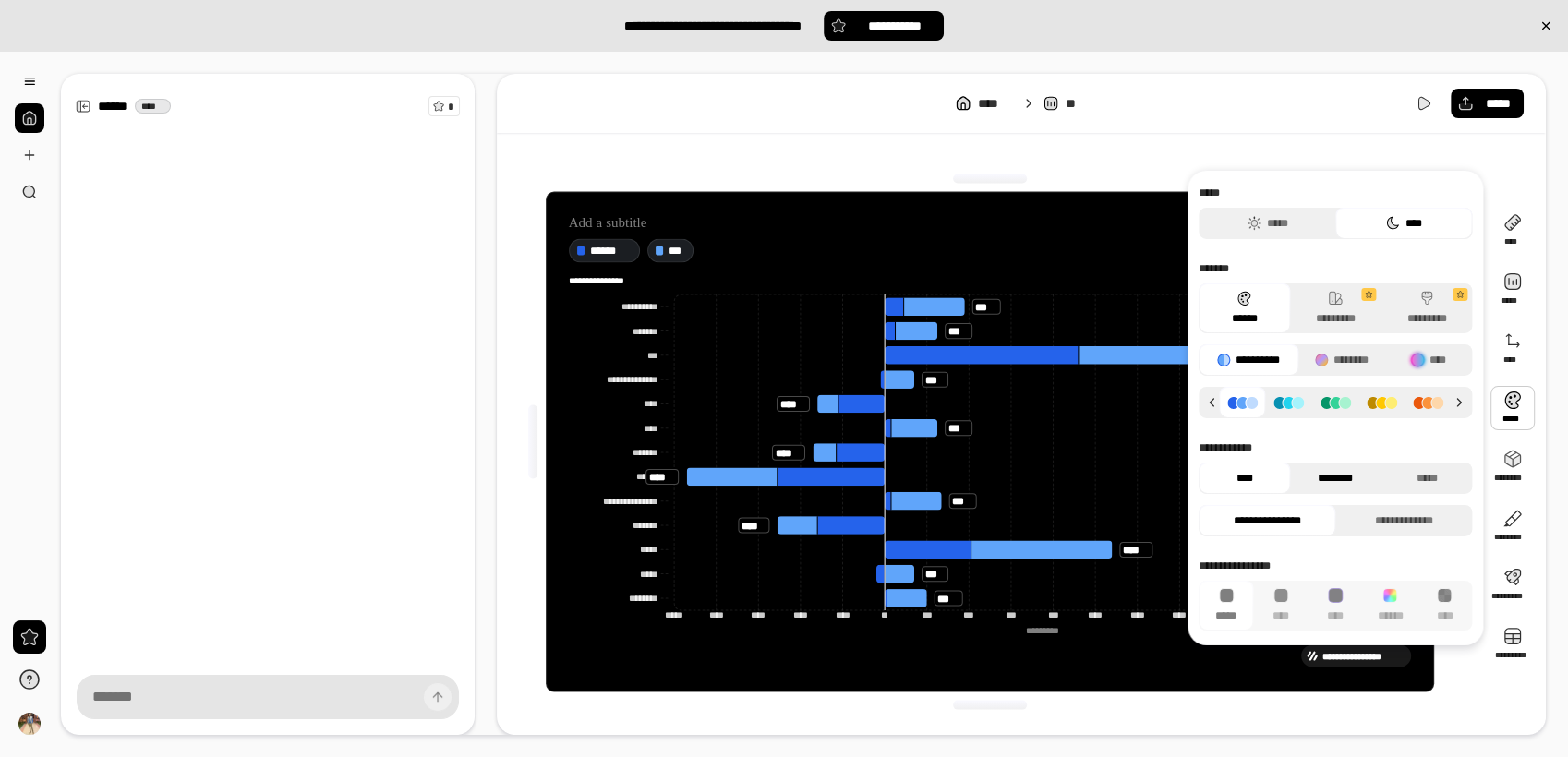 click on "********" at bounding box center (1335, 478) 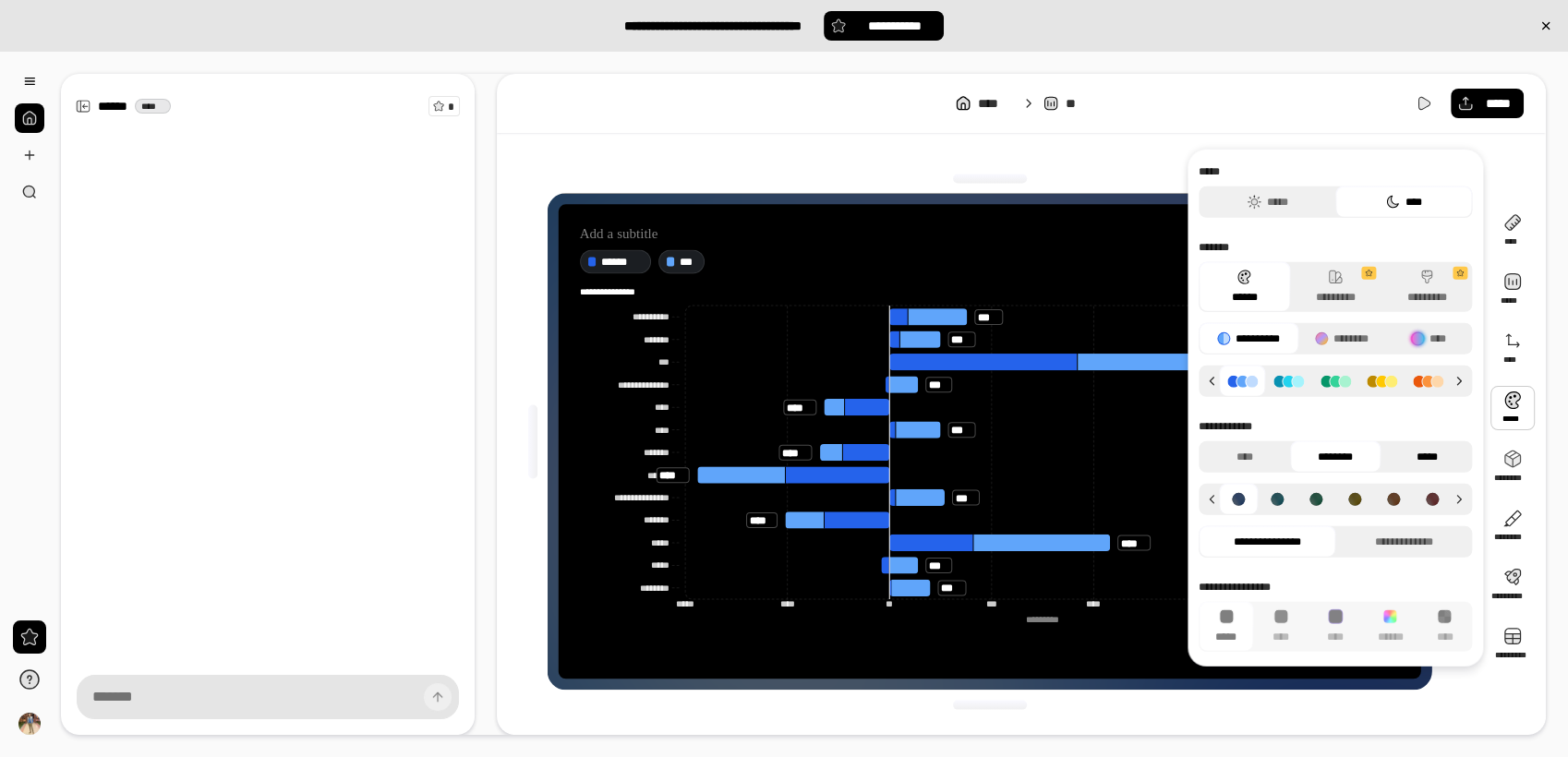 click on "*****" at bounding box center (1427, 457) 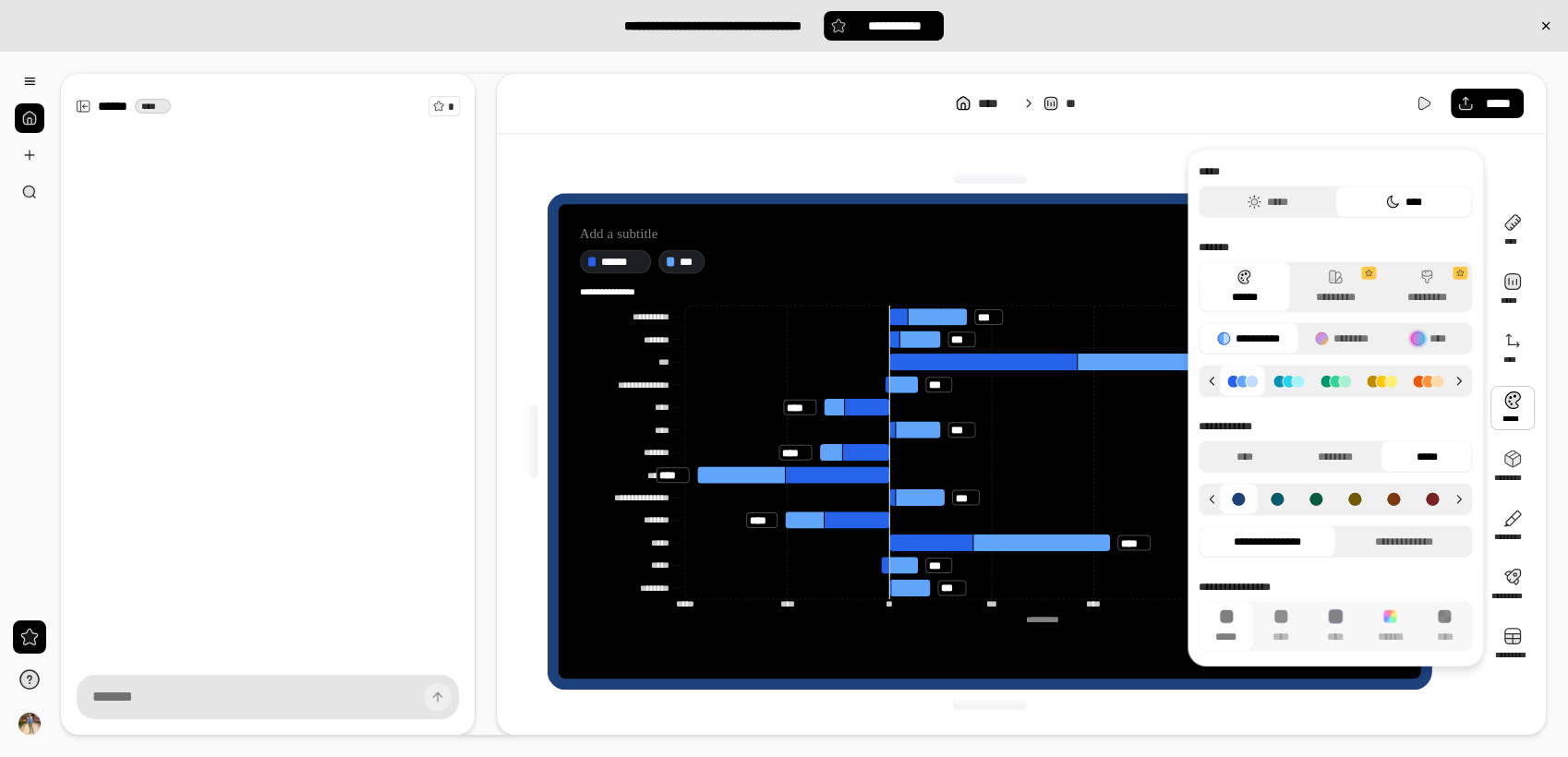 click at bounding box center (30, 118) 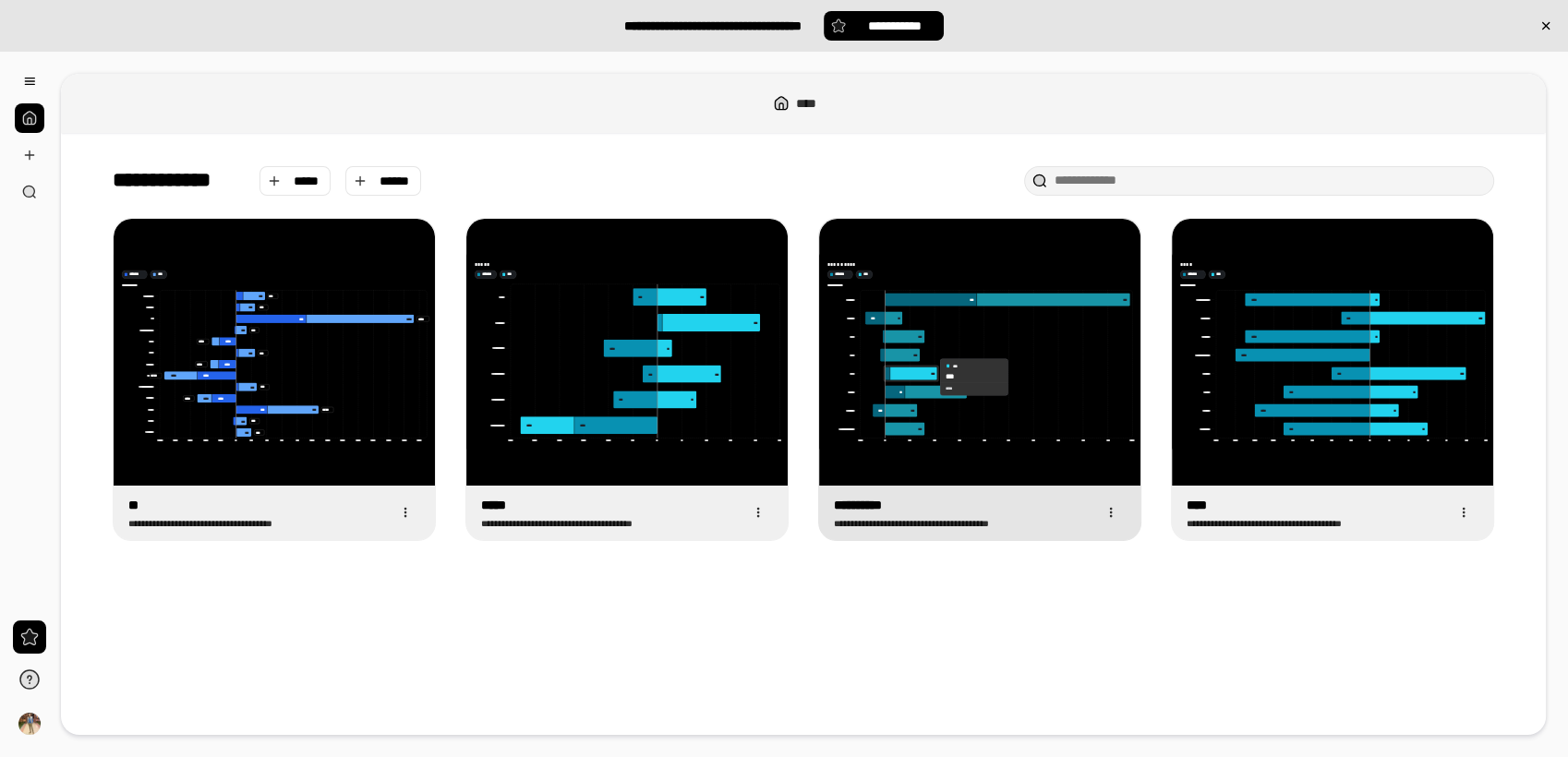click 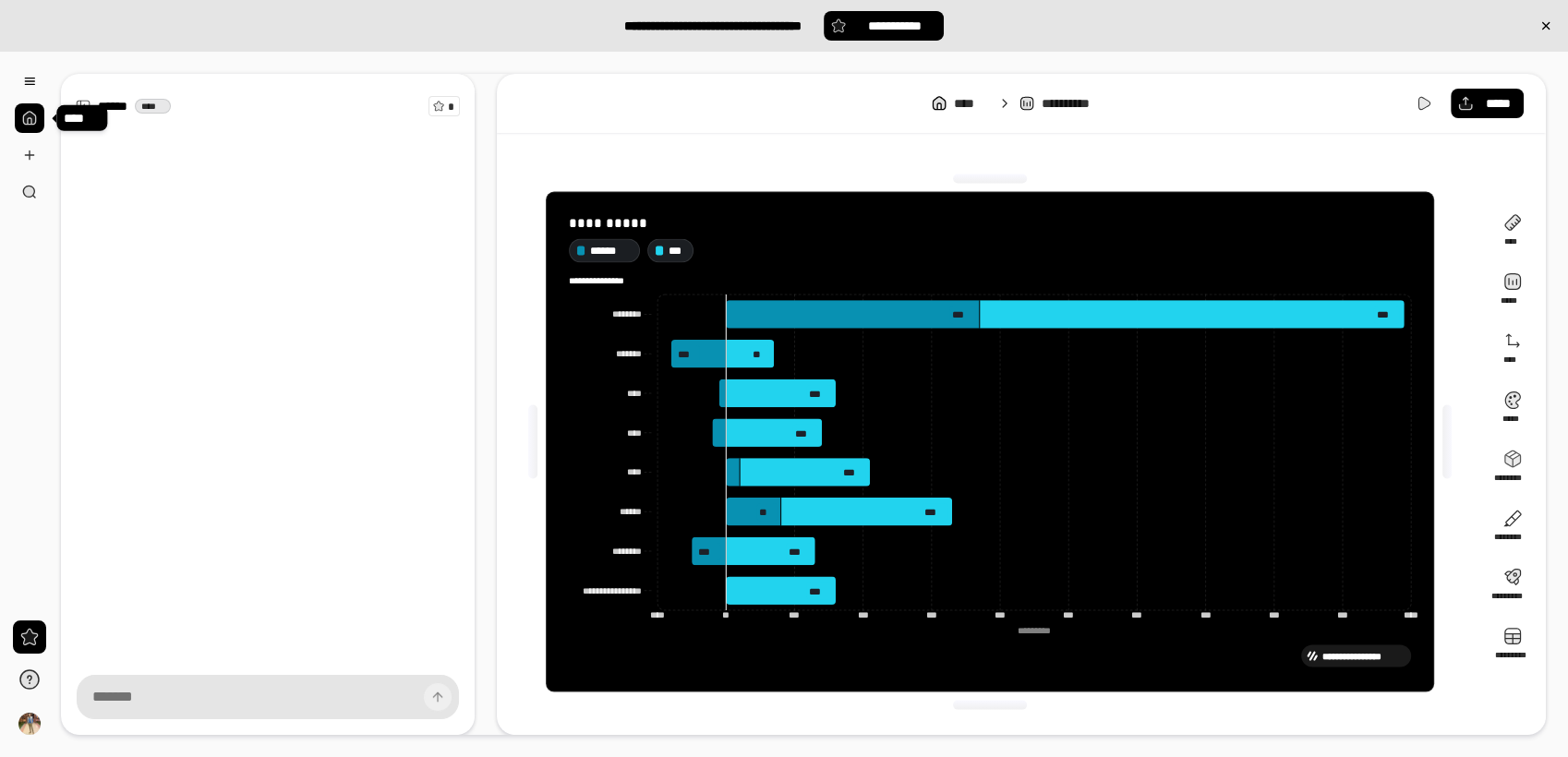 click at bounding box center (30, 118) 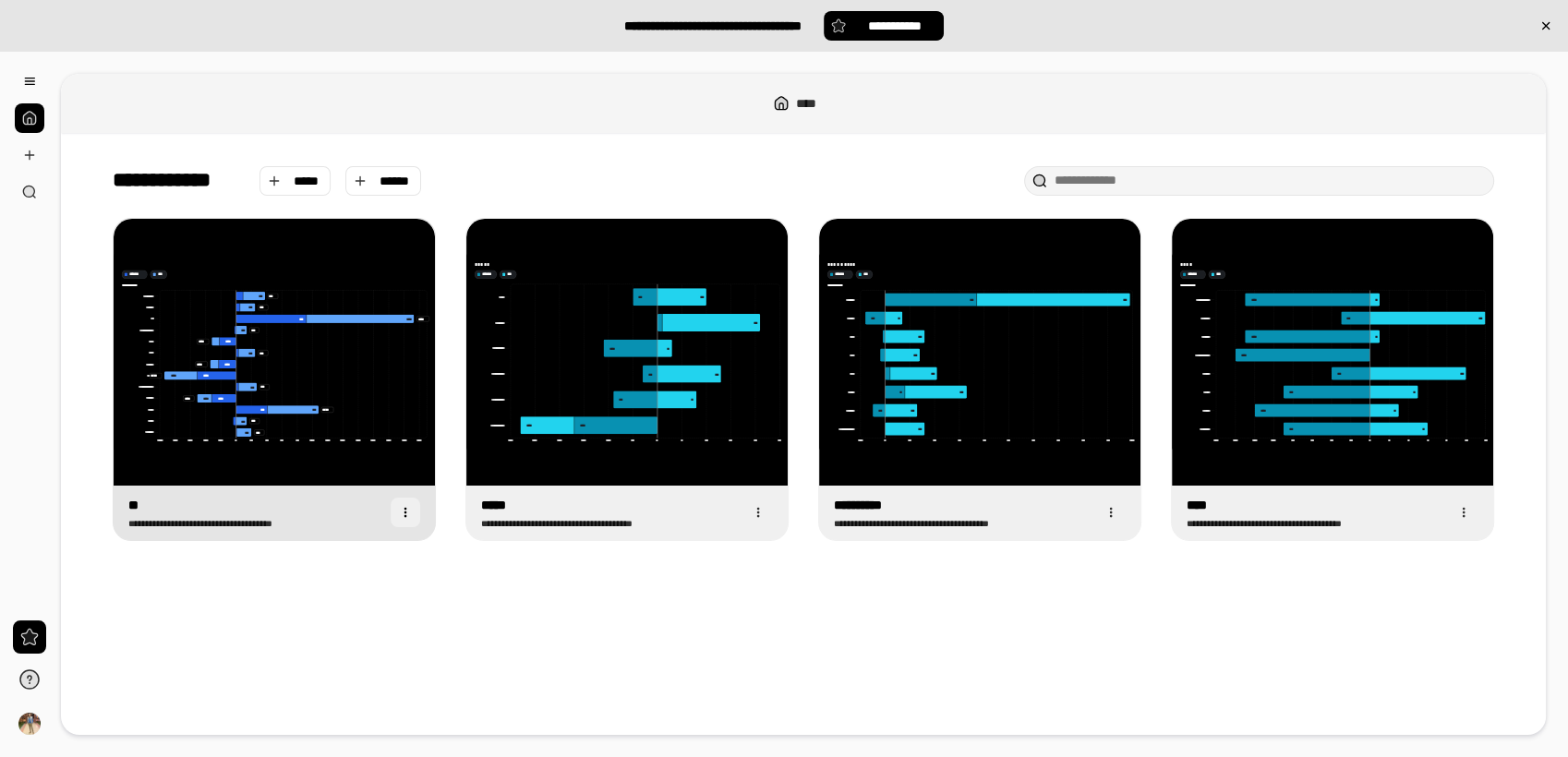 click at bounding box center [405, 512] 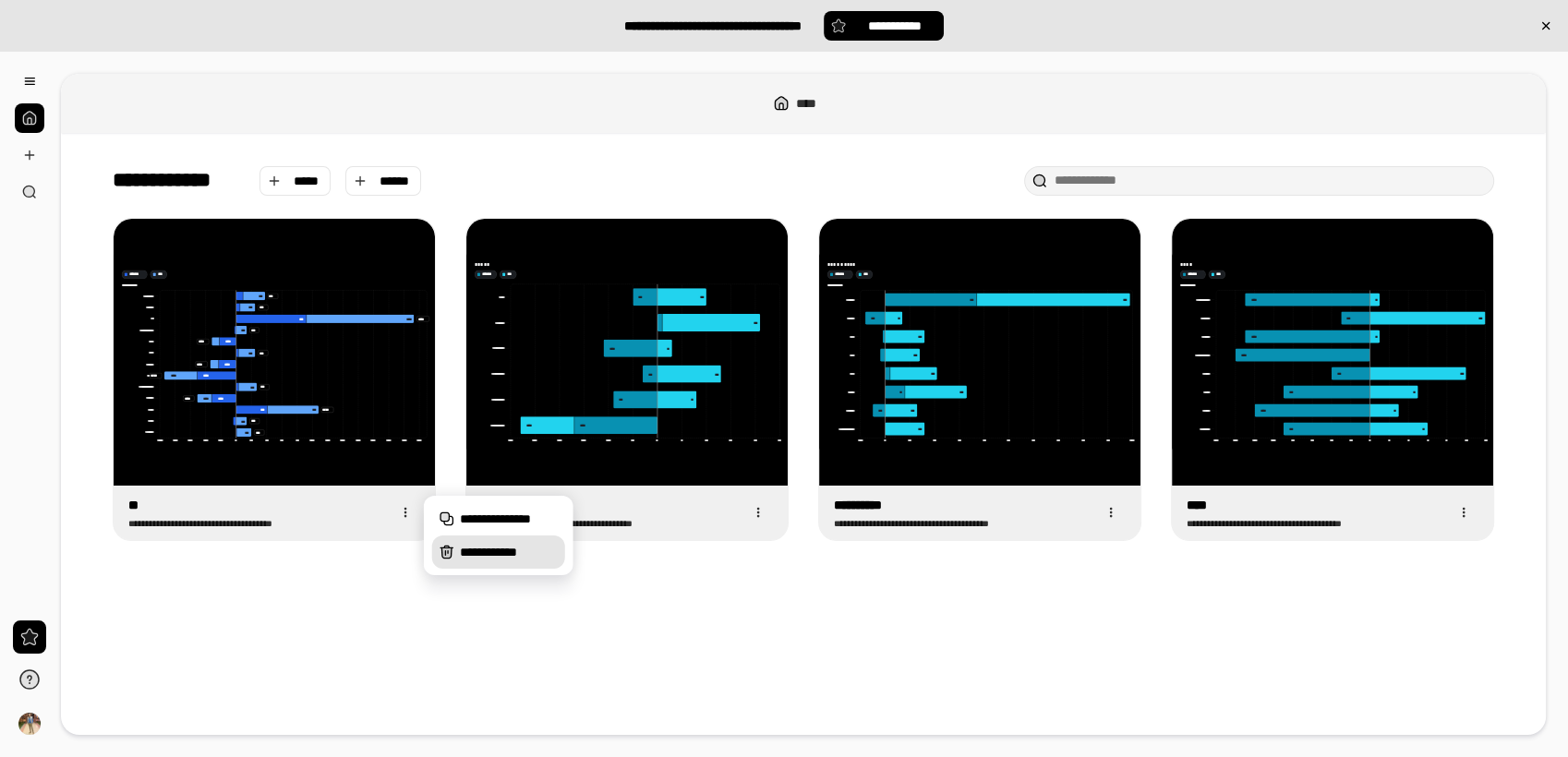 click on "**********" at bounding box center (509, 552) 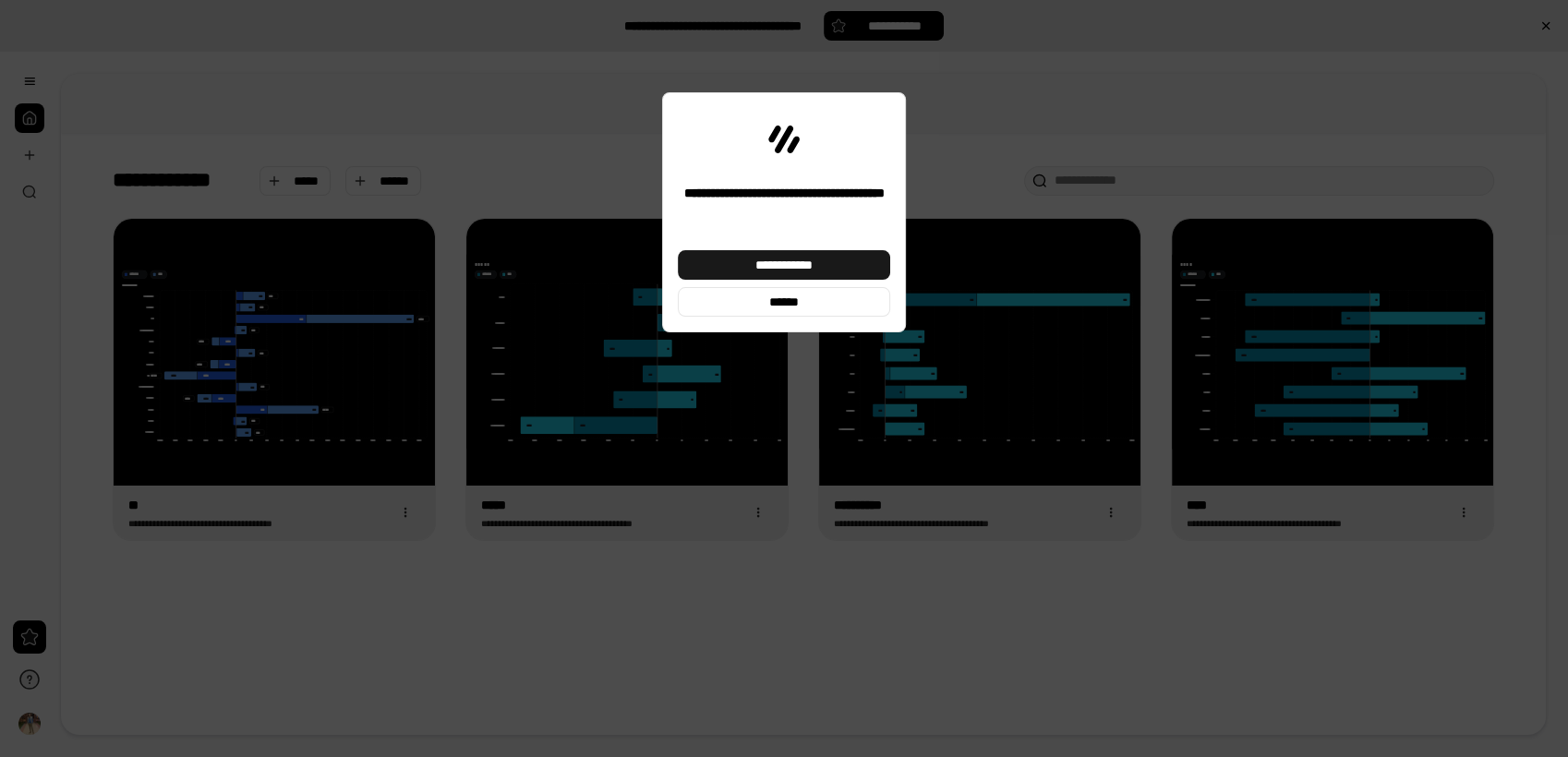 click on "**********" at bounding box center [784, 265] 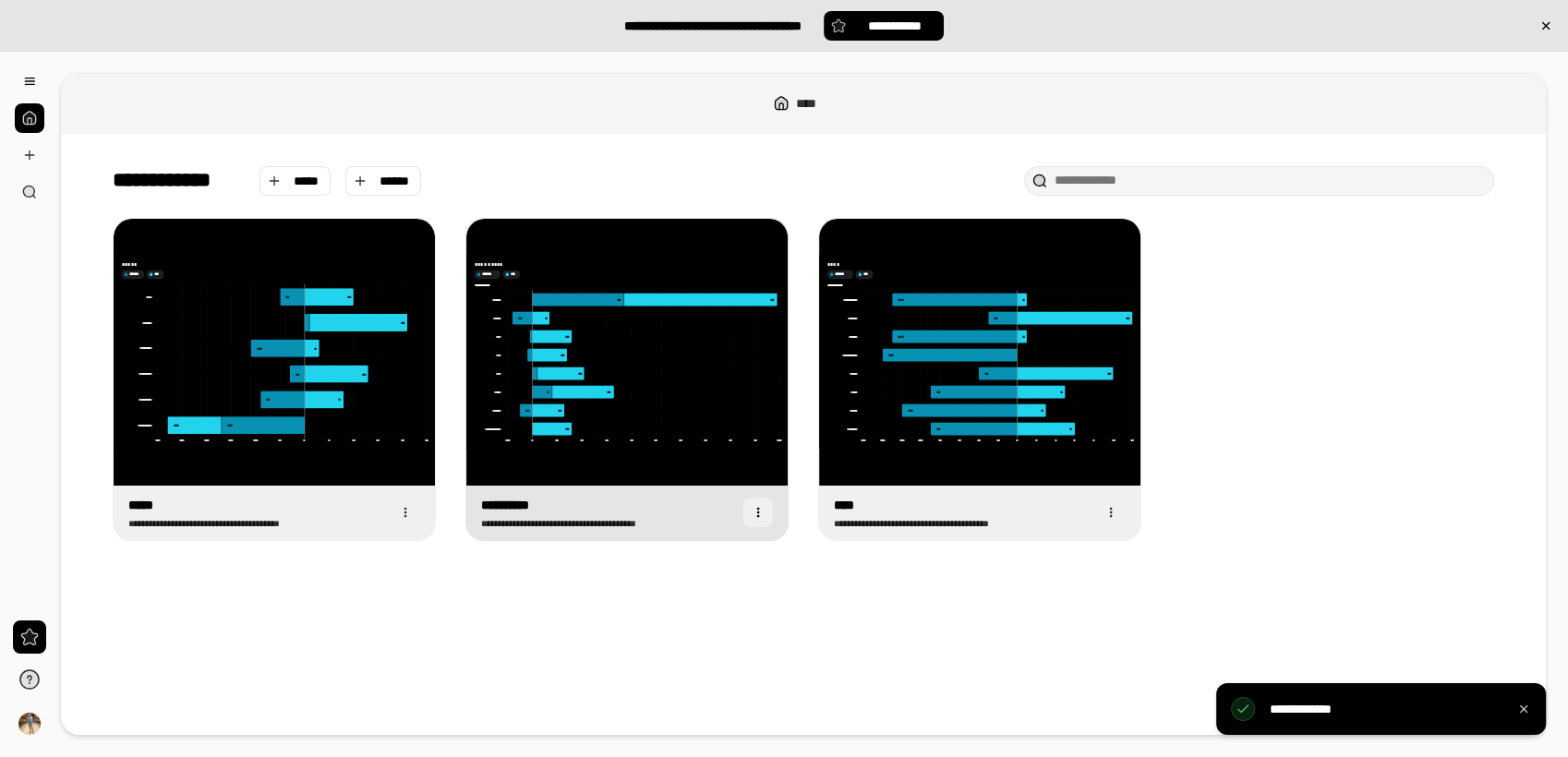 click at bounding box center [758, 512] 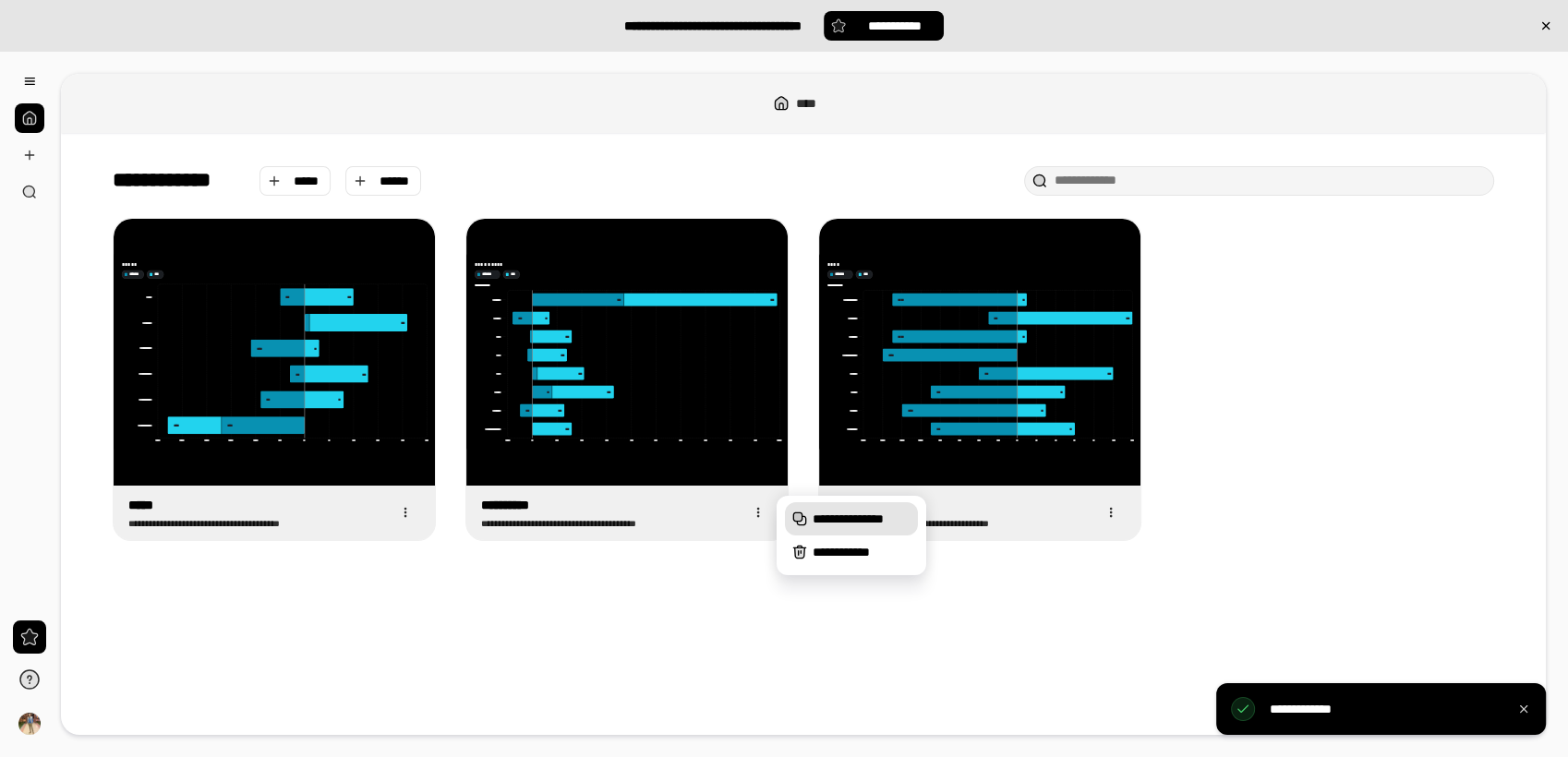 click 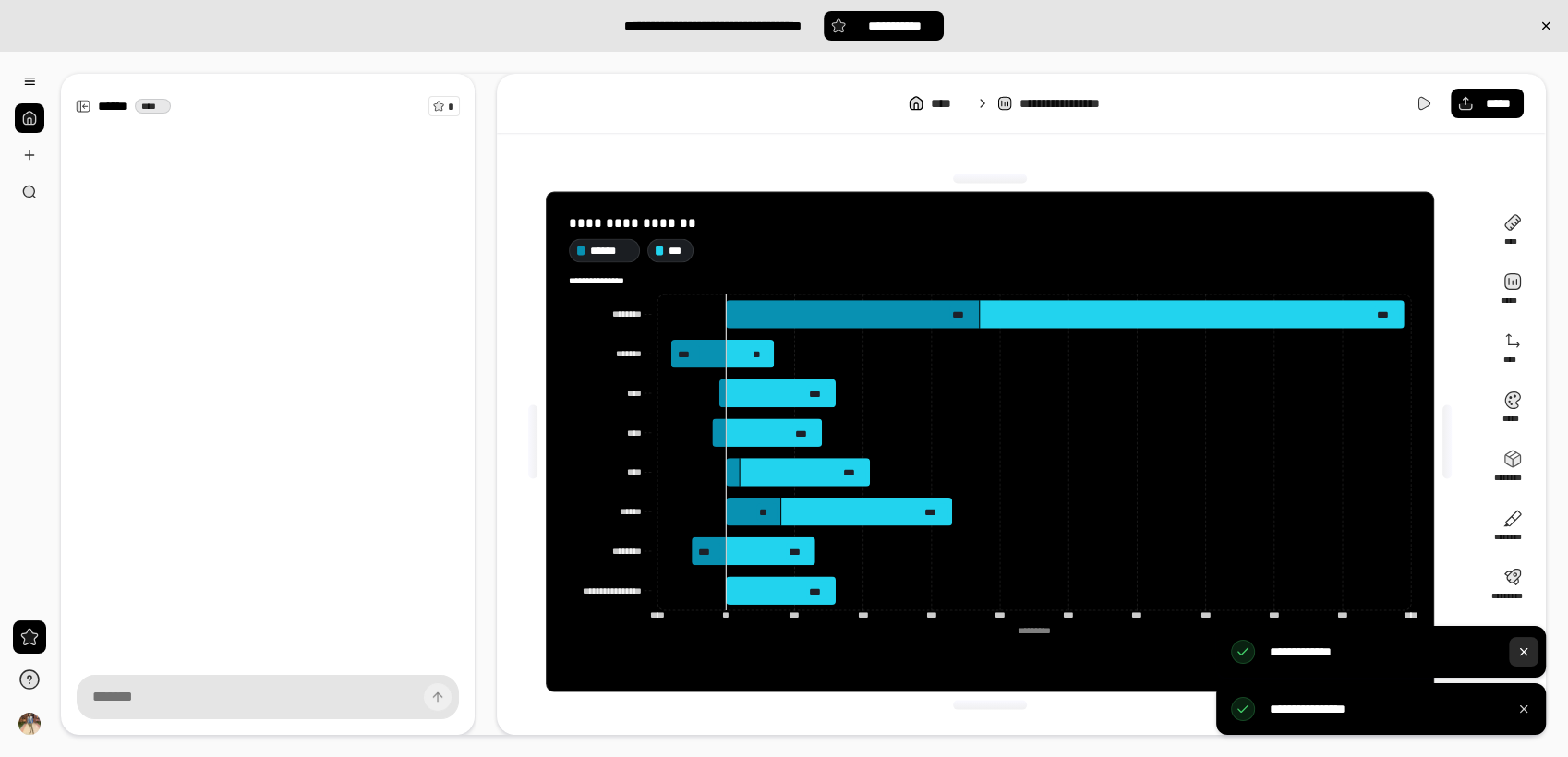 click at bounding box center (1524, 652) 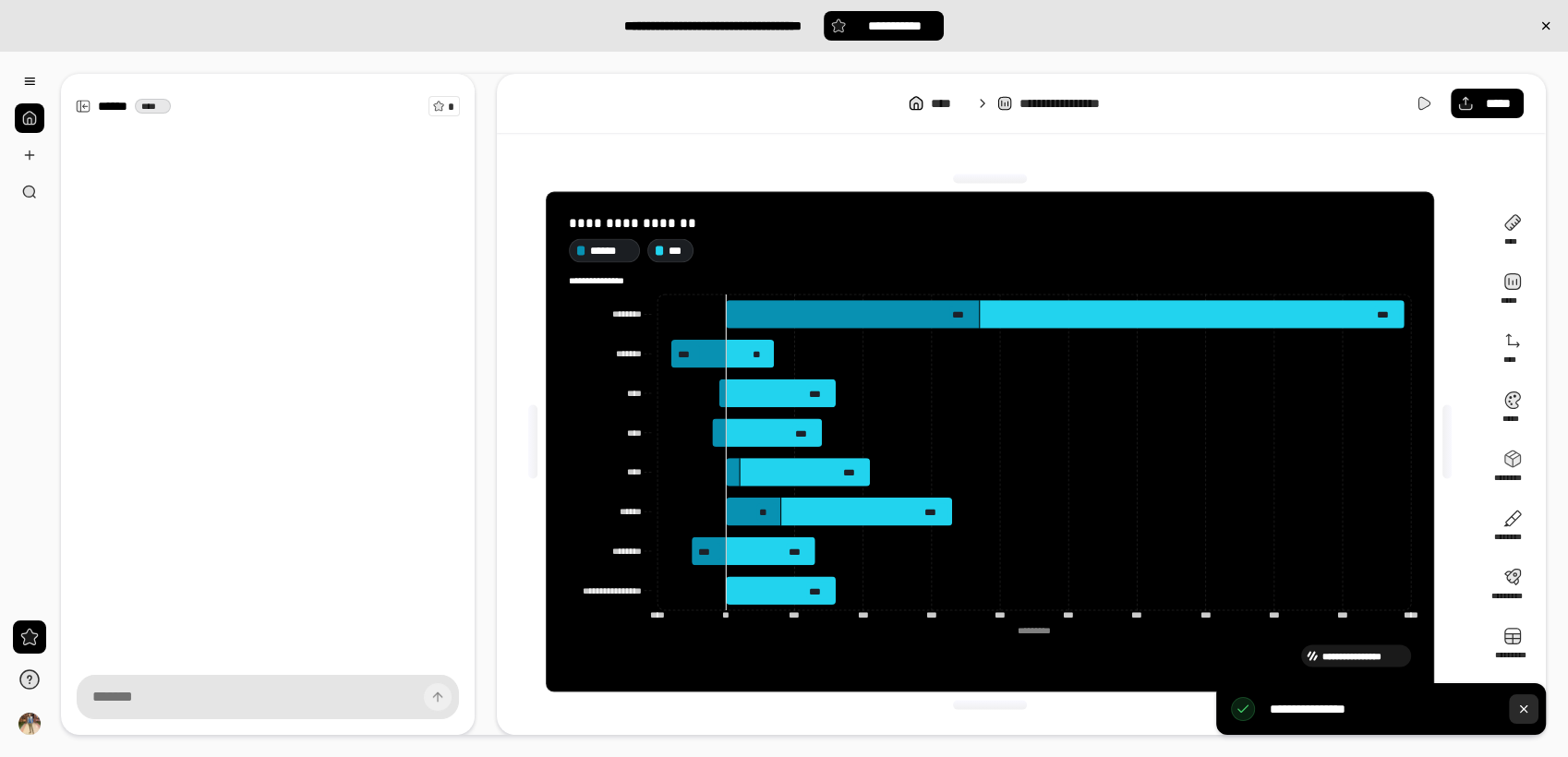 click at bounding box center (1524, 709) 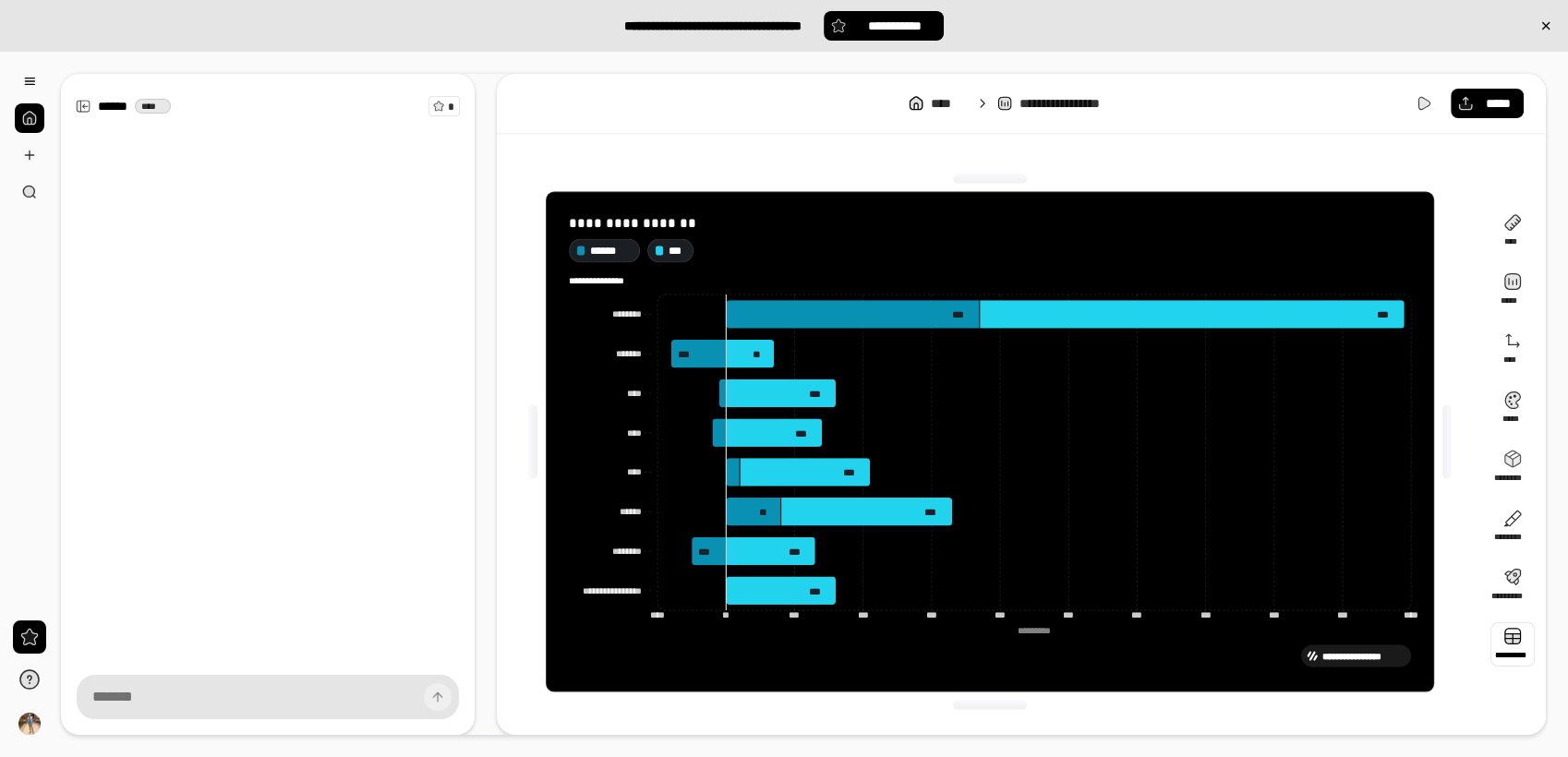 click at bounding box center (1513, 644) 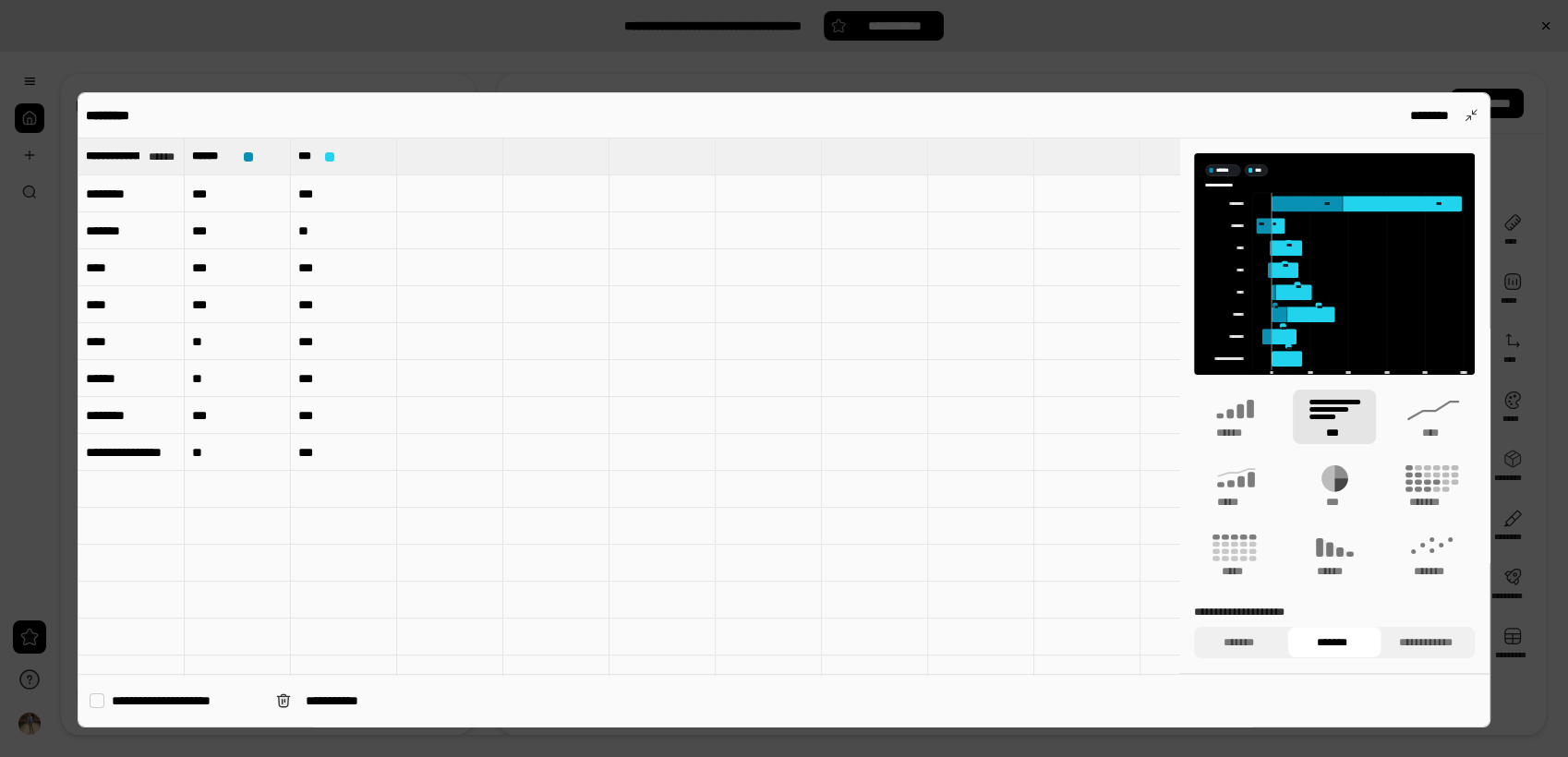 click on "********" at bounding box center [131, 194] 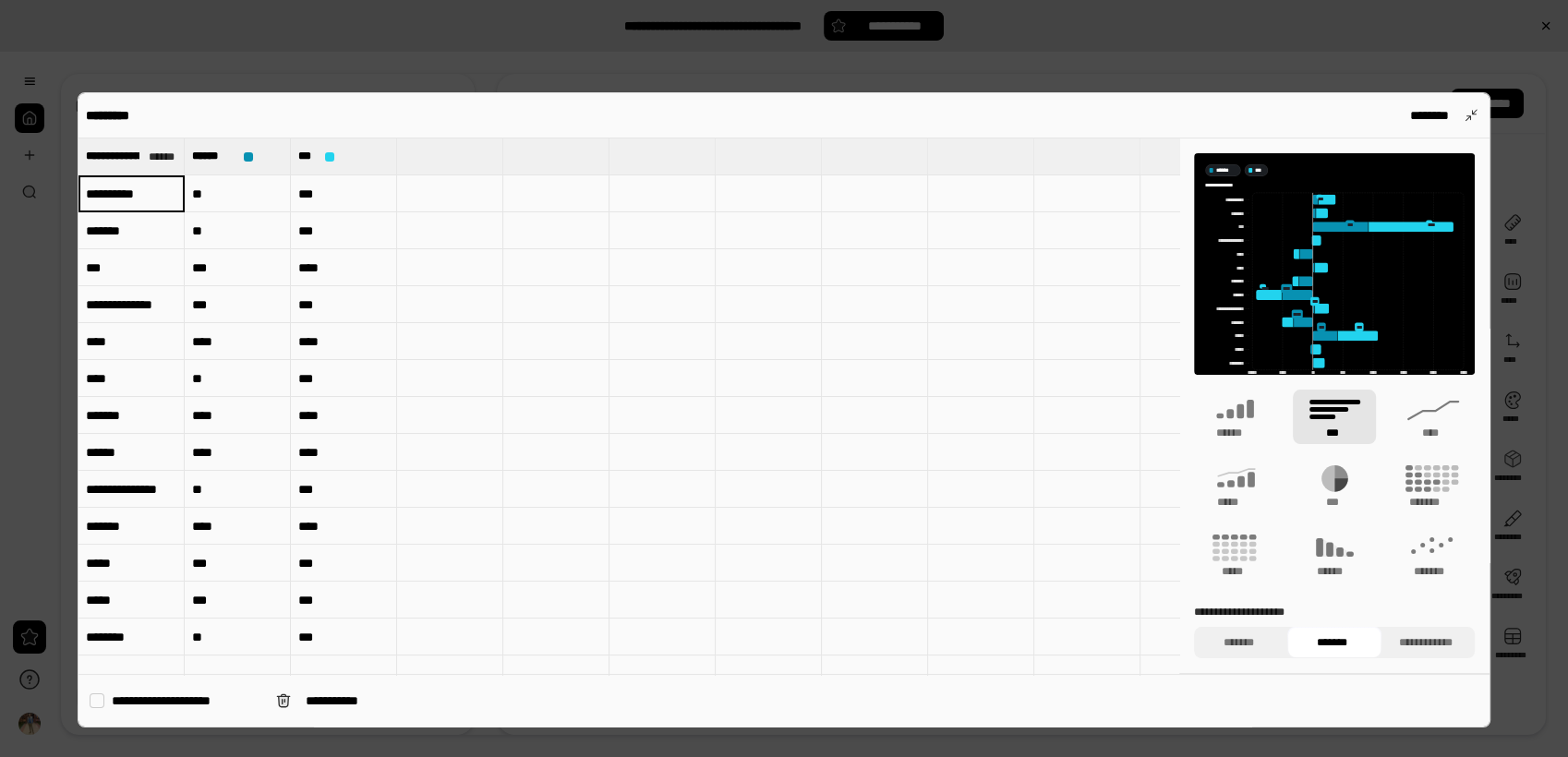 type on "**********" 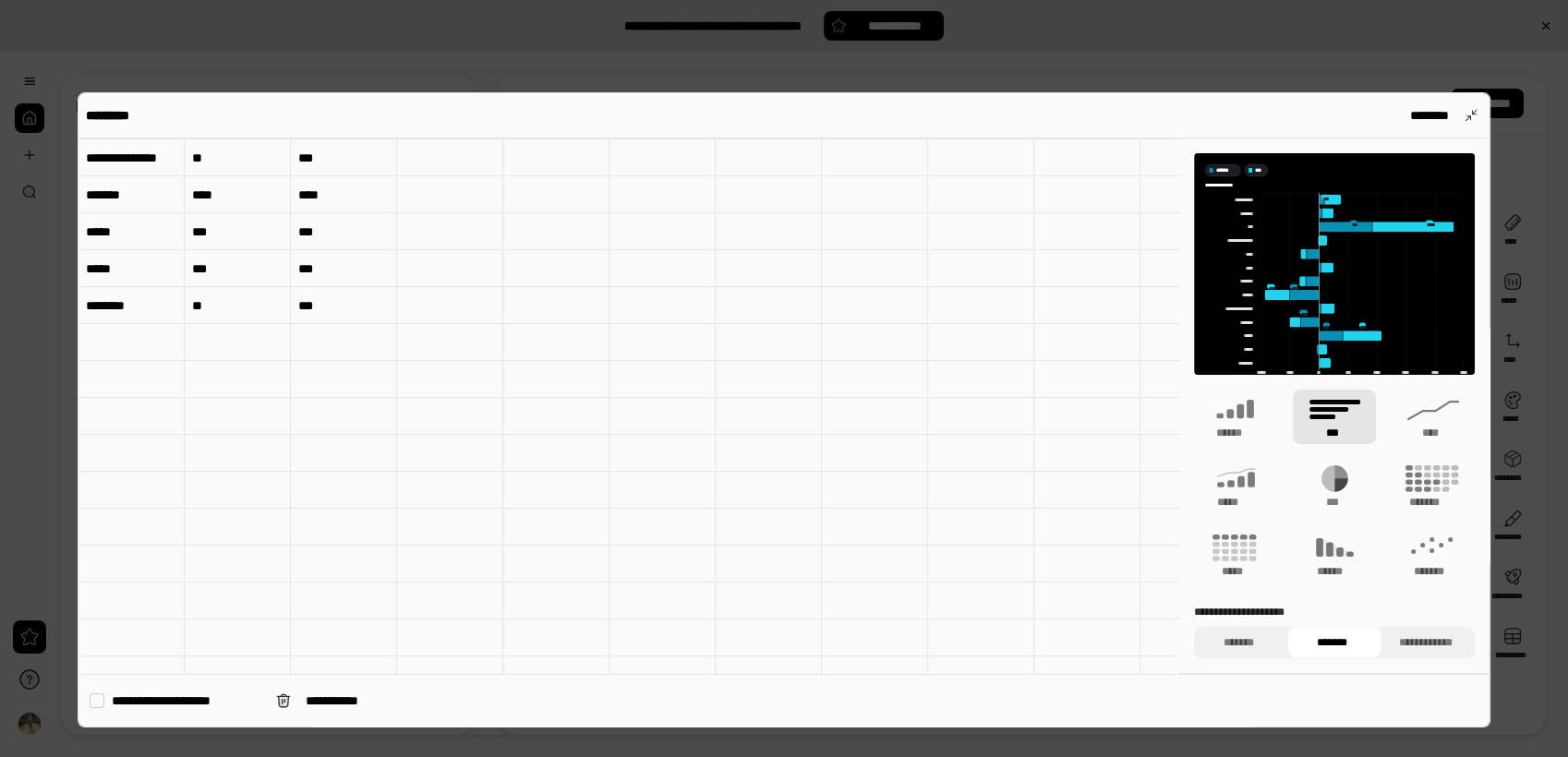 scroll, scrollTop: 299, scrollLeft: 0, axis: vertical 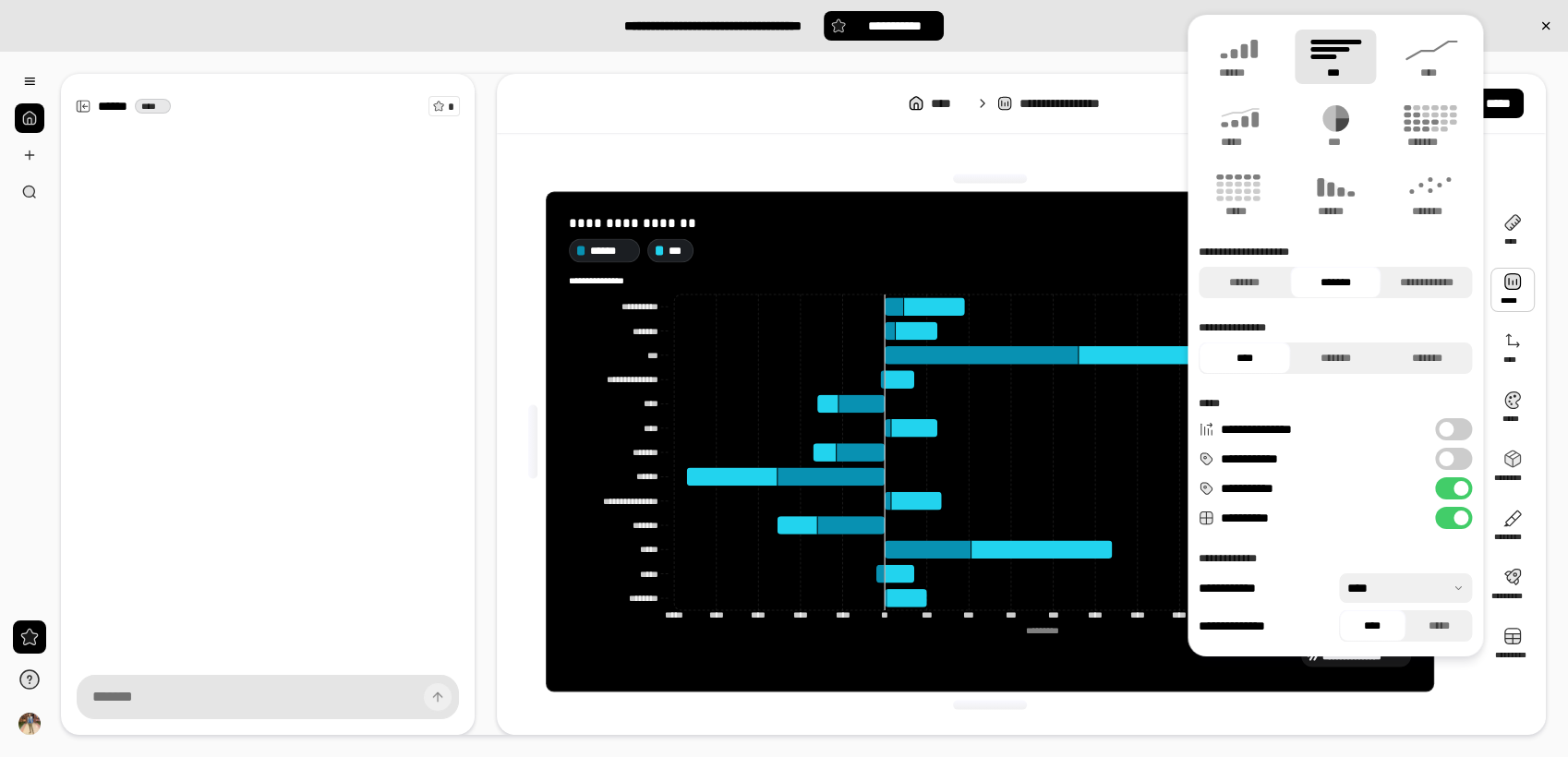click on "**********" at bounding box center (1453, 459) 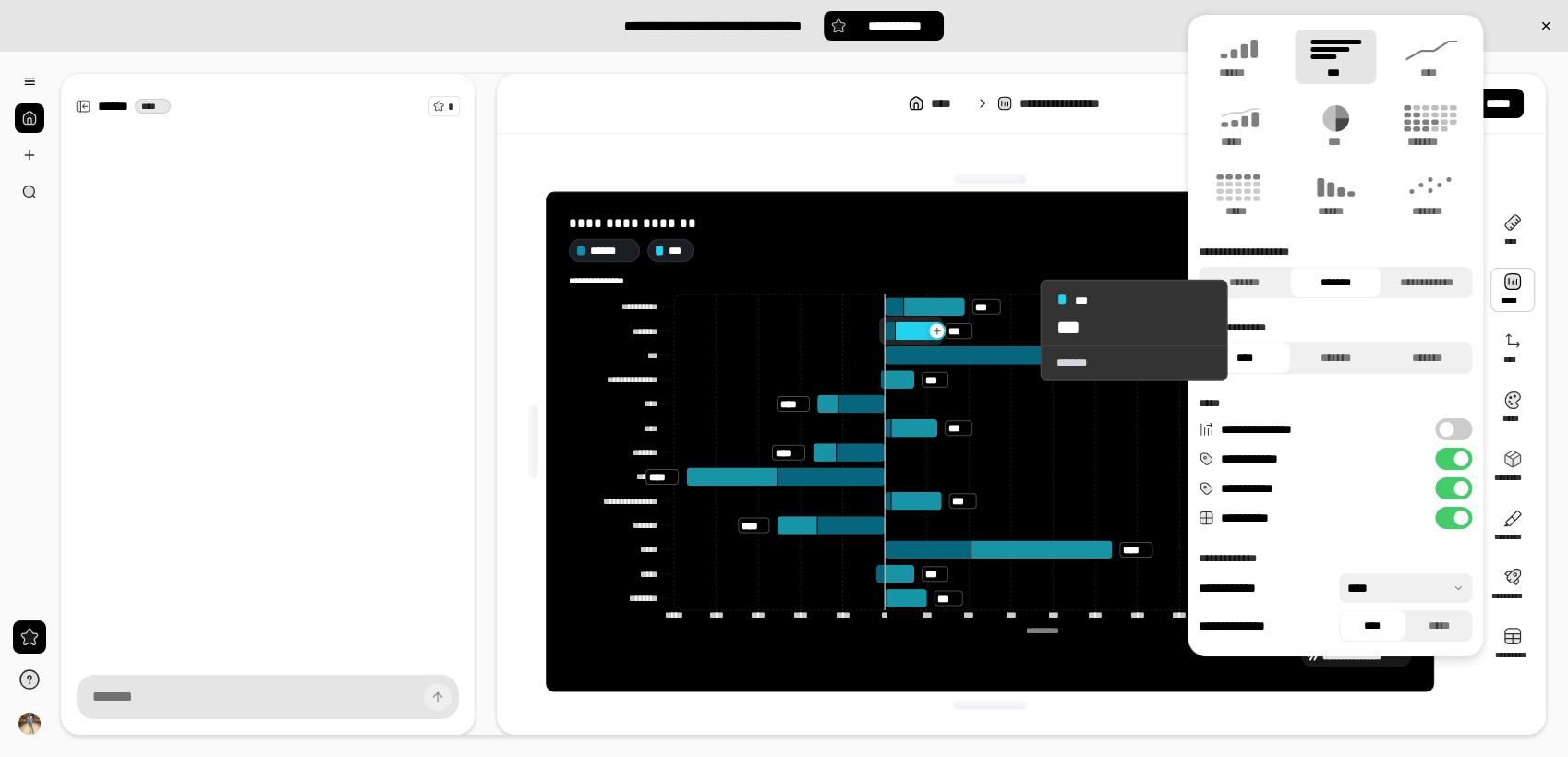 click 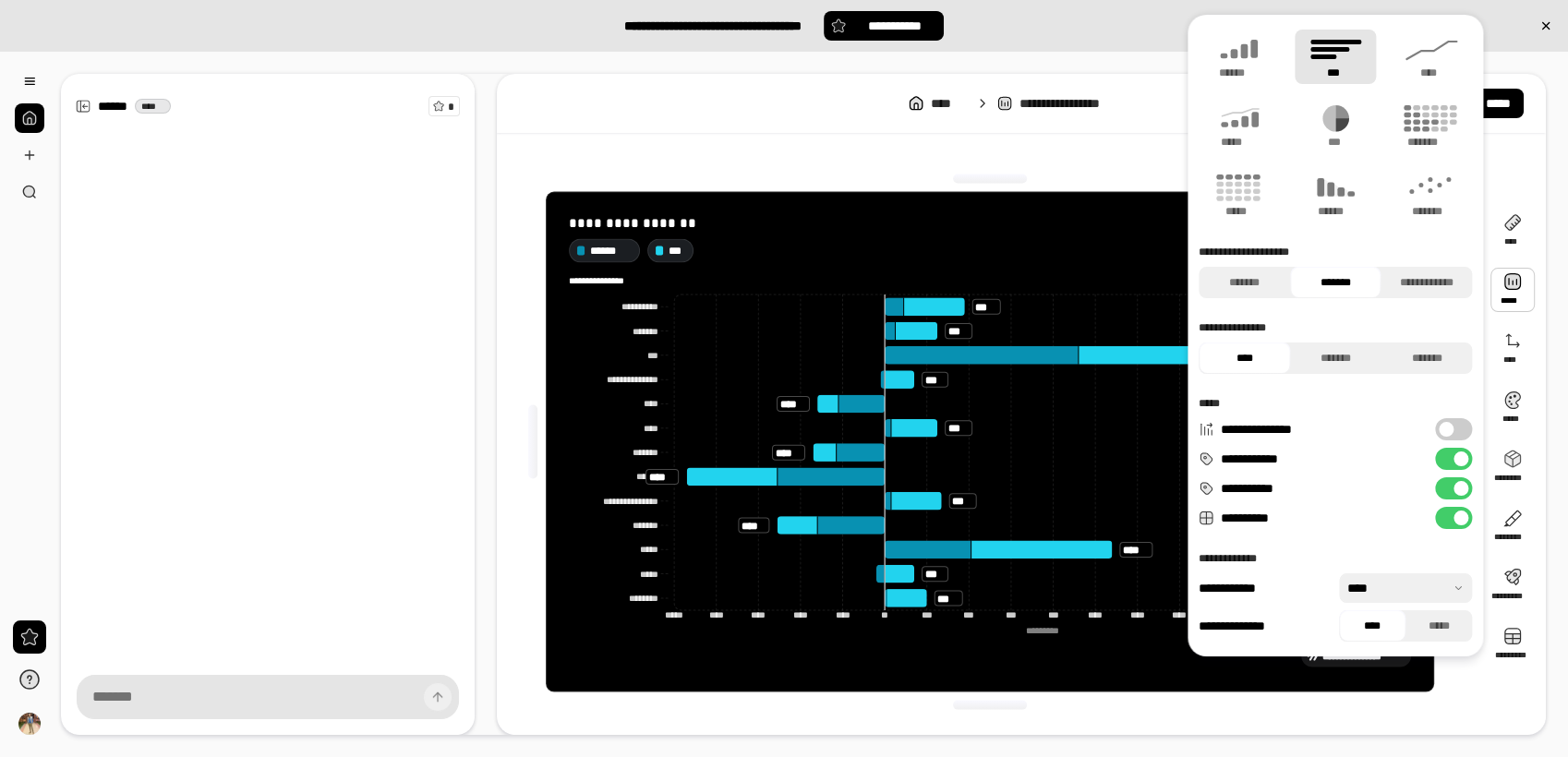 click on "**********" at bounding box center (1453, 459) 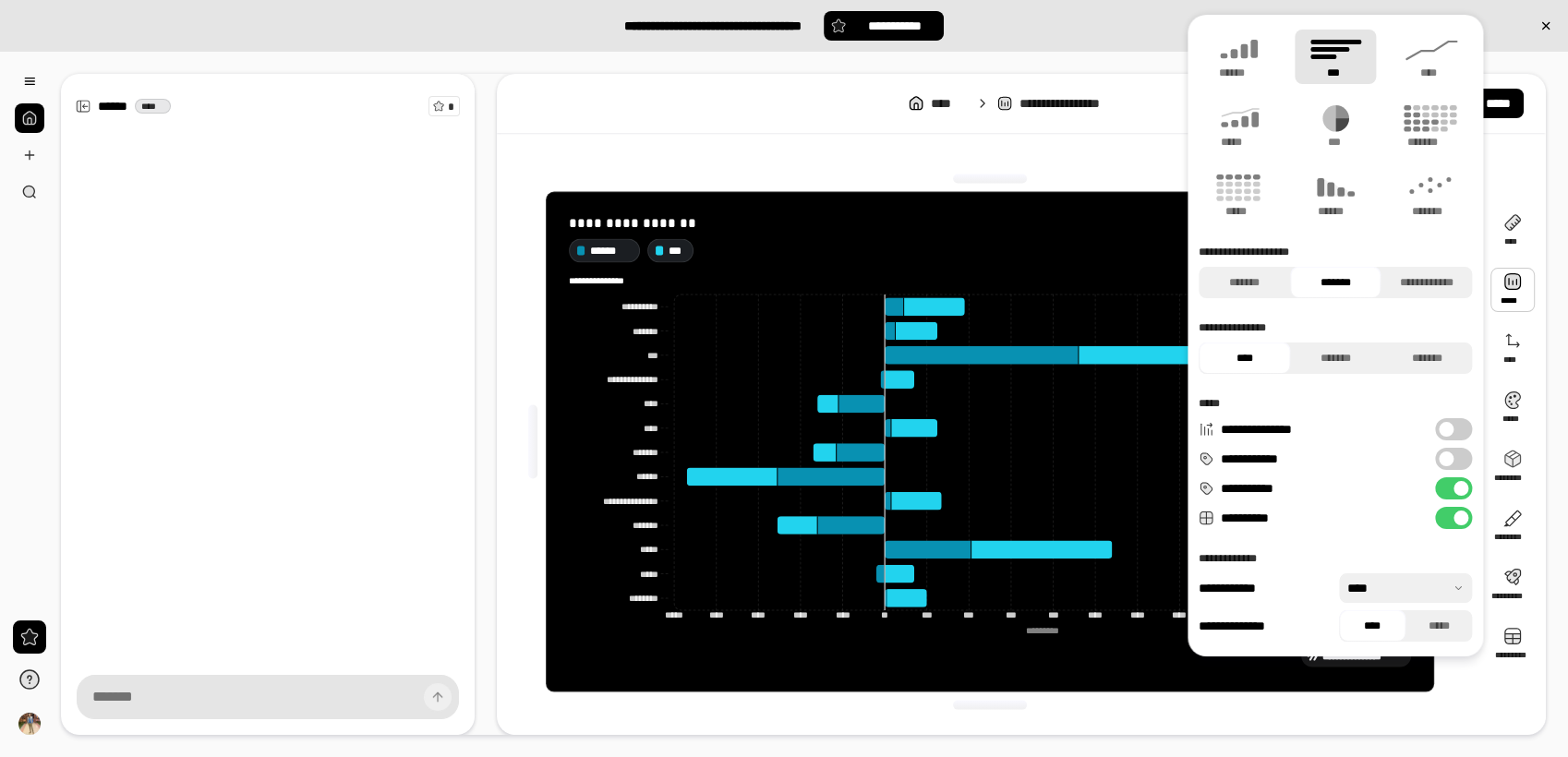 click at bounding box center [1446, 429] 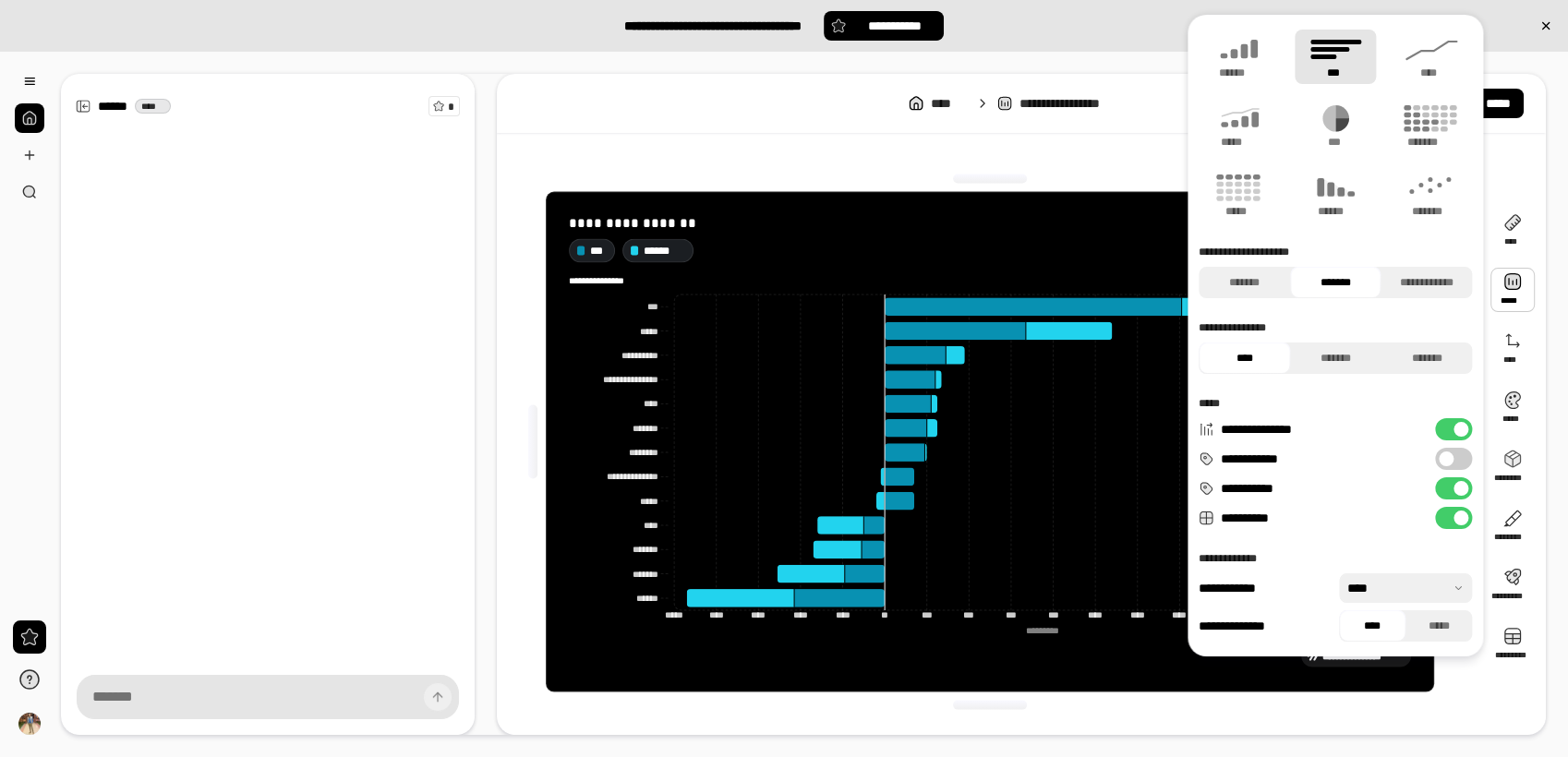 click at bounding box center [1461, 429] 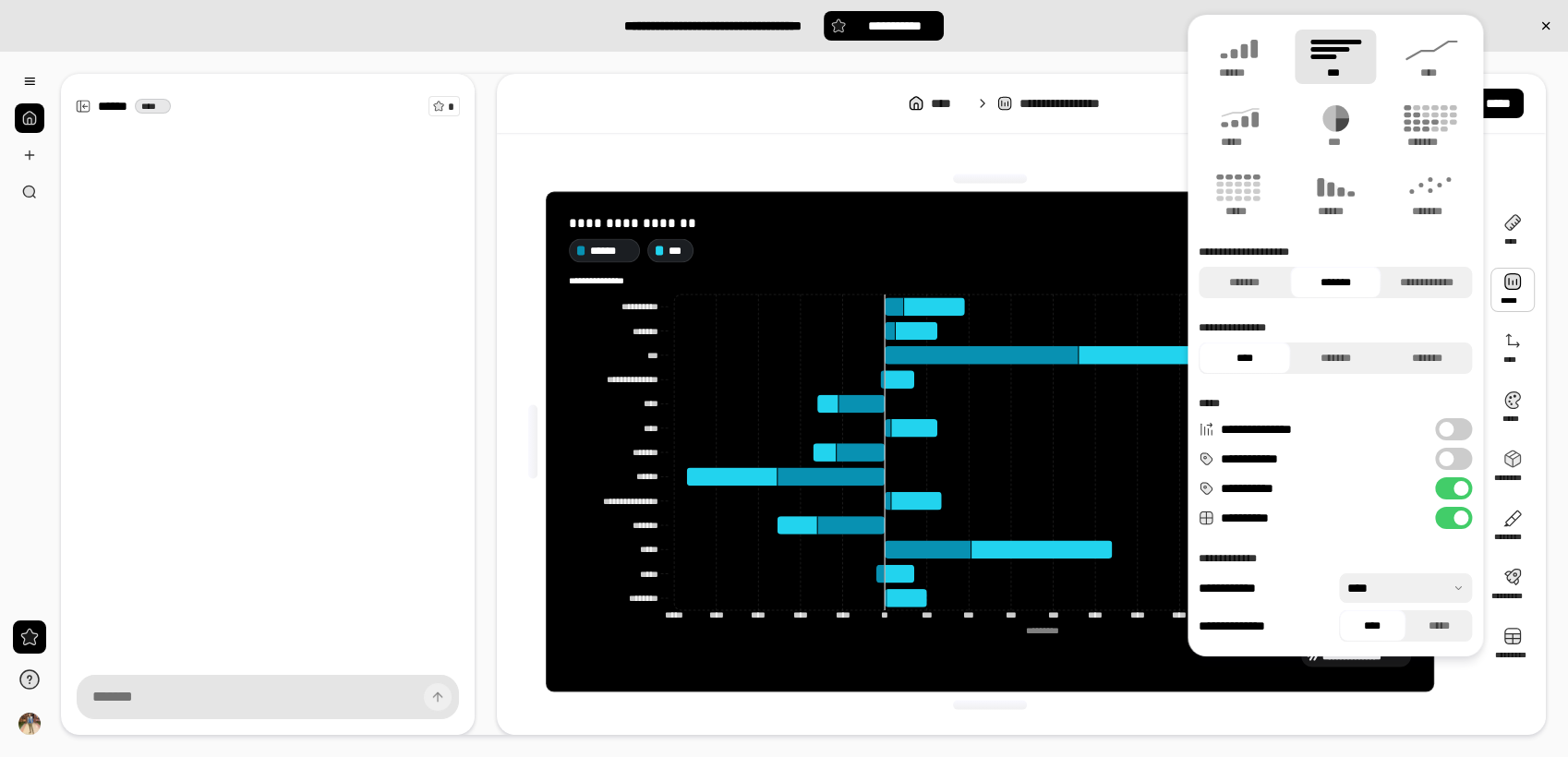 click at bounding box center [1461, 488] 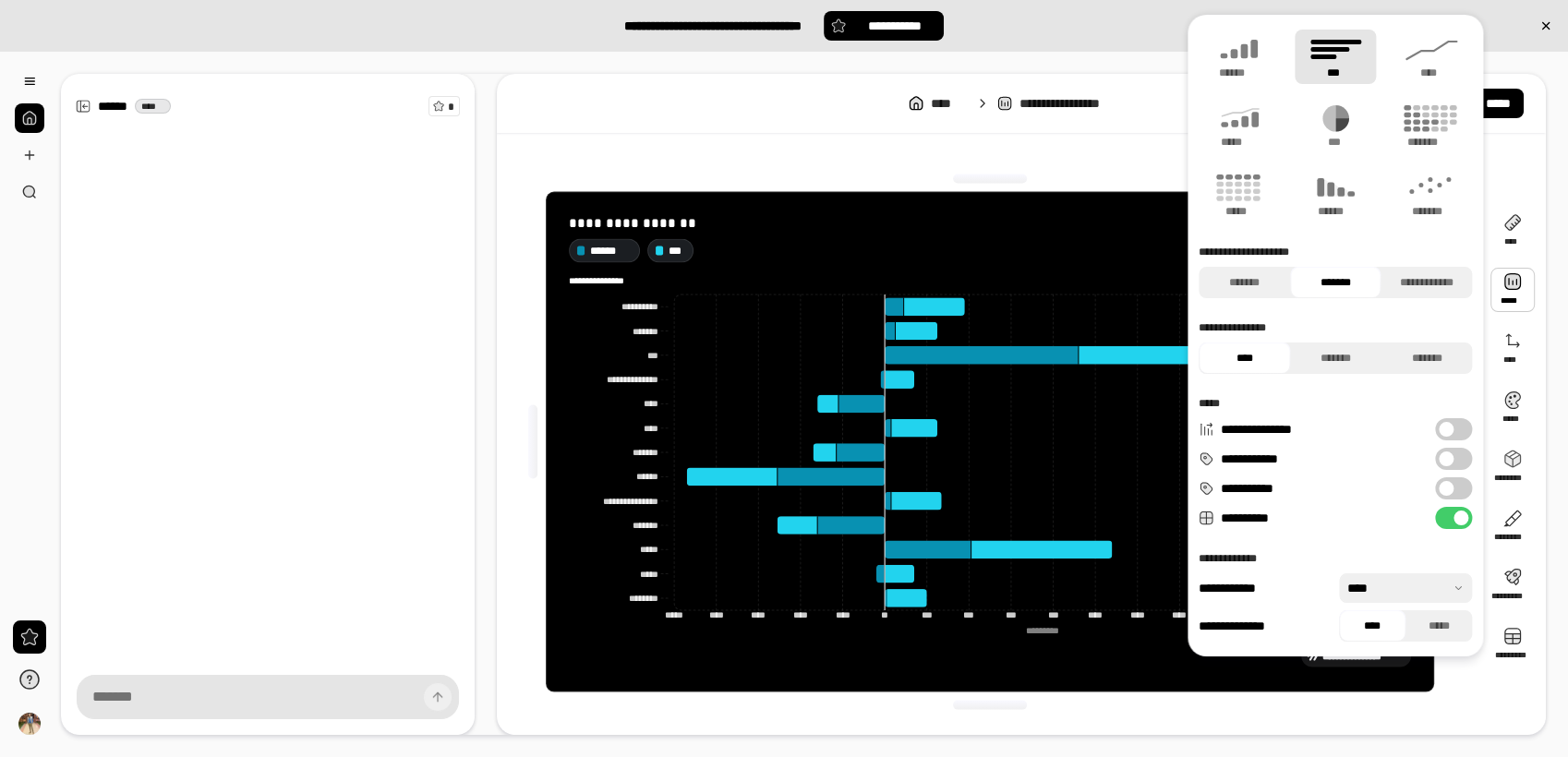 click on "**********" at bounding box center (1453, 488) 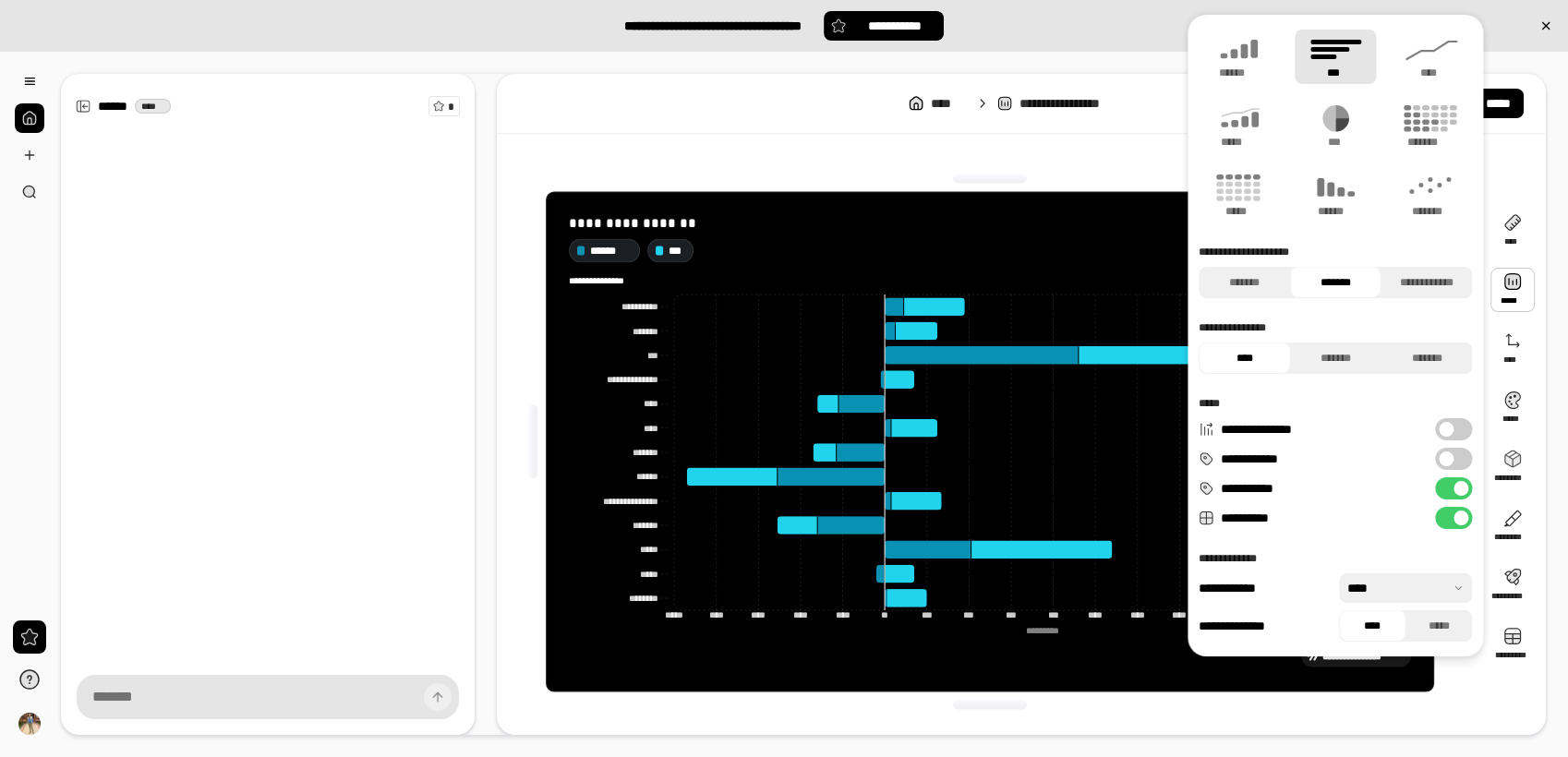 click at bounding box center (1461, 518) 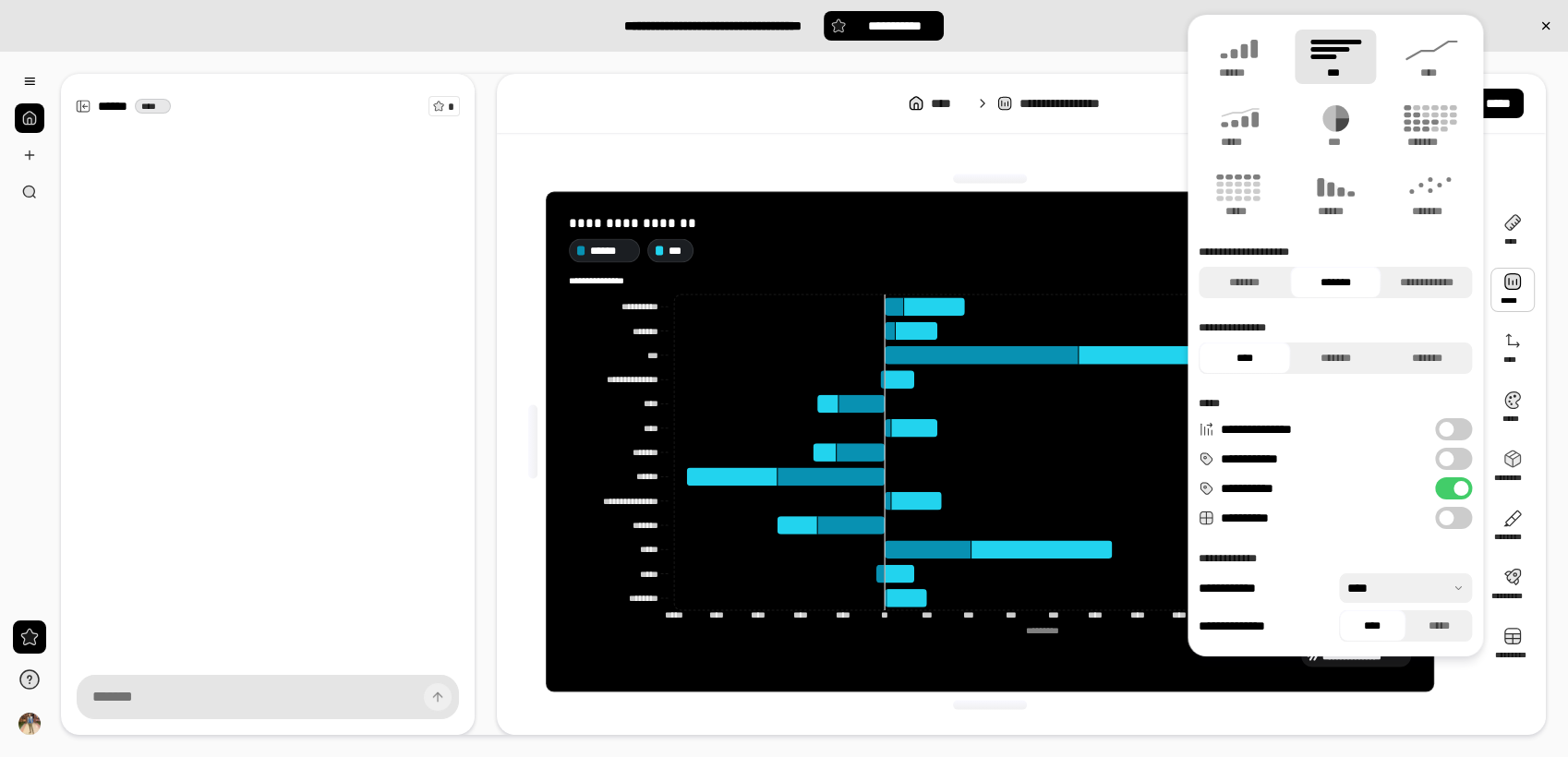 click on "**********" at bounding box center [1453, 518] 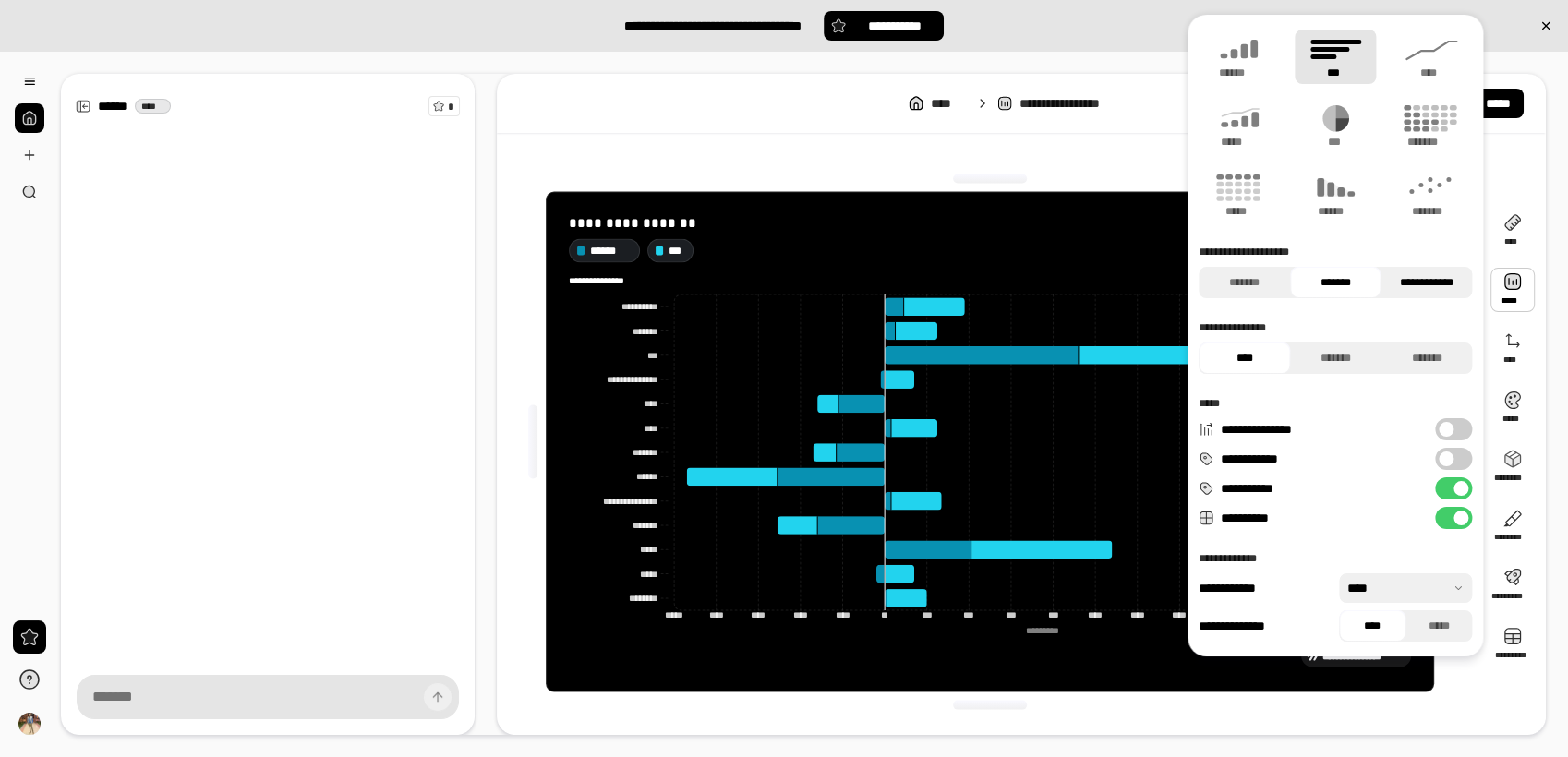 click on "**********" at bounding box center [1427, 282] 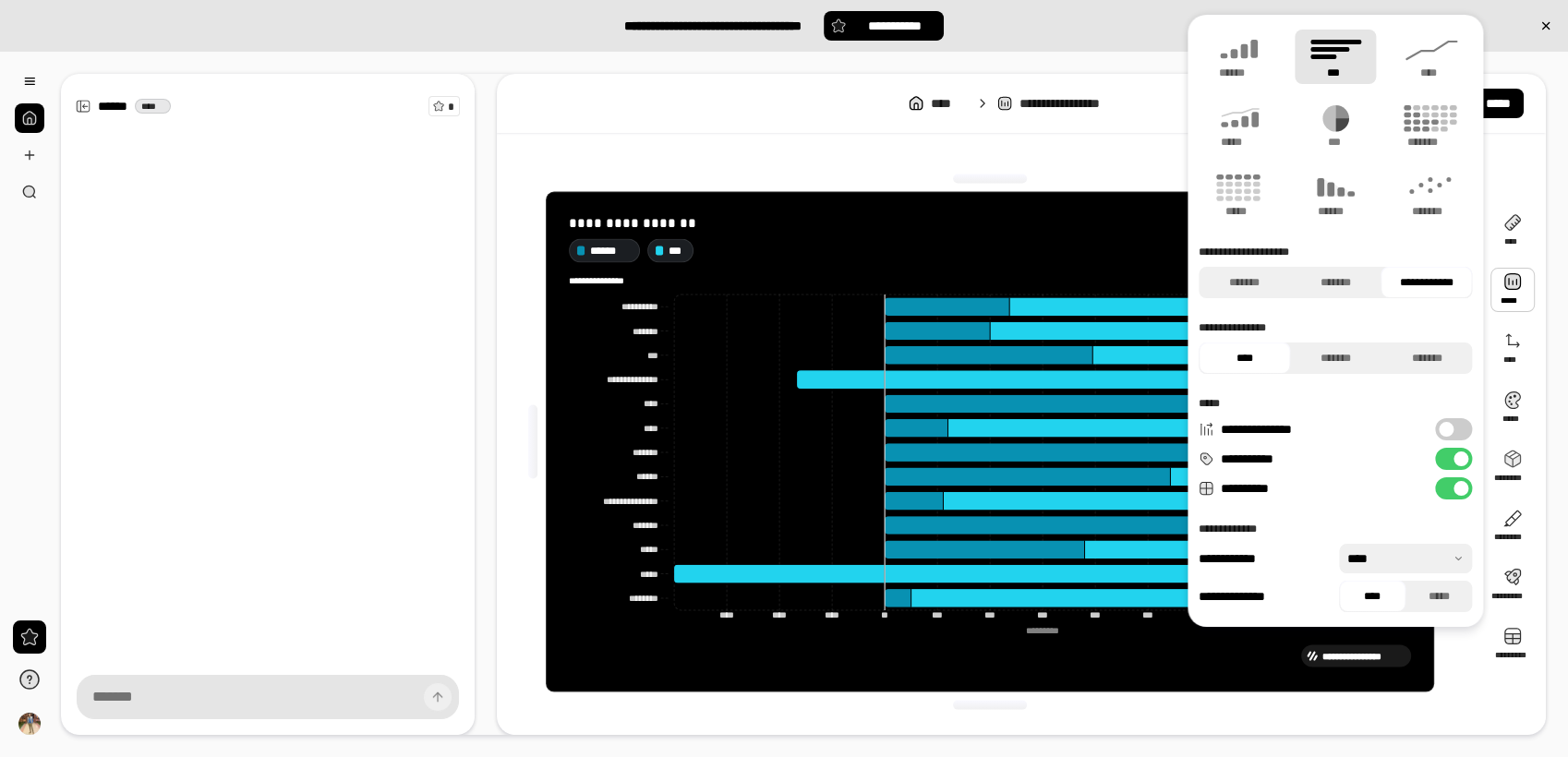 click on "**********" at bounding box center (1427, 282) 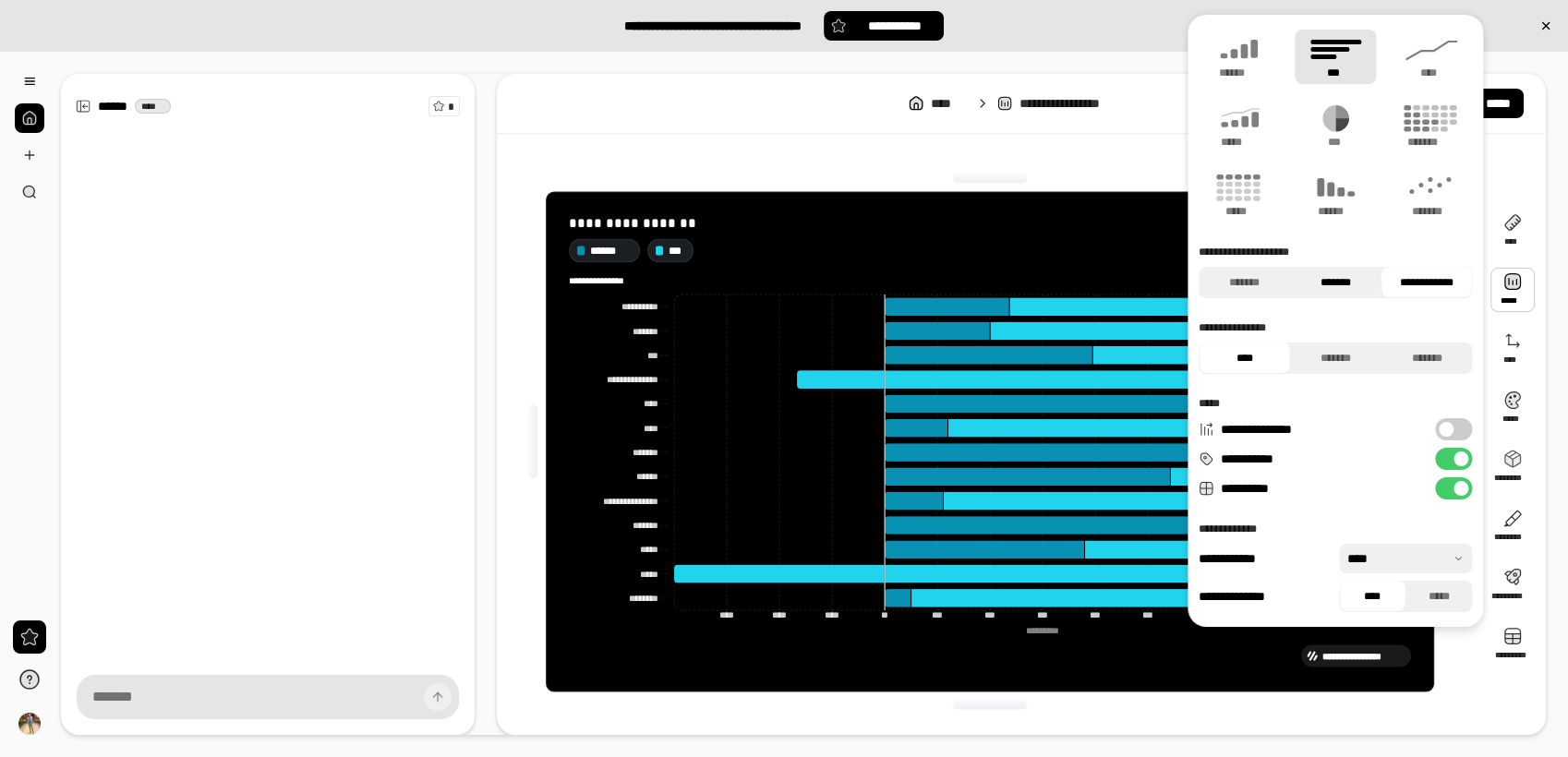 click on "*******" at bounding box center (1335, 282) 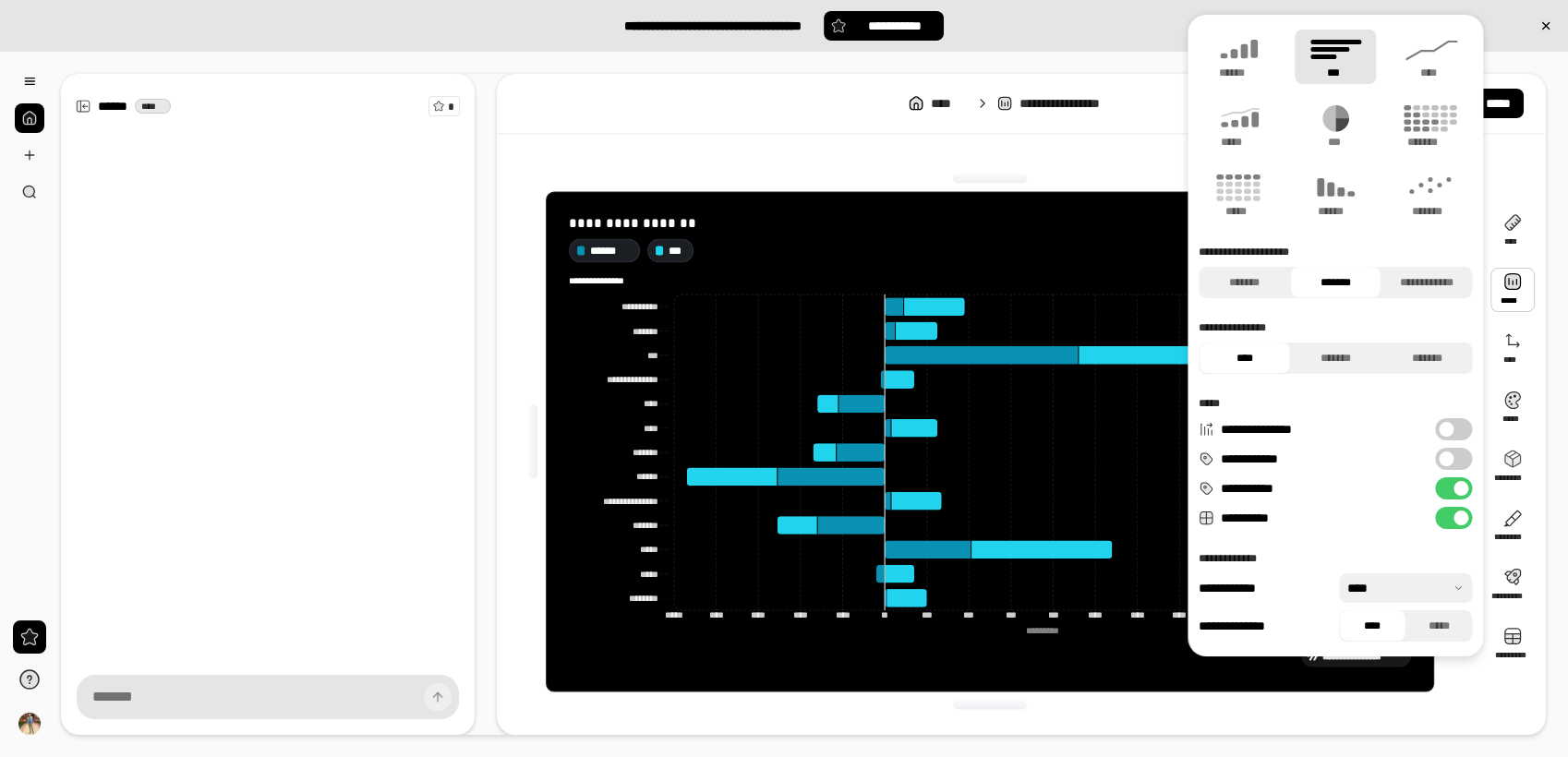 click on "**********" at bounding box center (1453, 459) 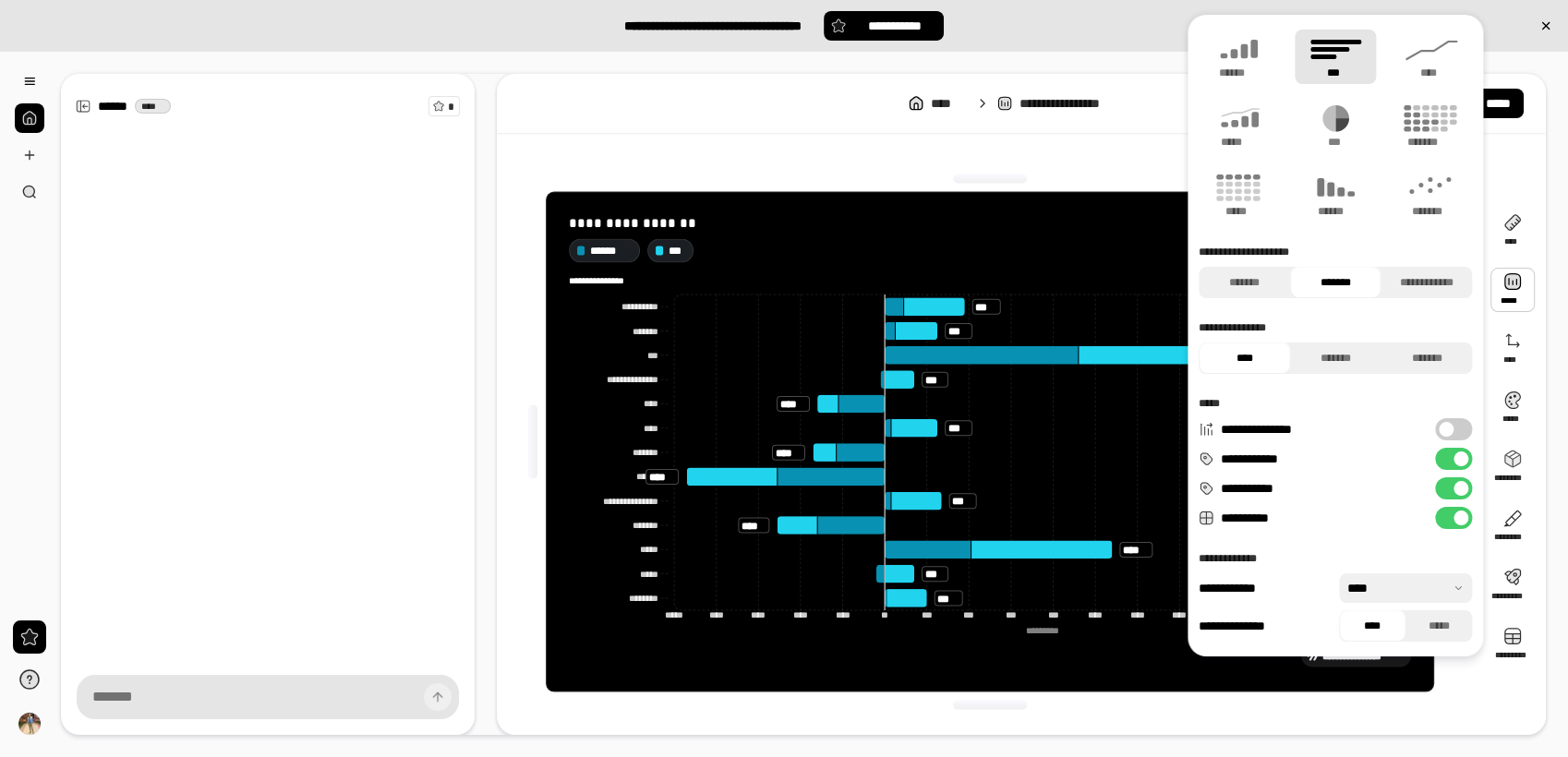 click at bounding box center [1461, 459] 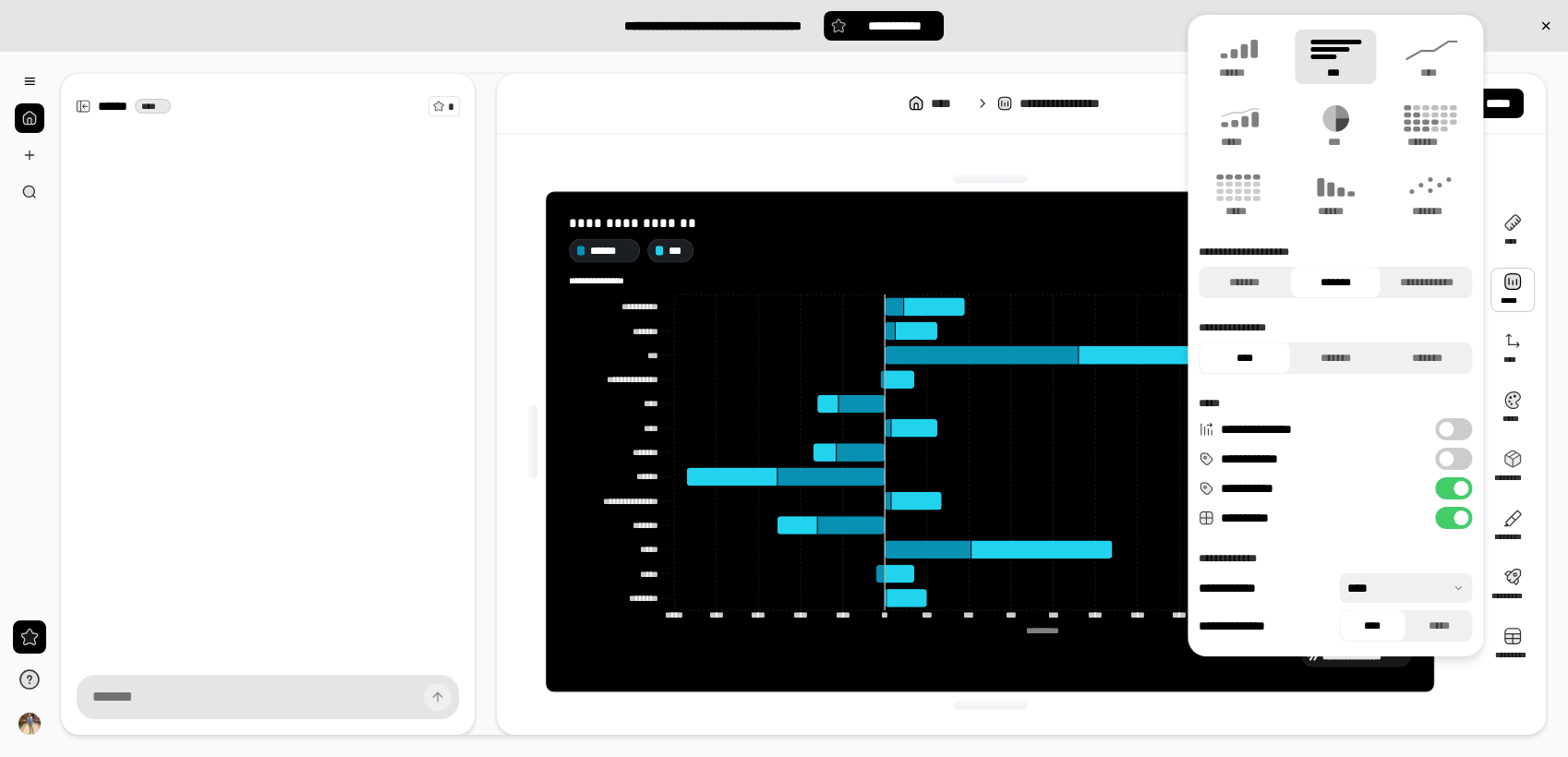 click on "**********" at bounding box center [1453, 459] 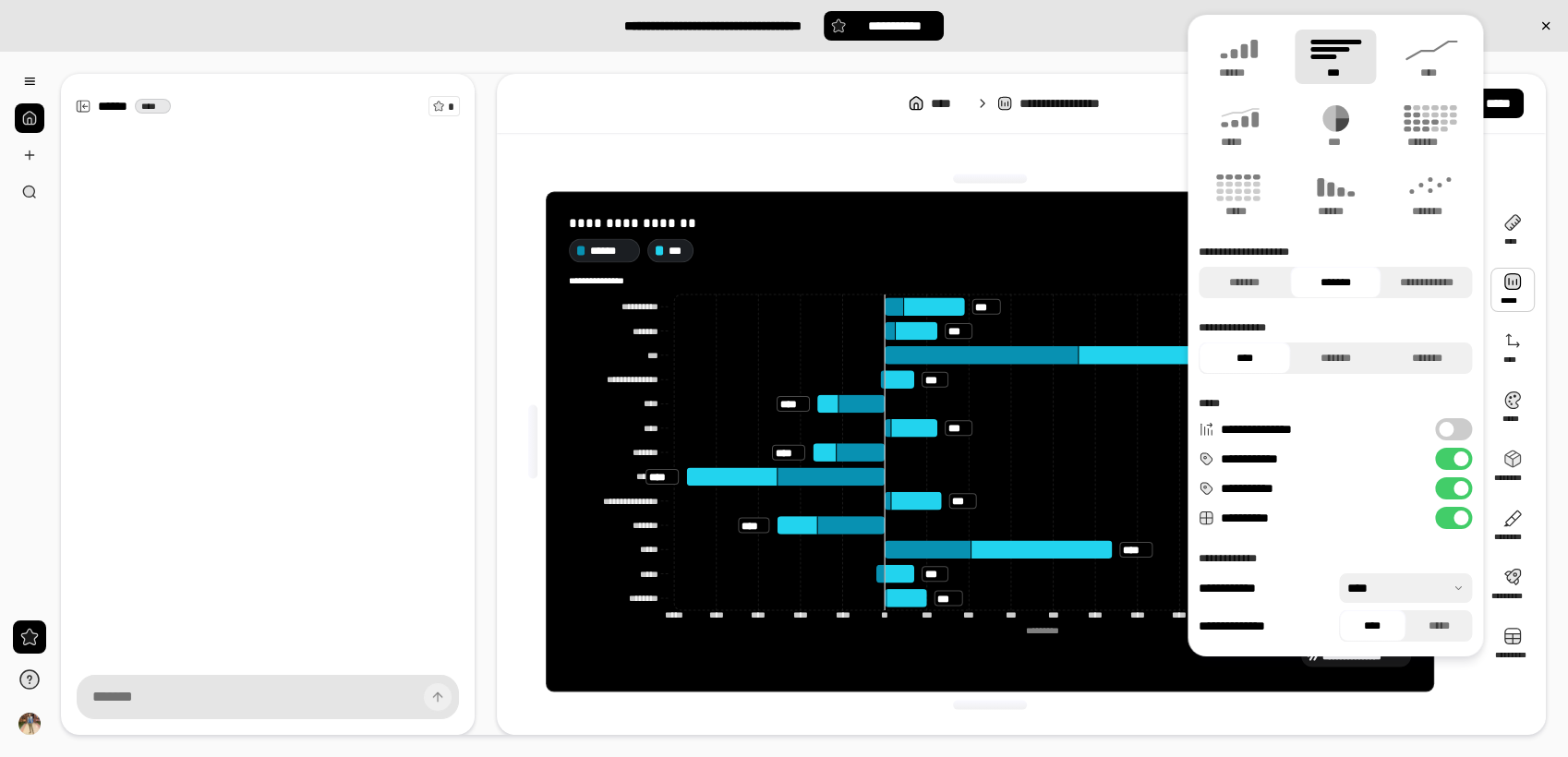 click on "**********" at bounding box center (1453, 459) 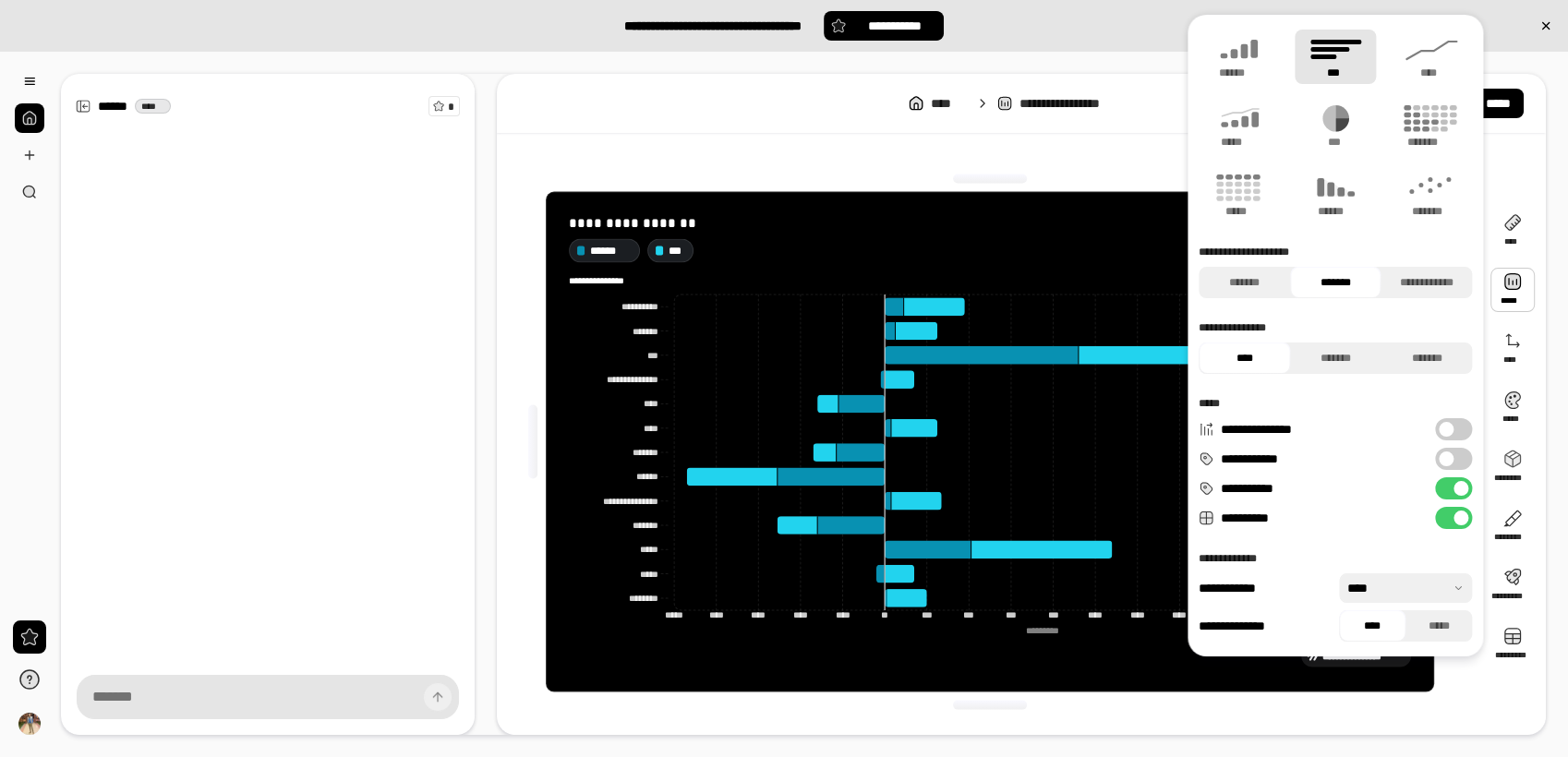 click on "**********" at bounding box center (990, 441) 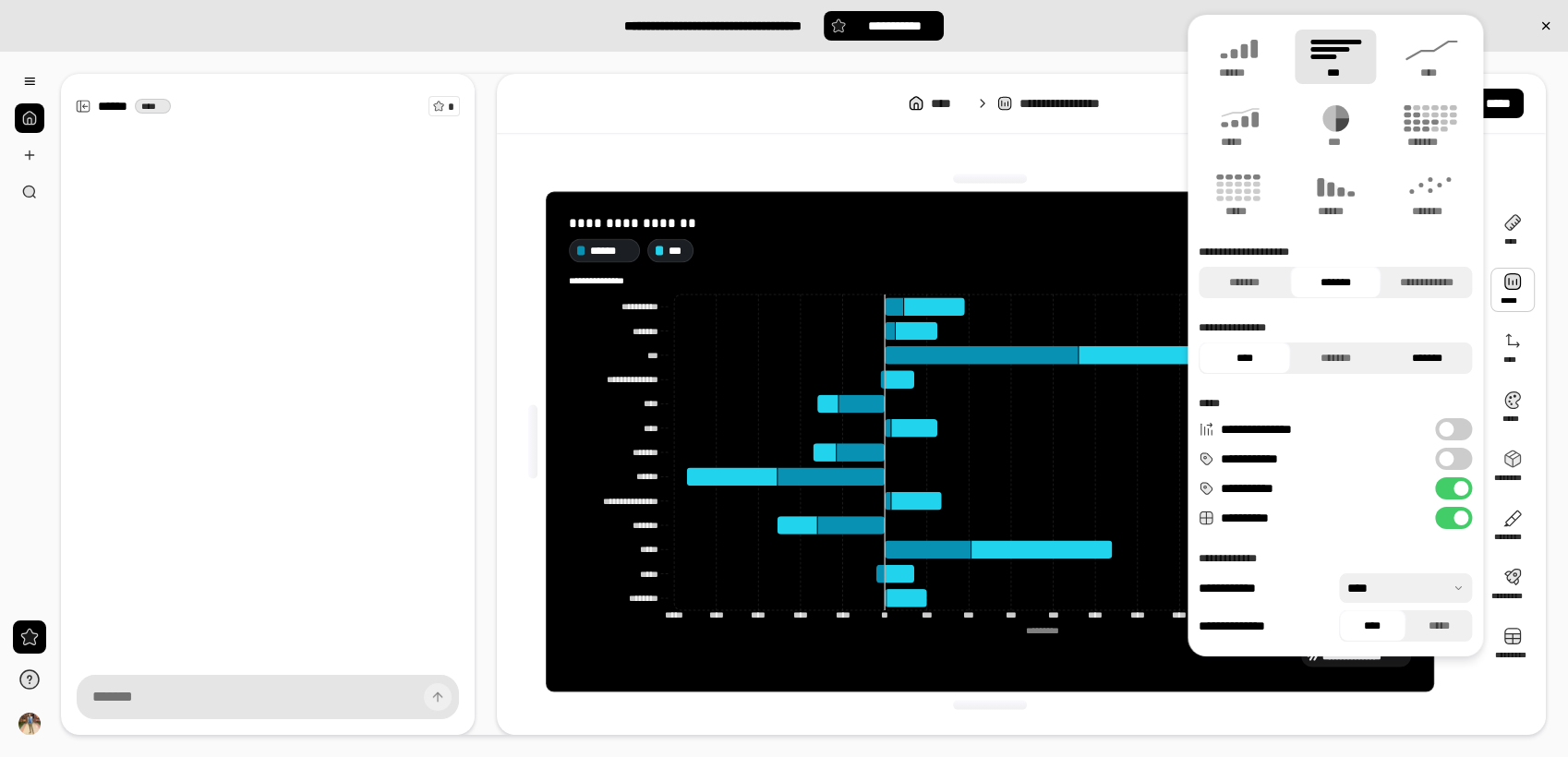 click on "*******" at bounding box center (1427, 358) 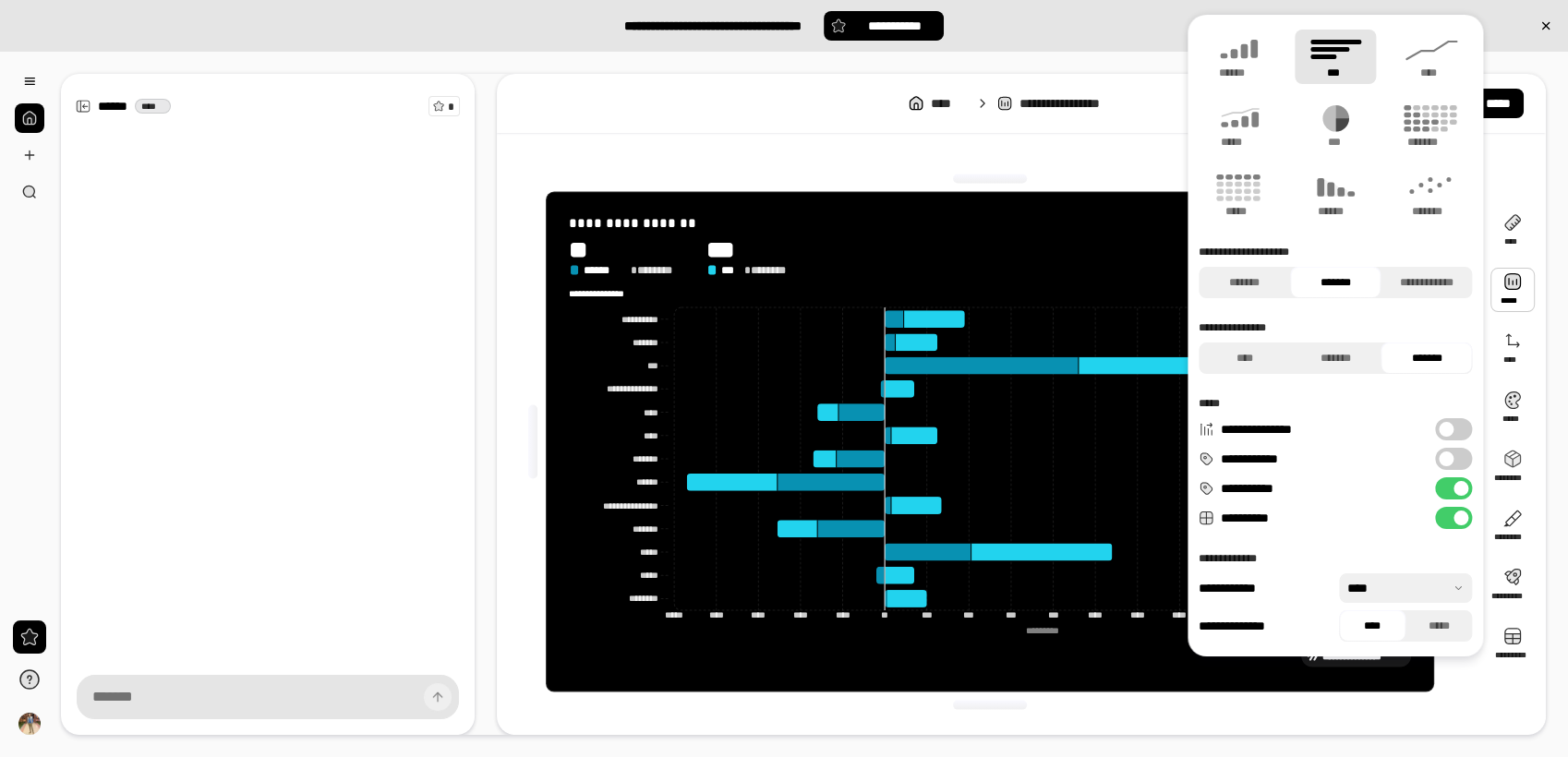 click on "*******" at bounding box center [1427, 358] 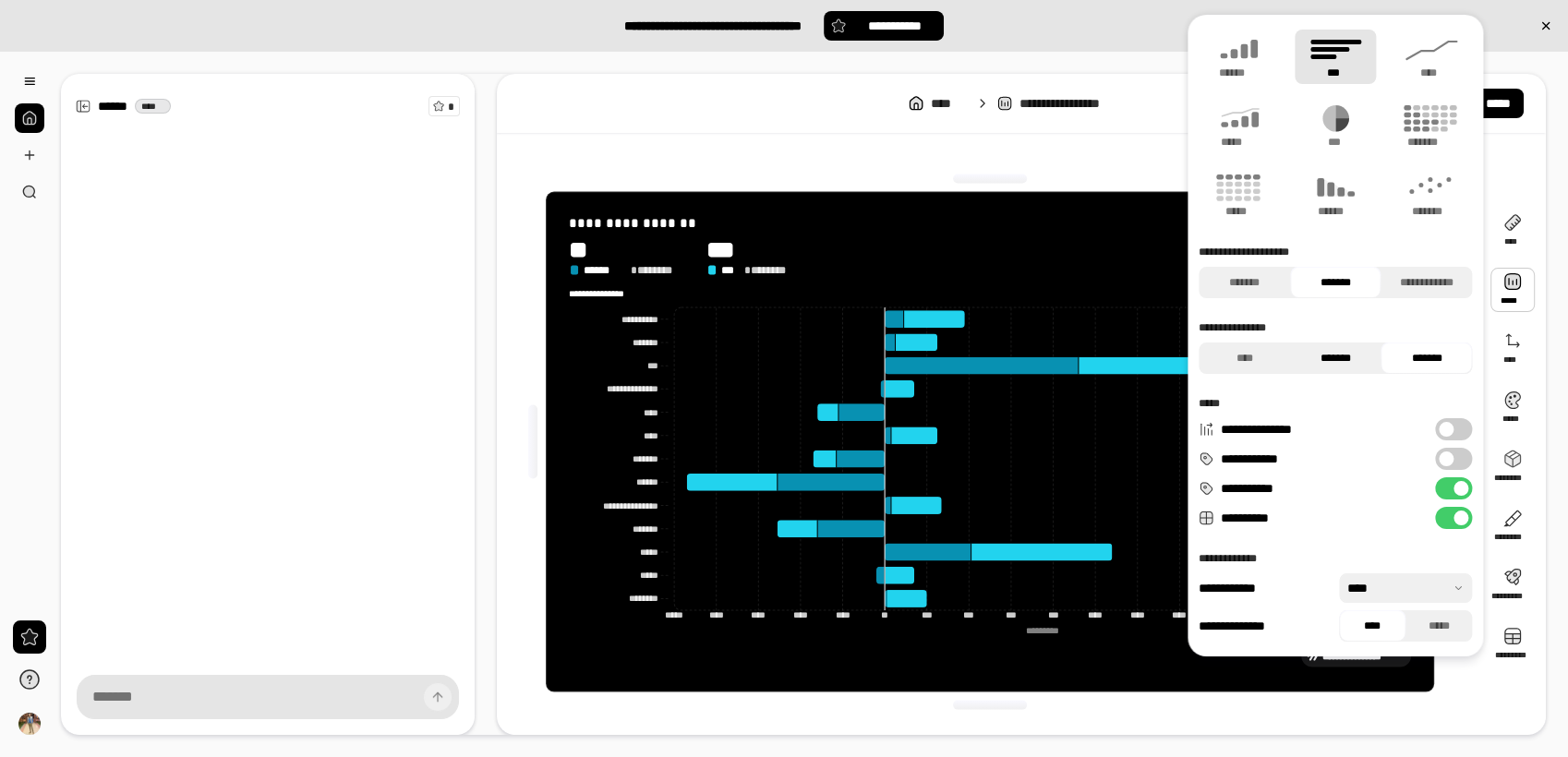 click on "*******" at bounding box center (1335, 358) 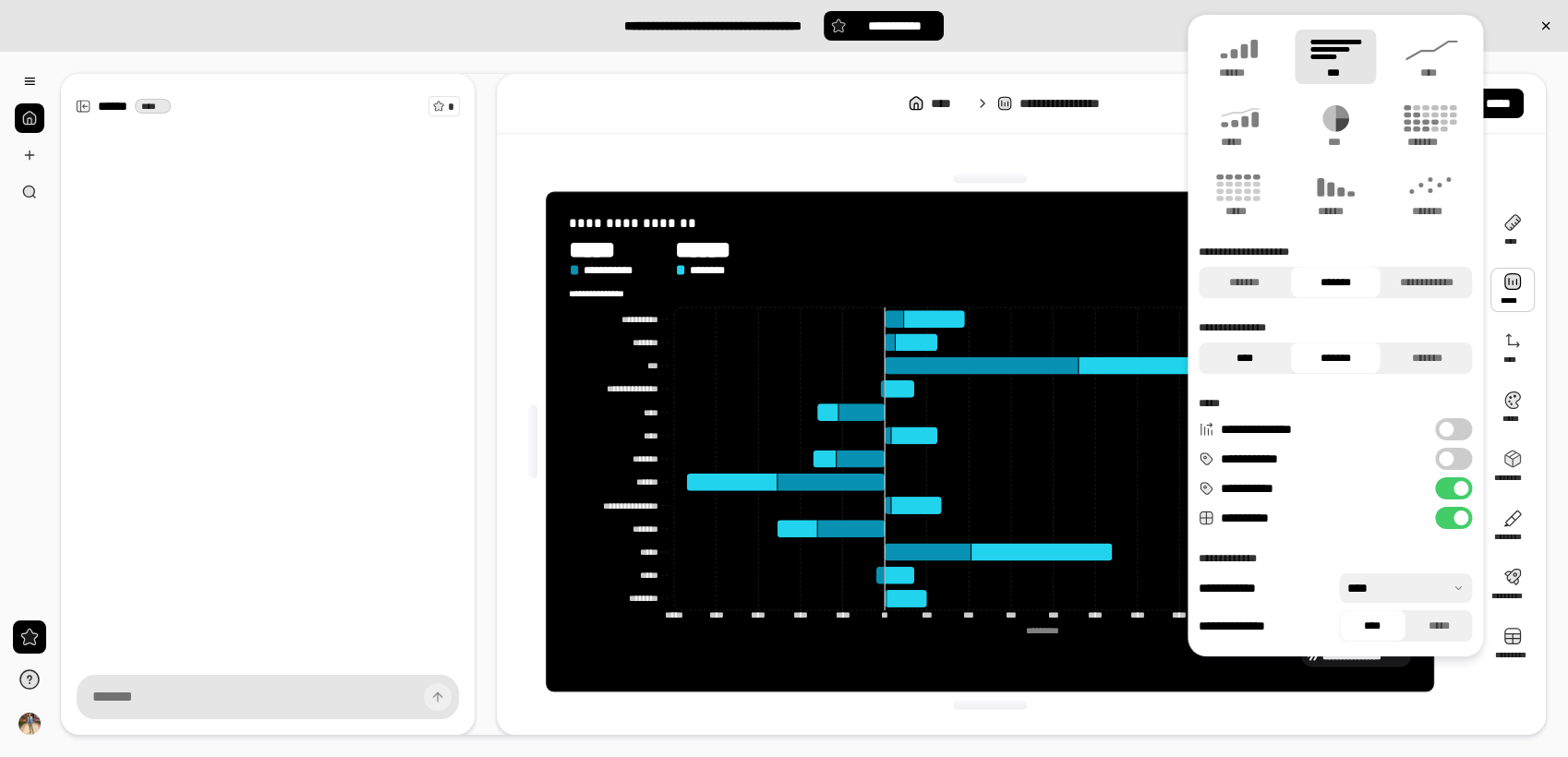 click on "****" at bounding box center [1244, 358] 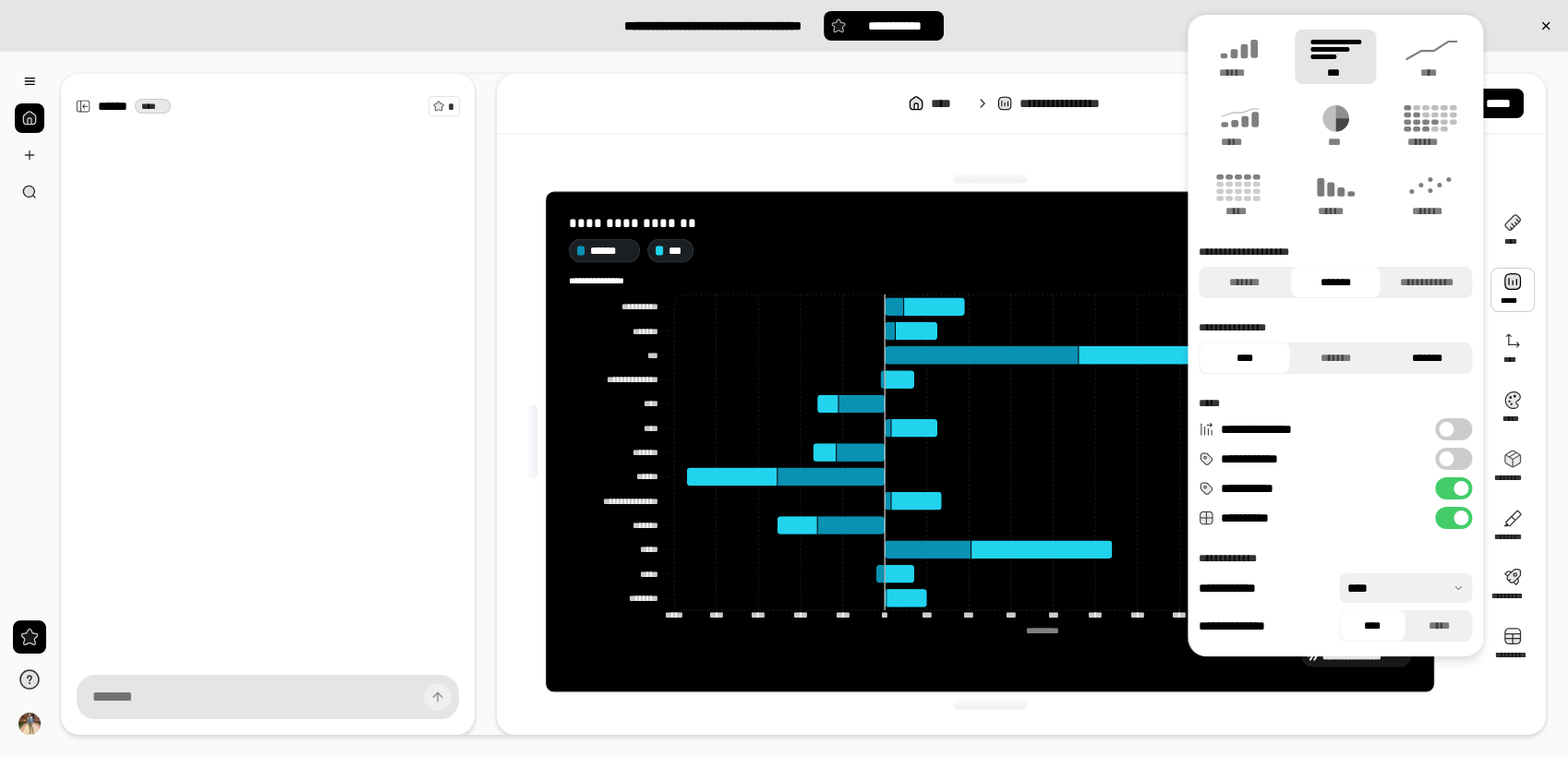 click on "*******" at bounding box center (1427, 358) 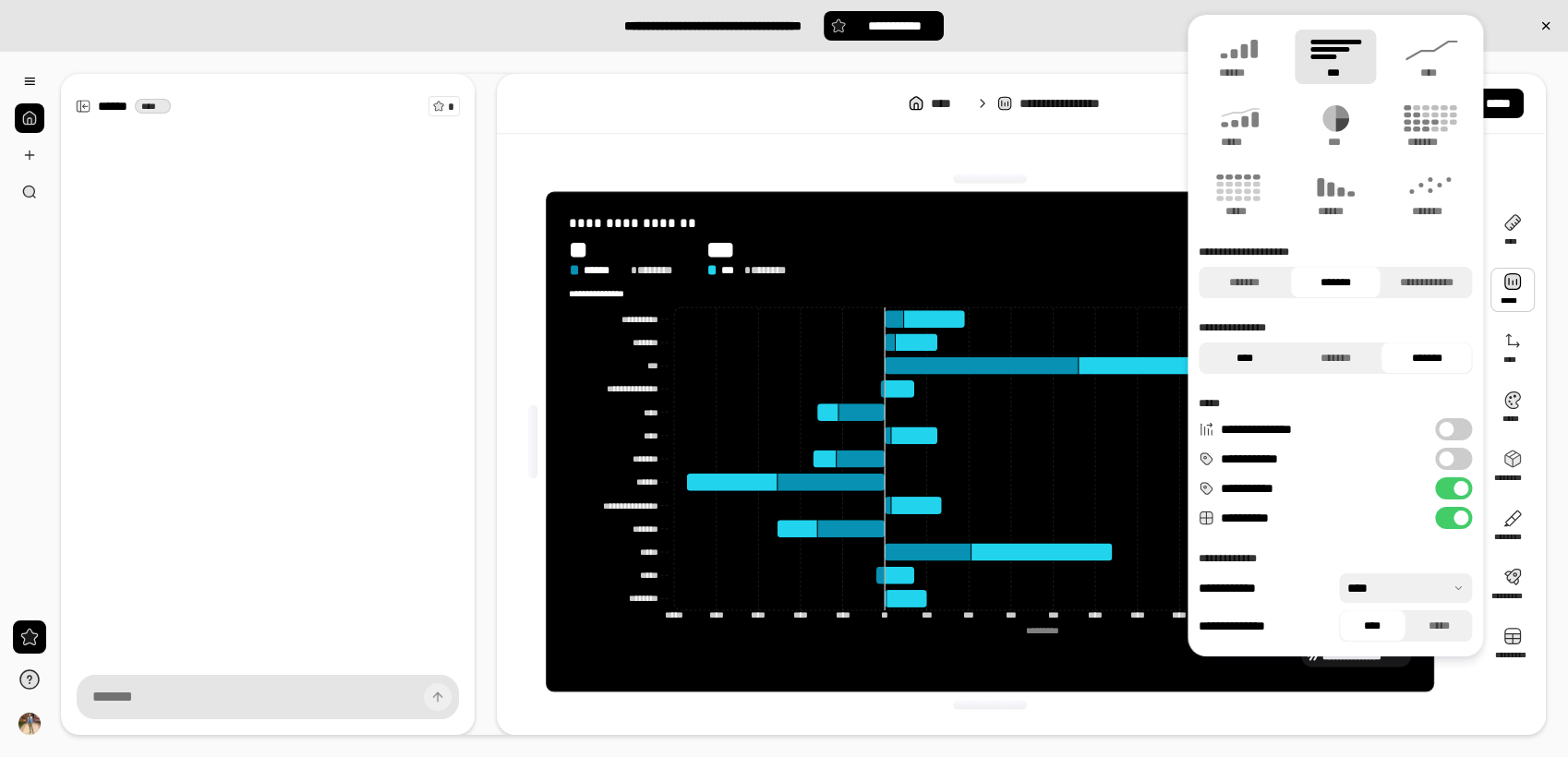 click on "****" at bounding box center [1244, 358] 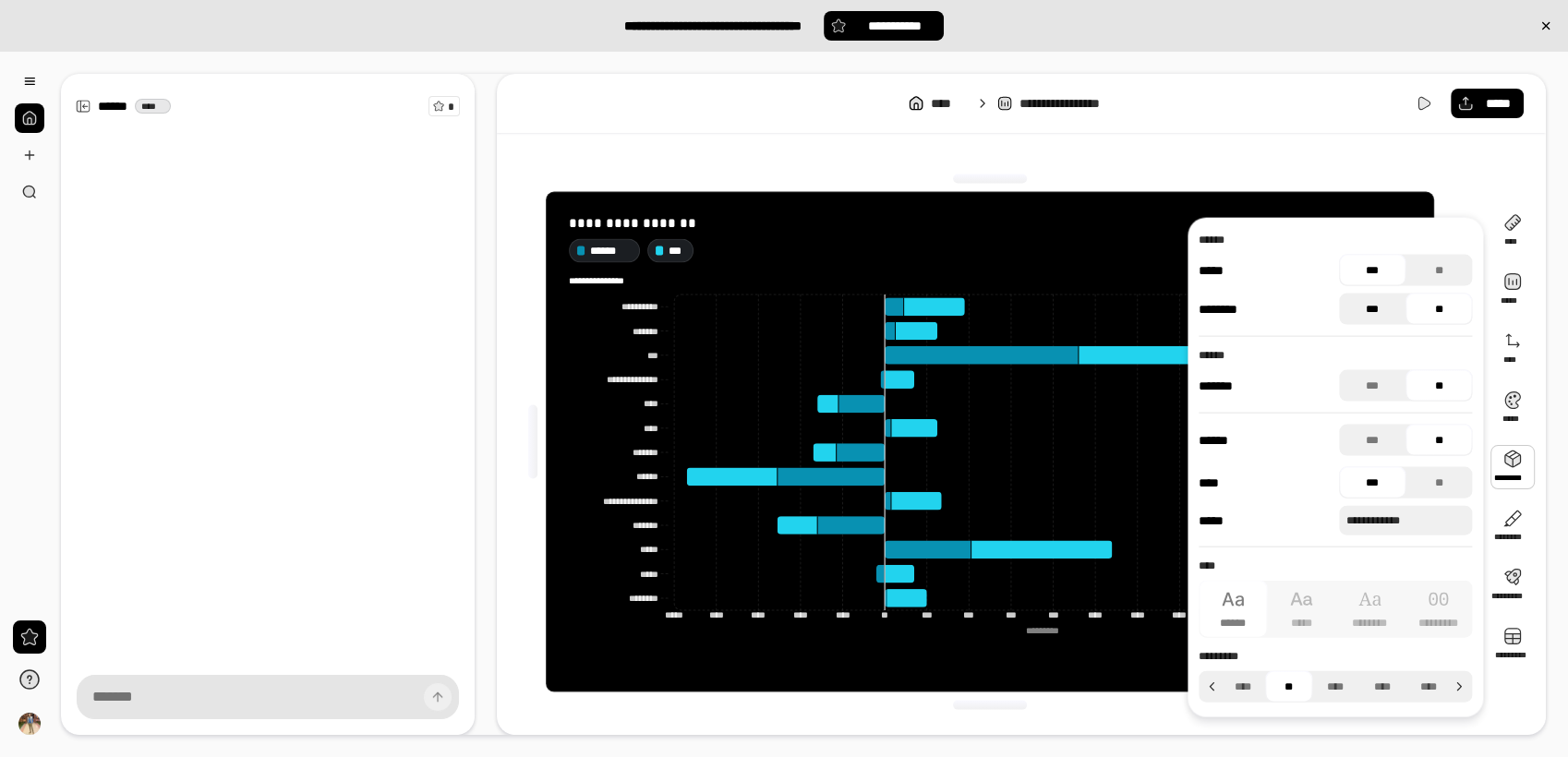 click on "***" at bounding box center [1372, 309] 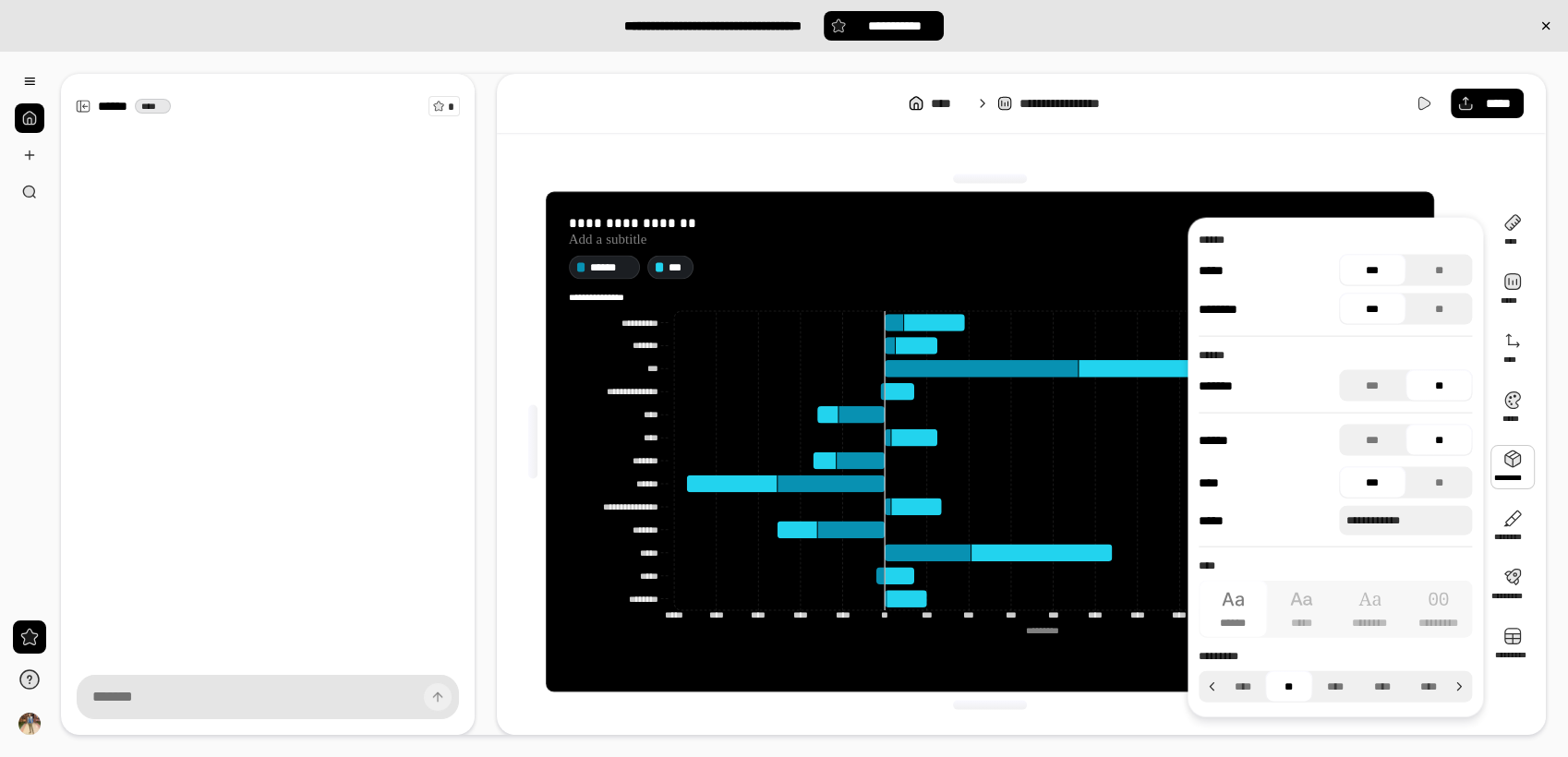 click on "***" at bounding box center (1372, 309) 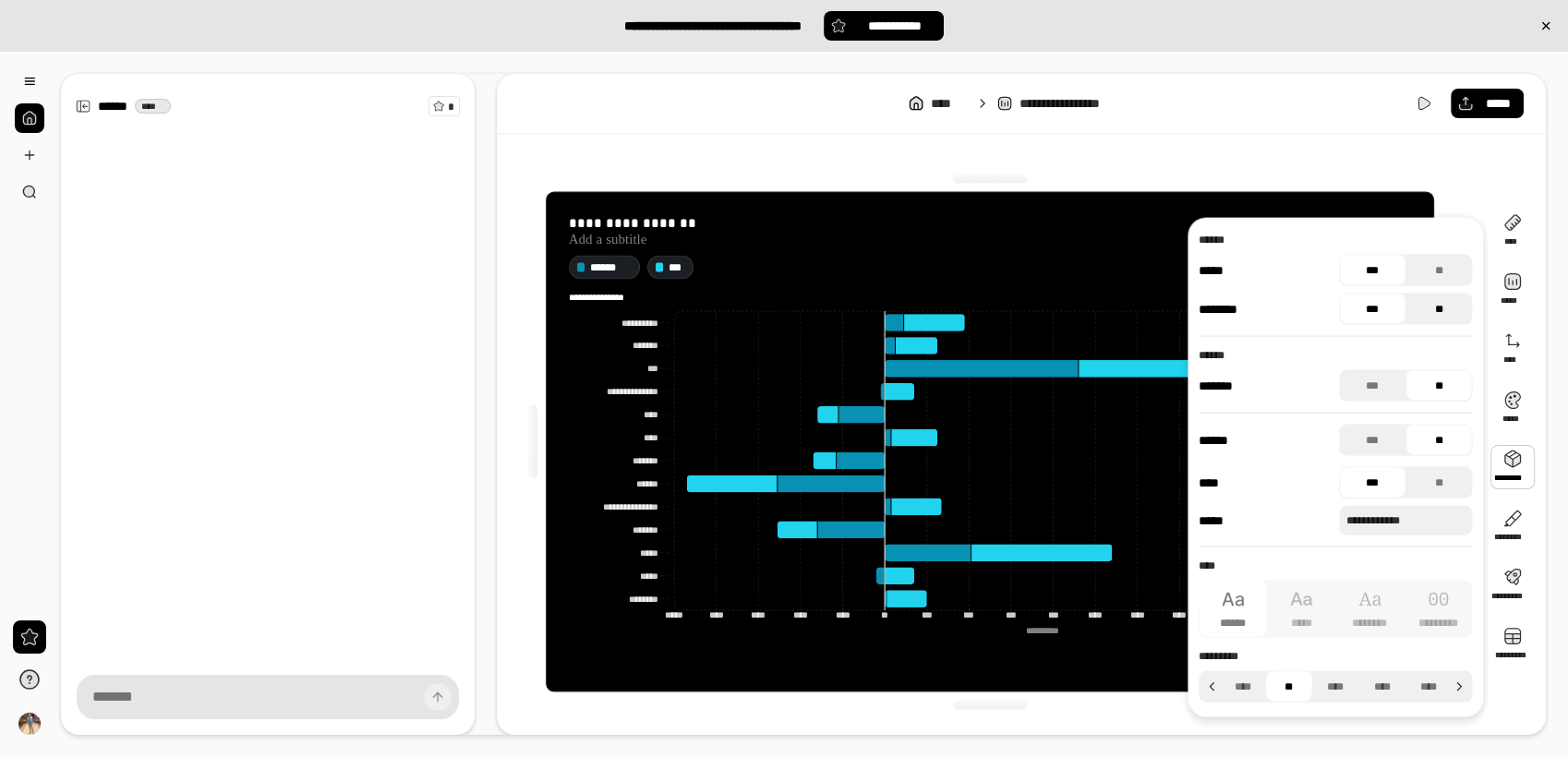 click on "**" at bounding box center [1439, 309] 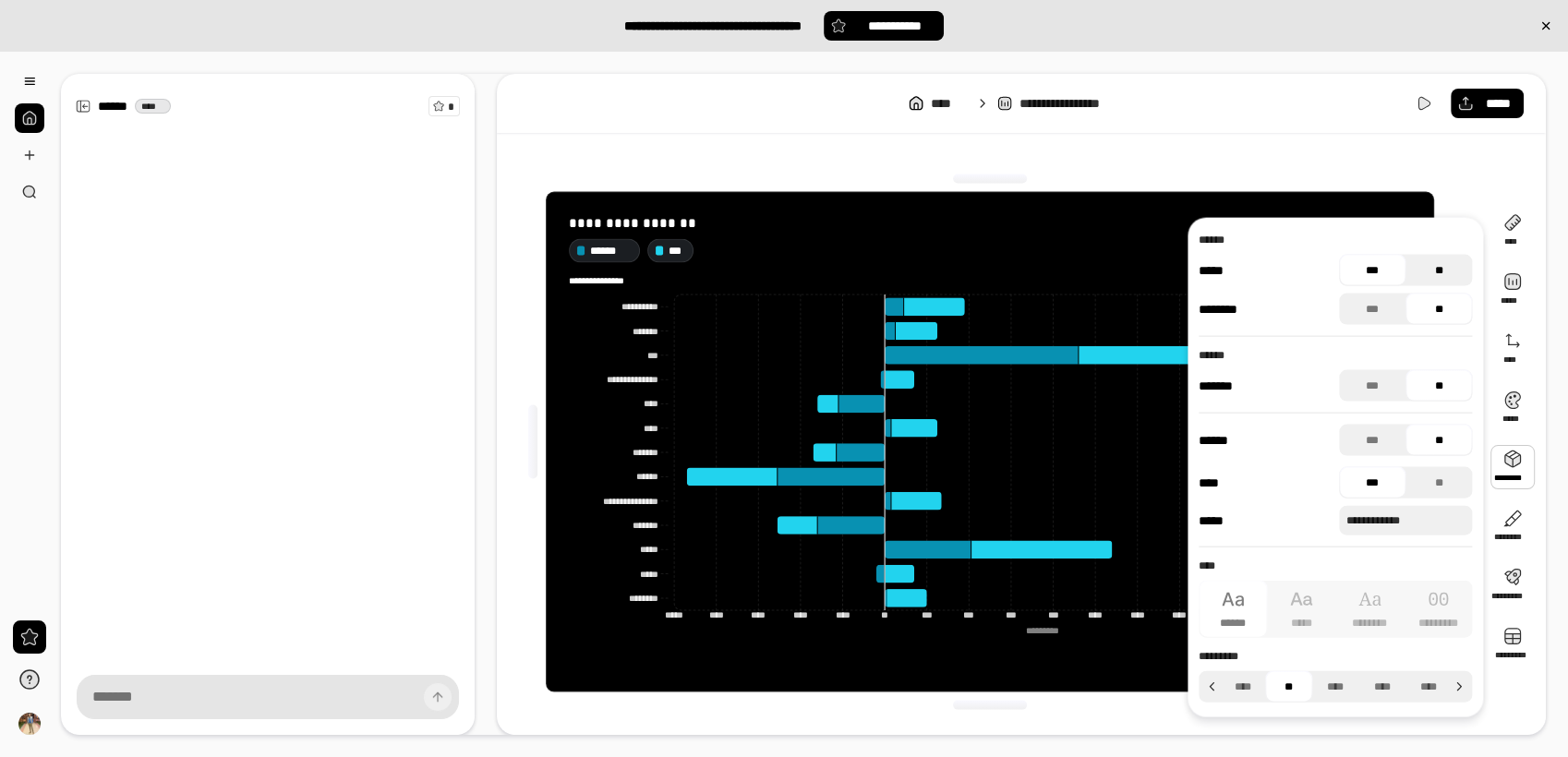 click on "**" at bounding box center (1439, 270) 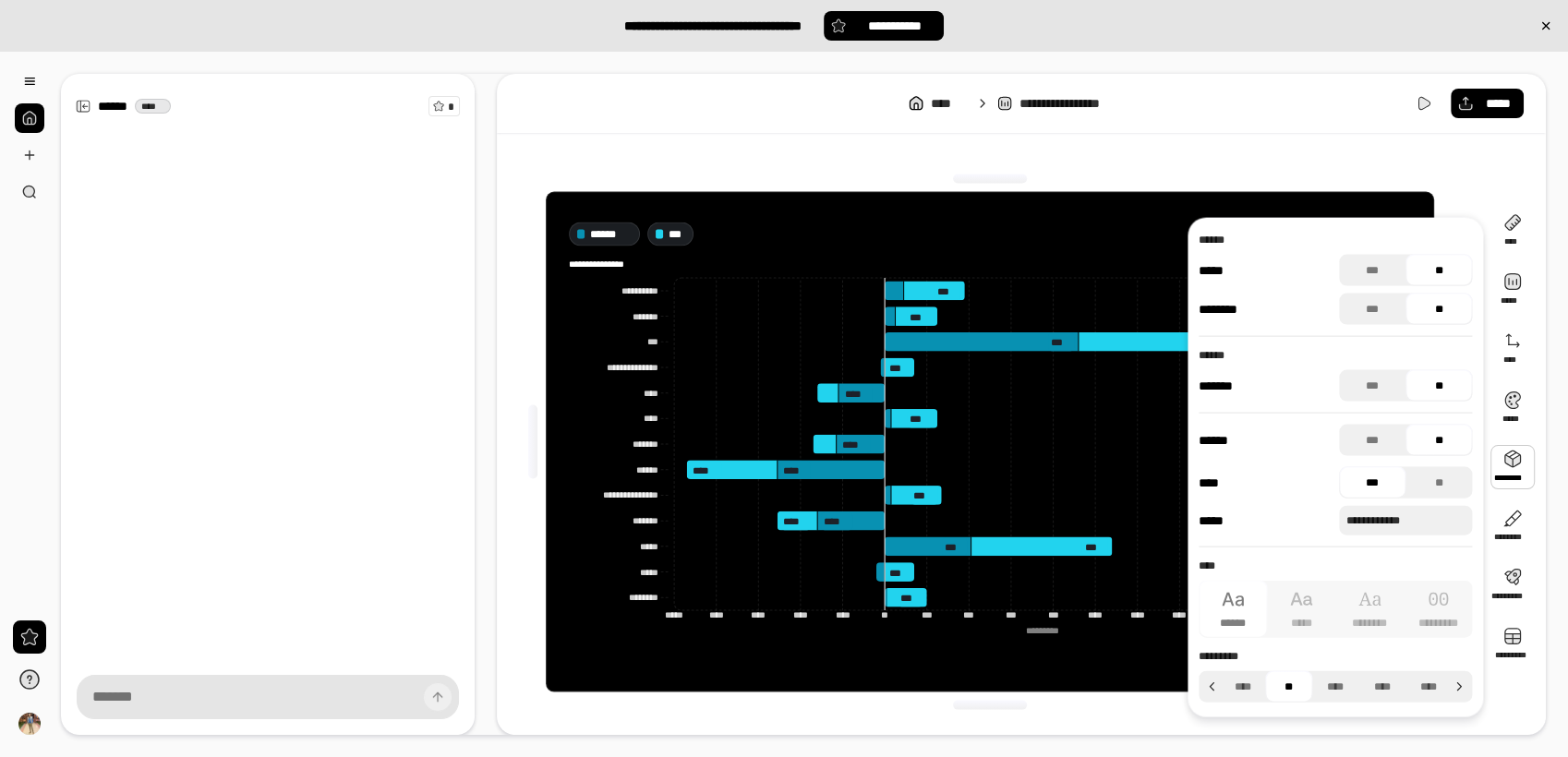 click on "**" at bounding box center [1439, 270] 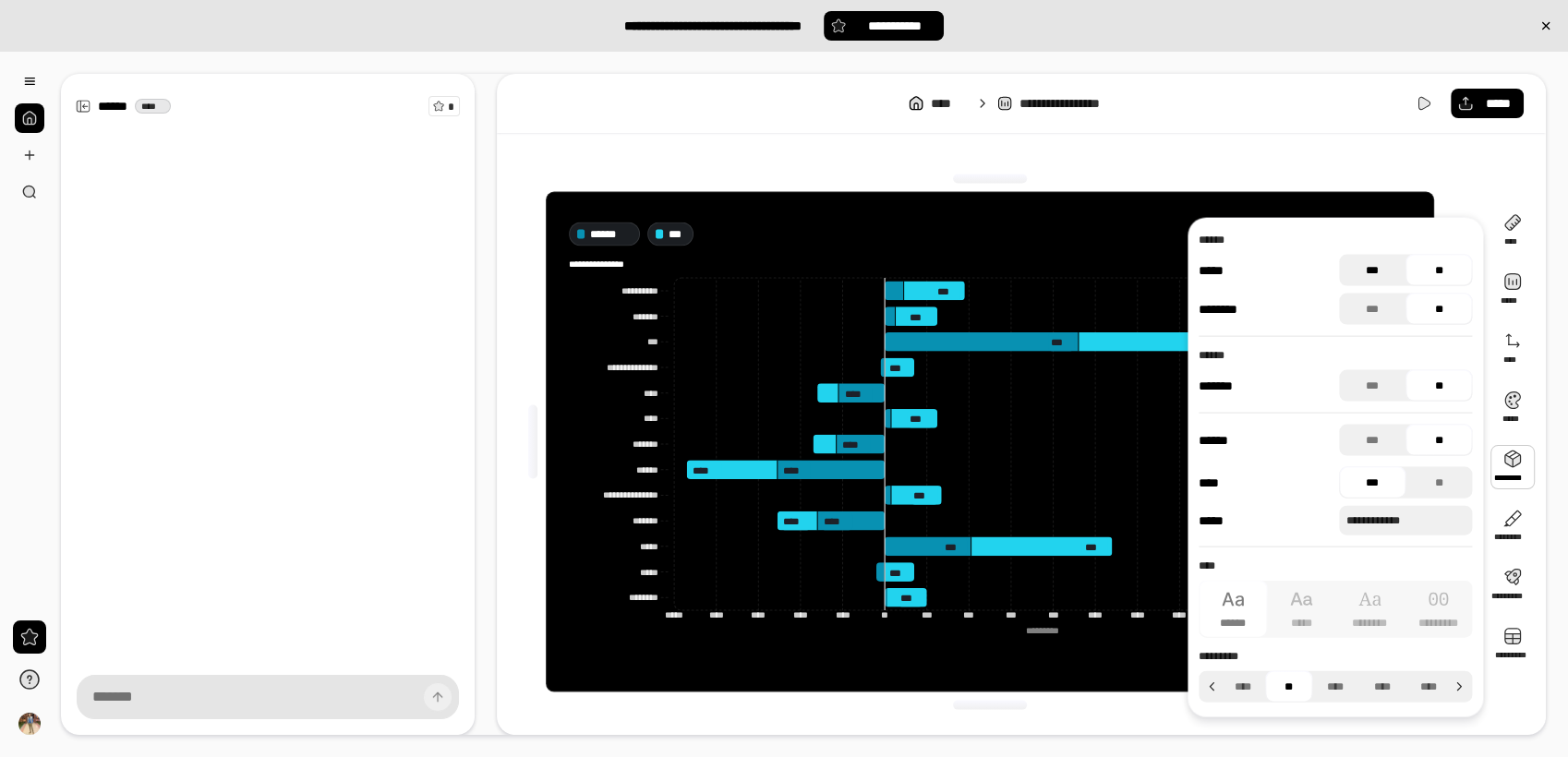 click on "***" at bounding box center [1372, 270] 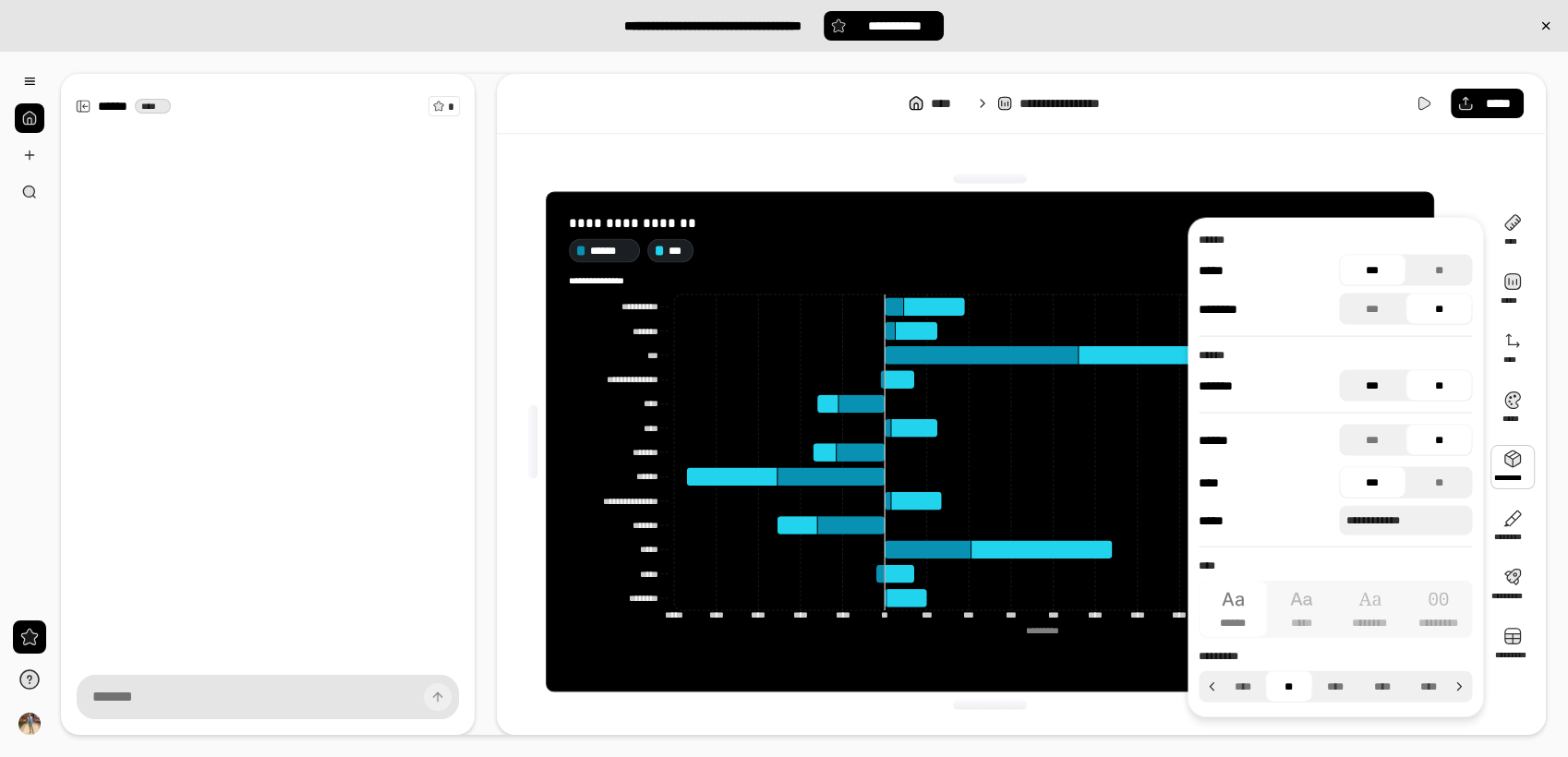 click on "***" at bounding box center [1372, 386] 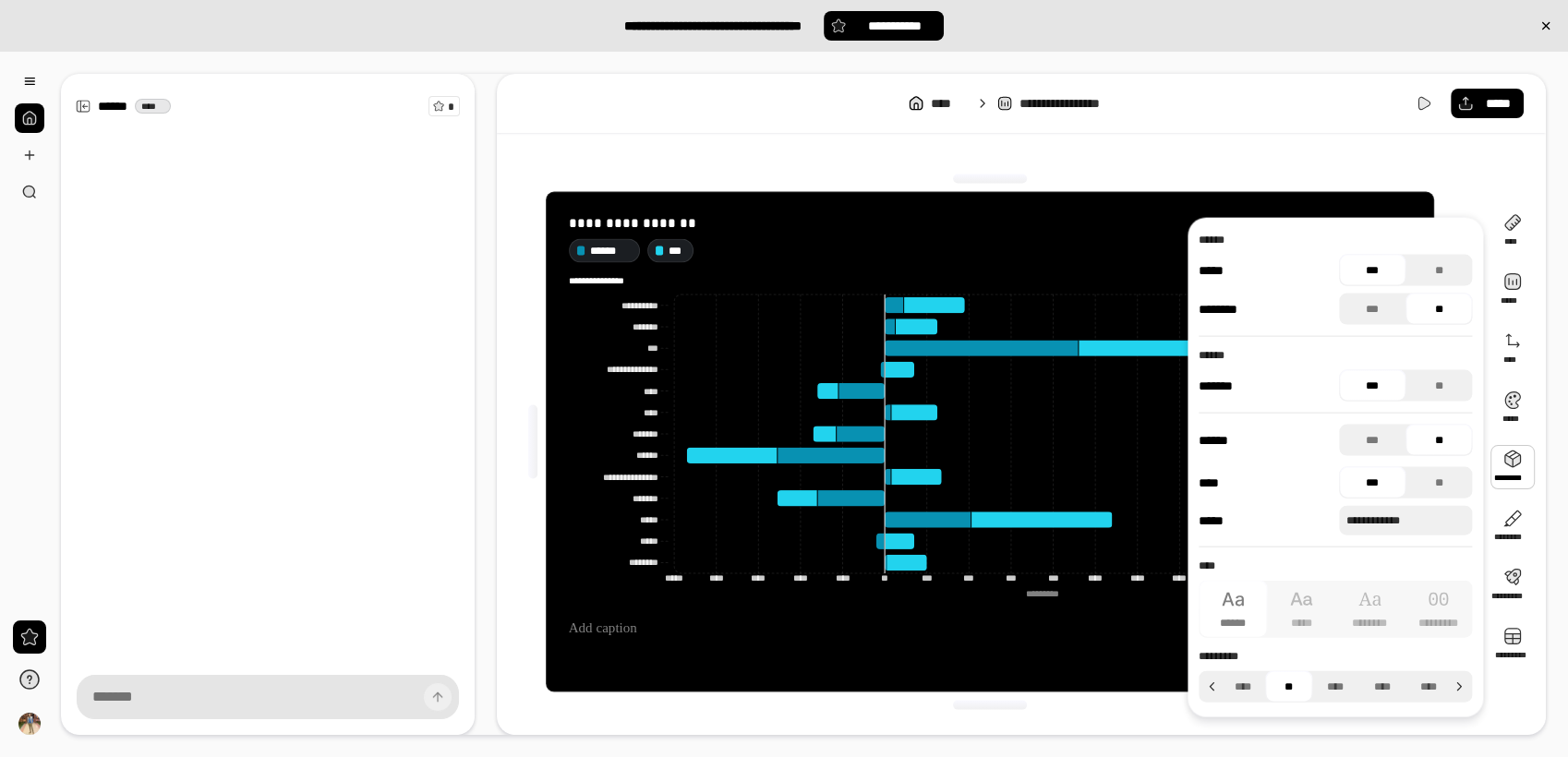 click on "***" at bounding box center (1372, 386) 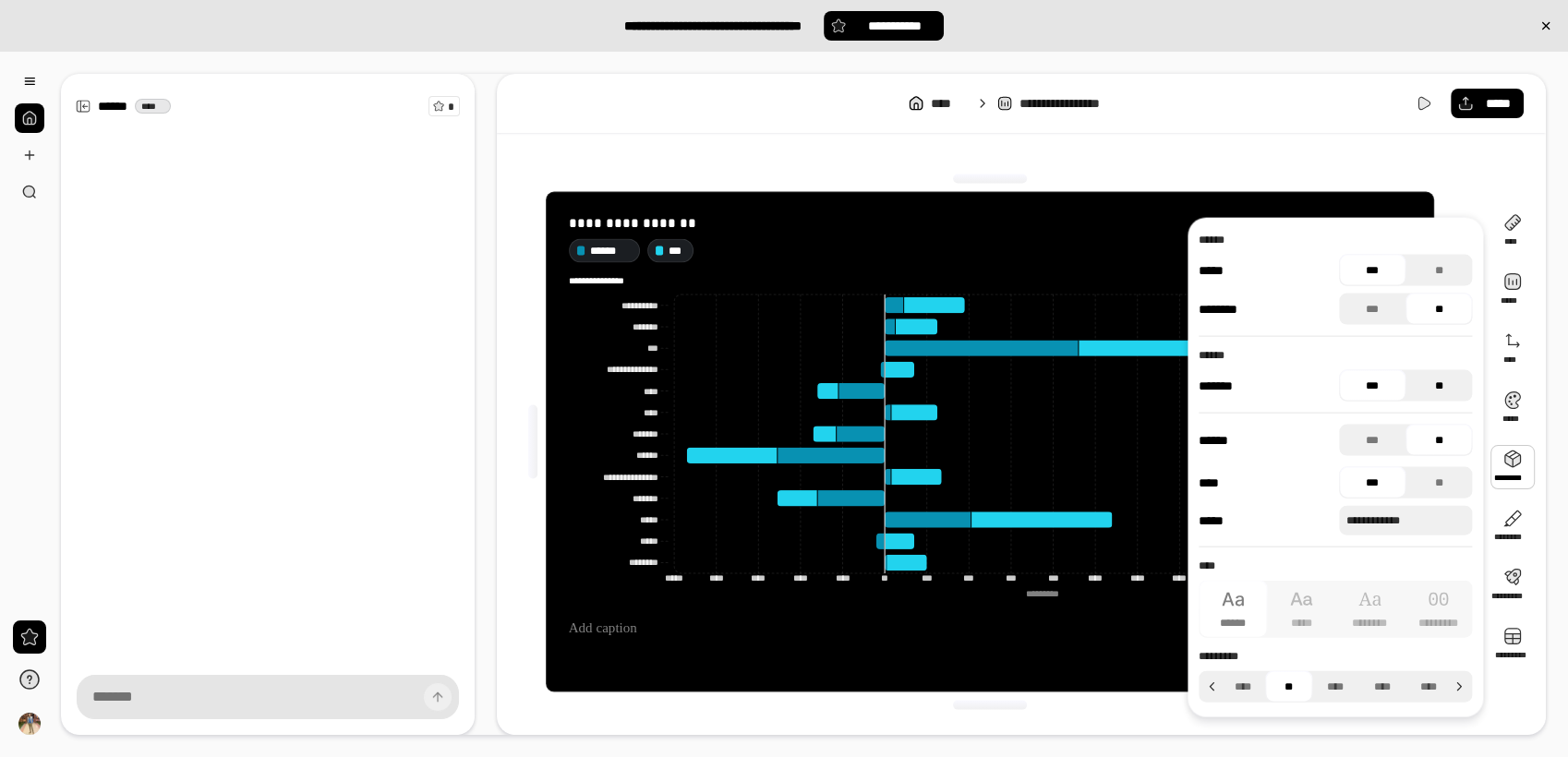 click on "**" at bounding box center [1439, 386] 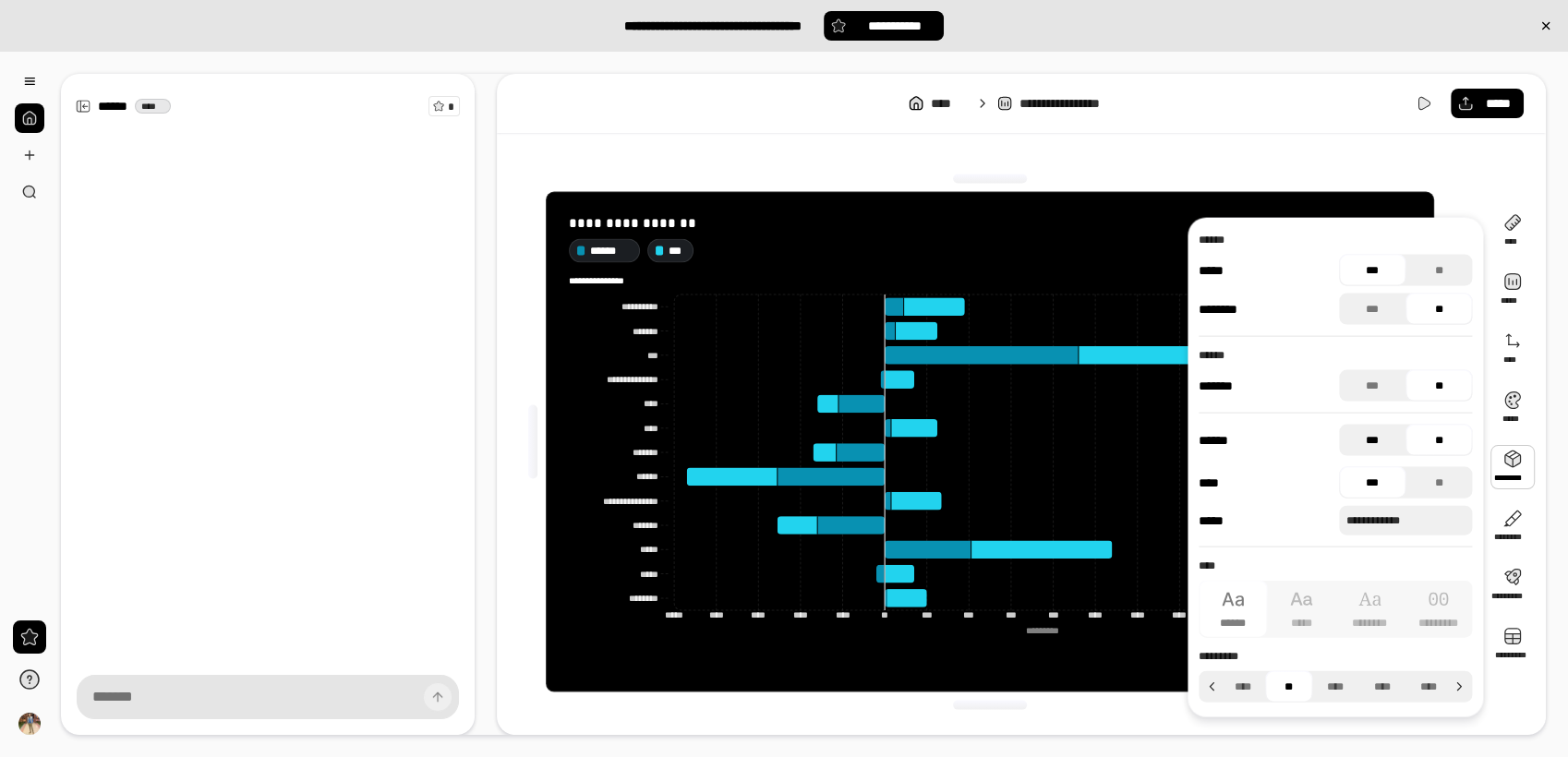 click on "***" at bounding box center [1372, 440] 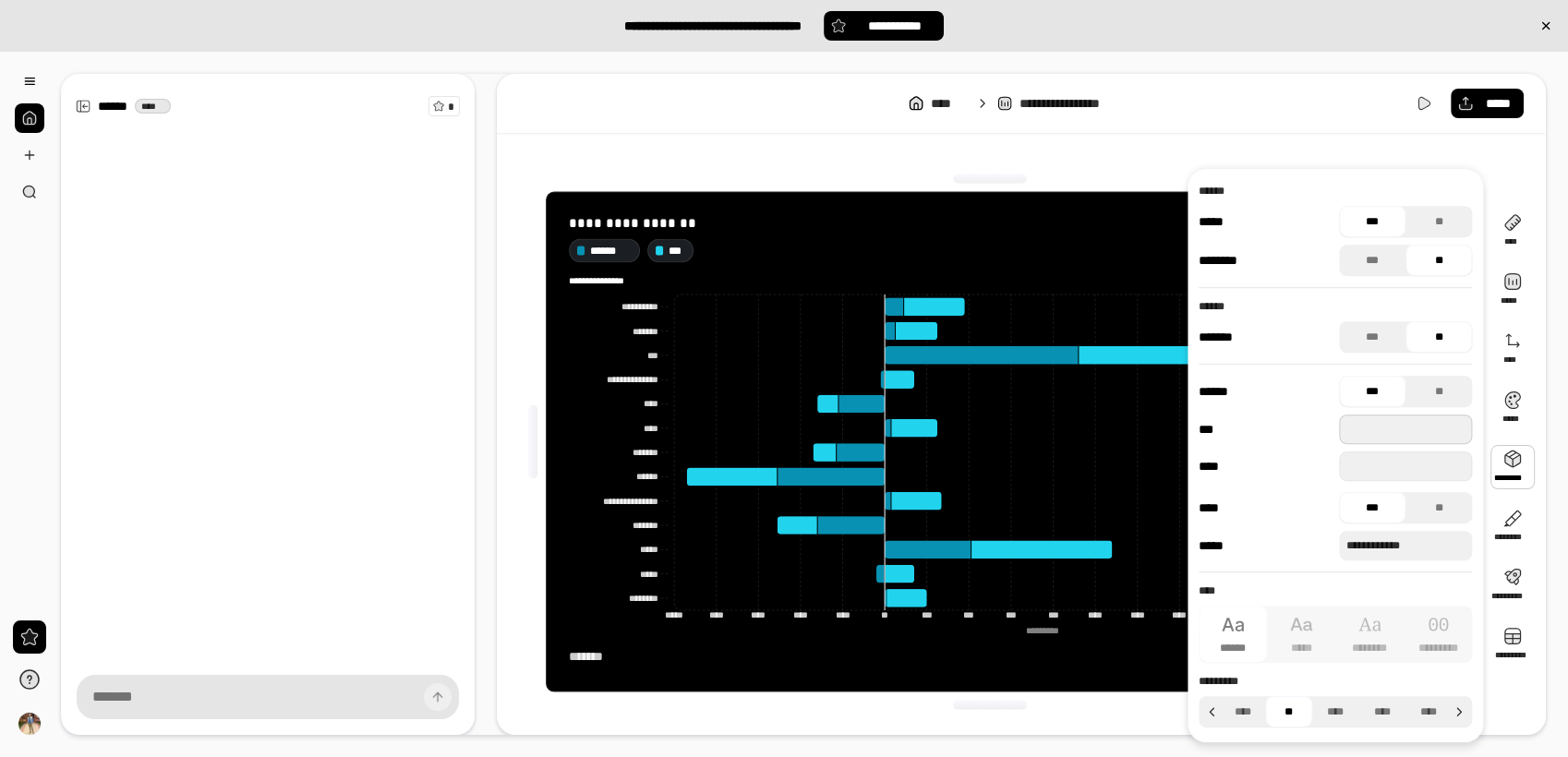 click at bounding box center (1405, 429) 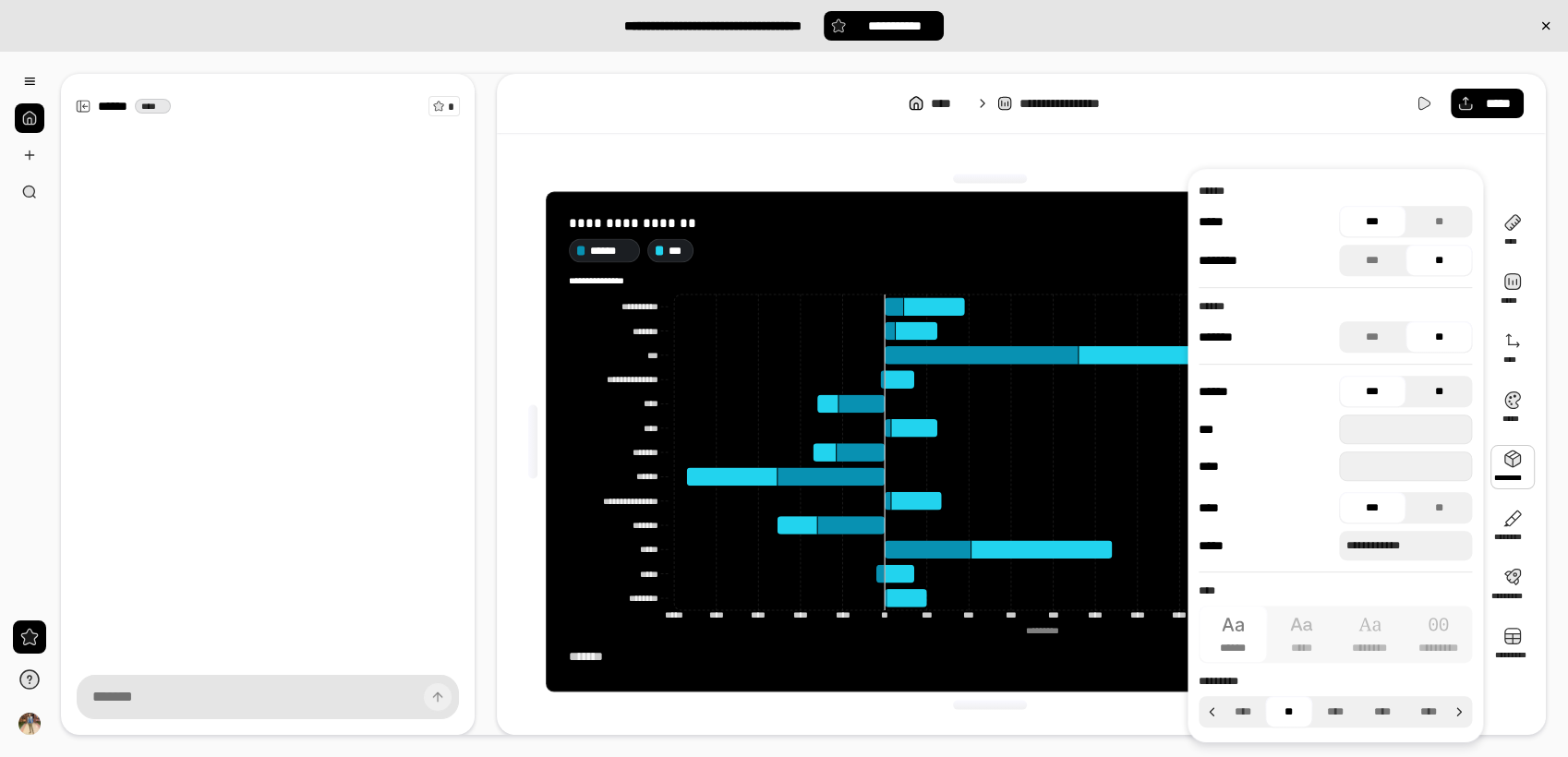 click on "**" at bounding box center [1439, 391] 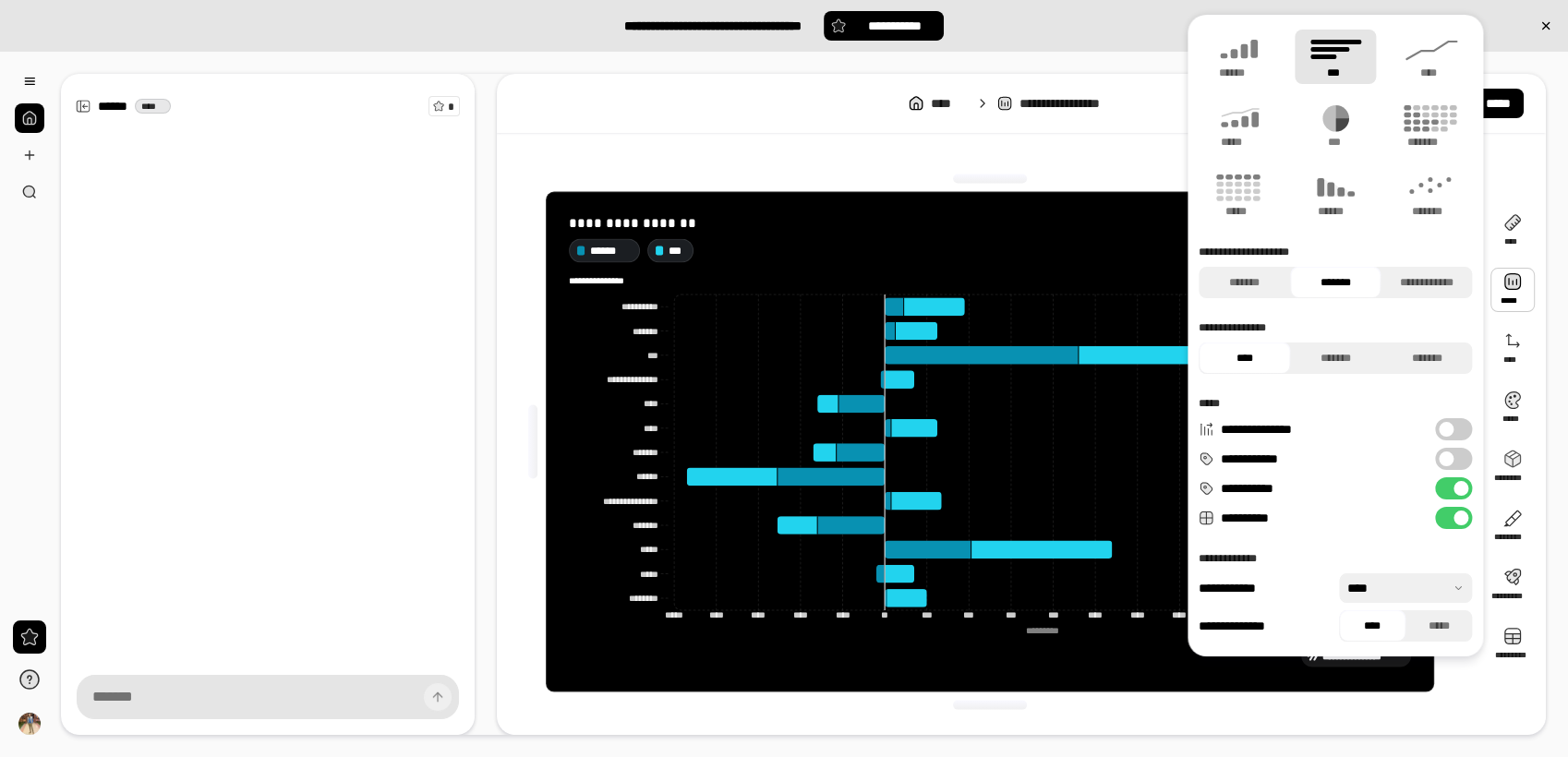 click at bounding box center [1513, 290] 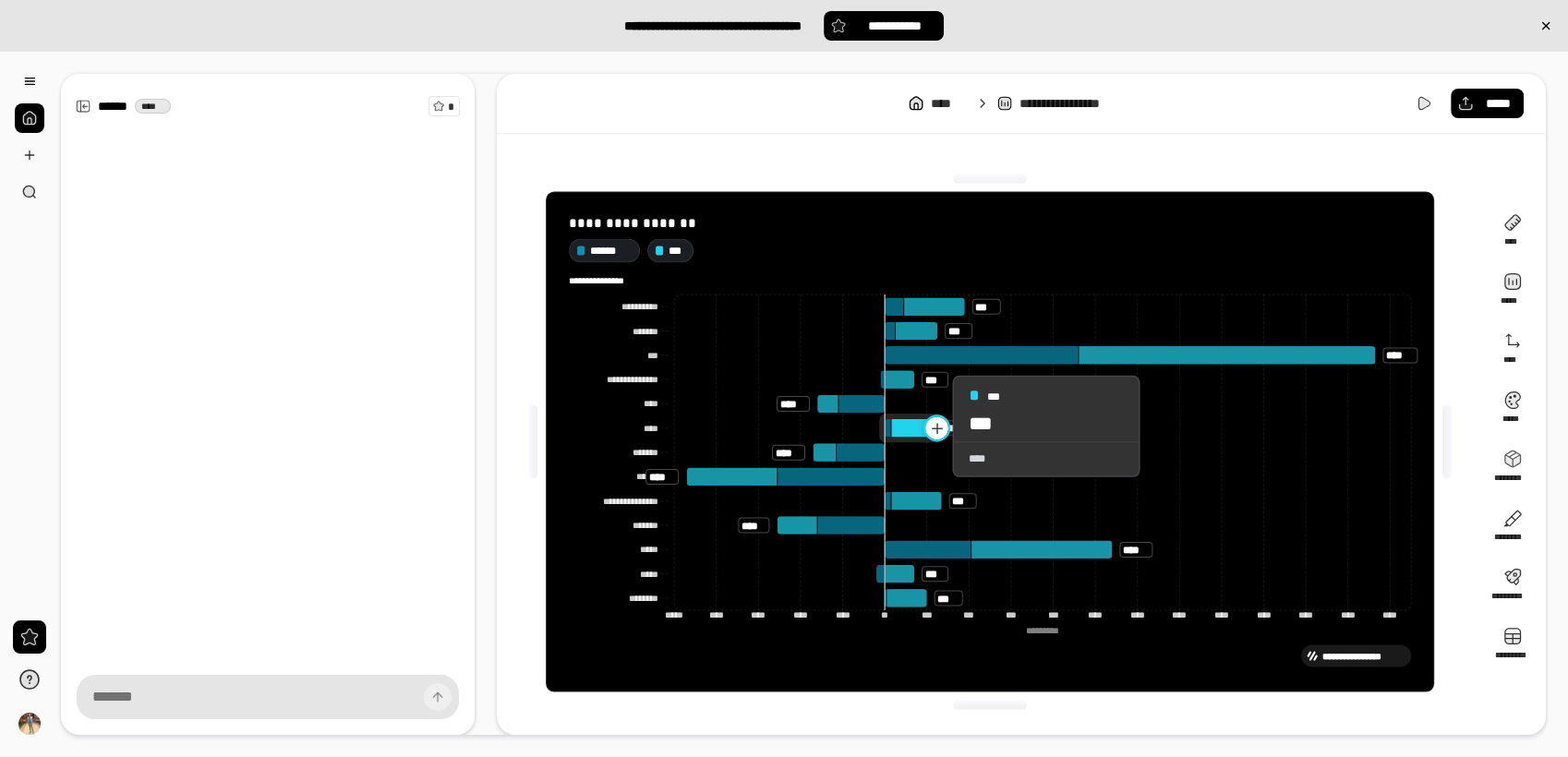 click 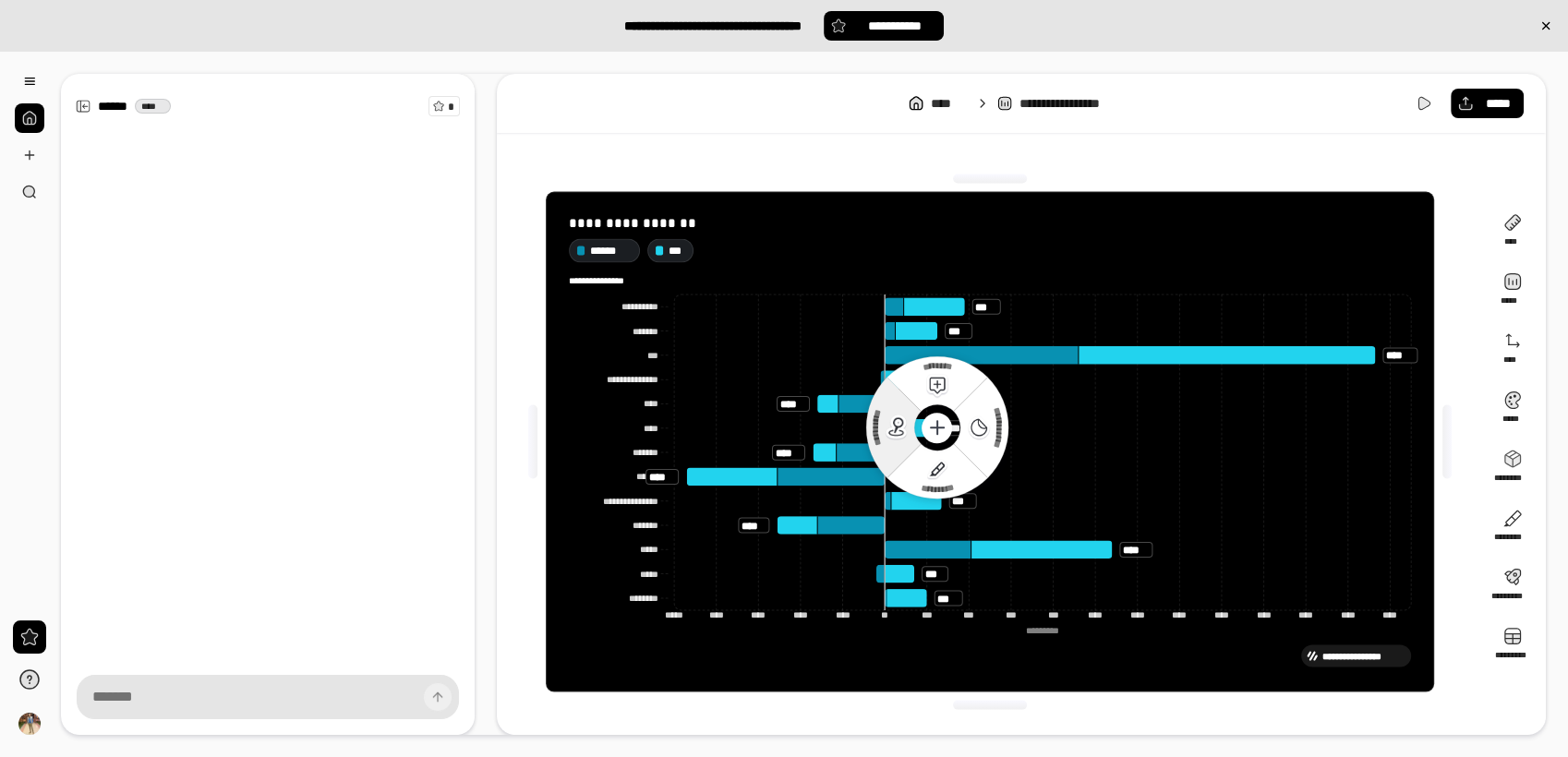 click 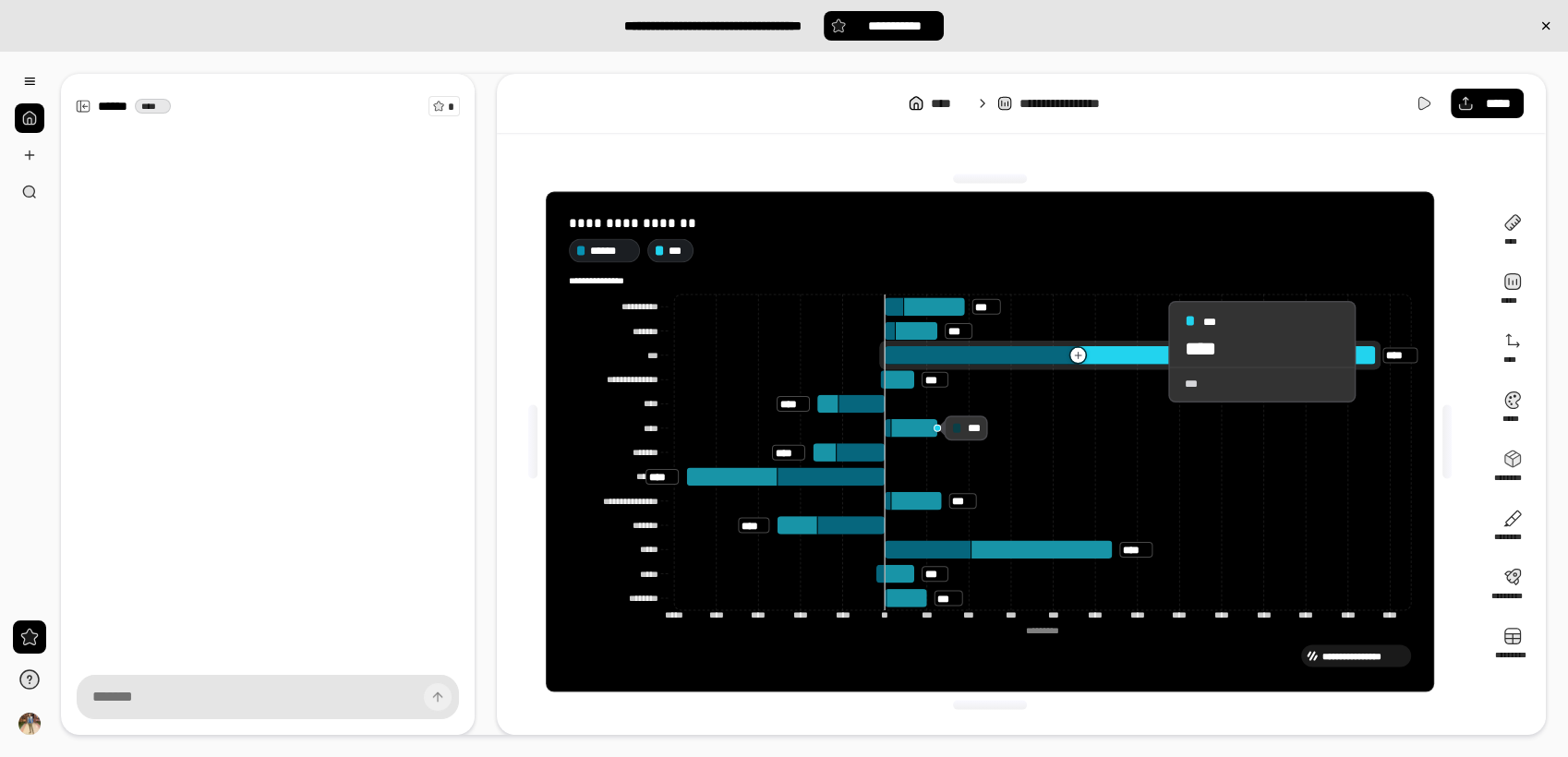 drag, startPoint x: 1147, startPoint y: 351, endPoint x: 1013, endPoint y: 354, distance: 134.03358 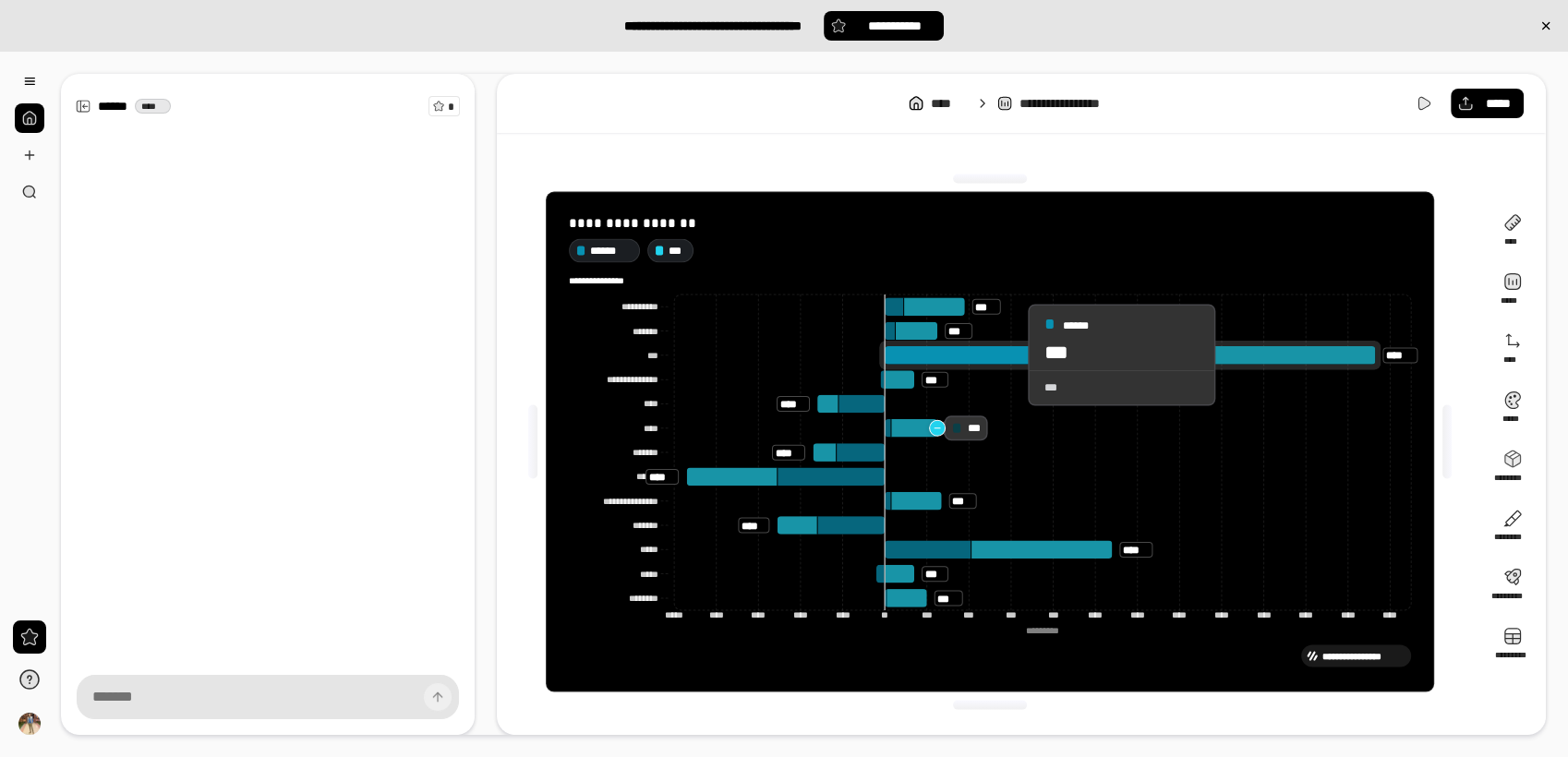 drag, startPoint x: 1007, startPoint y: 355, endPoint x: 933, endPoint y: 425, distance: 101.86265 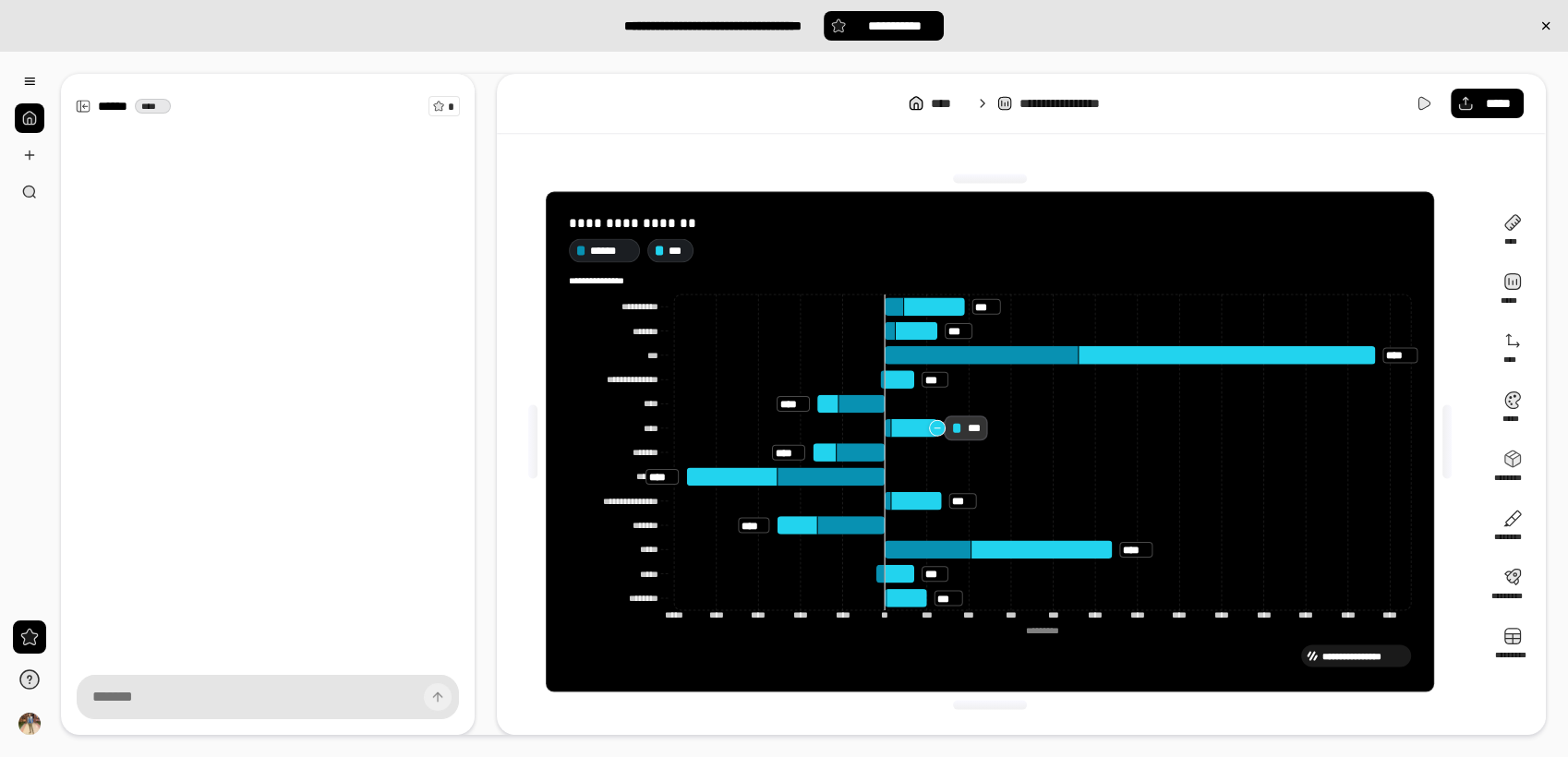 click 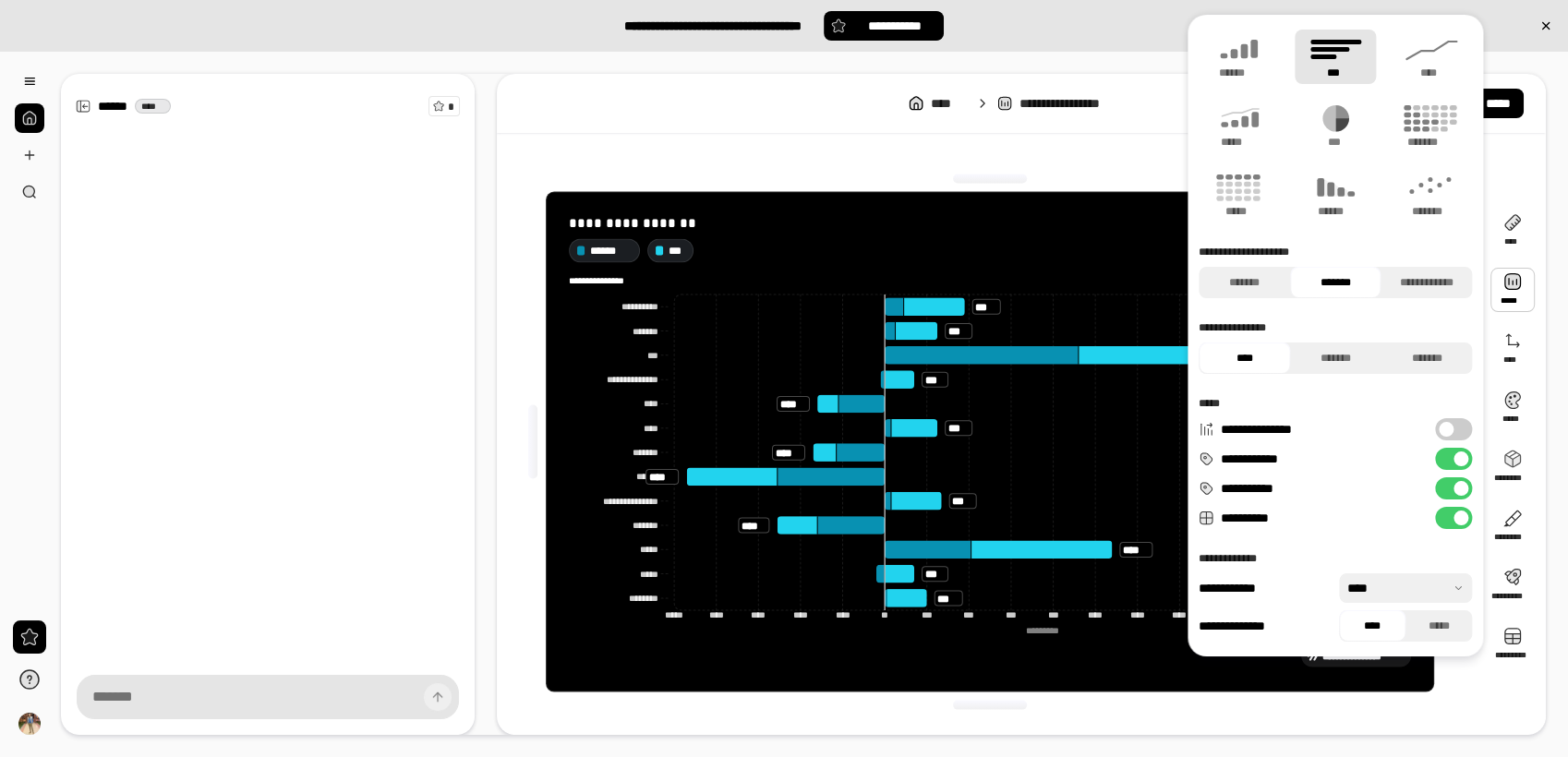 click on "**********" at bounding box center (1453, 459) 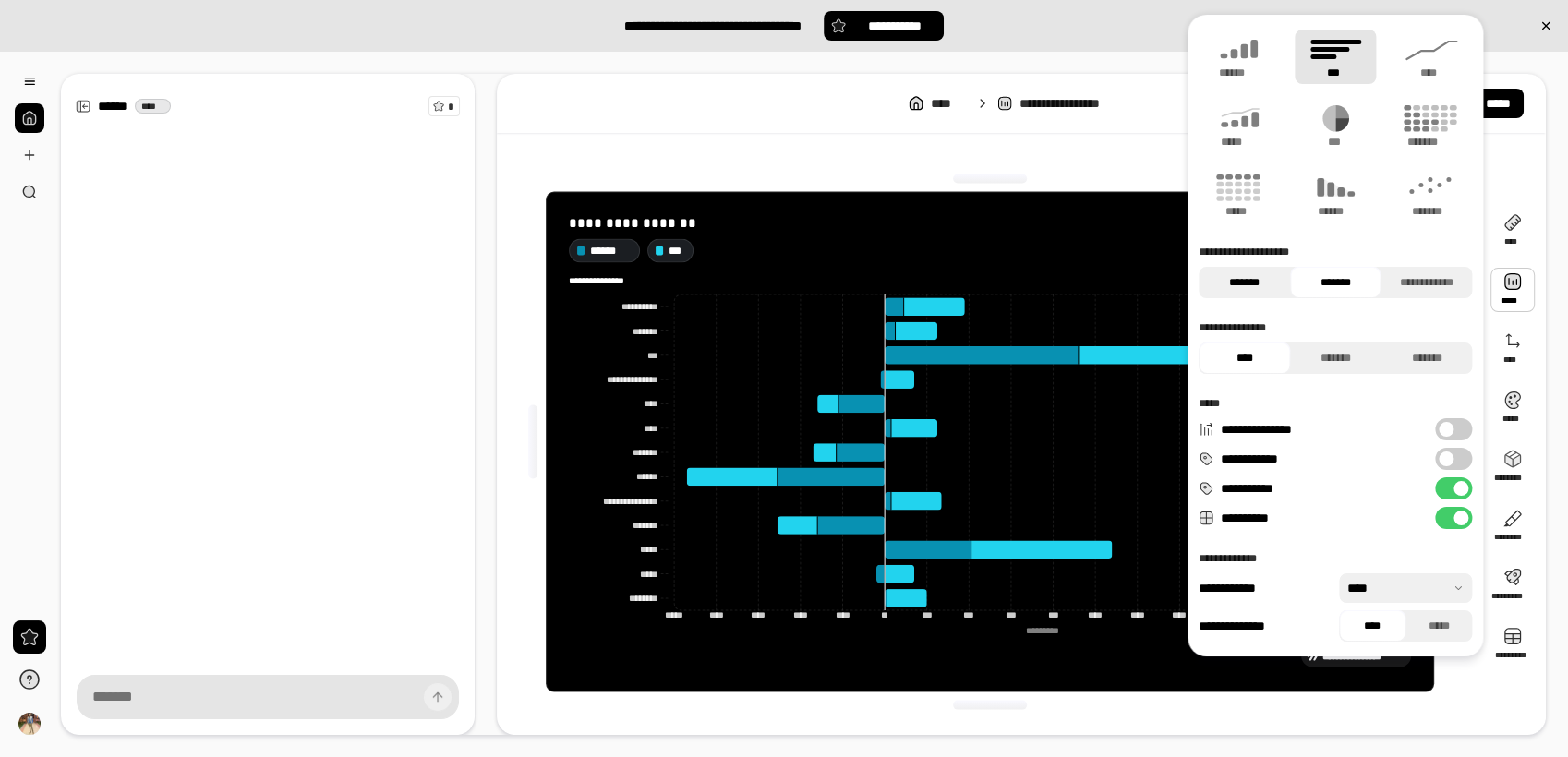 click on "*******" at bounding box center [1244, 282] 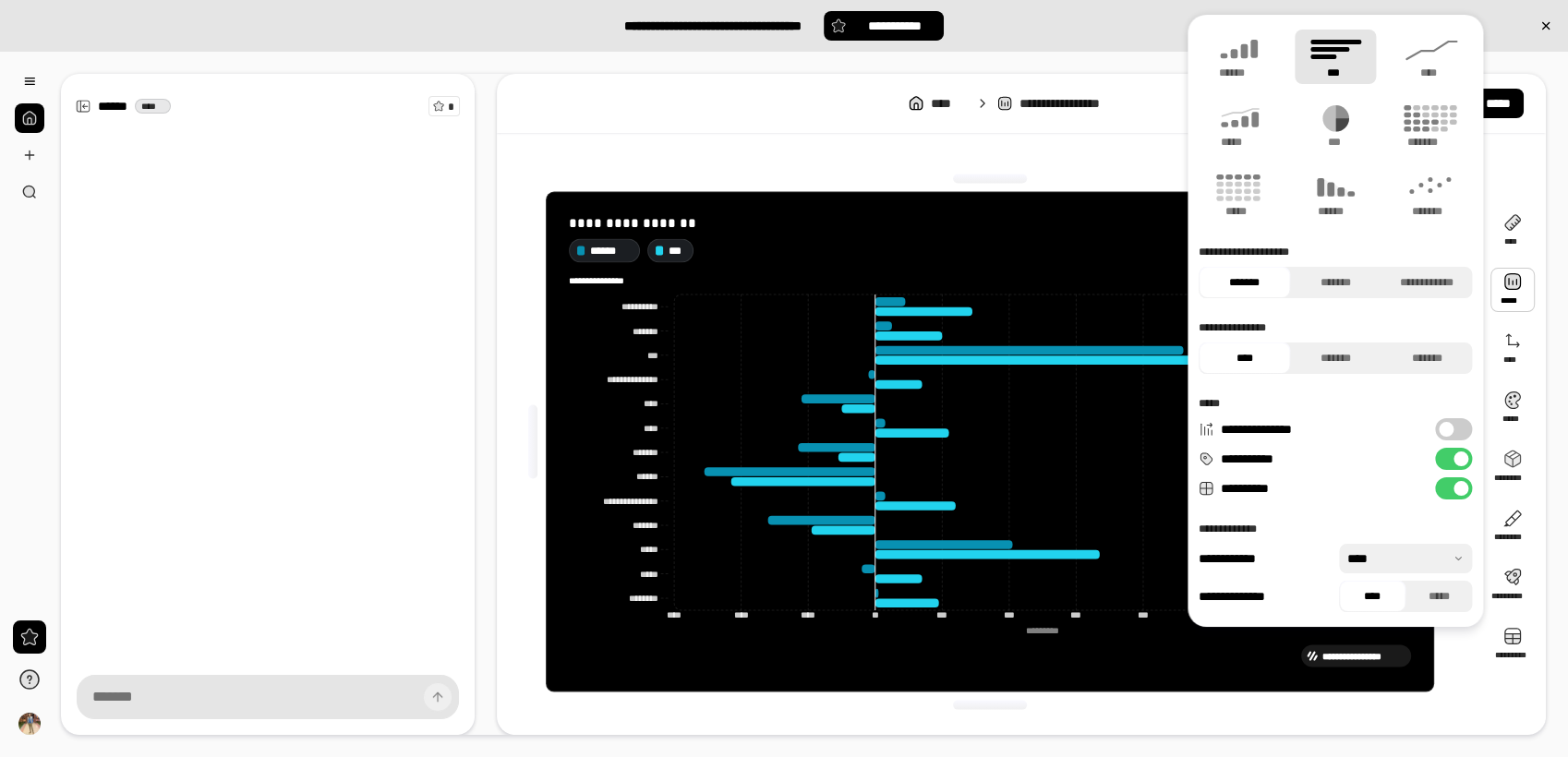 click on "**********" at bounding box center [1453, 459] 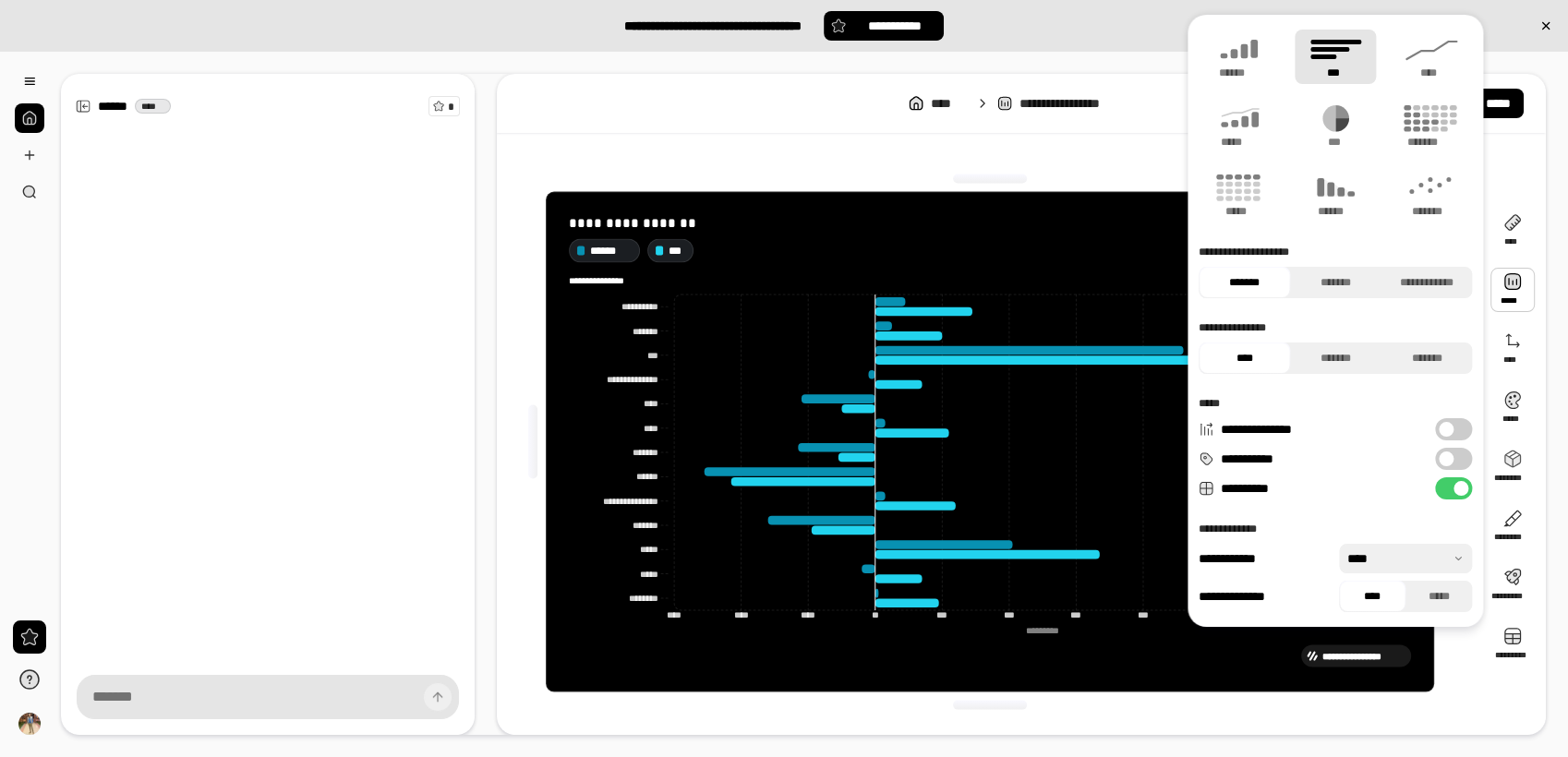 click on "**********" at bounding box center [1453, 459] 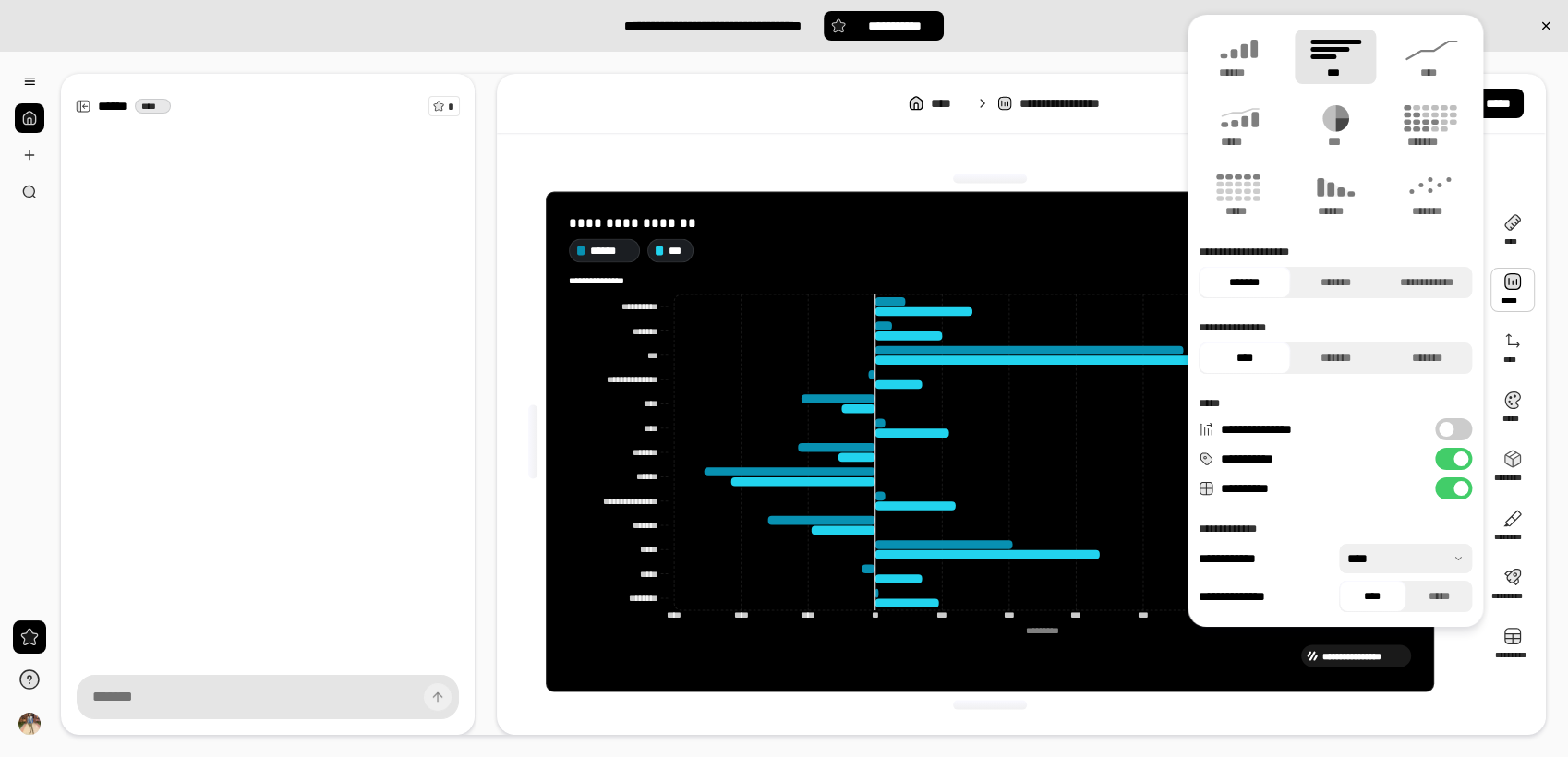click on "*******" at bounding box center (1244, 282) 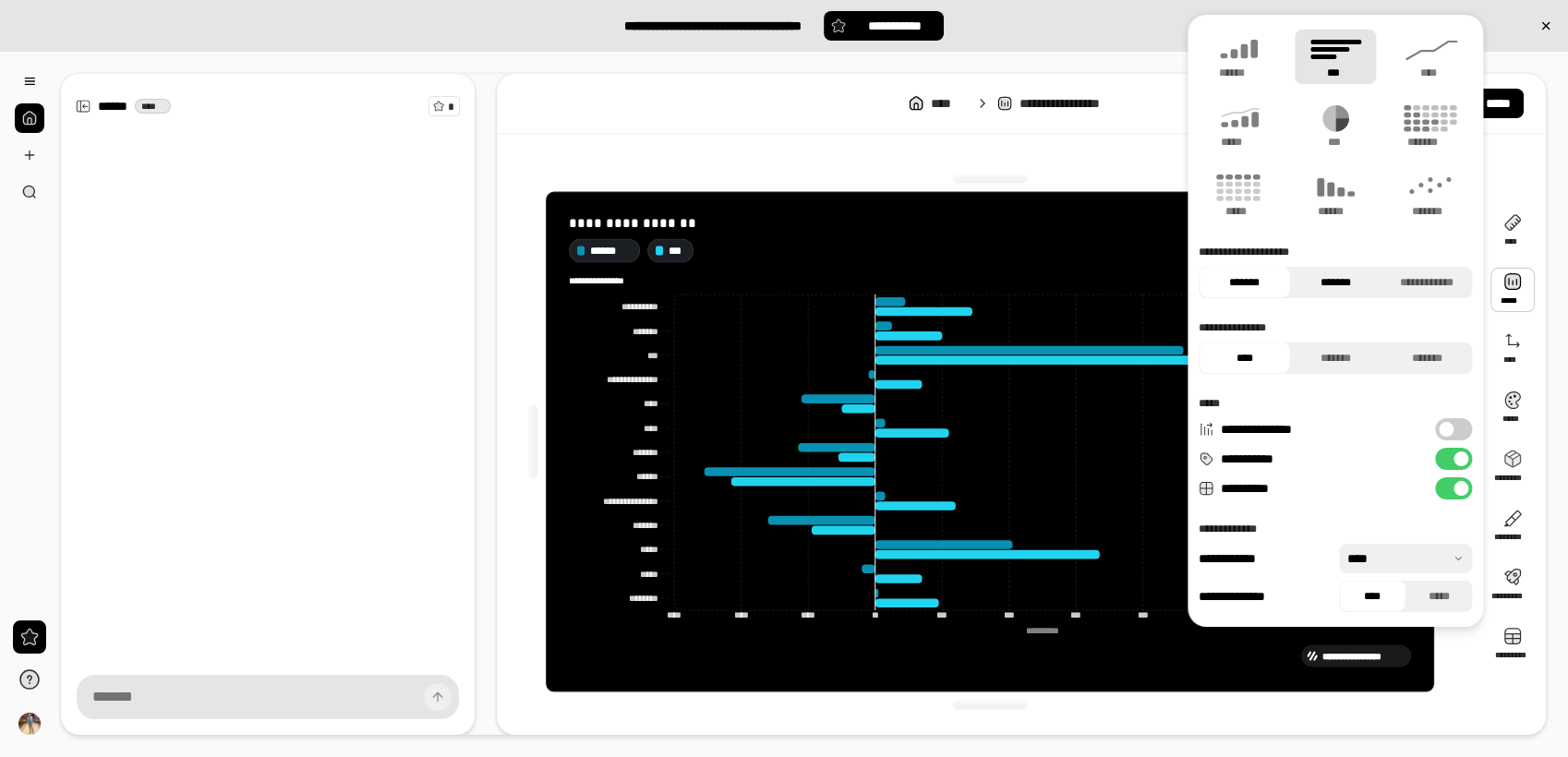 click on "*******" at bounding box center [1335, 282] 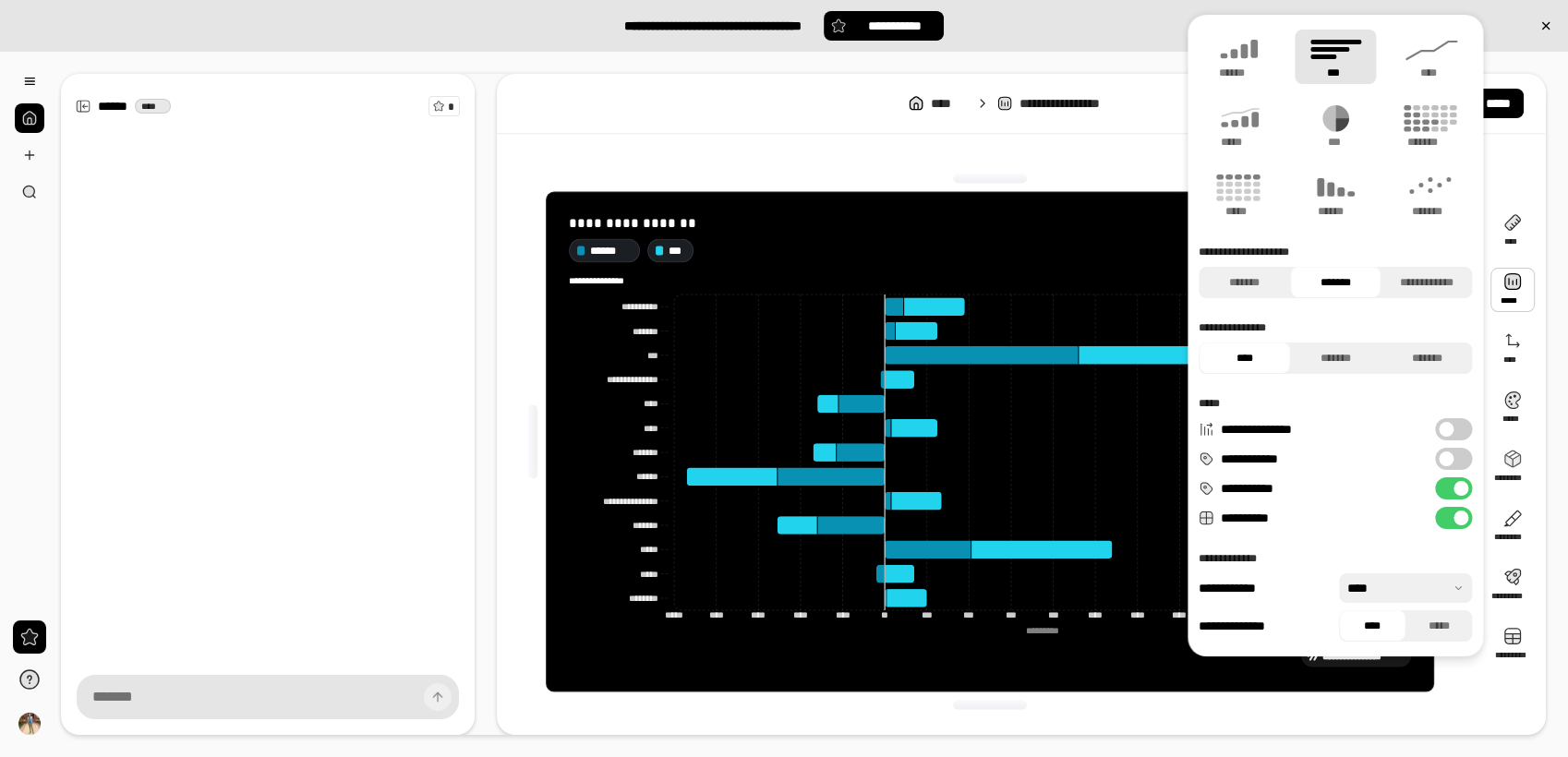 click at bounding box center [1446, 459] 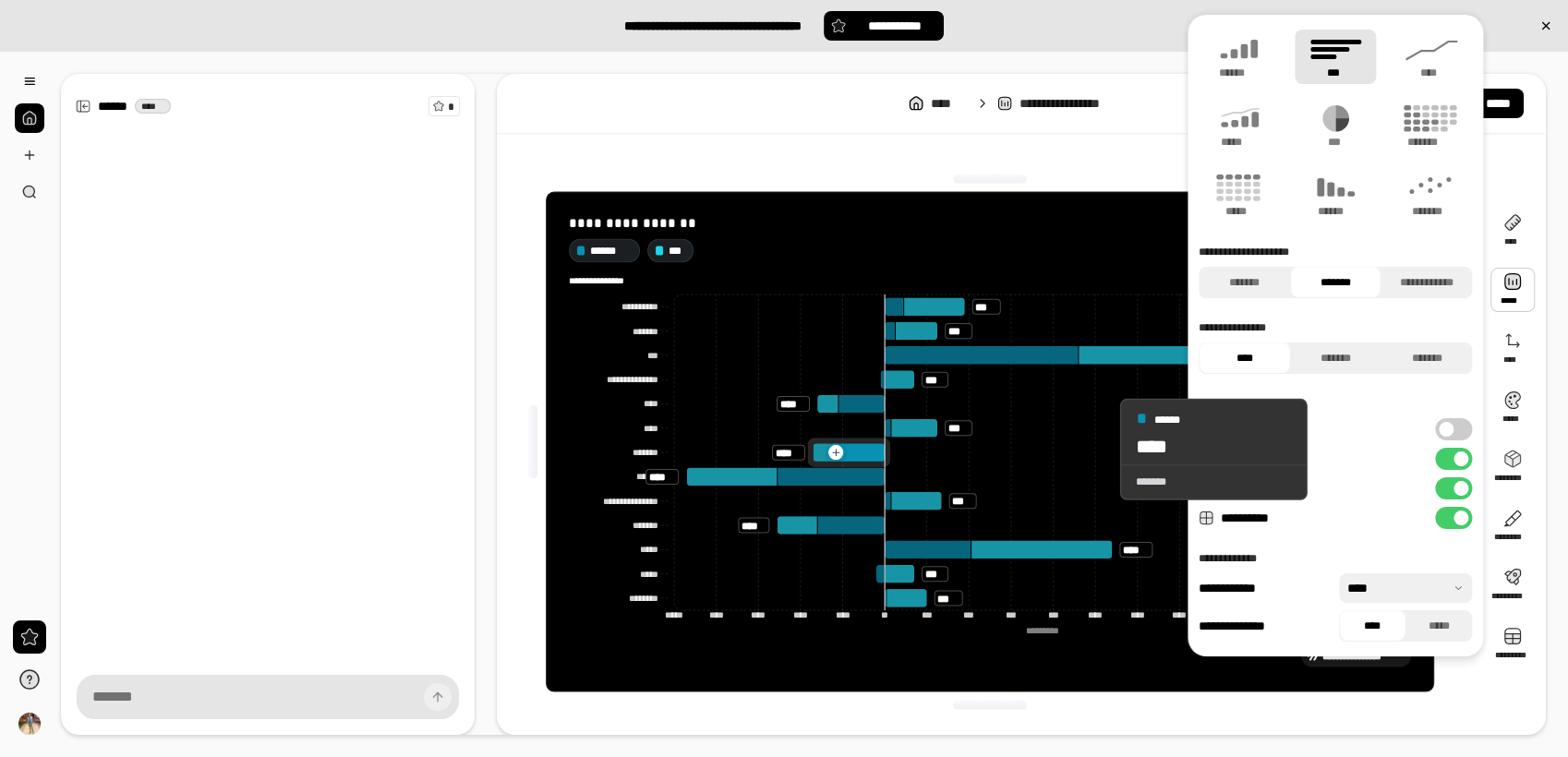 click 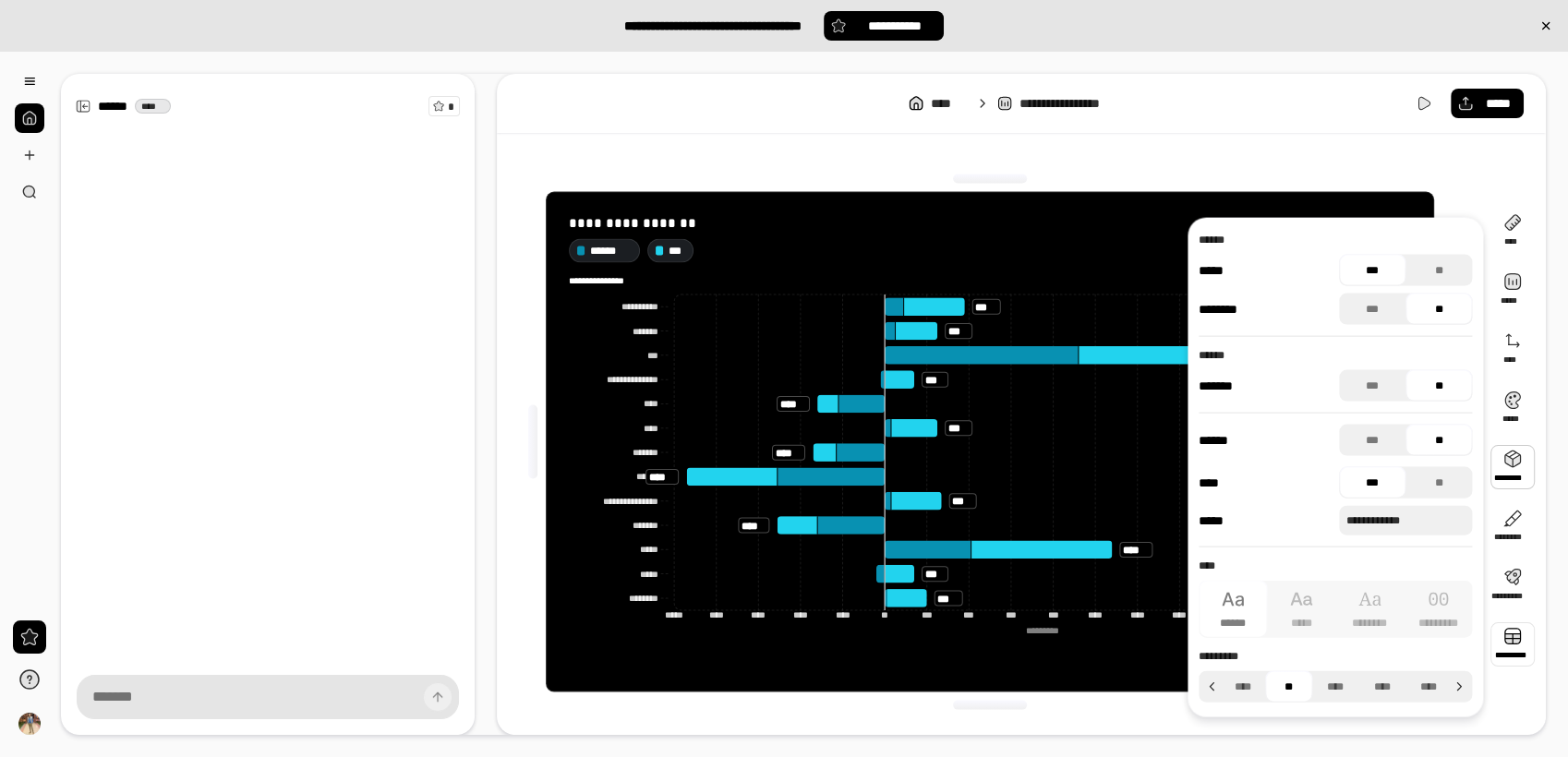 click at bounding box center (1513, 644) 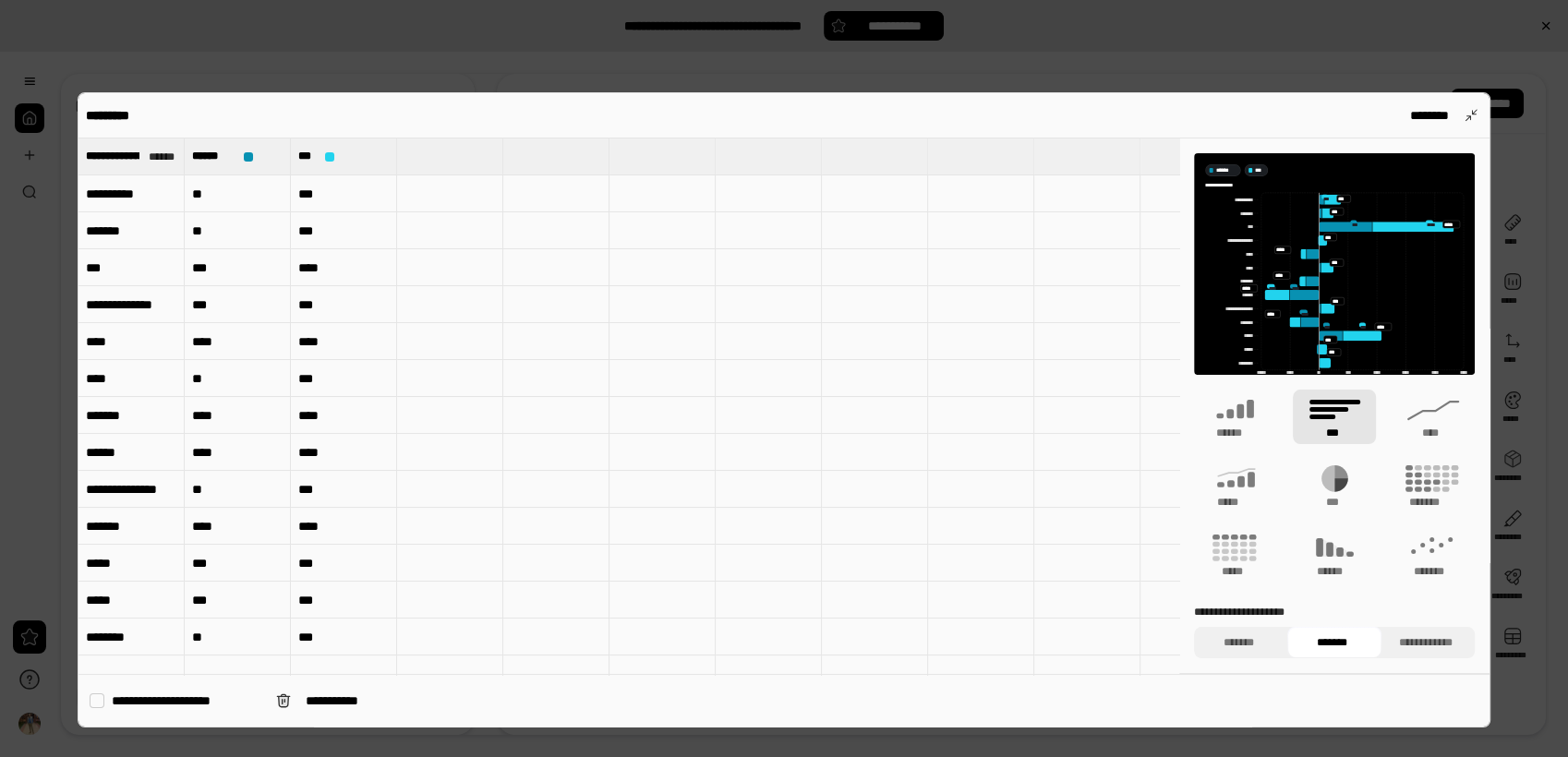 click on "**********" at bounding box center (187, 701) 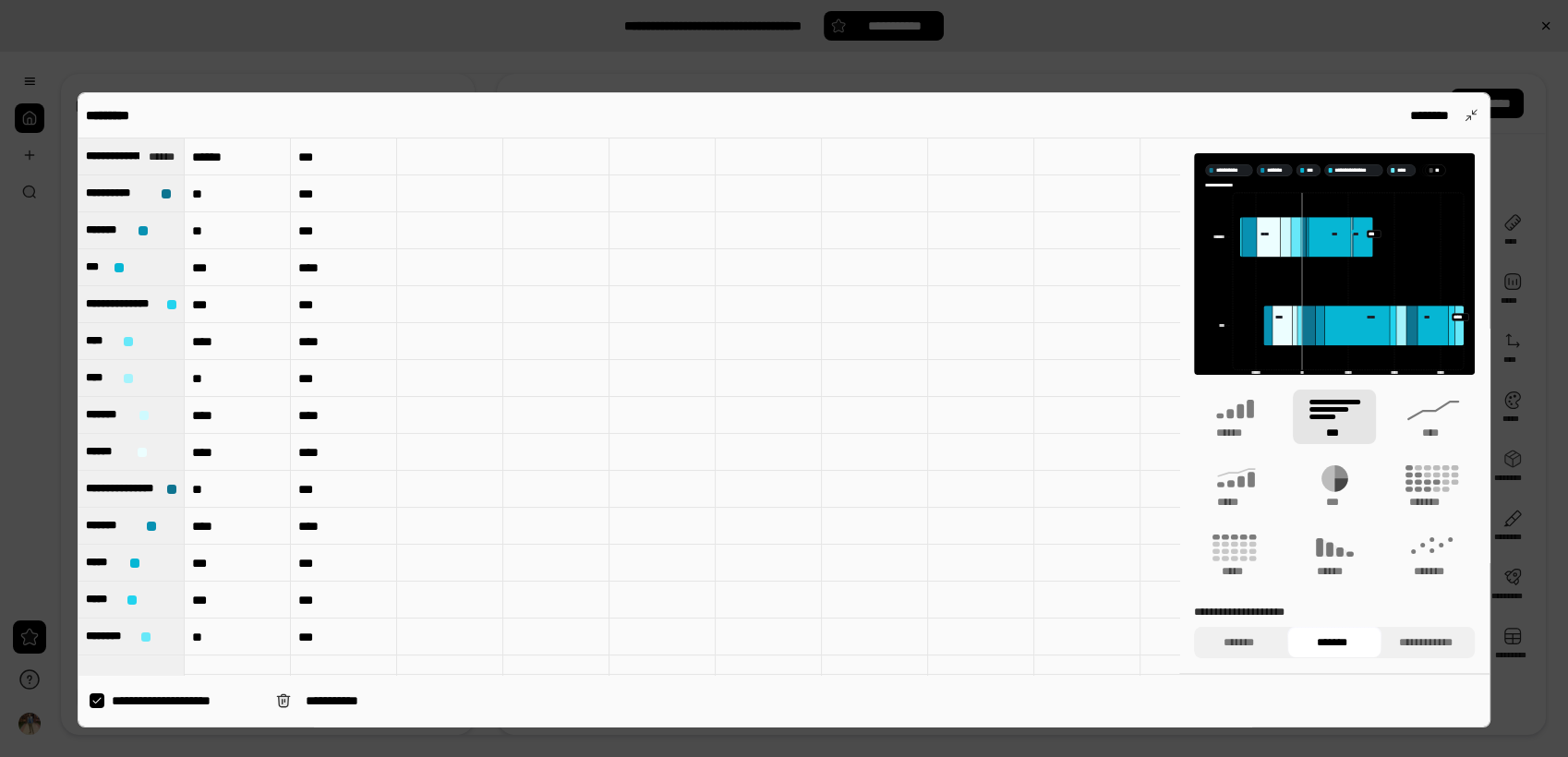 click at bounding box center (784, 378) 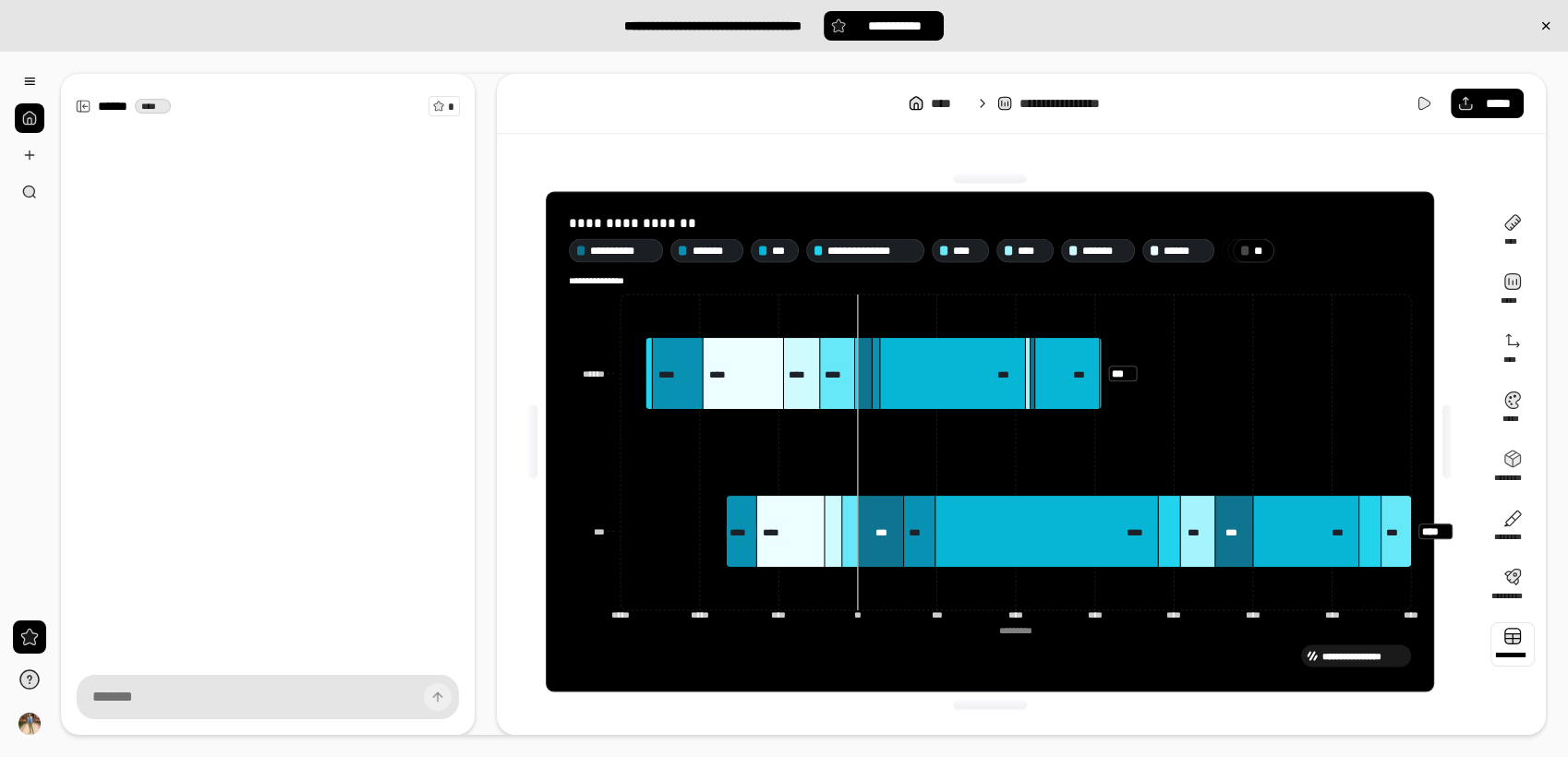click at bounding box center [1513, 644] 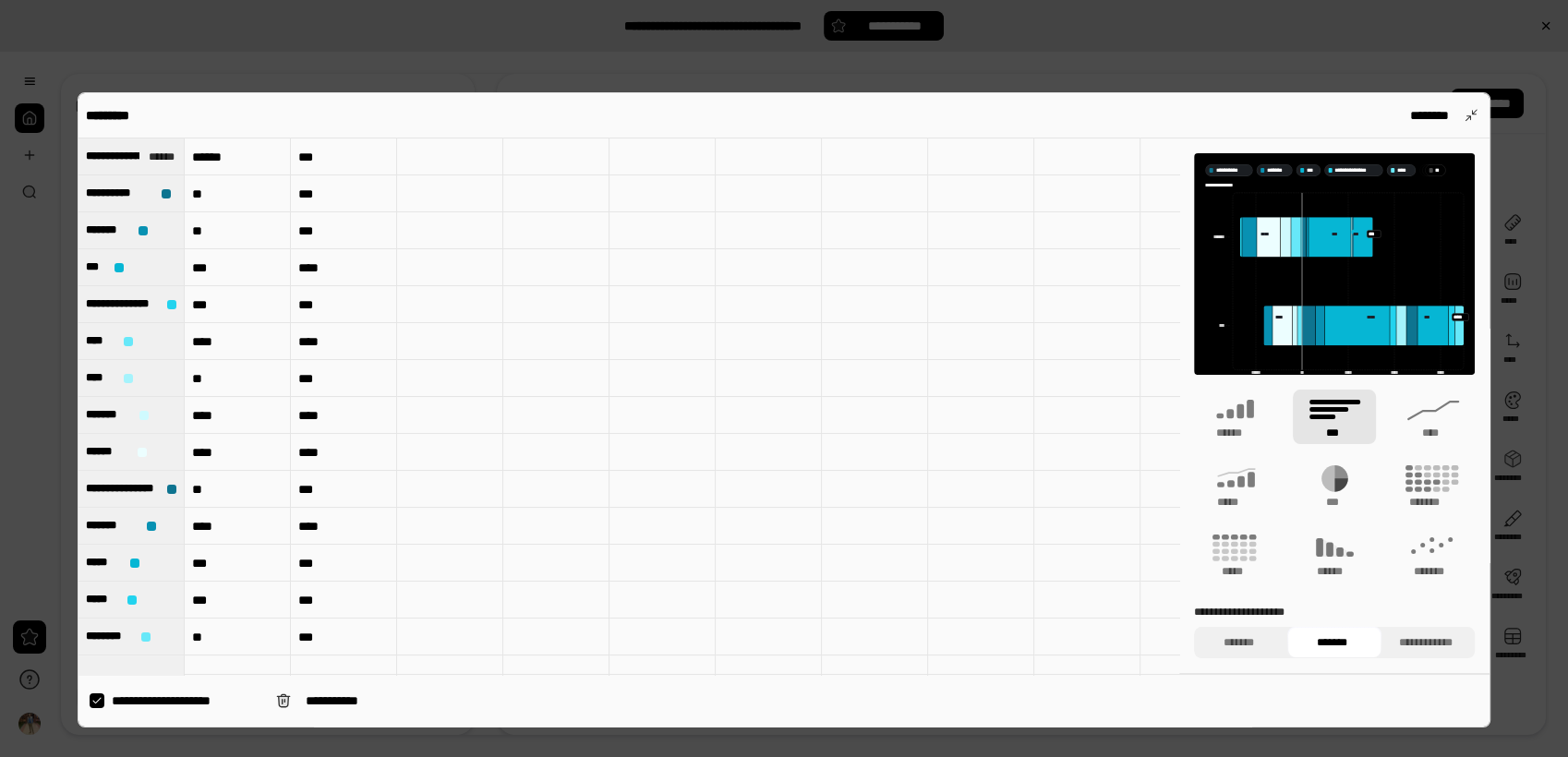 click on "**********" at bounding box center (187, 701) 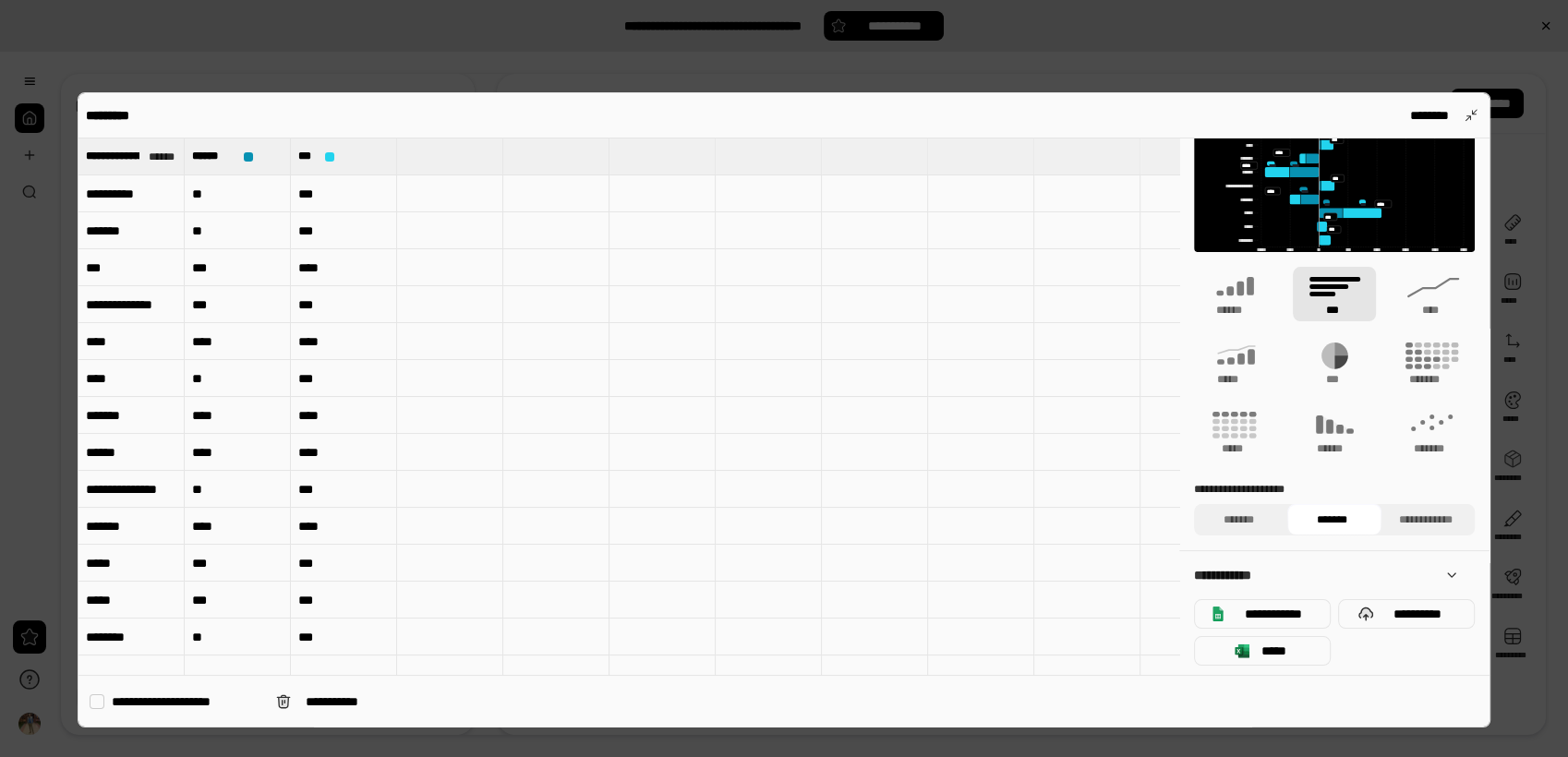 scroll, scrollTop: 126, scrollLeft: 0, axis: vertical 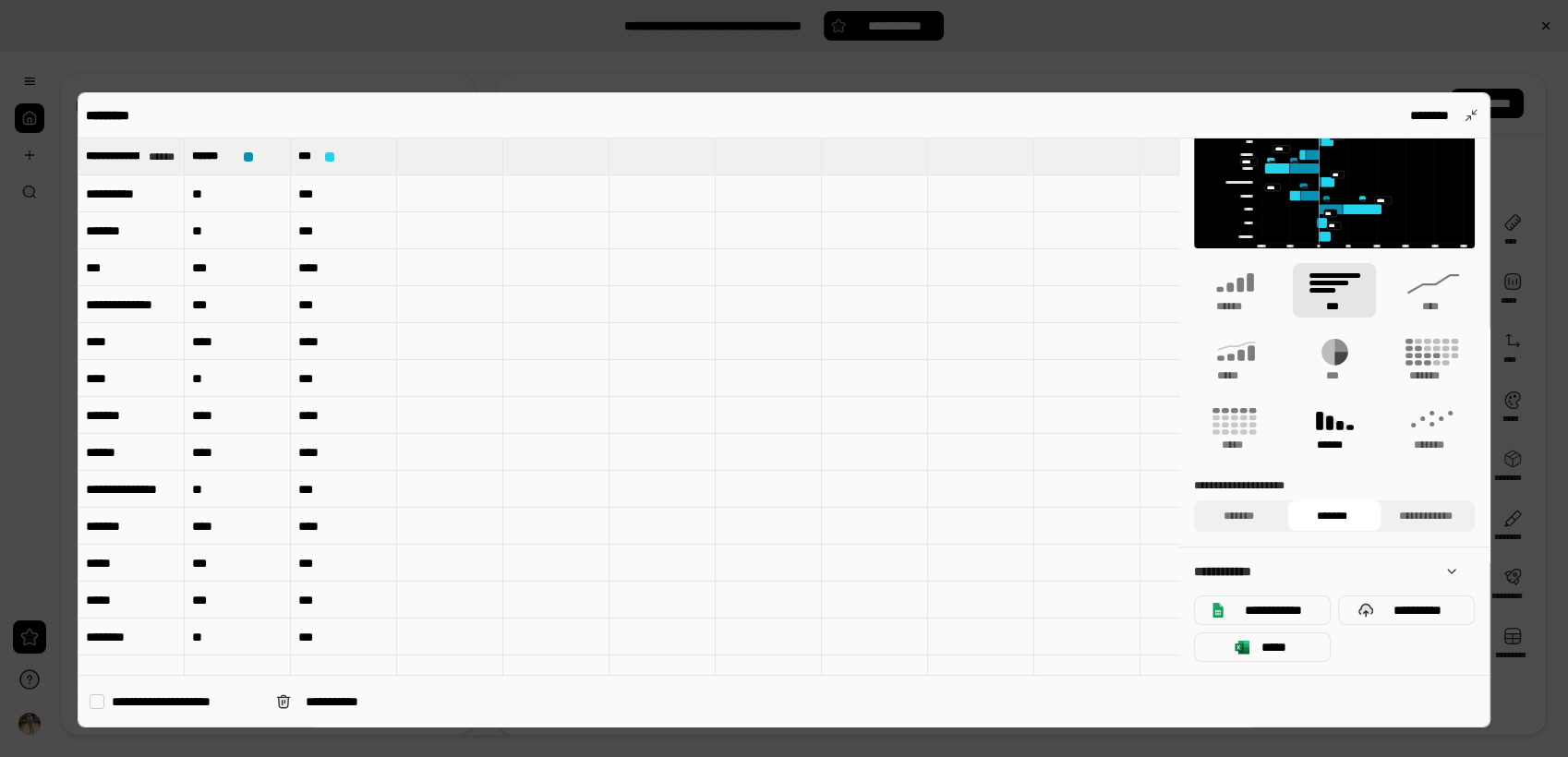 click 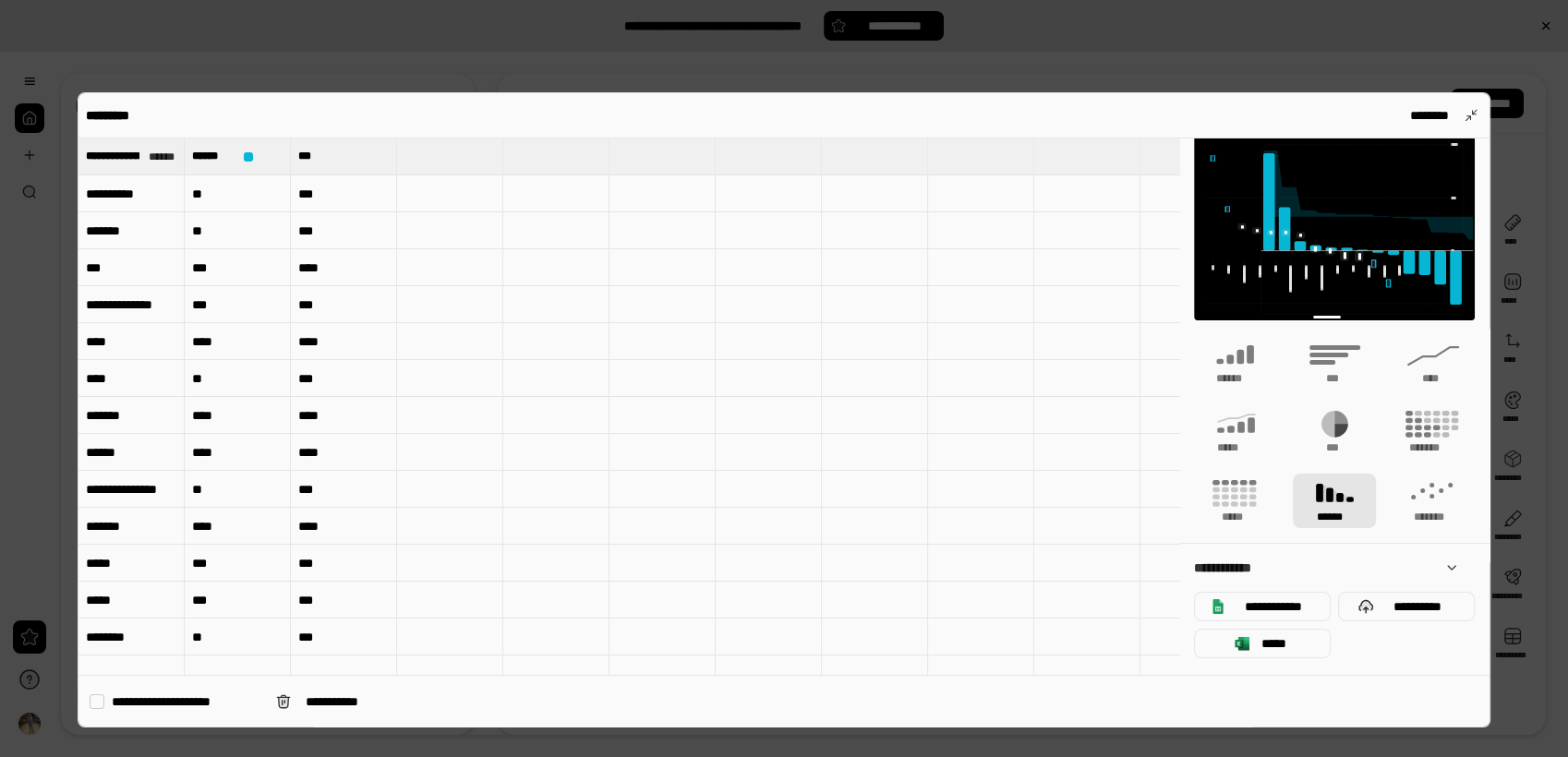 scroll, scrollTop: 54, scrollLeft: 0, axis: vertical 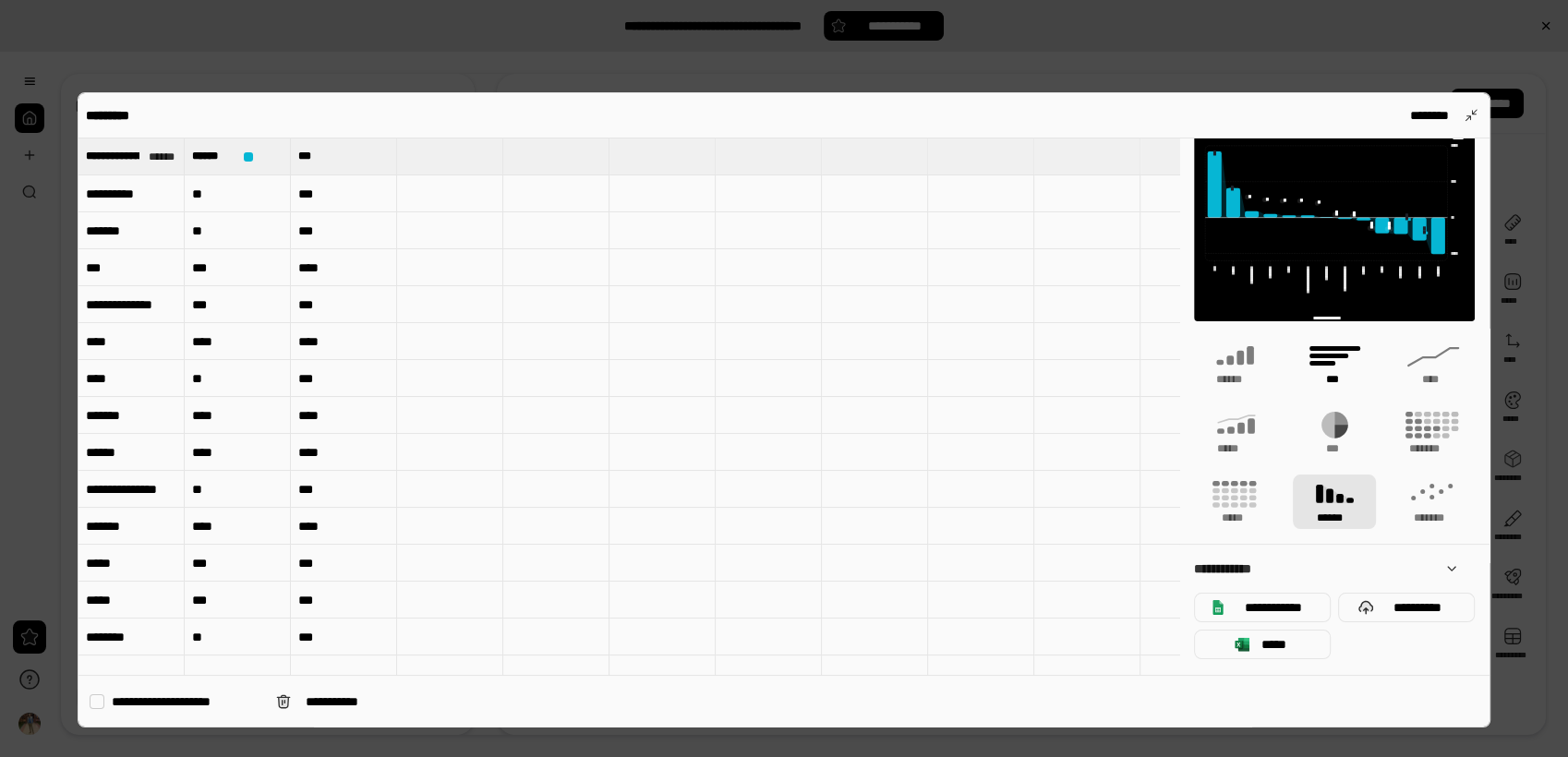 click on "***" at bounding box center (1334, 363) 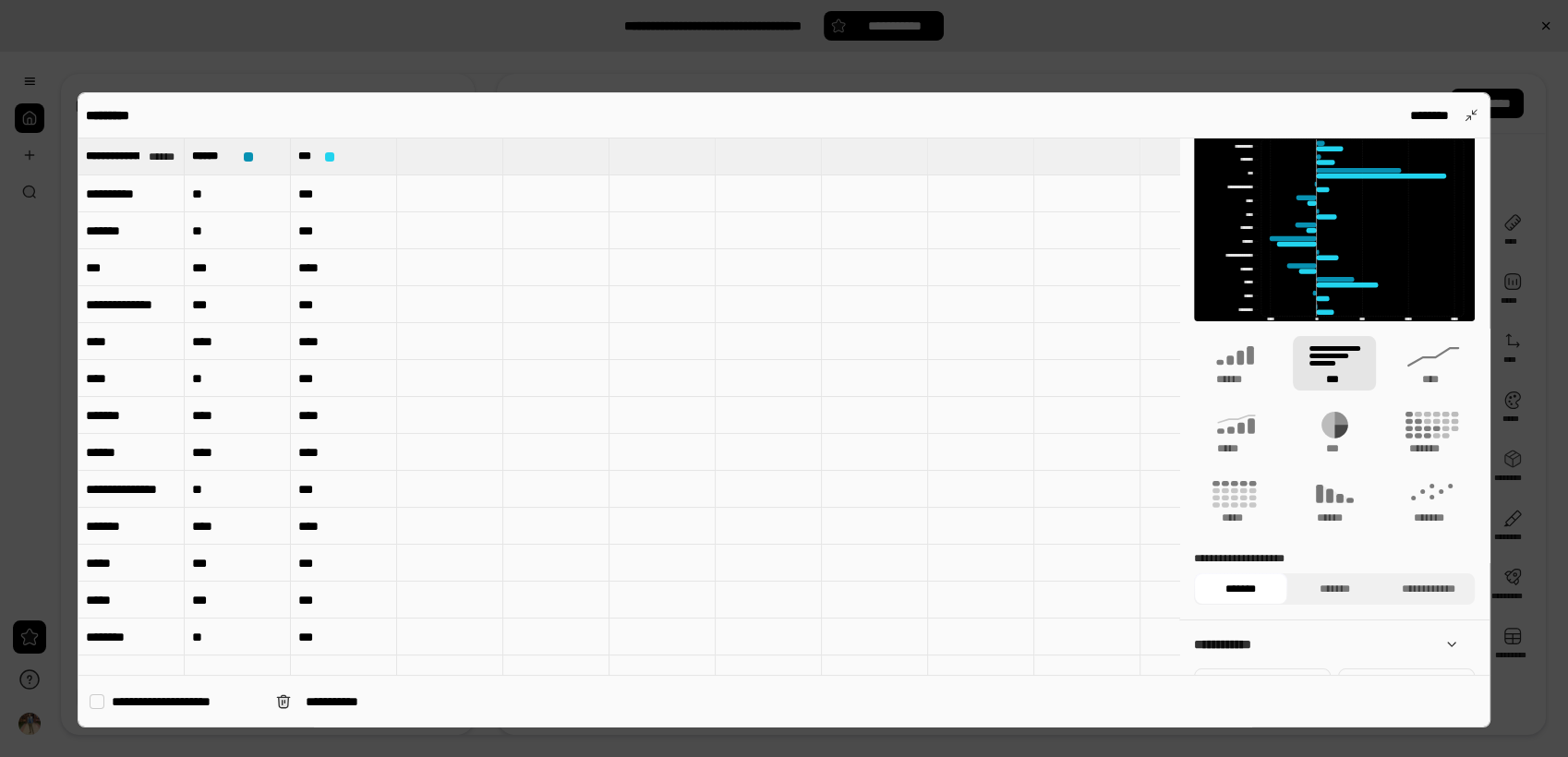 scroll, scrollTop: 47, scrollLeft: 0, axis: vertical 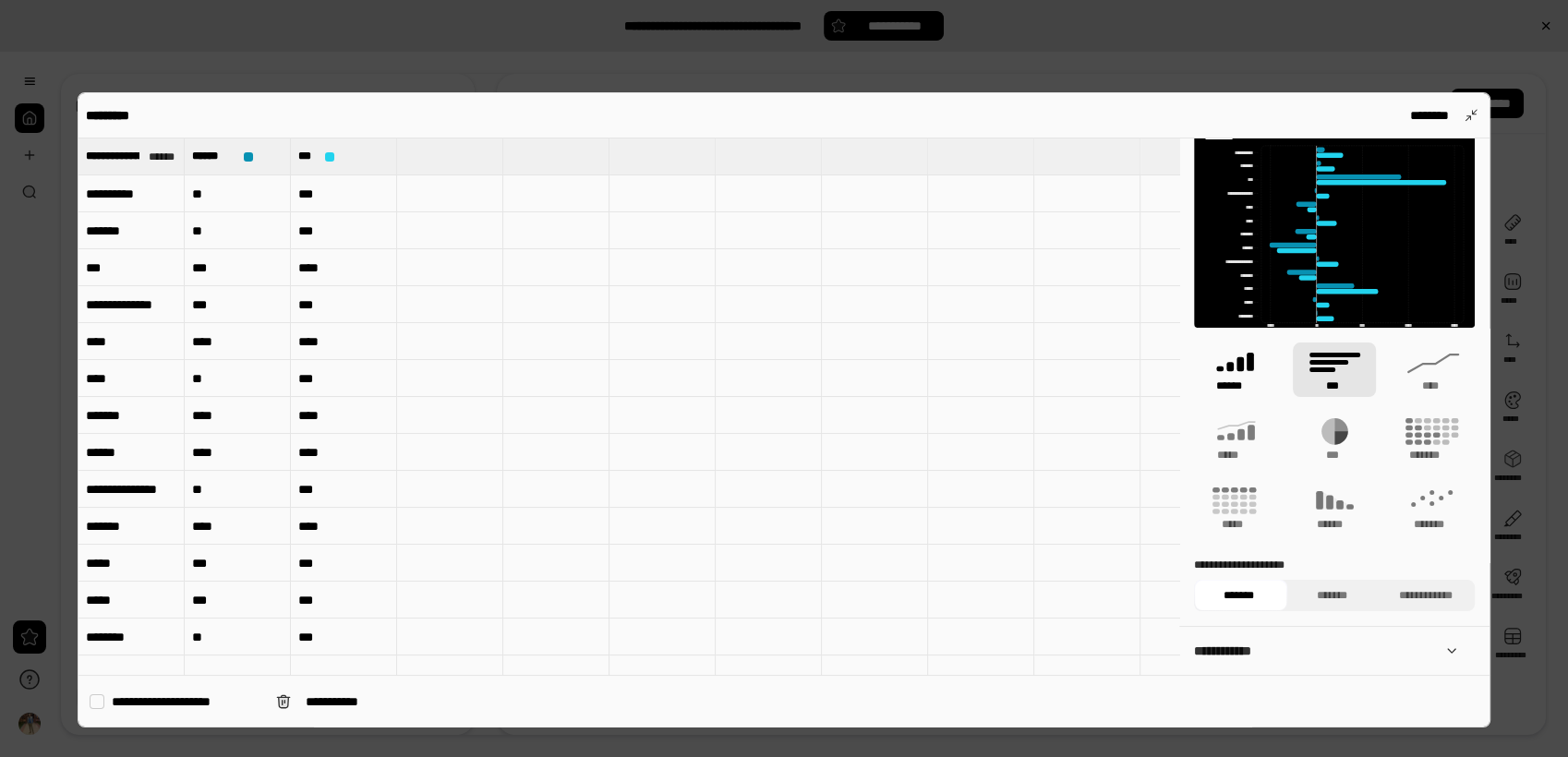 click 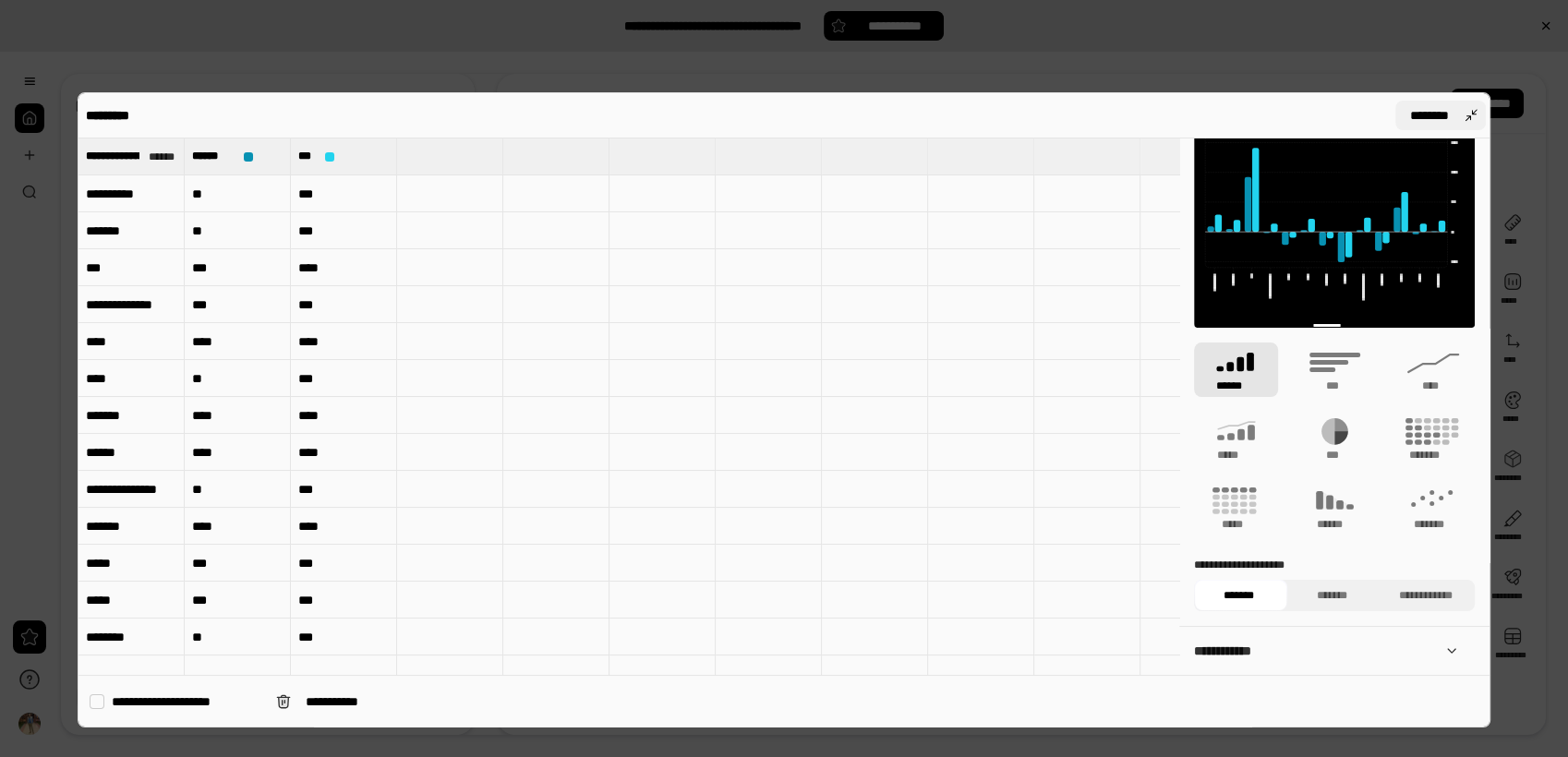click on "********" at bounding box center (1441, 115) 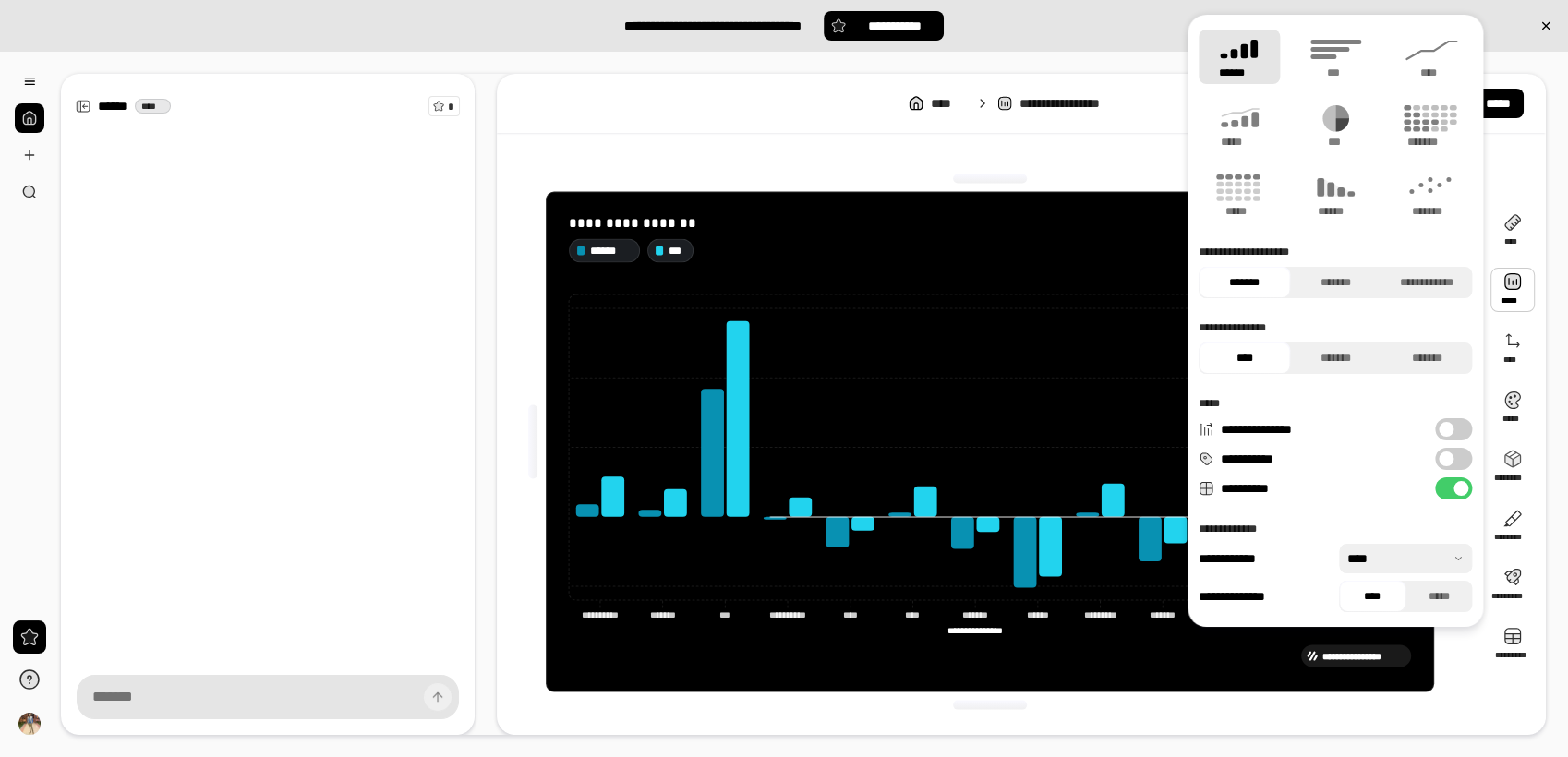 click on "**********" at bounding box center [1453, 459] 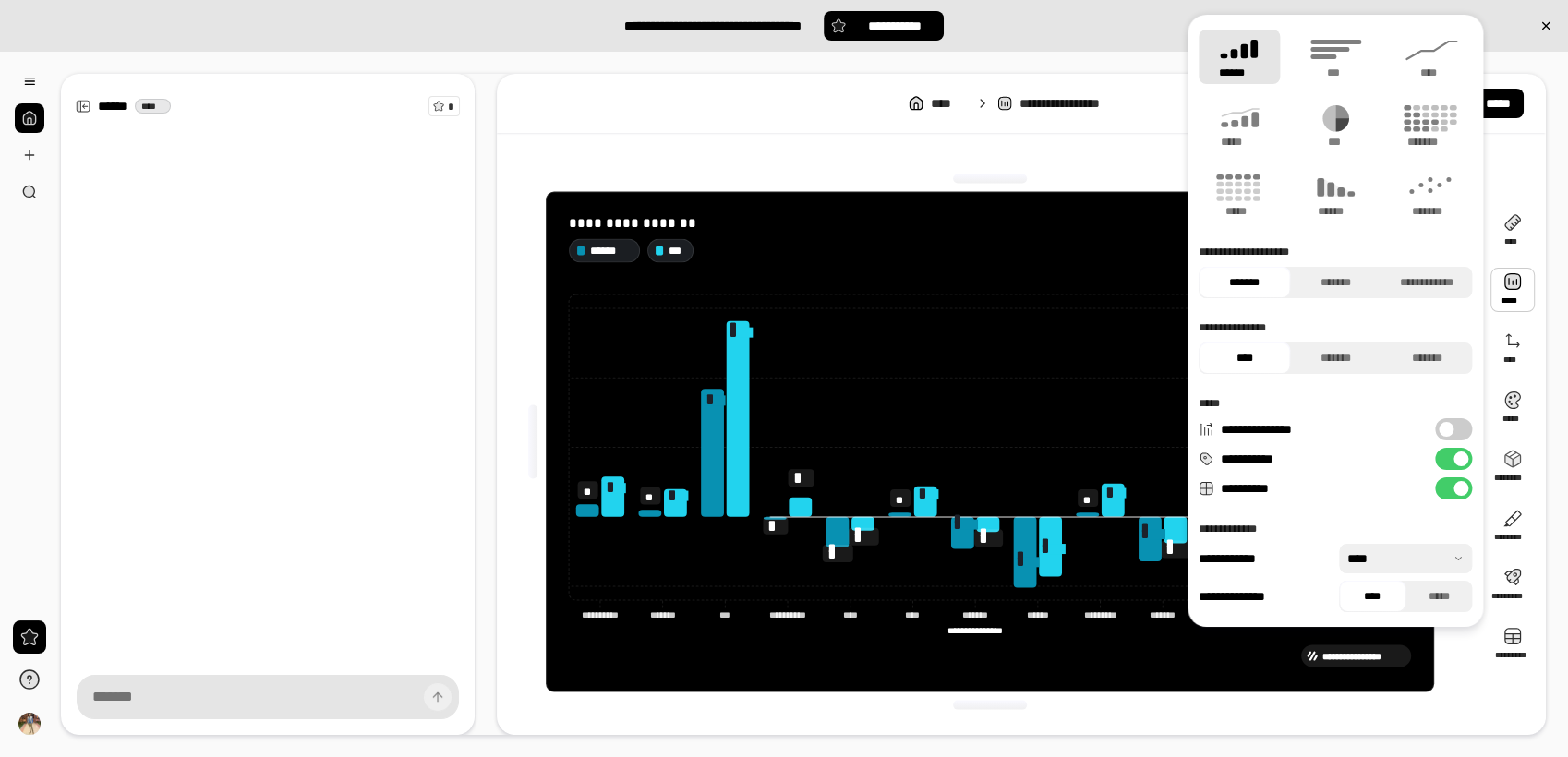 click on "****** ***" at bounding box center (990, 250) 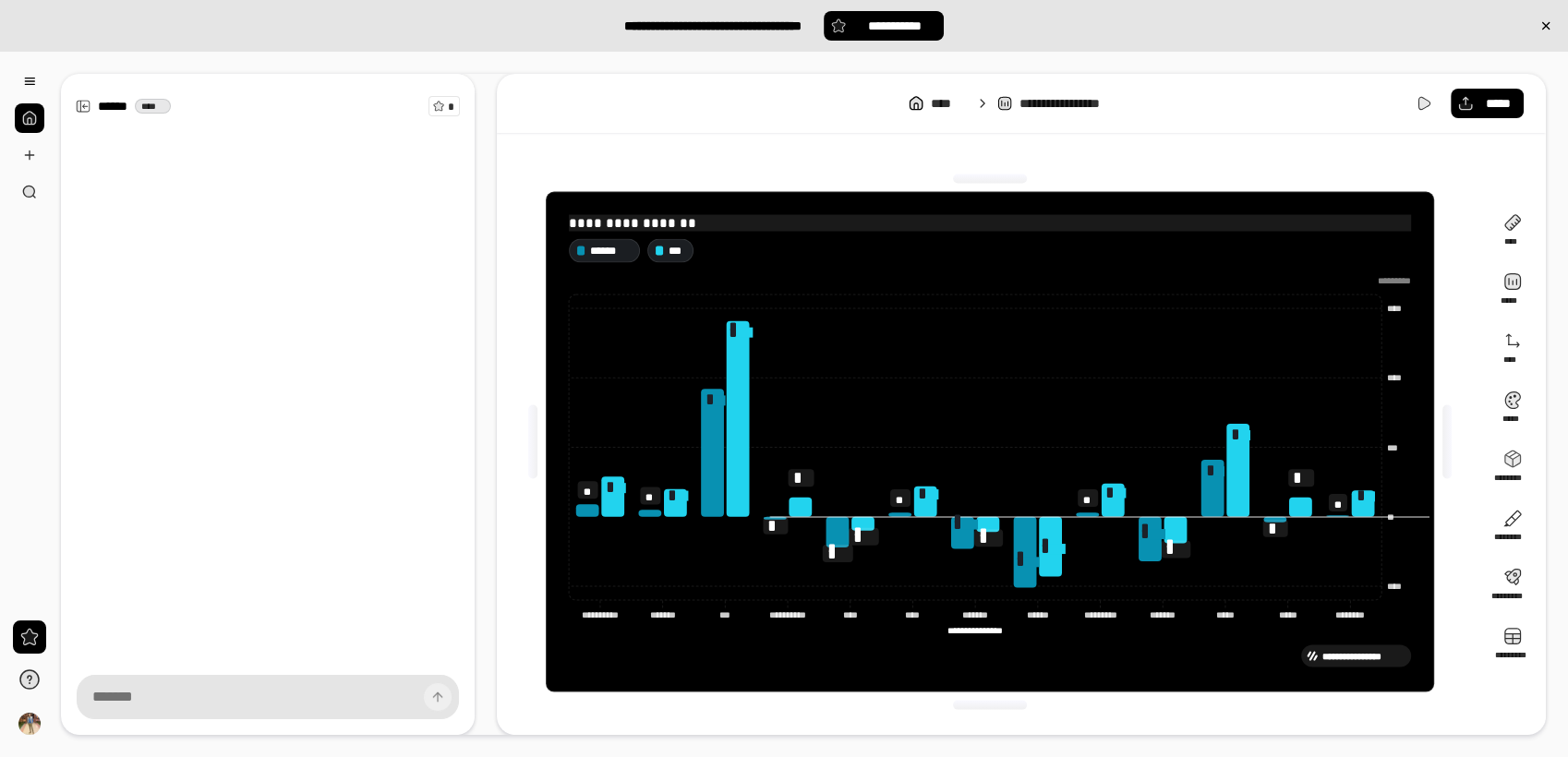 click on "**********" at bounding box center (990, 222) 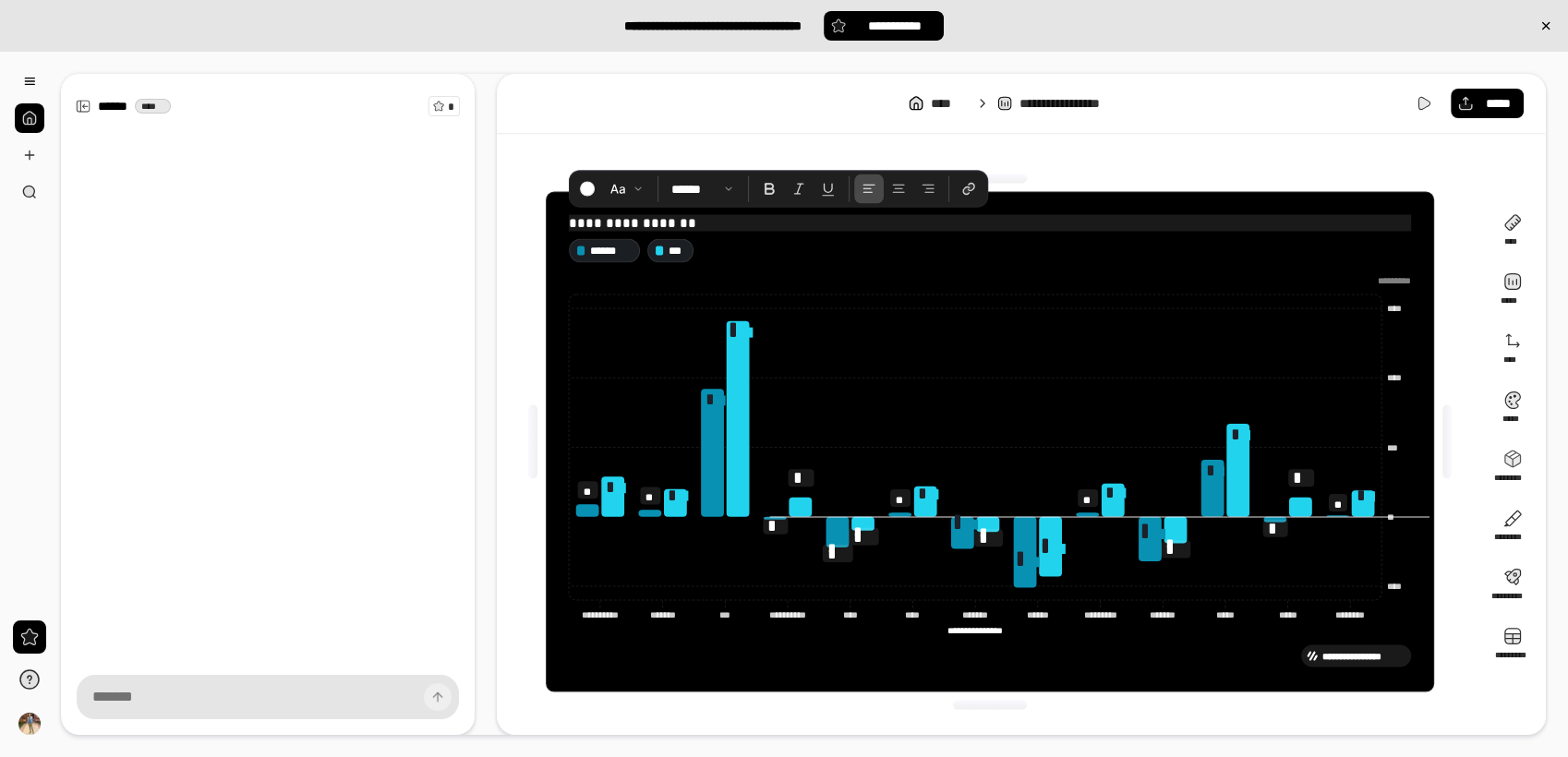 click on "**********" at bounding box center [990, 222] 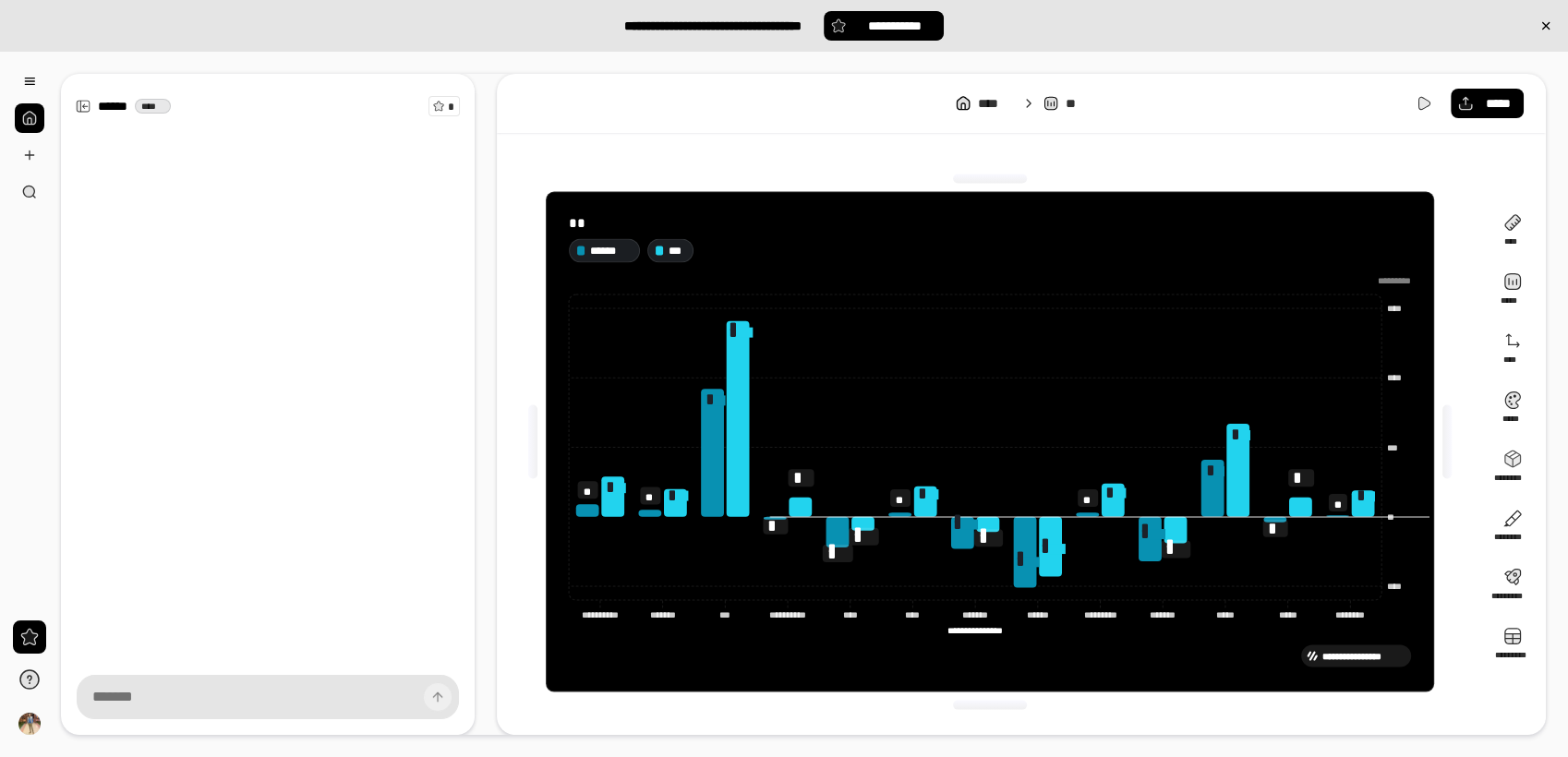 click at bounding box center (268, 370) 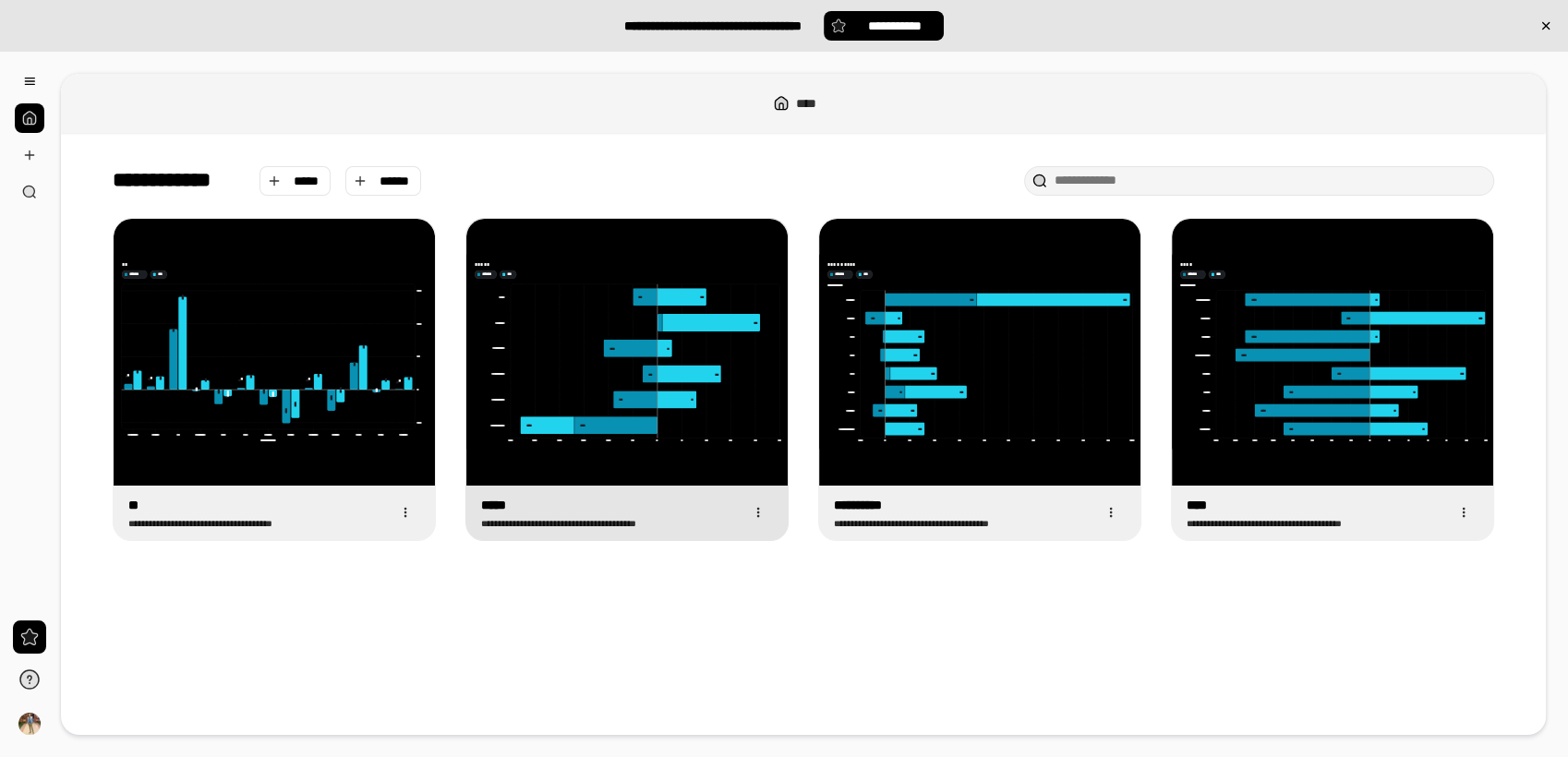 click on "**********" at bounding box center (627, 352) 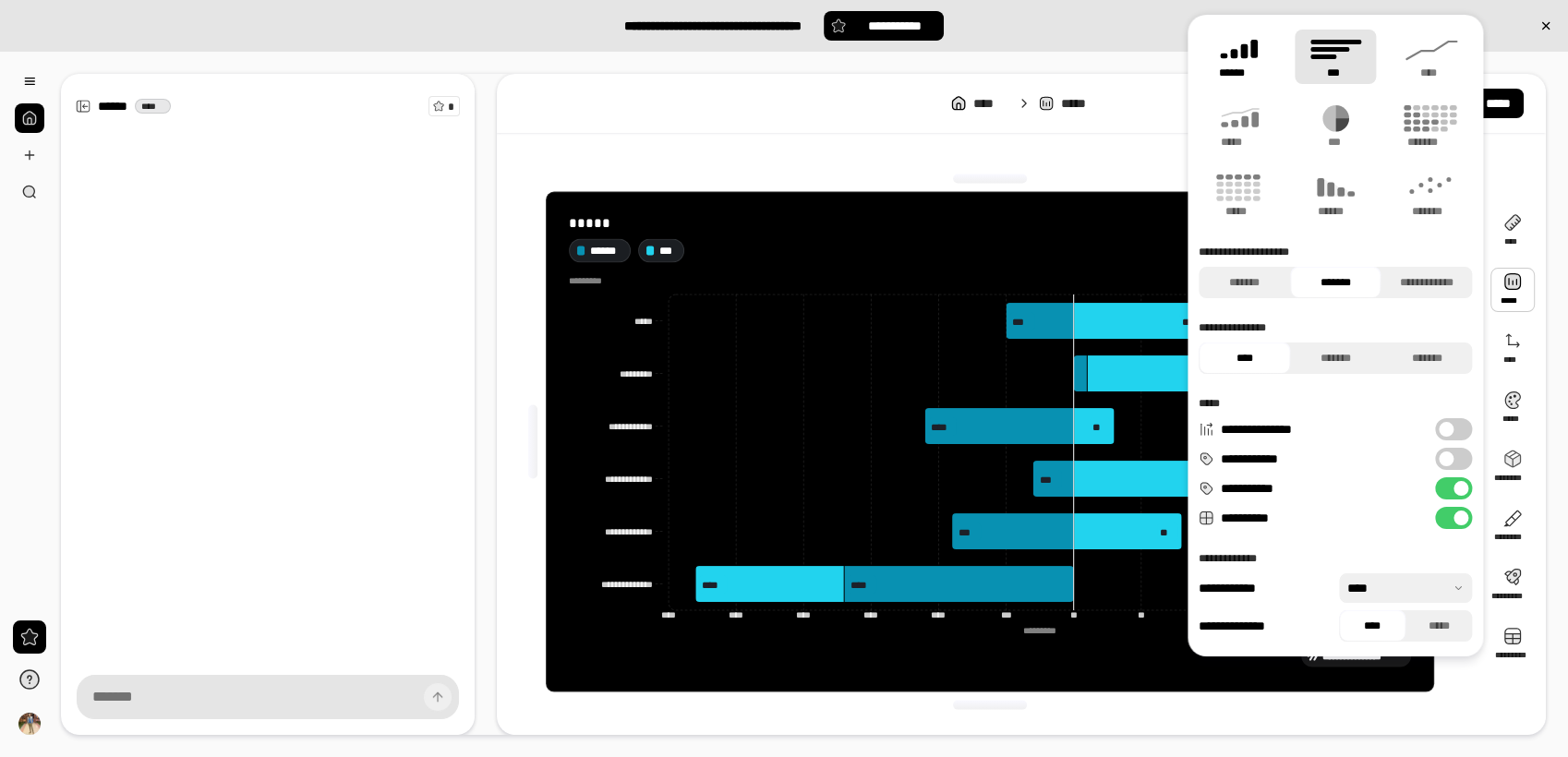 click 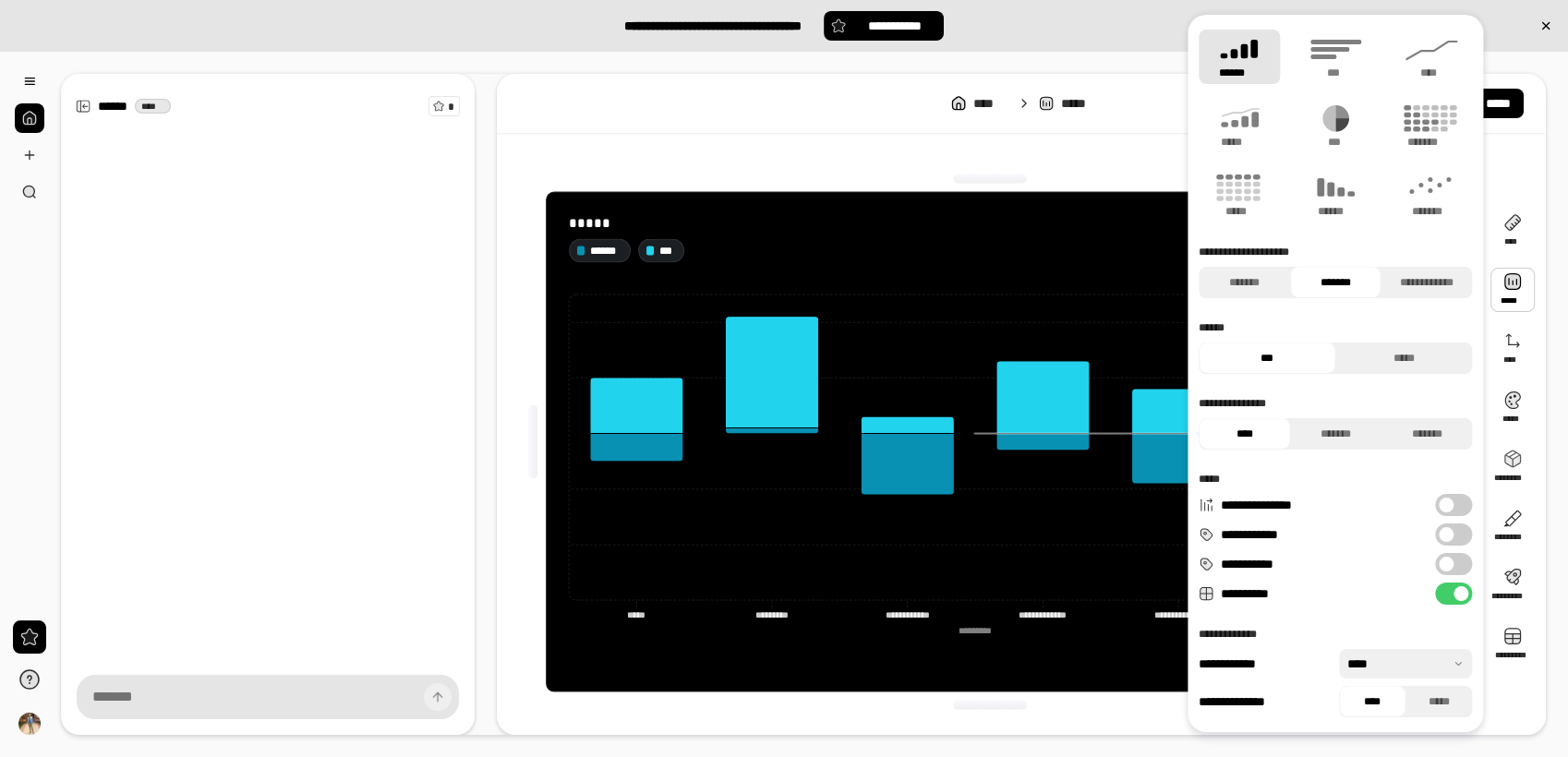click on "**********" at bounding box center (1453, 535) 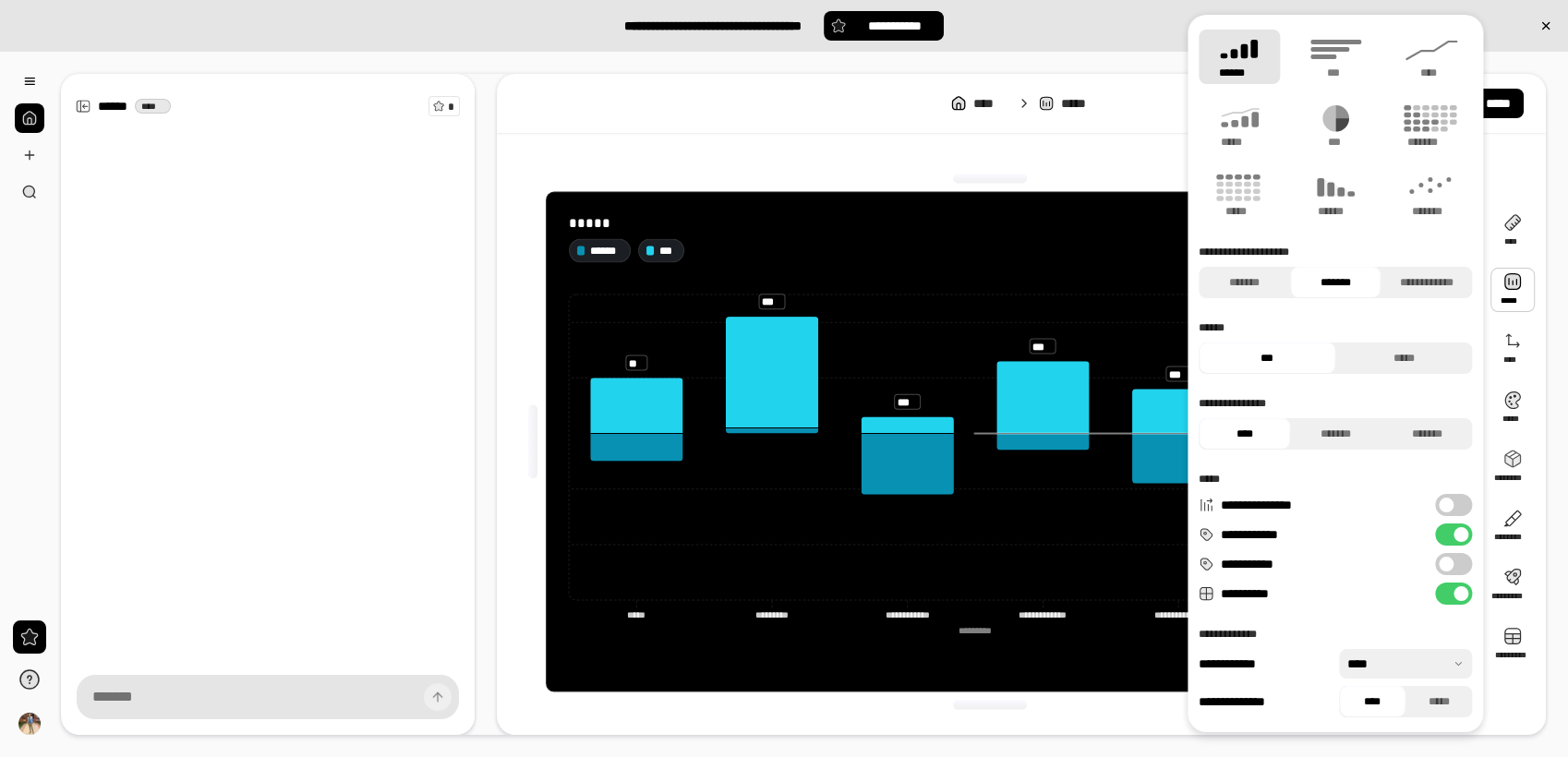 click on "**********" at bounding box center (1453, 564) 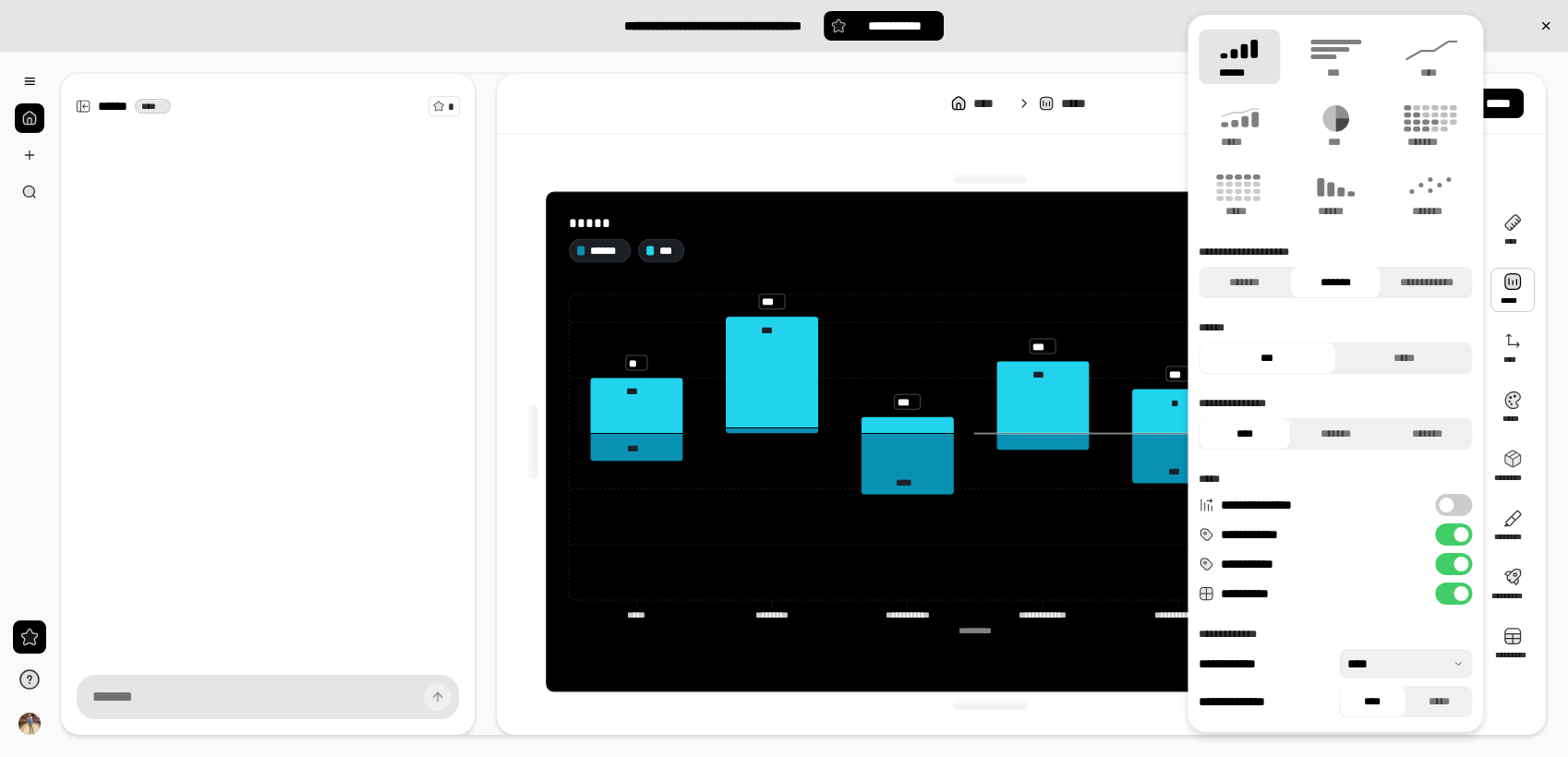 click on "**********" at bounding box center [1453, 535] 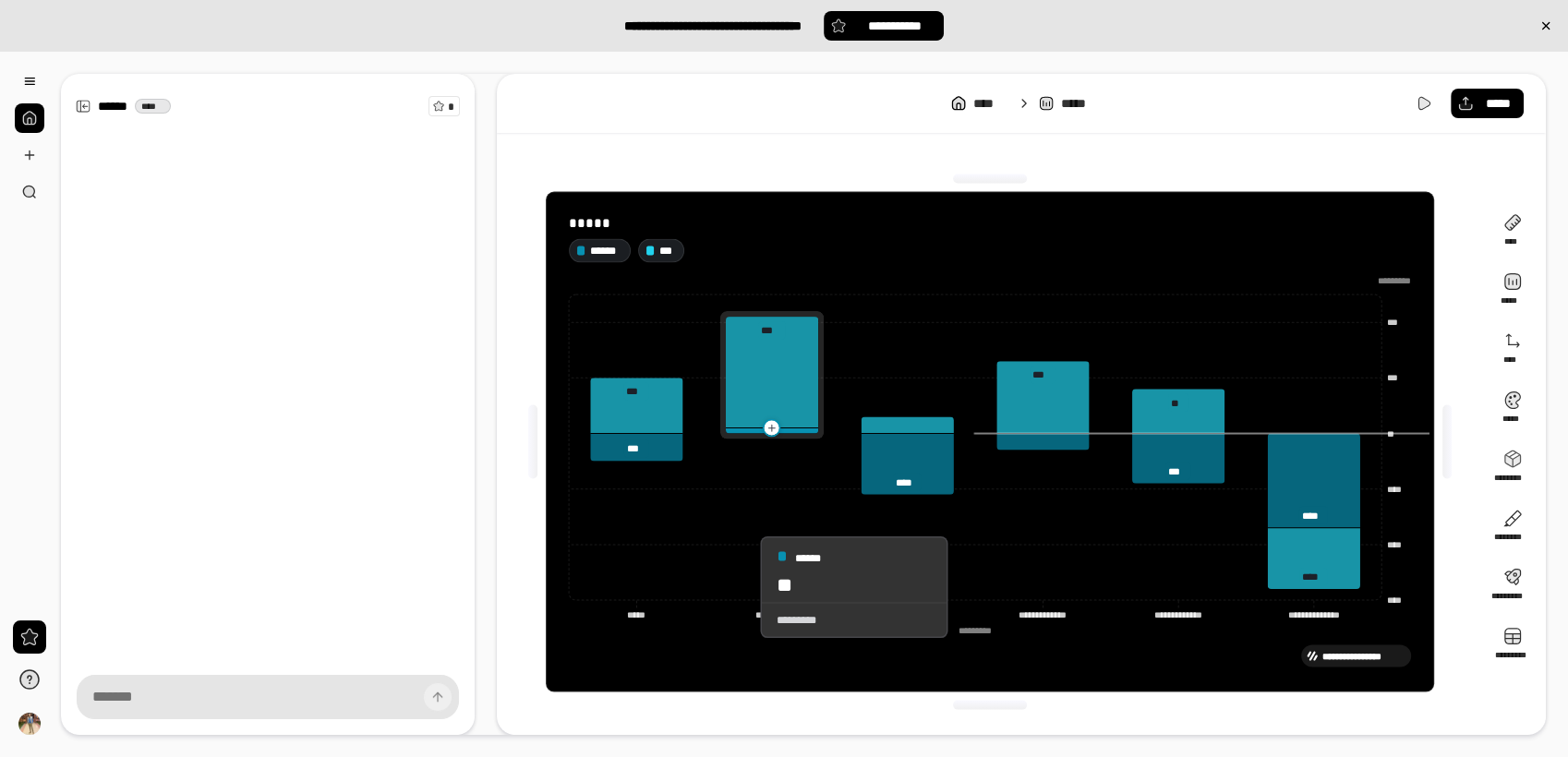click 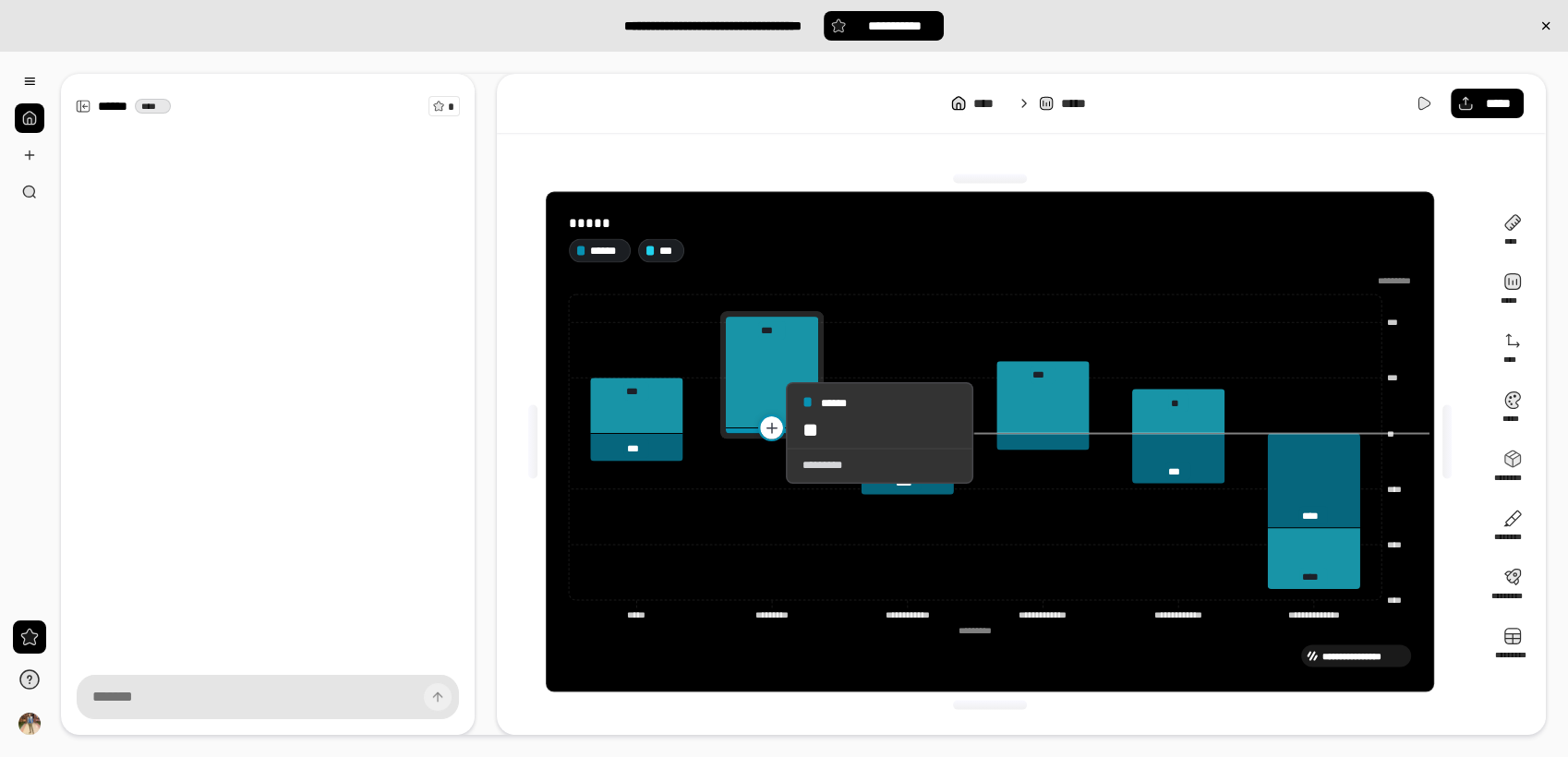 click 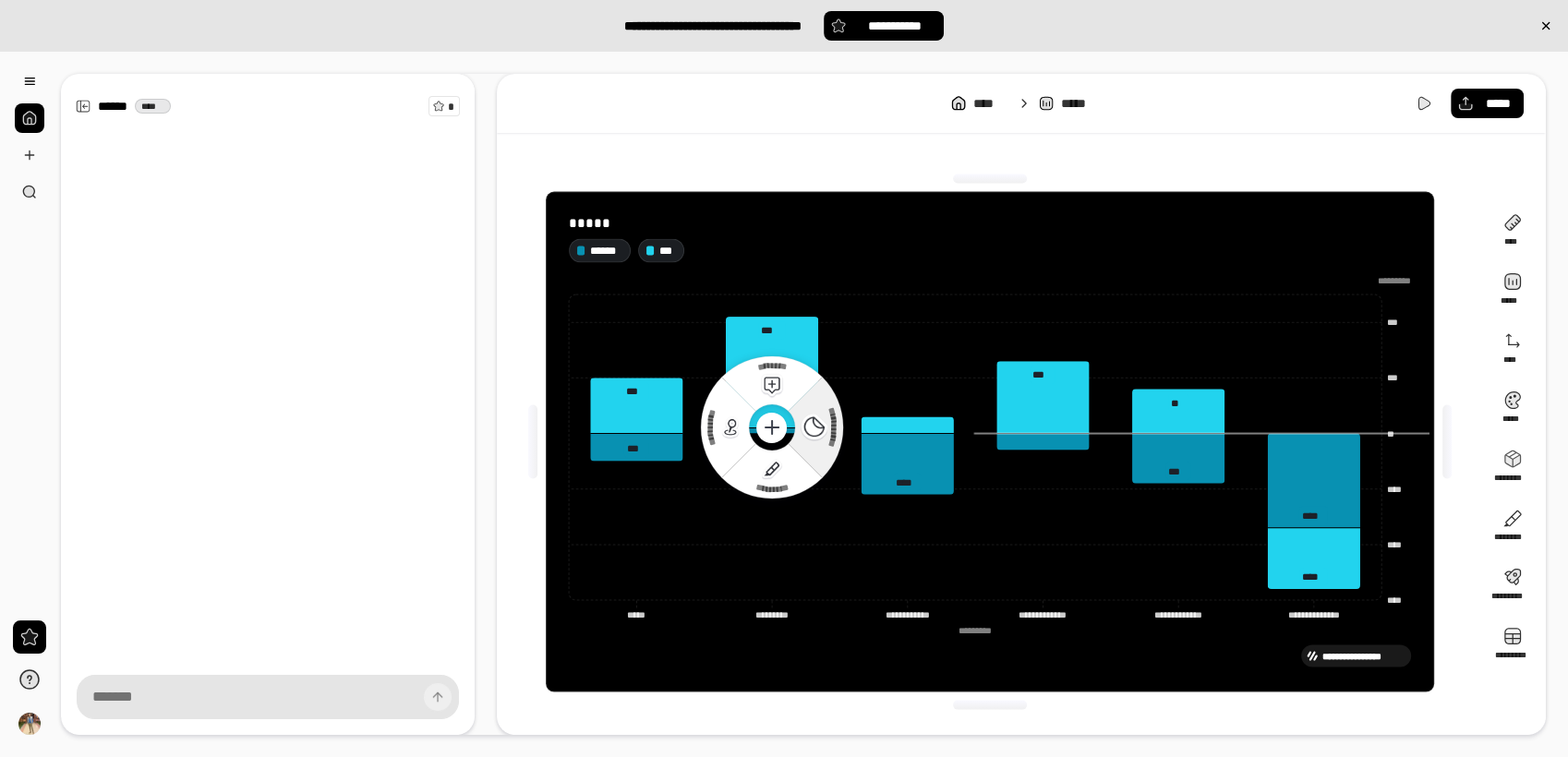 click 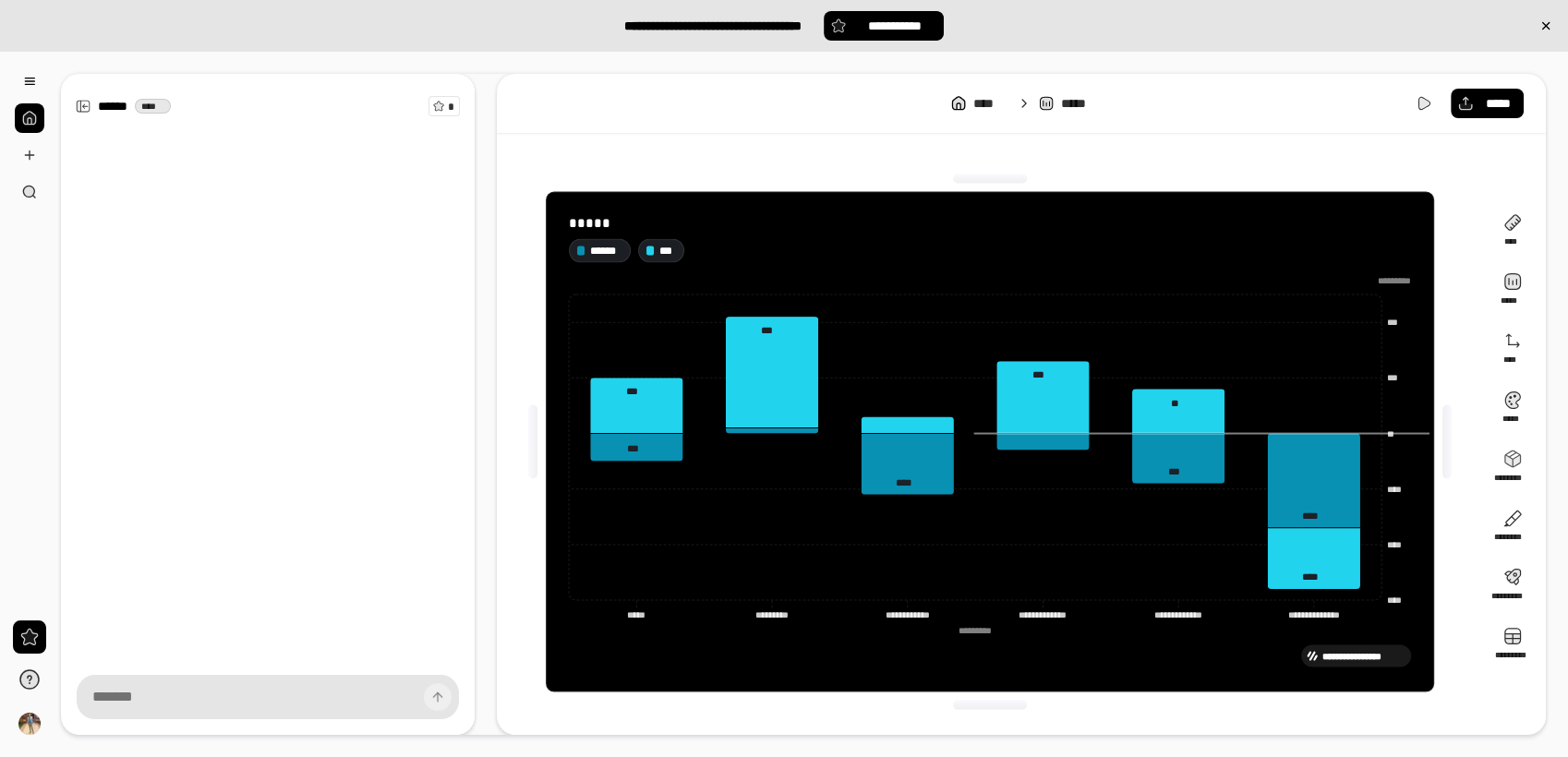 click on "**********" 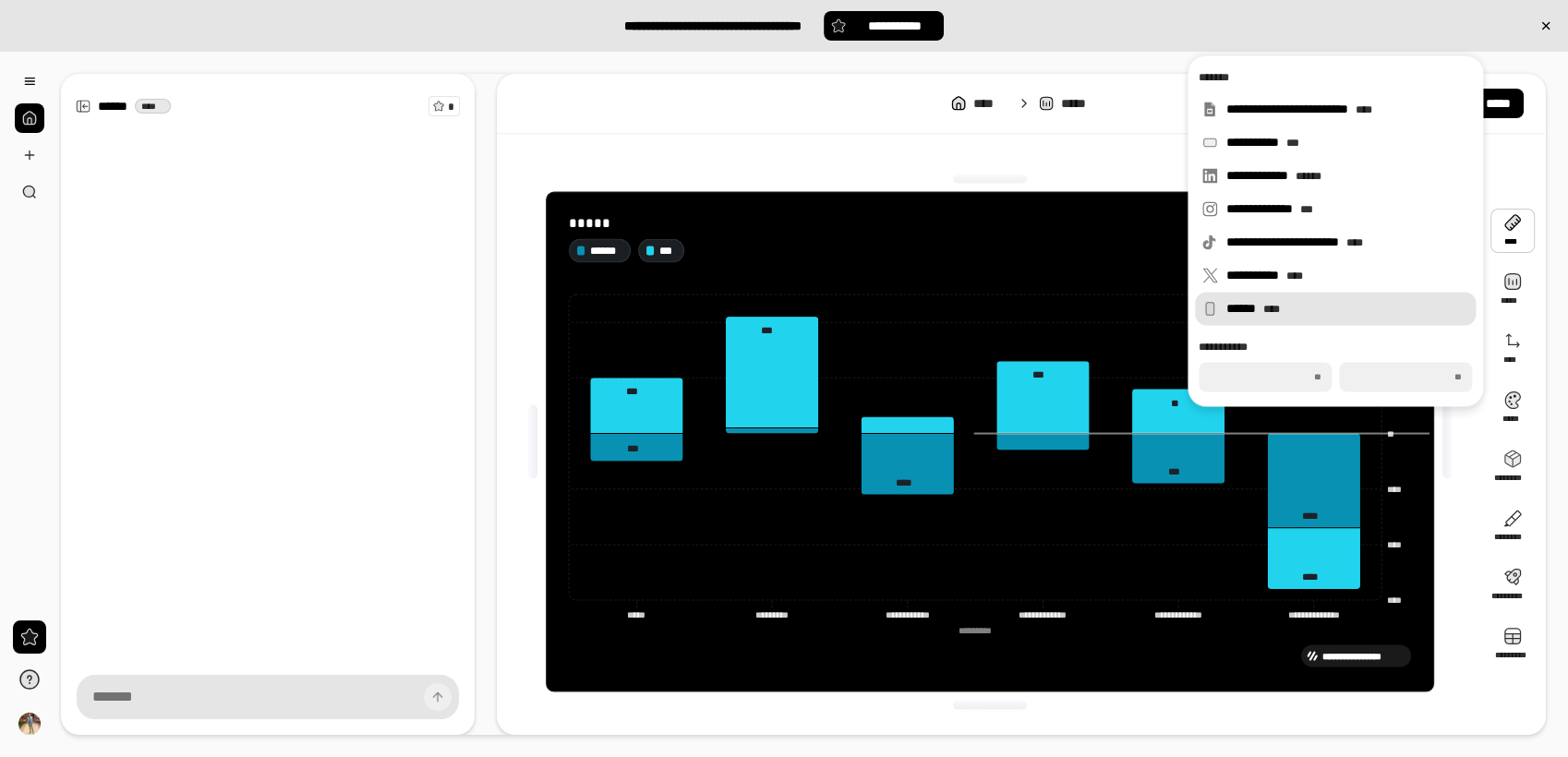 click on "****** ****" at bounding box center [1347, 308] 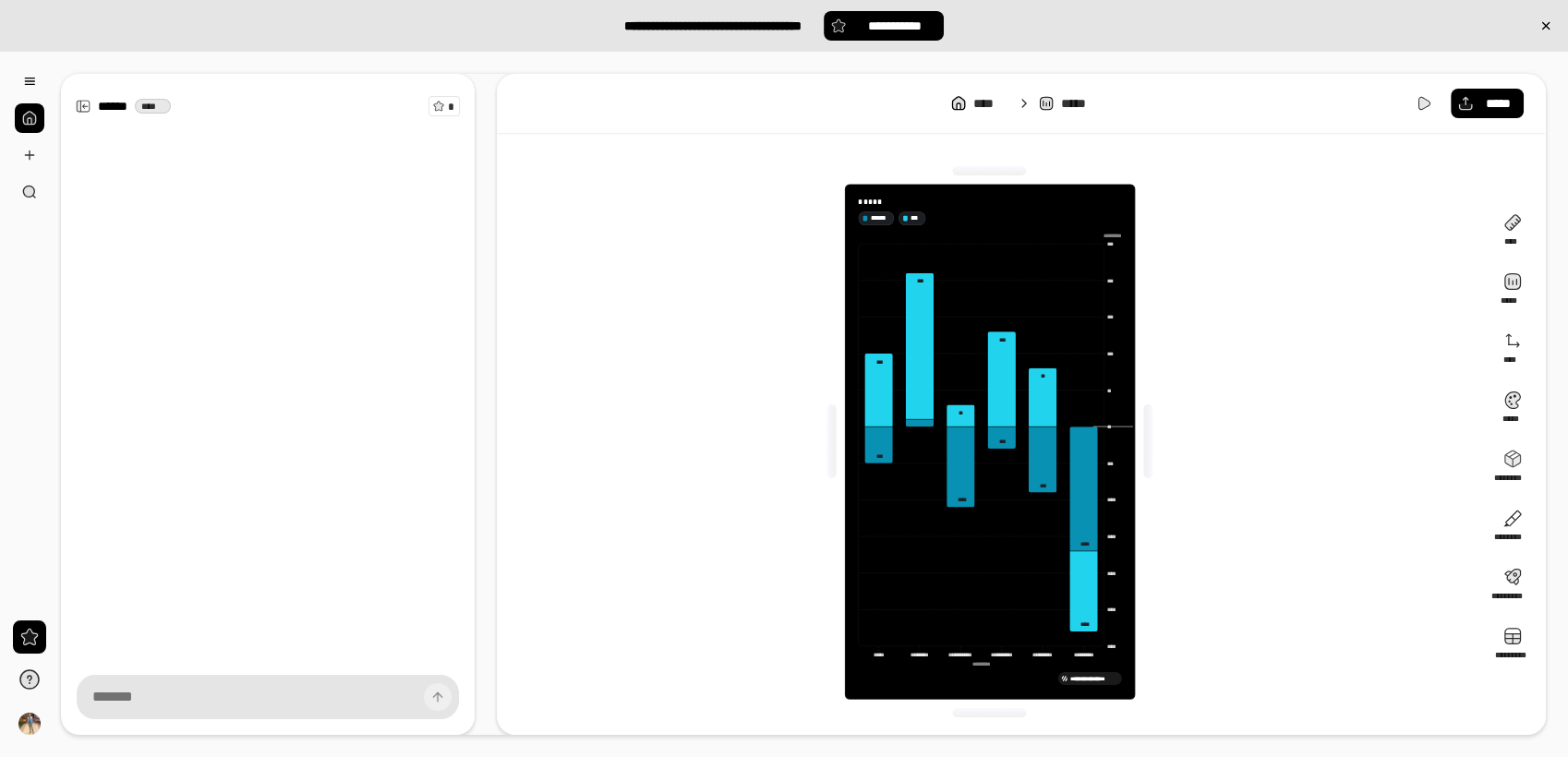 click on "**********" at bounding box center (784, 404) 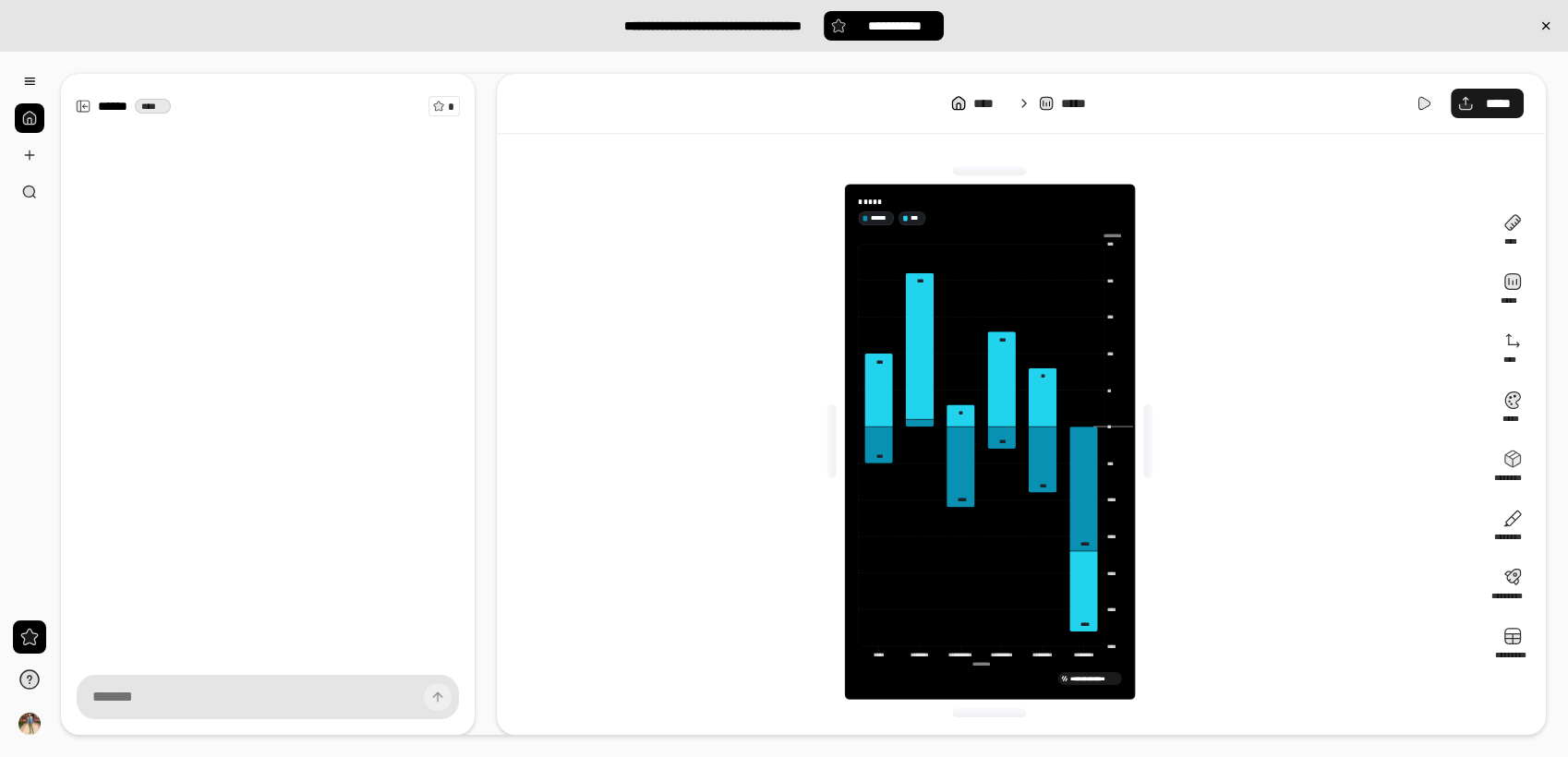 click on "*****" at bounding box center (1498, 103) 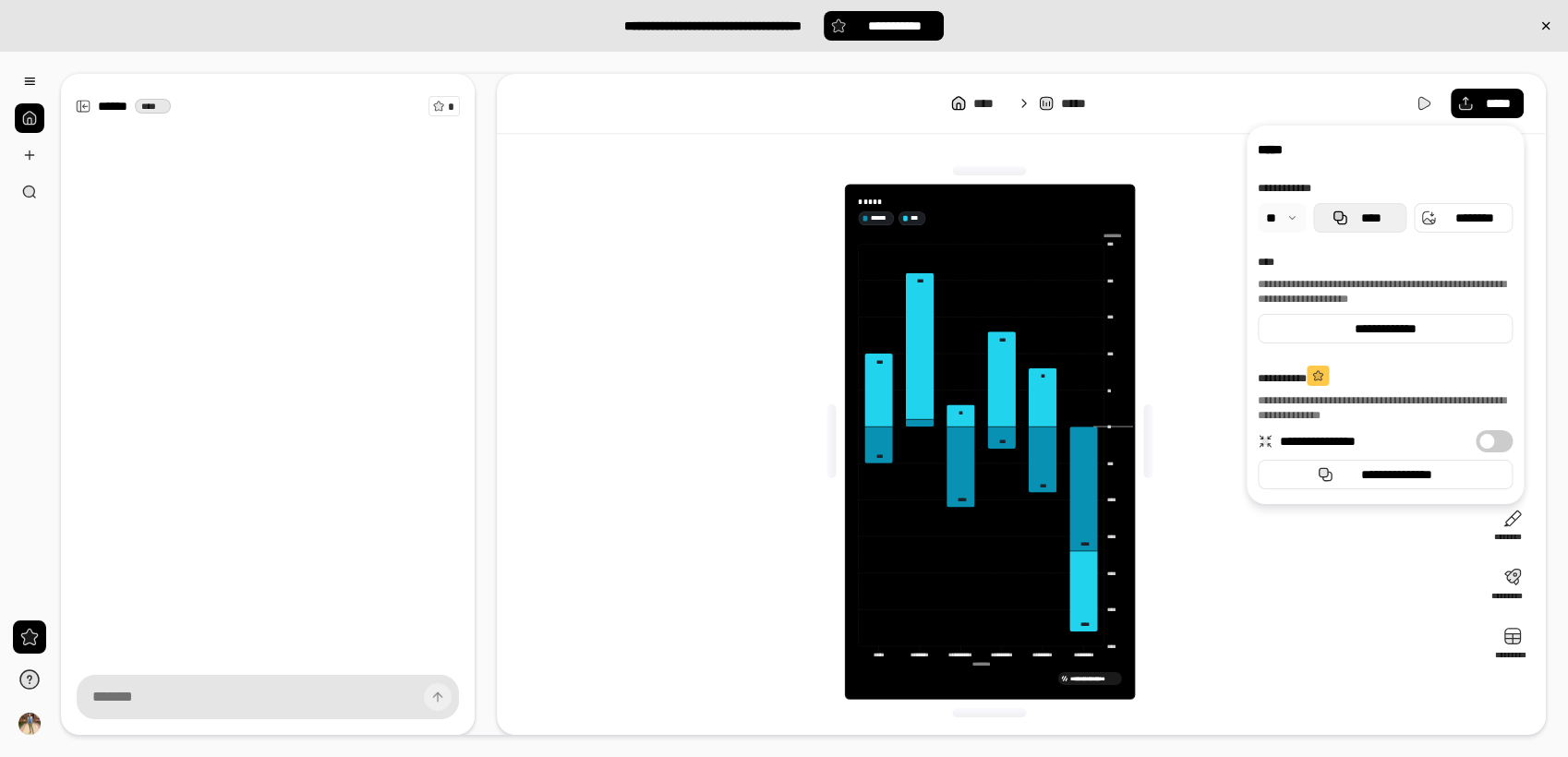 click on "****" at bounding box center (1370, 218) 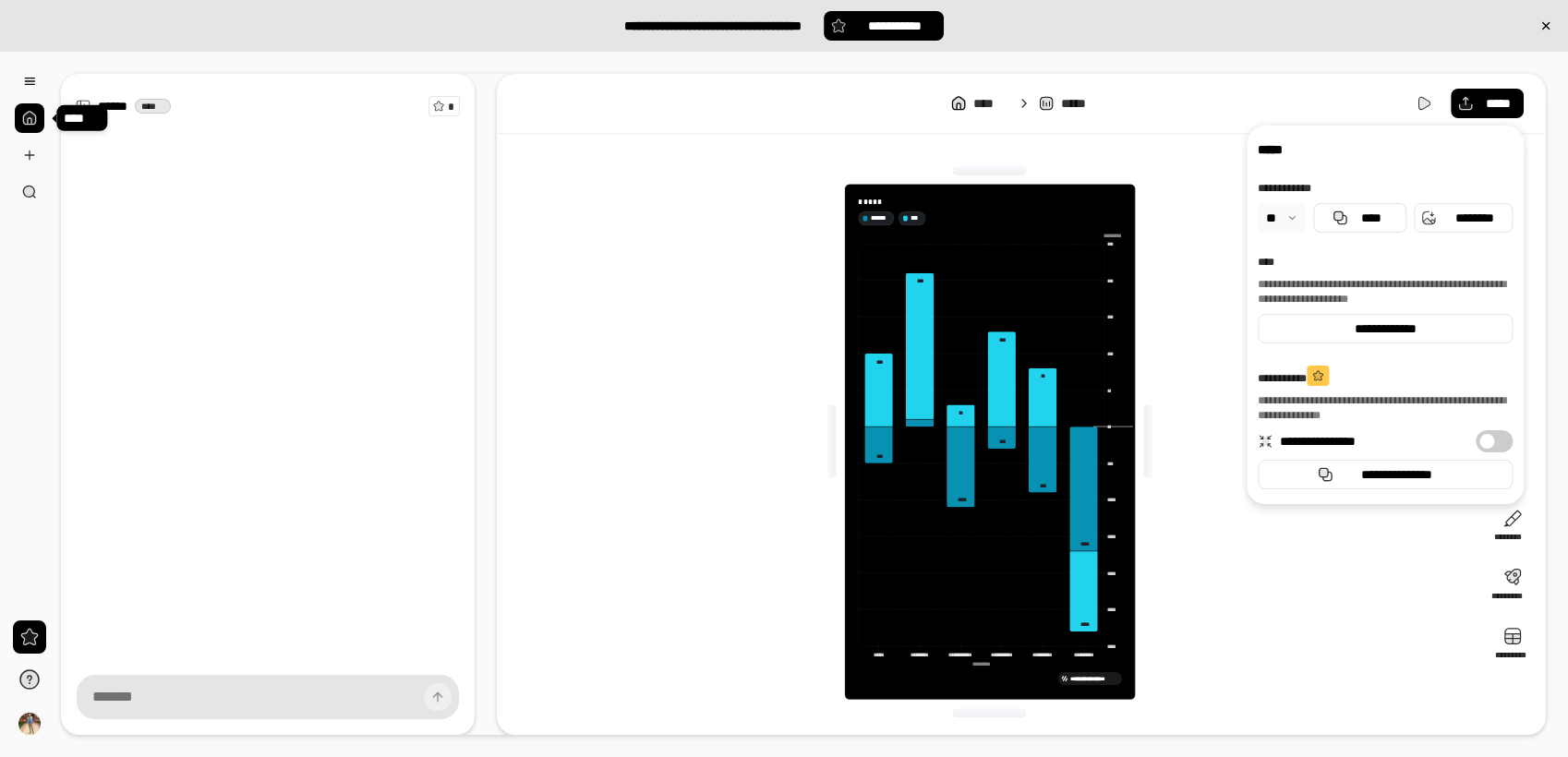 click at bounding box center (30, 118) 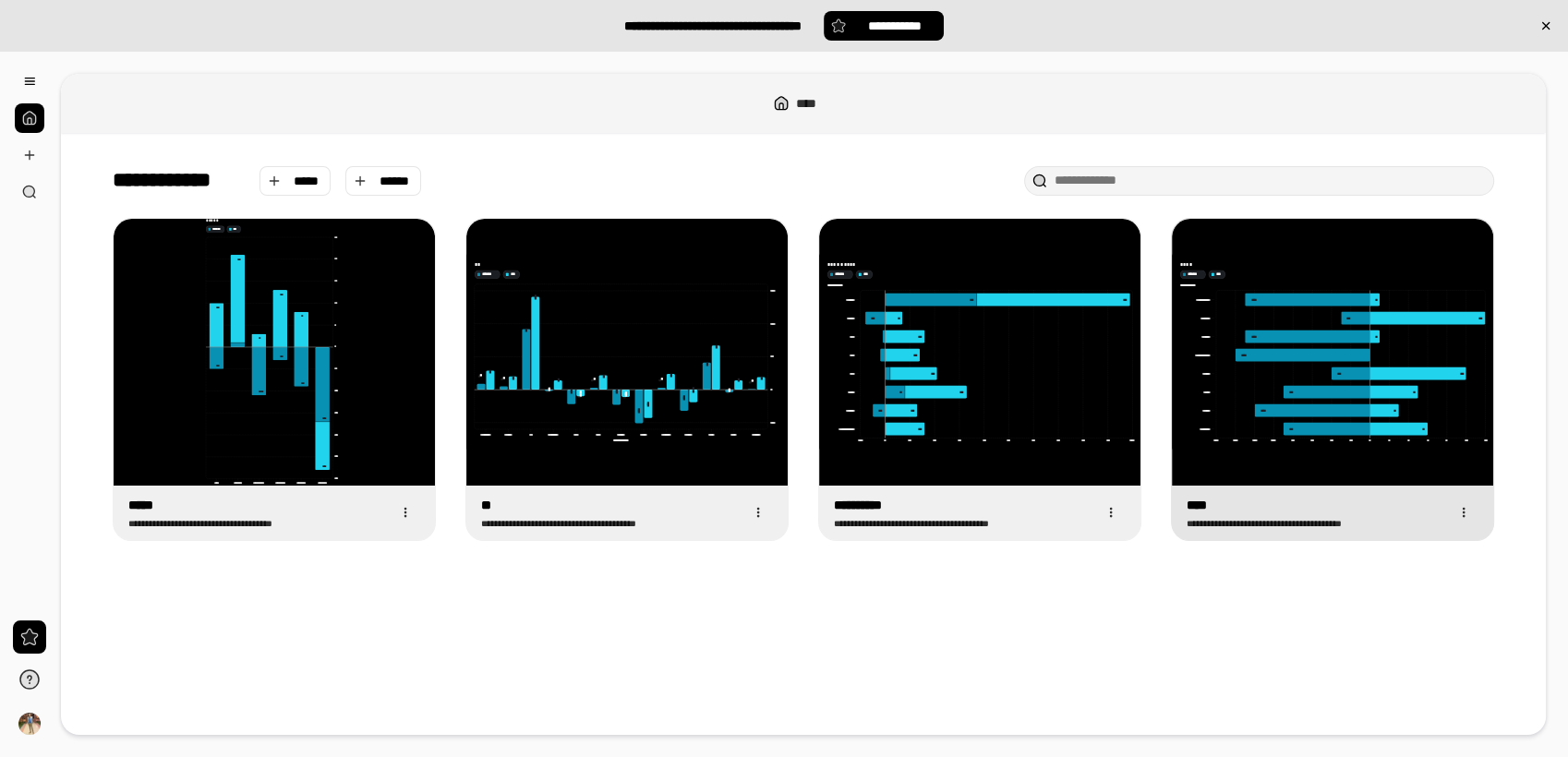 click on "**********" at bounding box center (1333, 352) 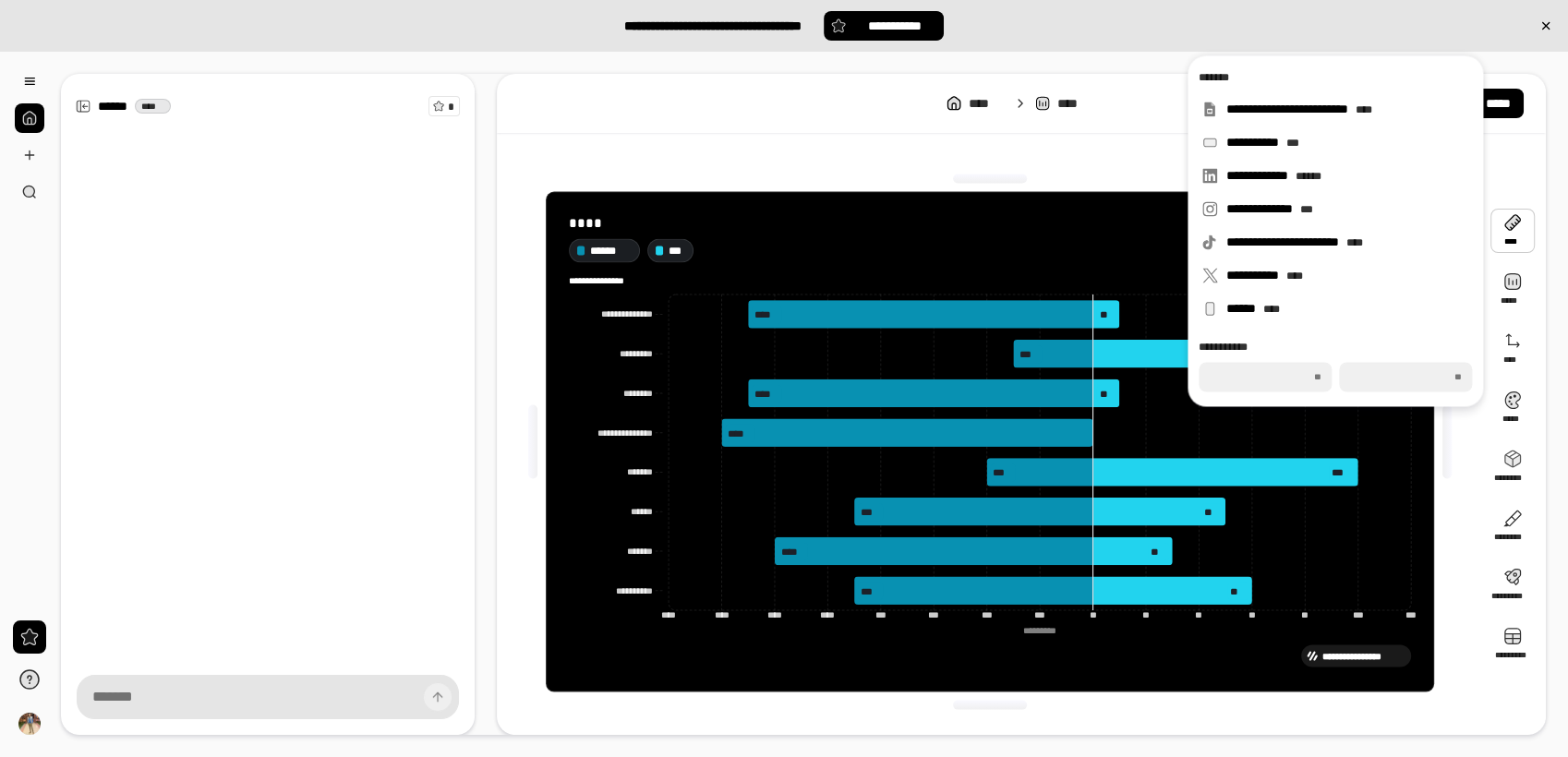 click at bounding box center [1513, 231] 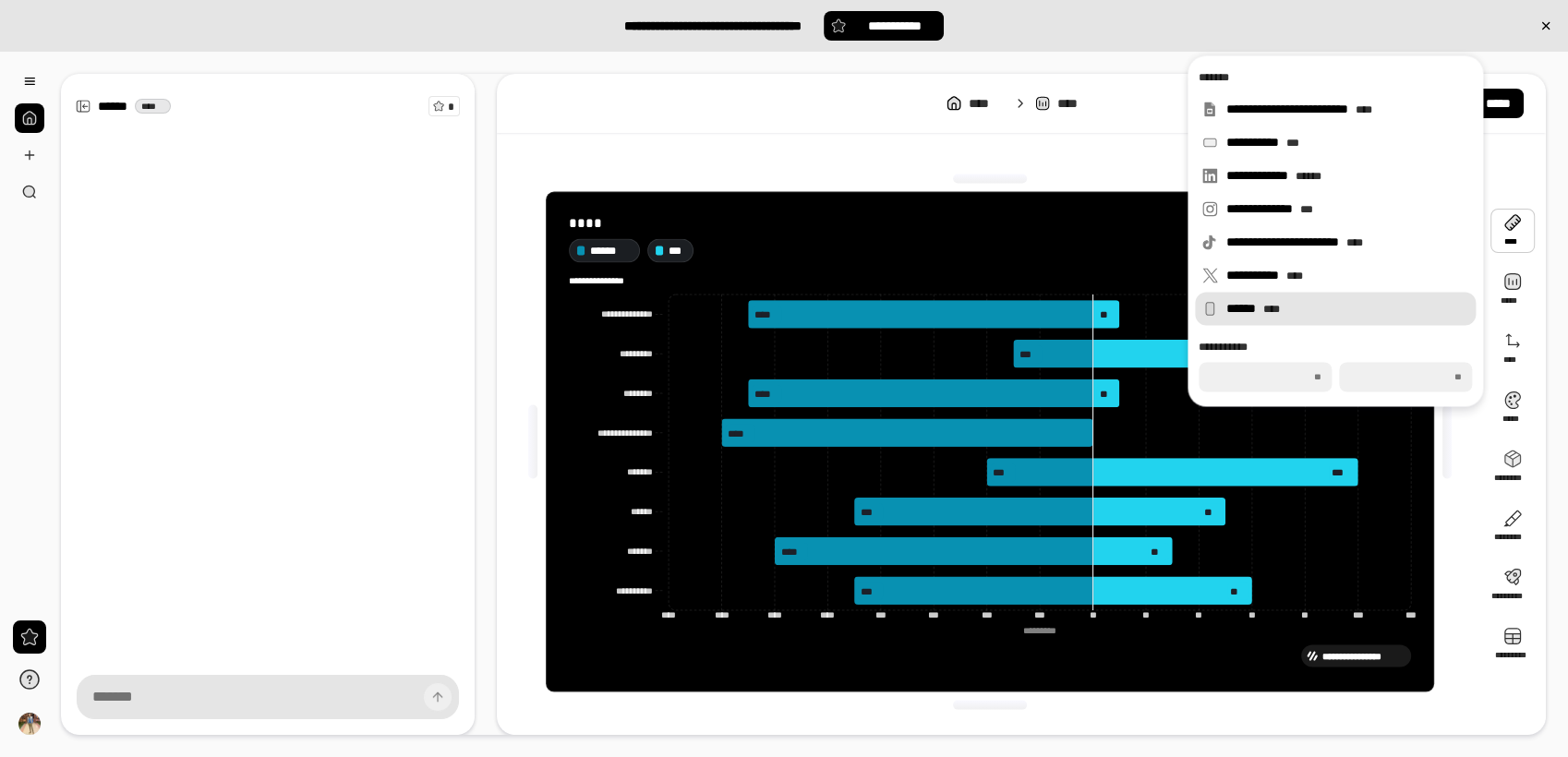click on "****** ****" at bounding box center (1347, 308) 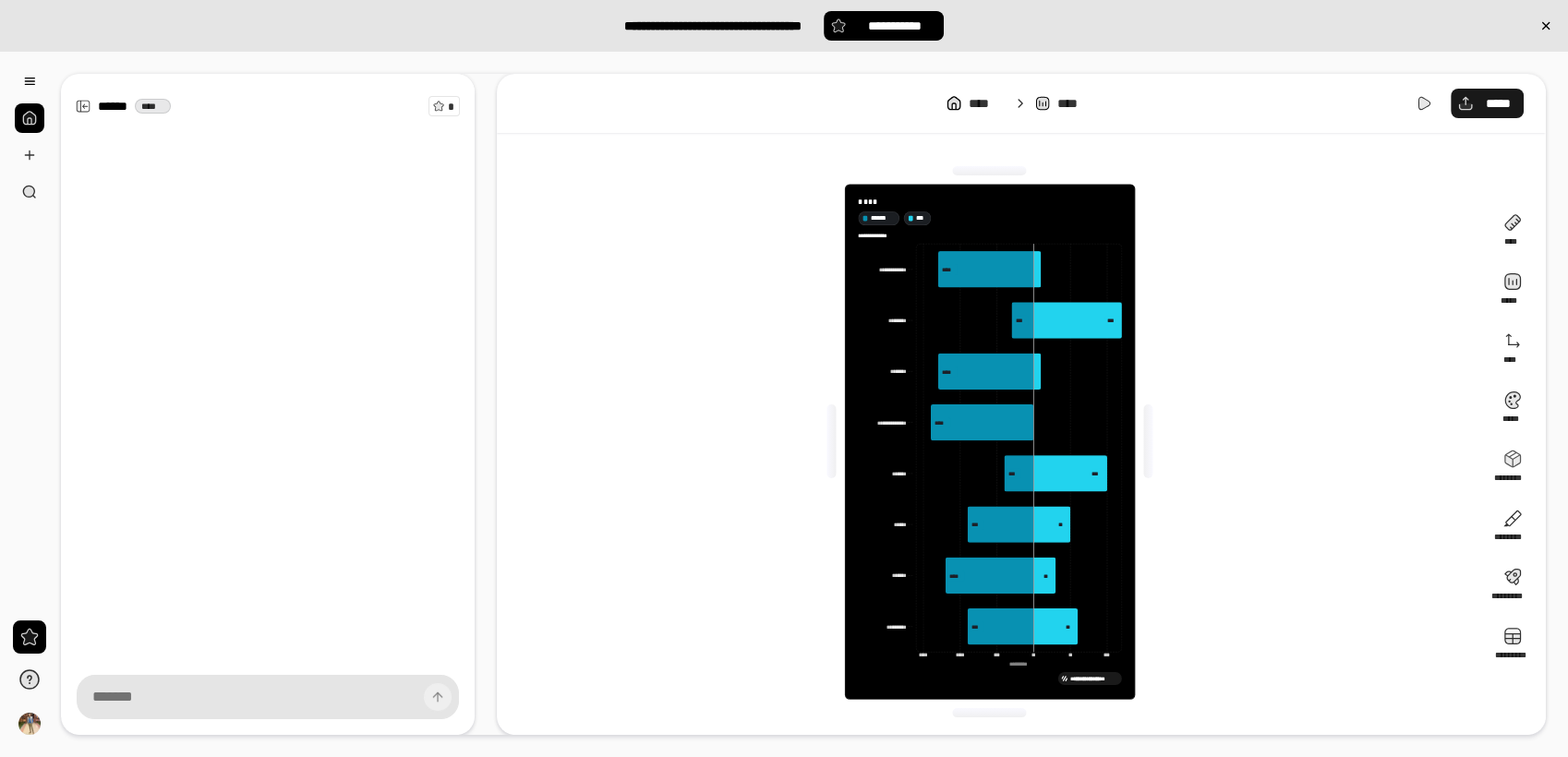 drag, startPoint x: 1077, startPoint y: 207, endPoint x: 1485, endPoint y: 101, distance: 421.54478 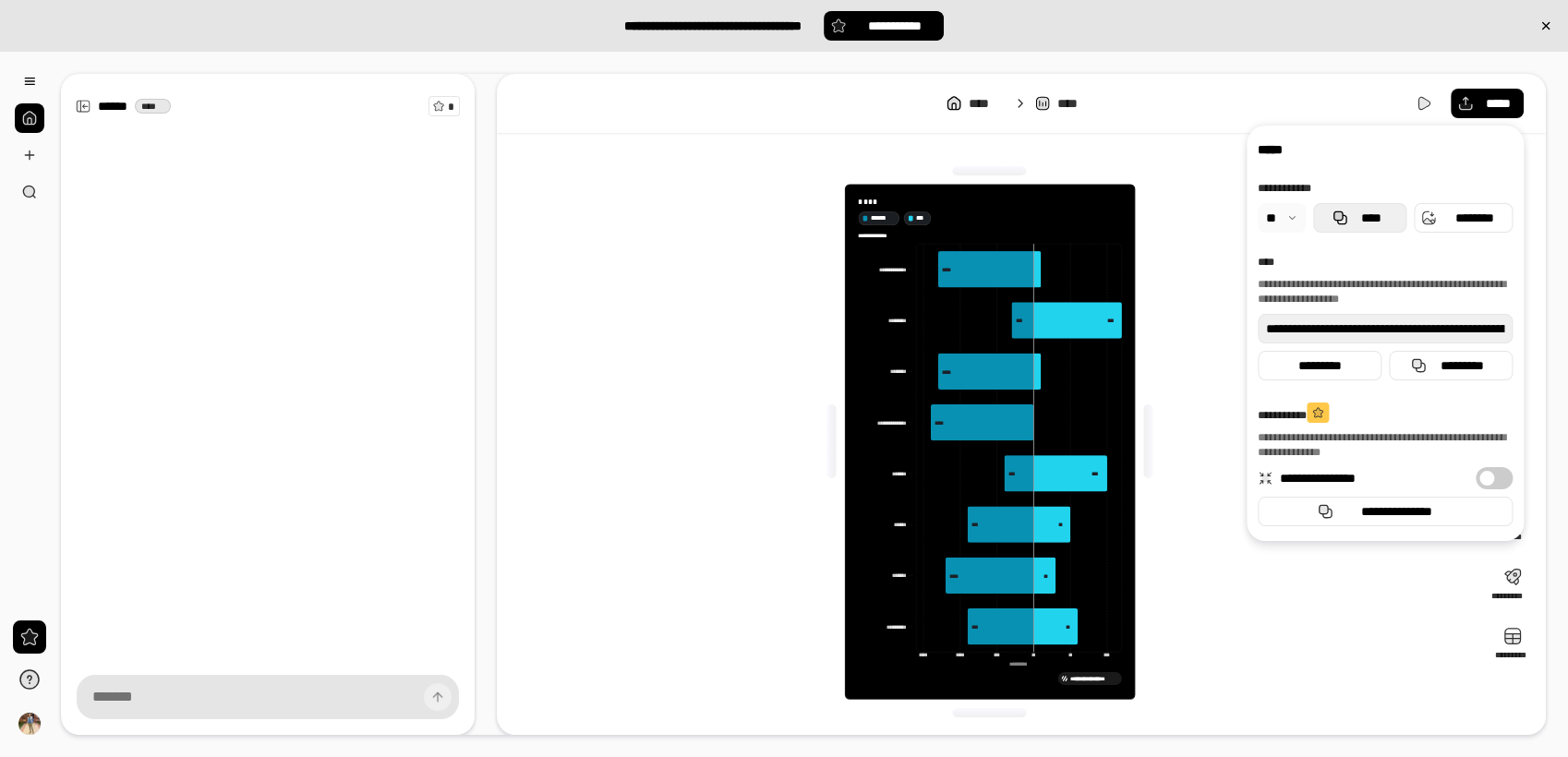 click on "****" at bounding box center [1370, 218] 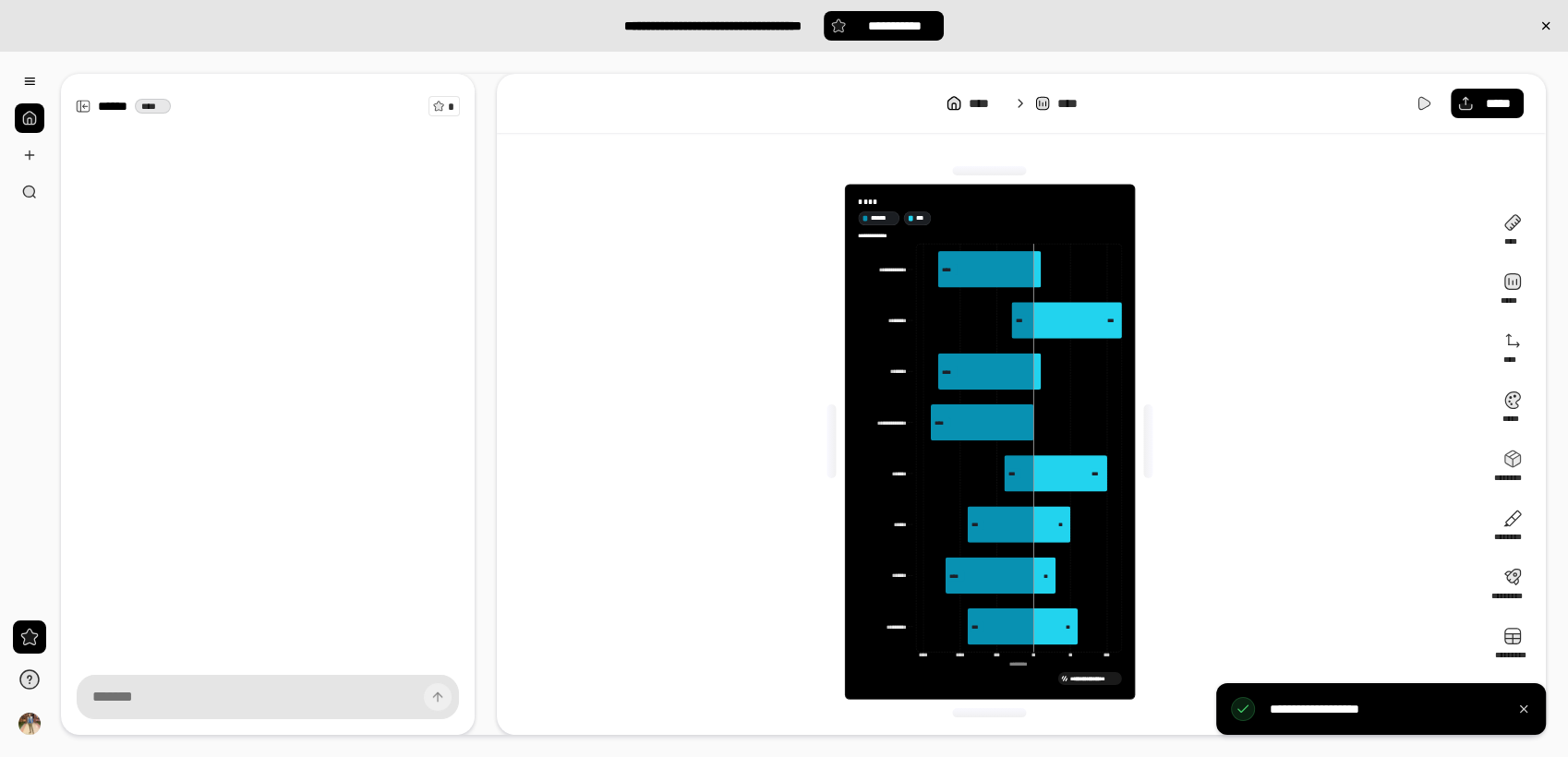 click on "**********" at bounding box center (990, 441) 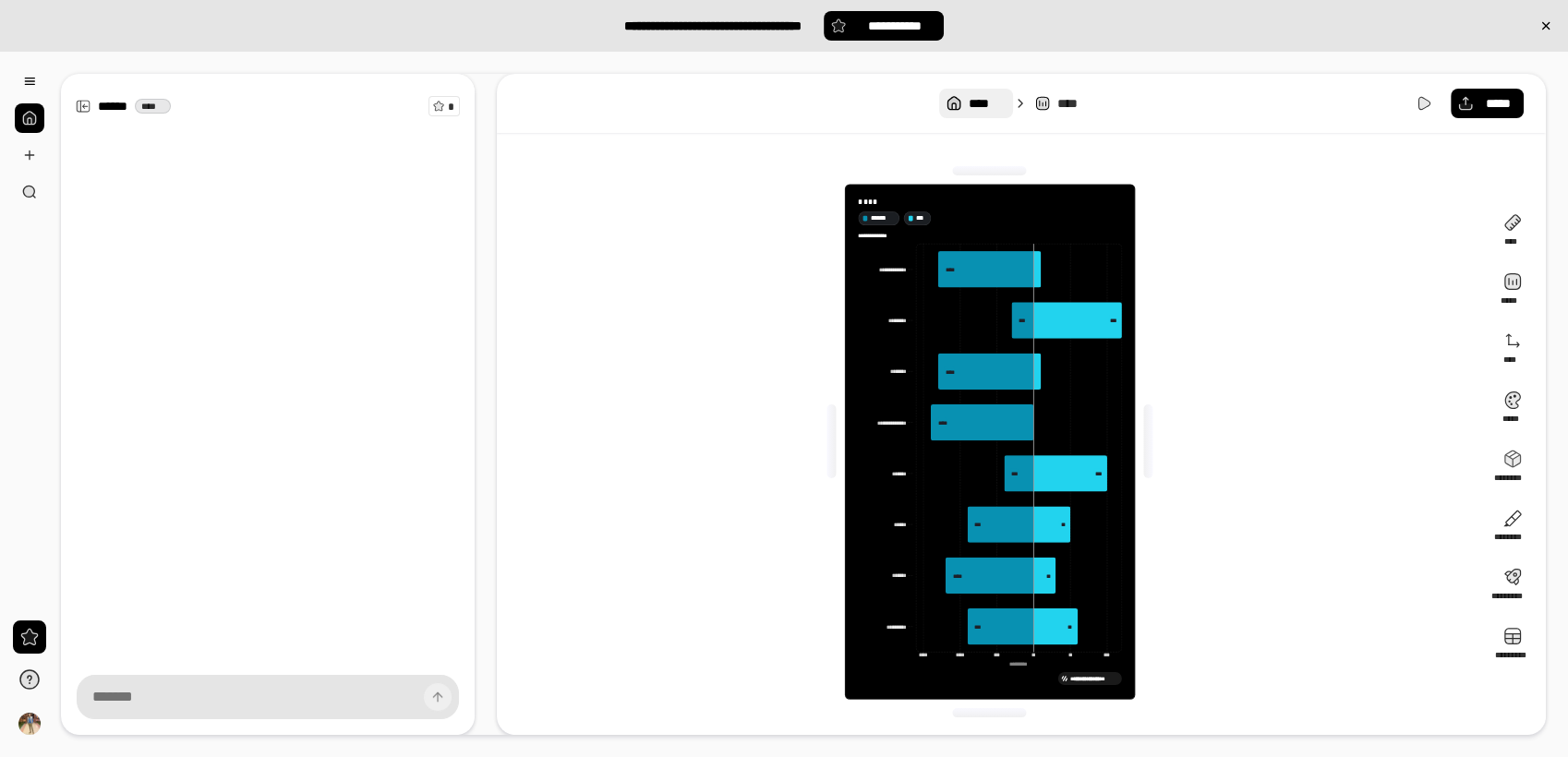 click on "****" at bounding box center (986, 103) 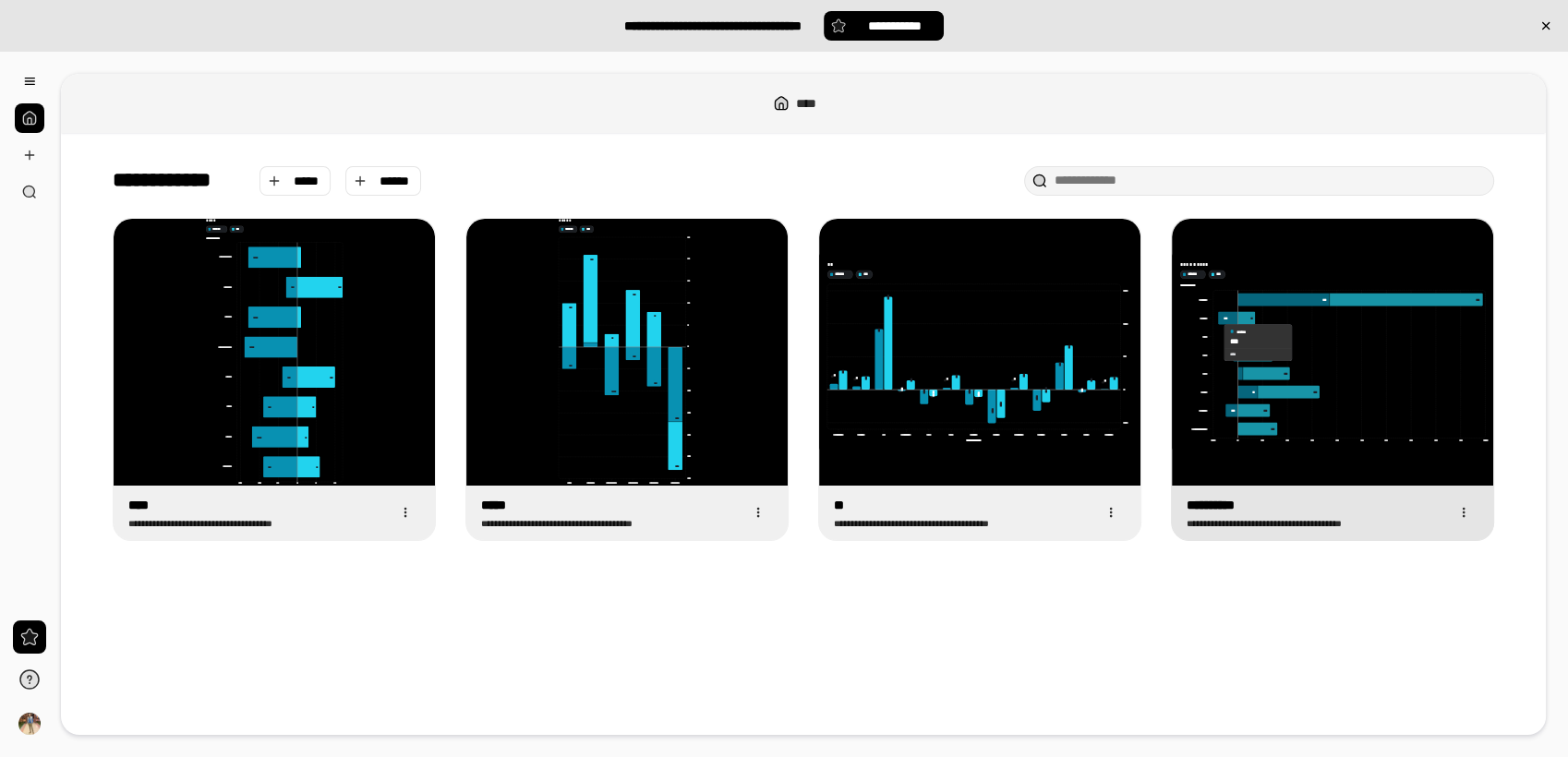 click 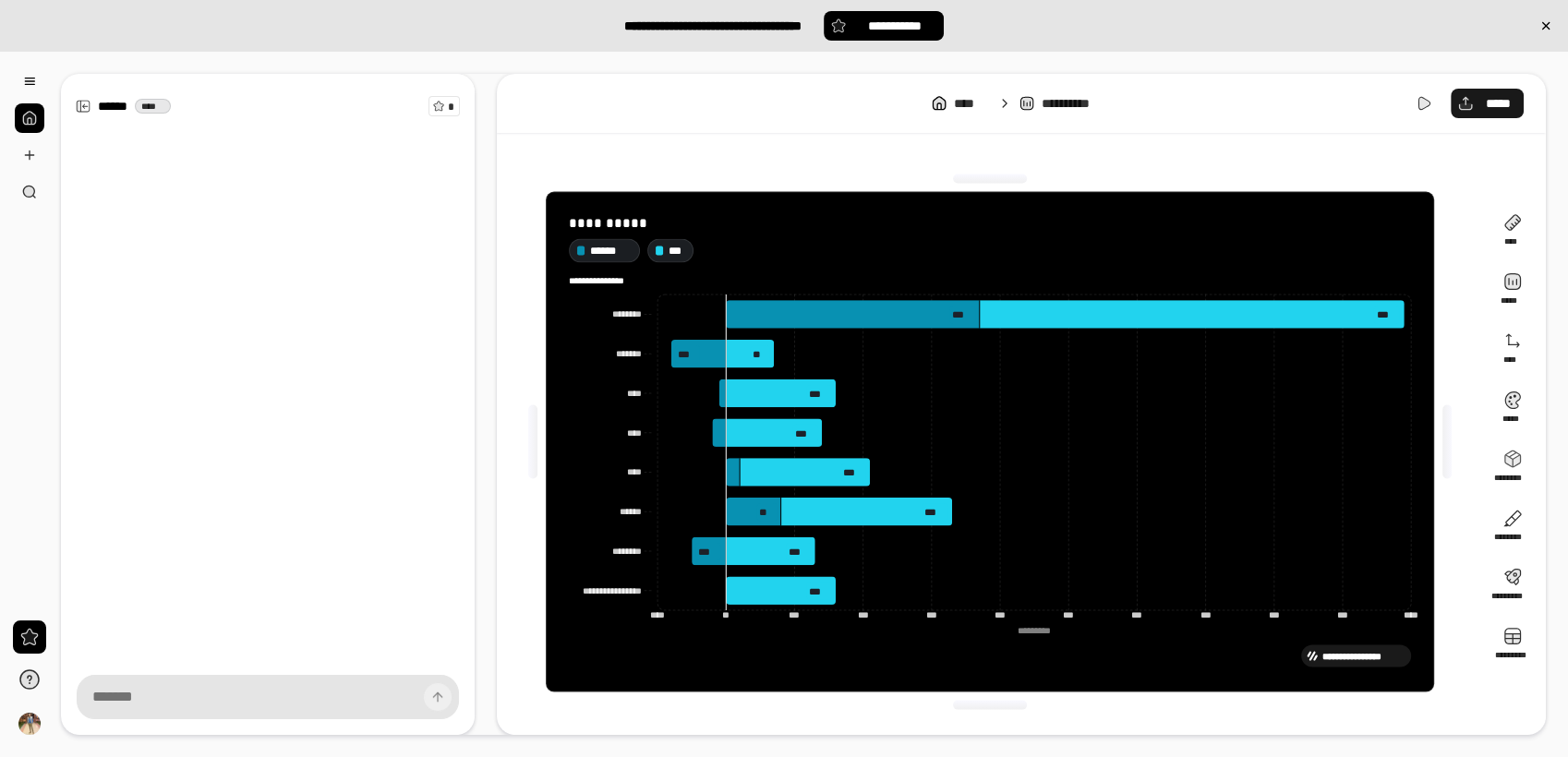 click on "*****" at bounding box center (1487, 103) 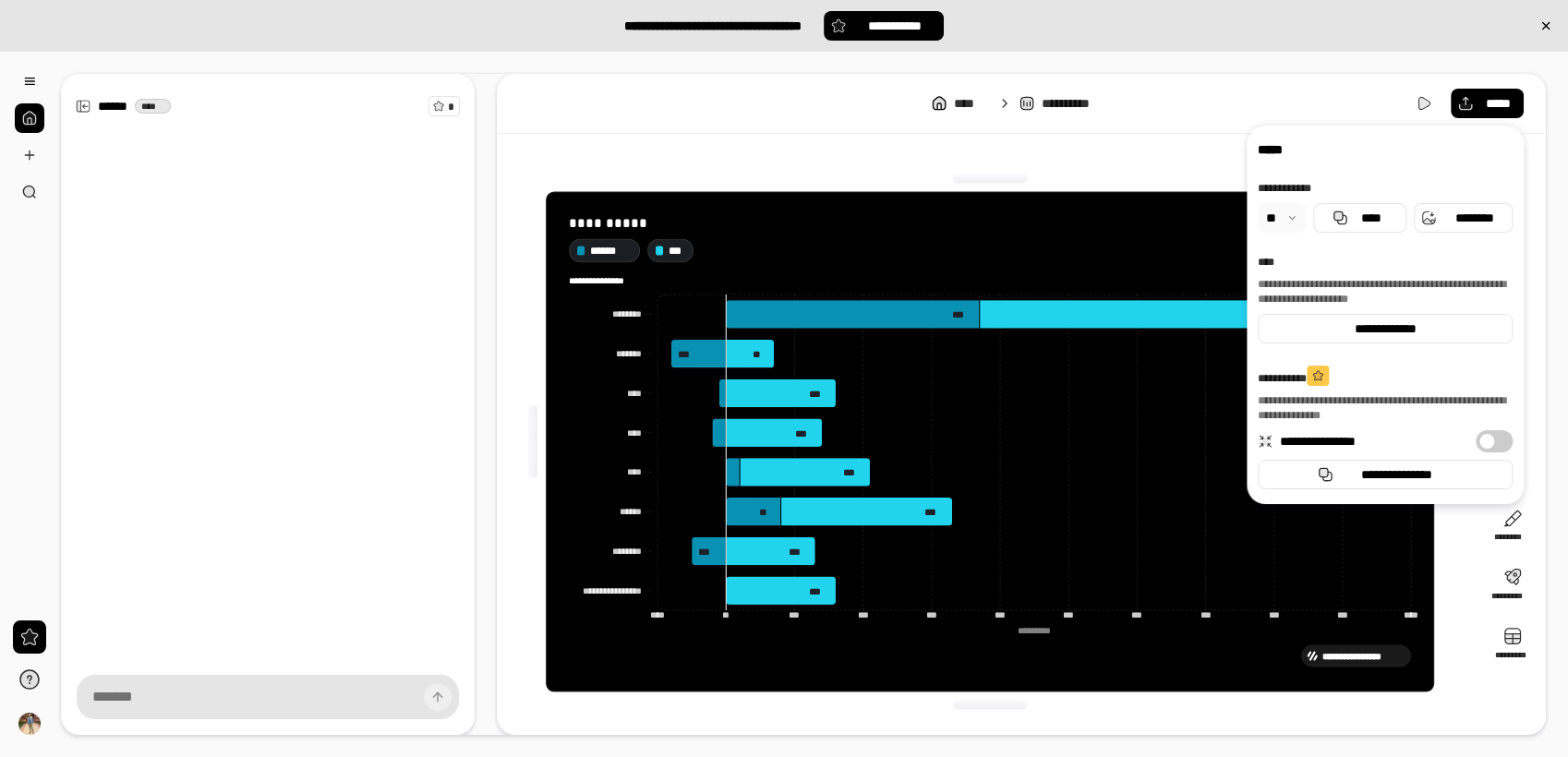 click on "**********" at bounding box center (1021, 103) 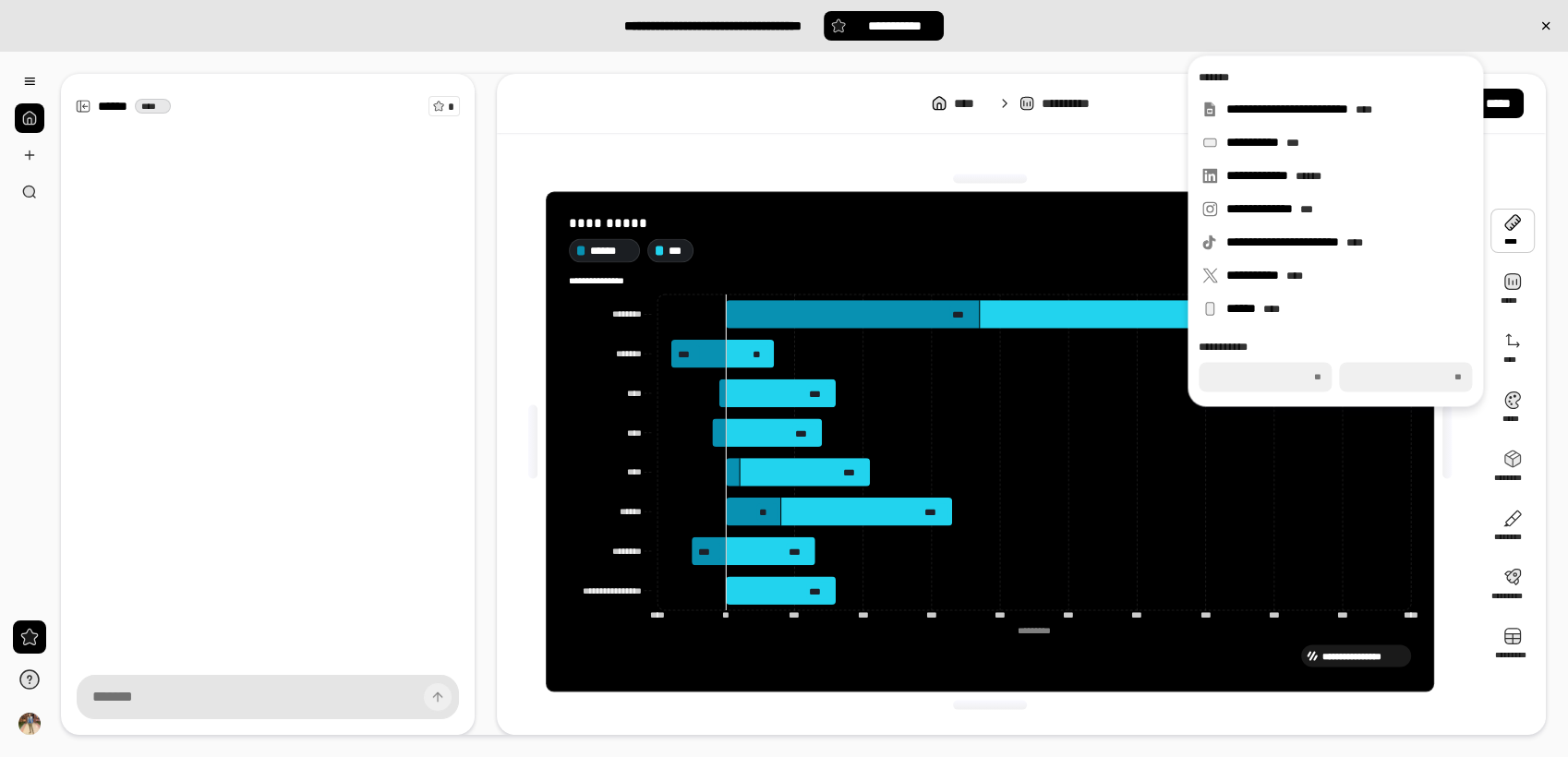 click at bounding box center (1513, 231) 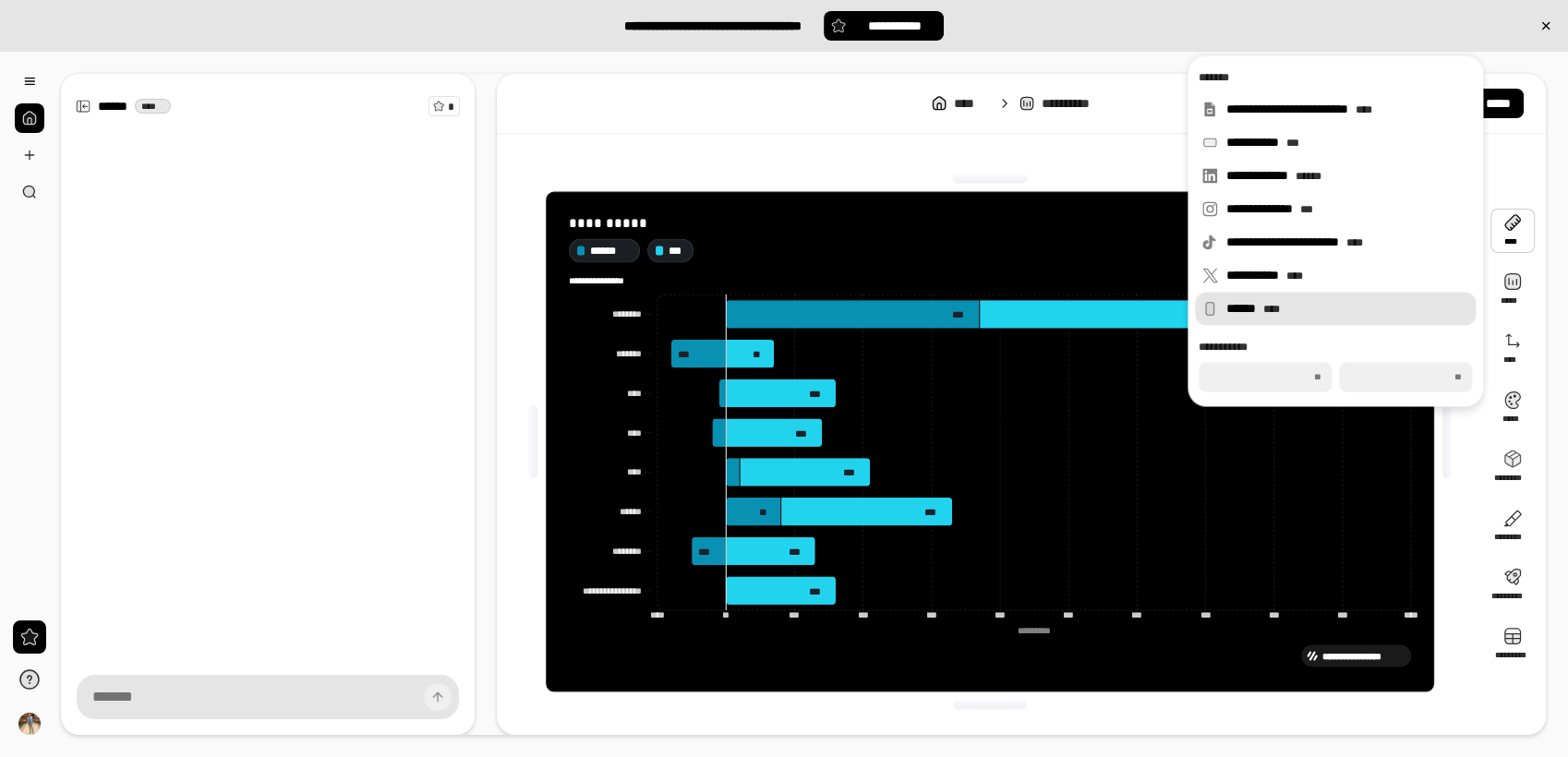 click on "****" at bounding box center (1272, 309) 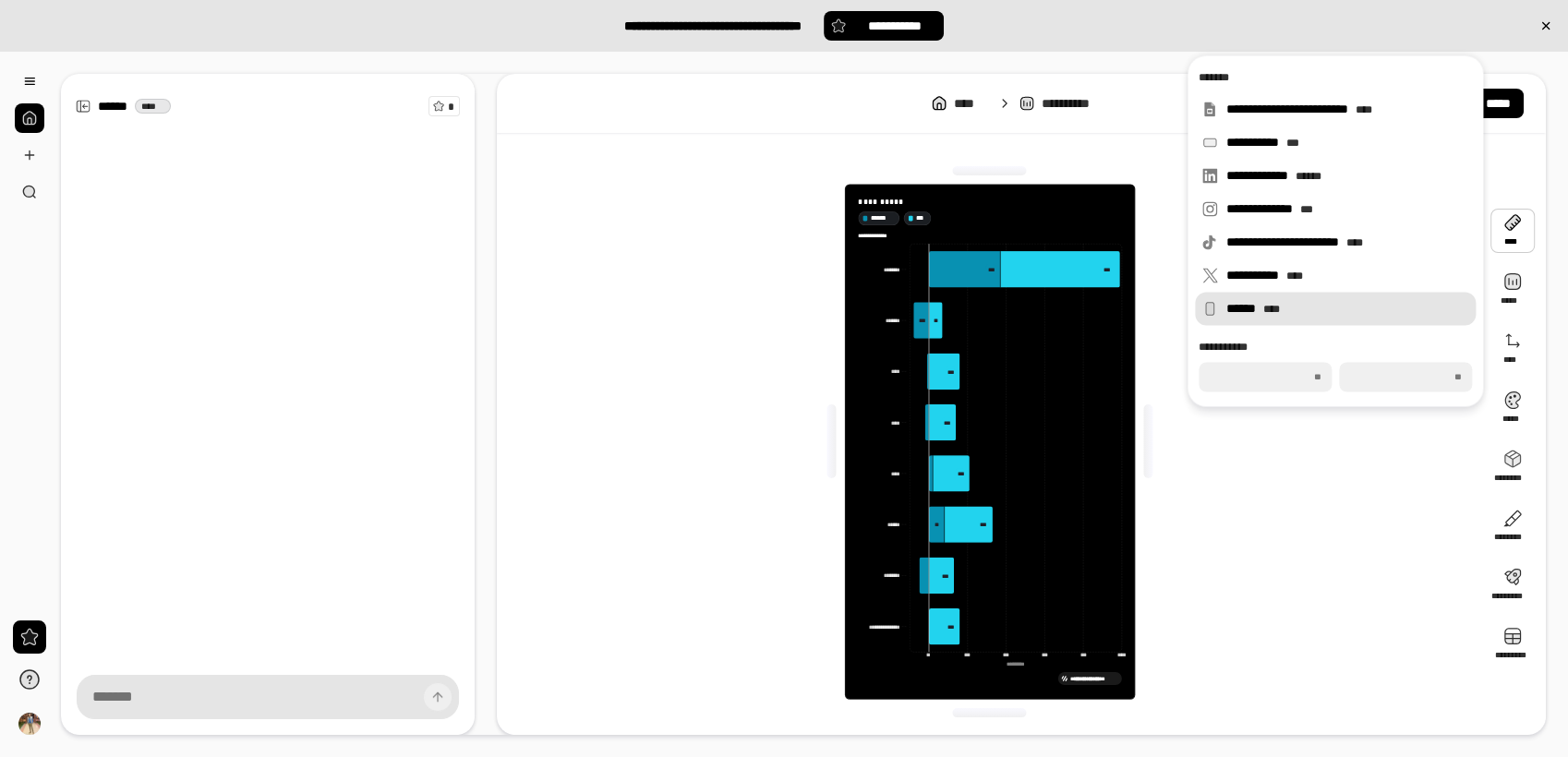 click on "****** ****" at bounding box center [1347, 308] 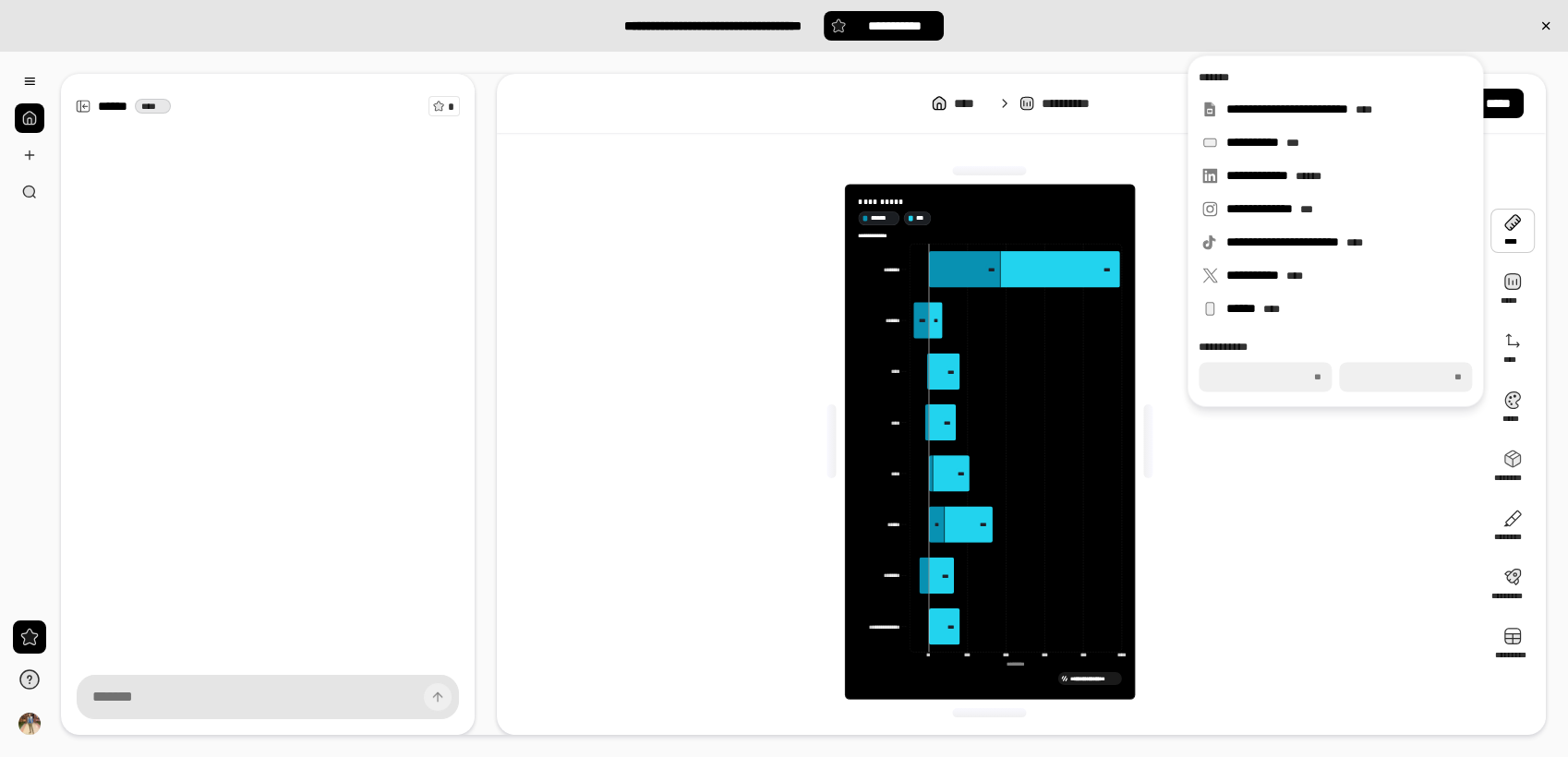 click on "**********" at bounding box center [1021, 103] 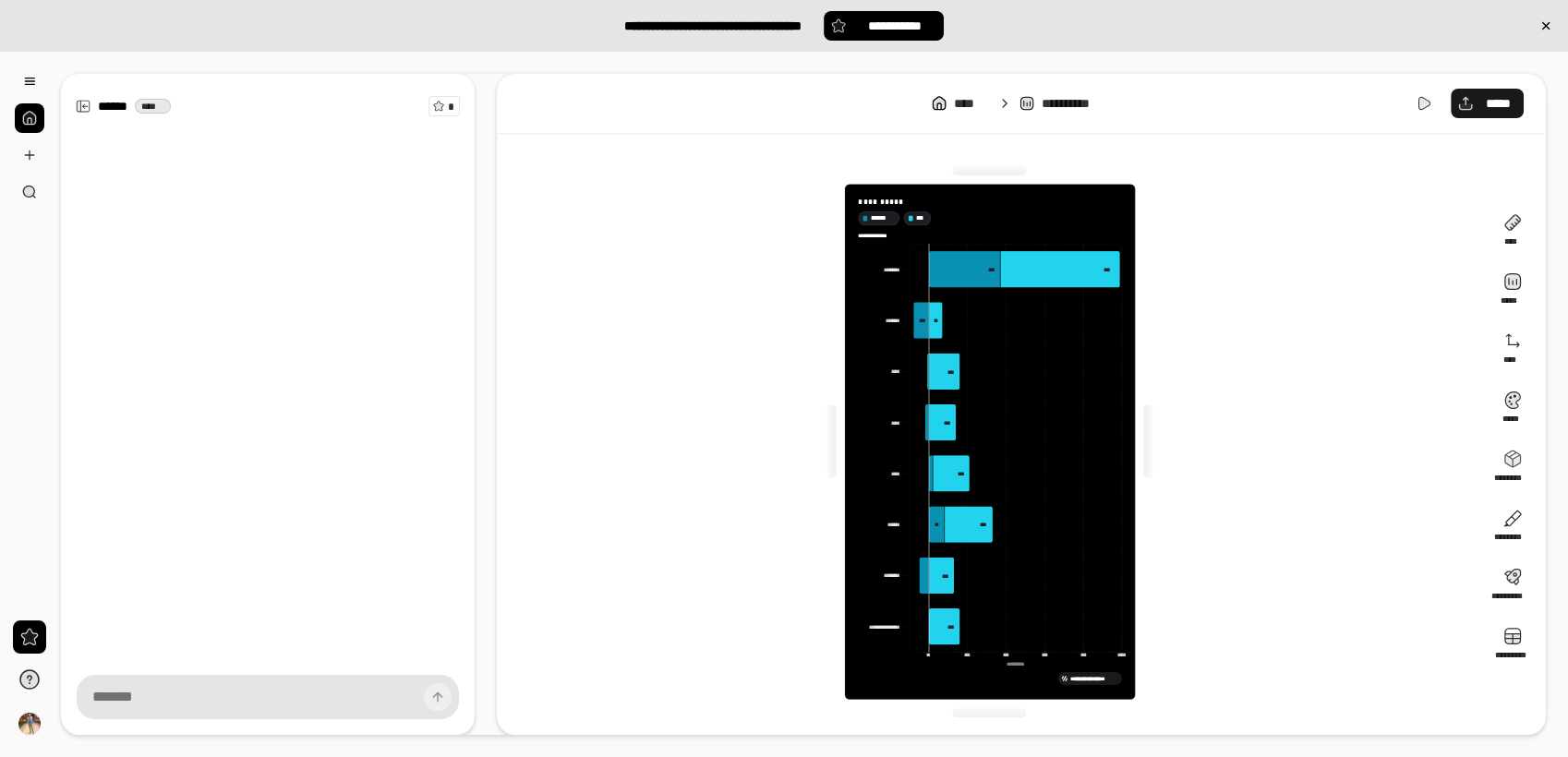 click on "*****" at bounding box center (1487, 103) 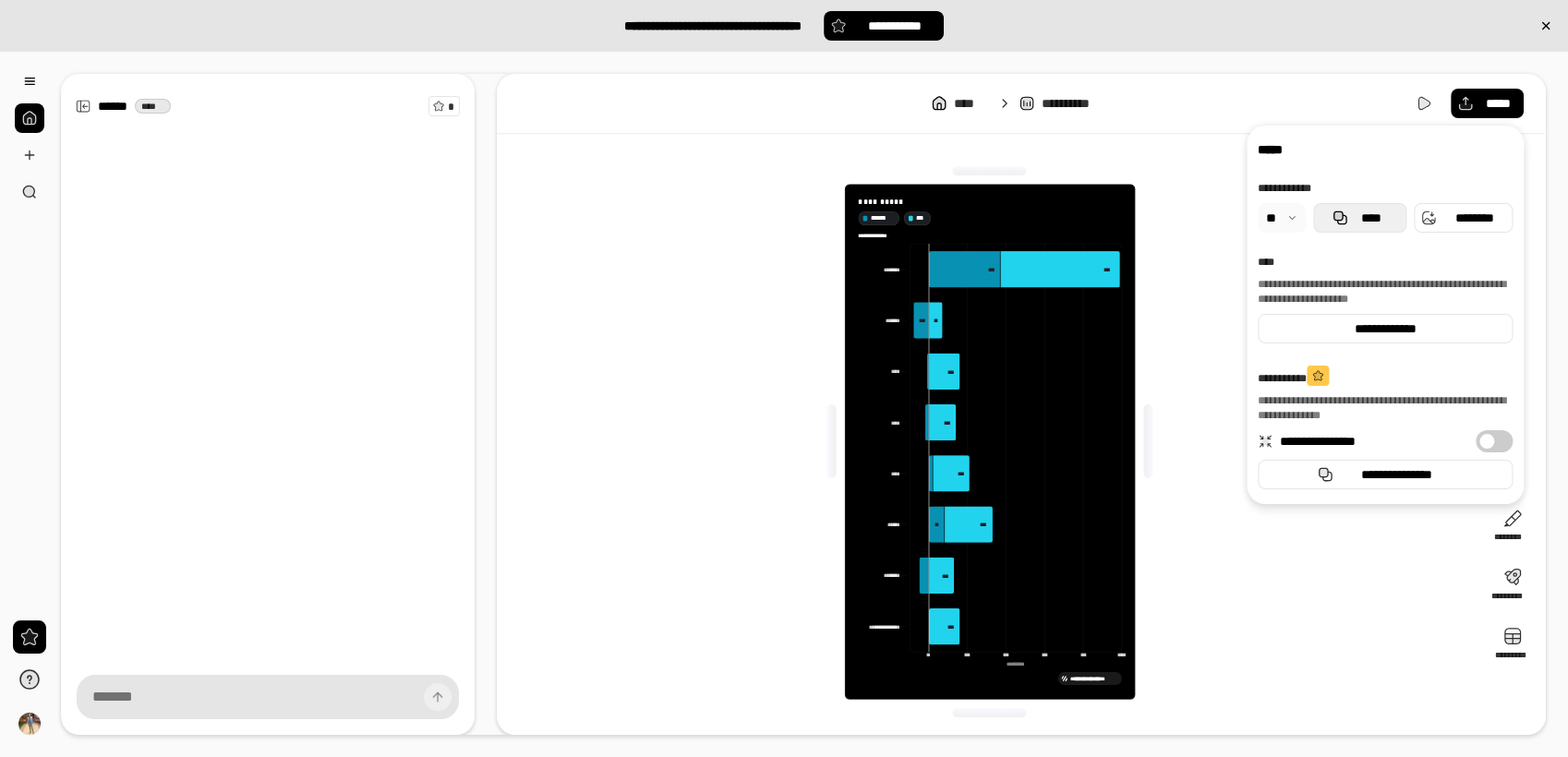 click on "****" at bounding box center [1370, 218] 